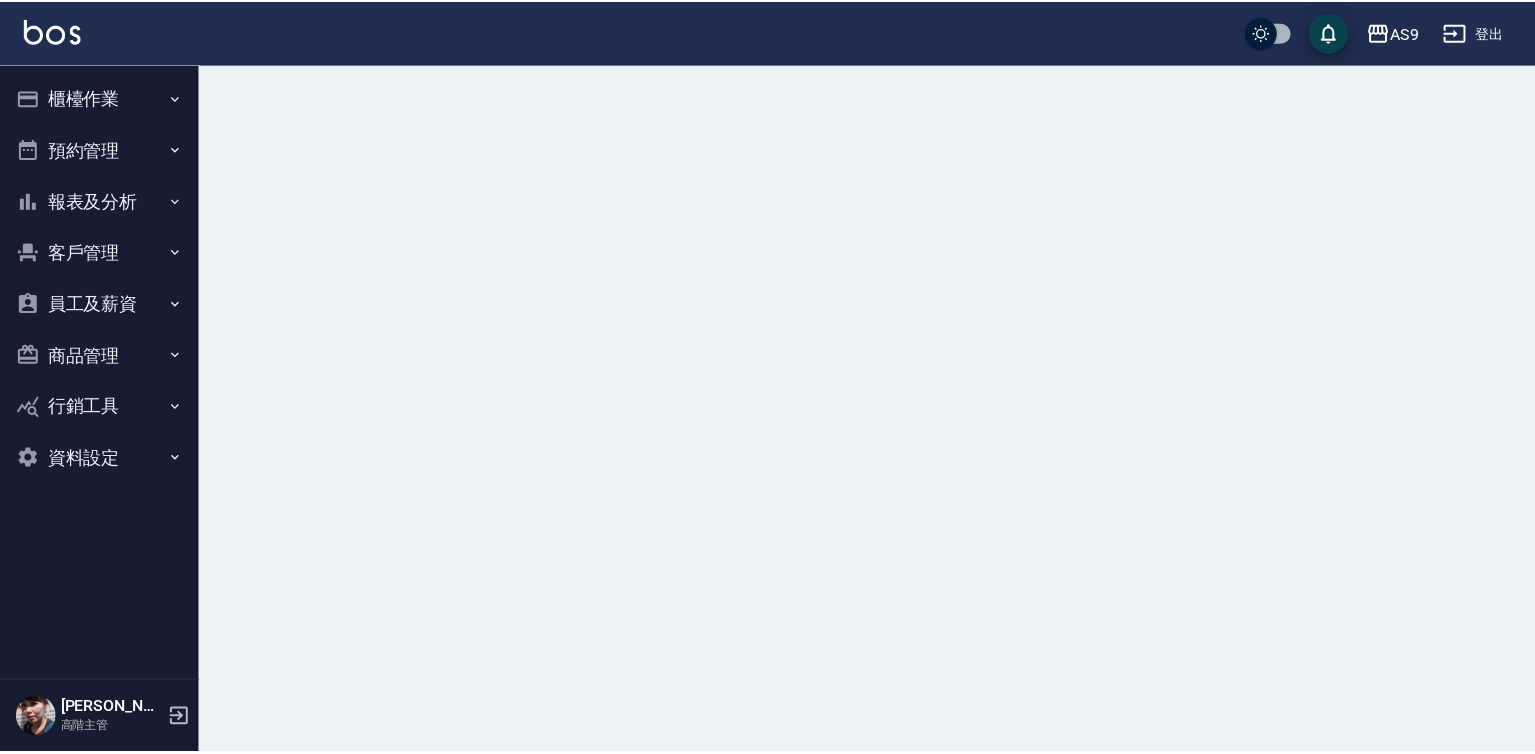 scroll, scrollTop: 0, scrollLeft: 0, axis: both 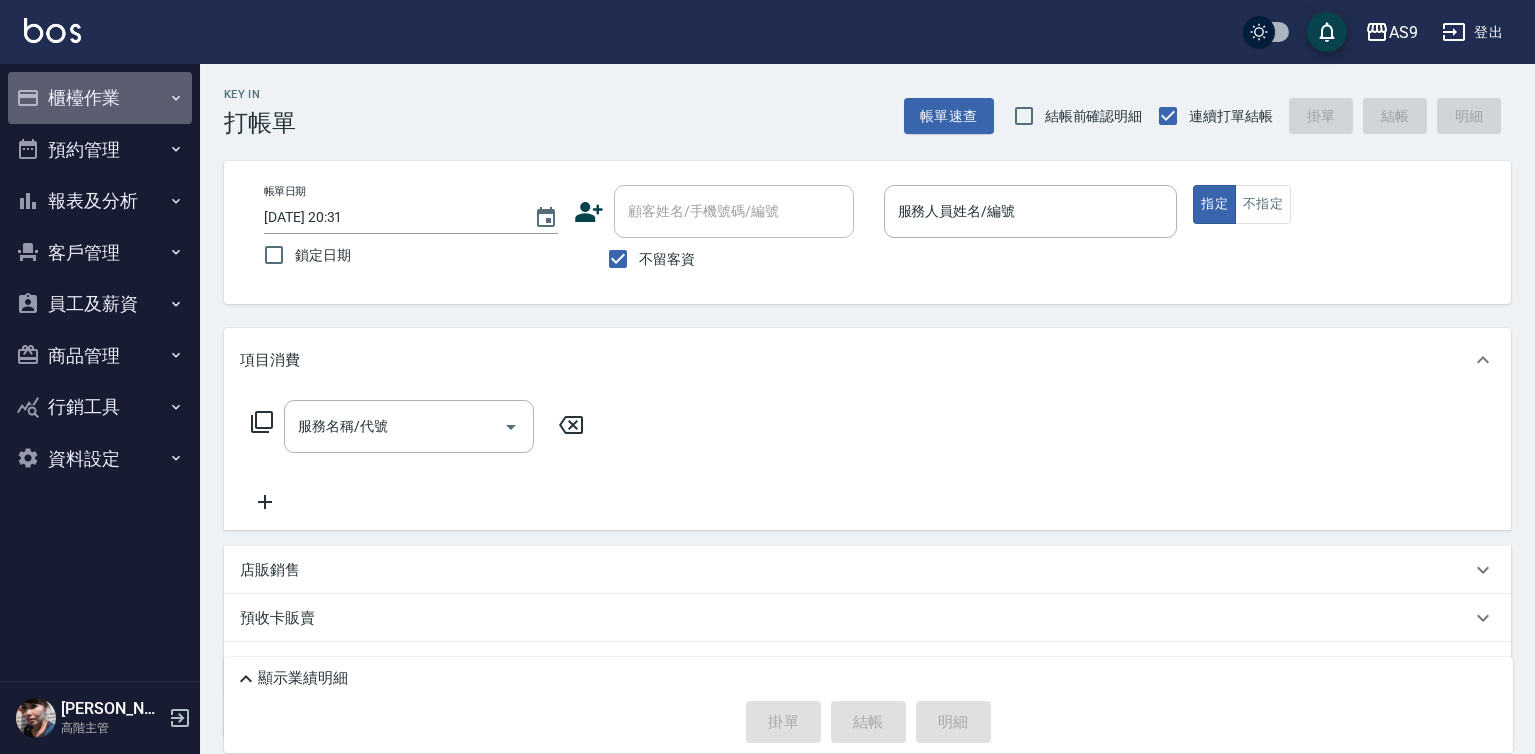 click on "櫃檯作業" at bounding box center [100, 98] 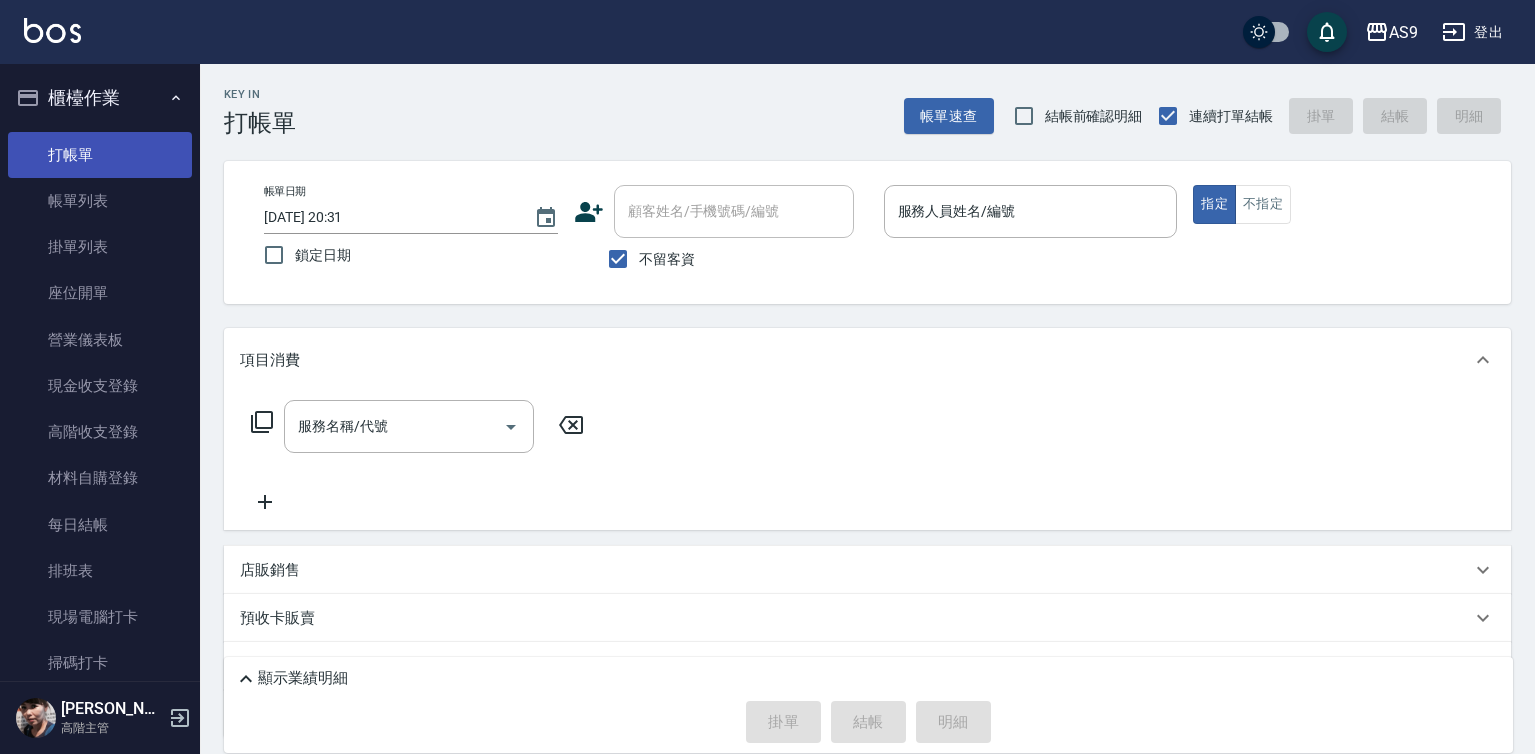 click on "打帳單" at bounding box center [100, 155] 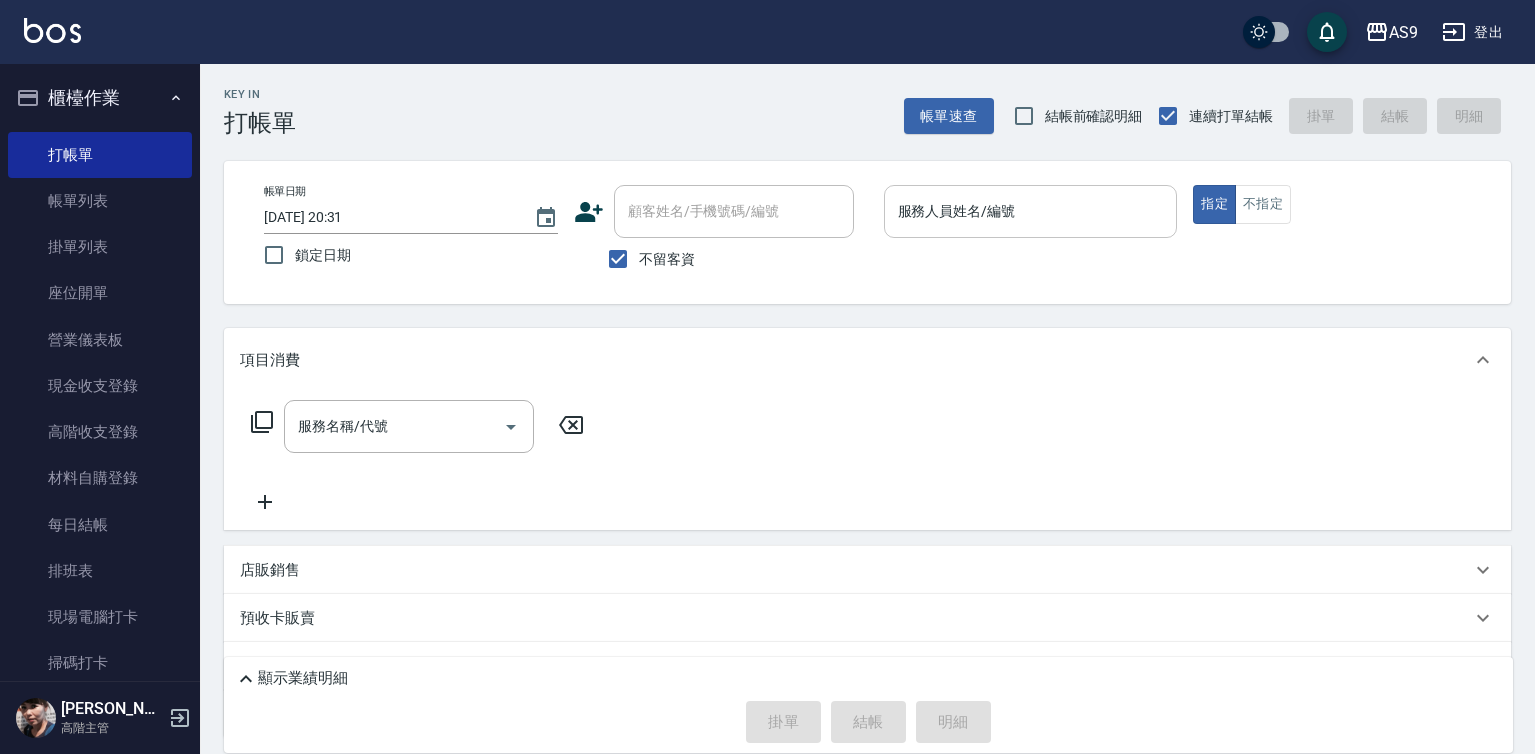 click on "服務人員姓名/編號" at bounding box center (1031, 211) 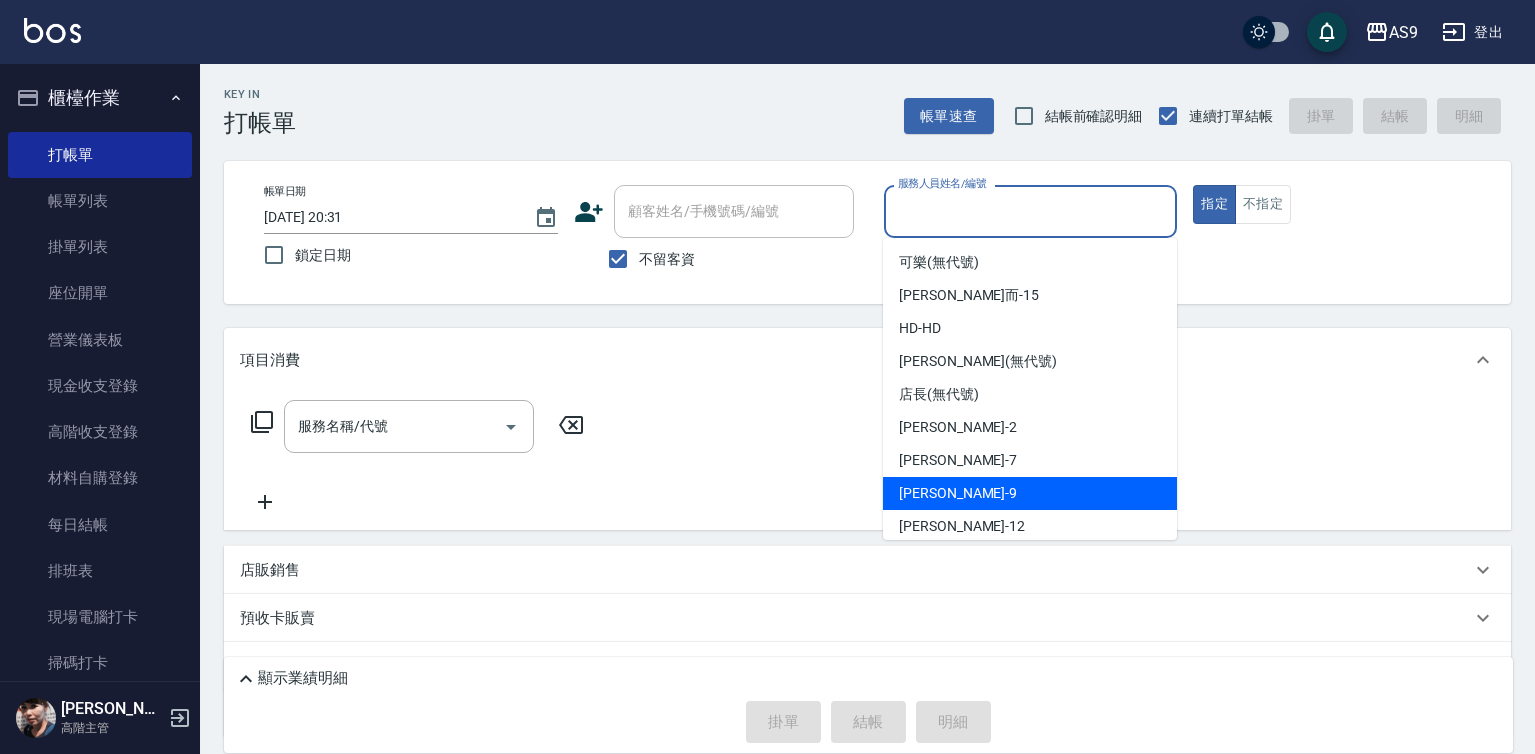 click on "[PERSON_NAME] -9" at bounding box center [1030, 493] 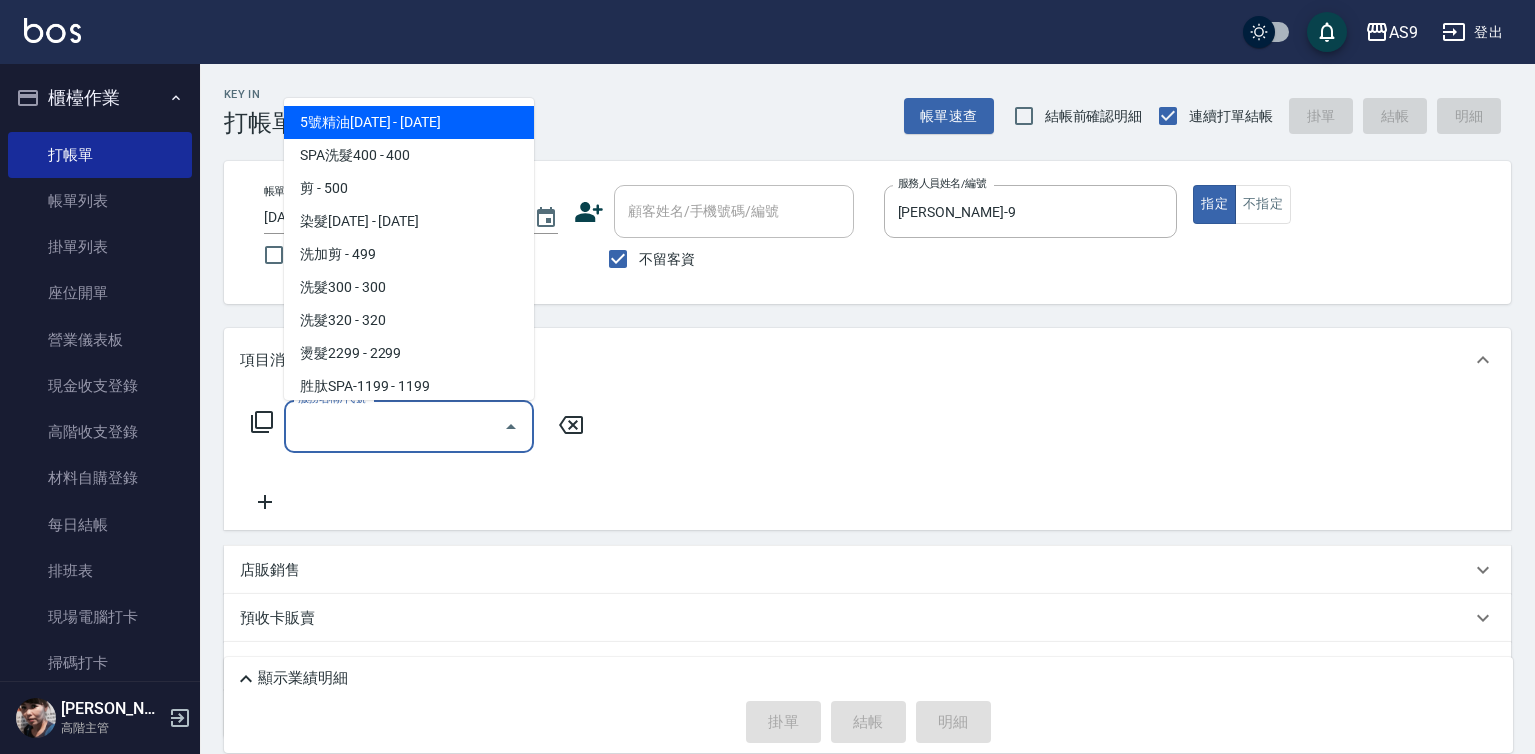 click on "服務名稱/代號" at bounding box center (394, 426) 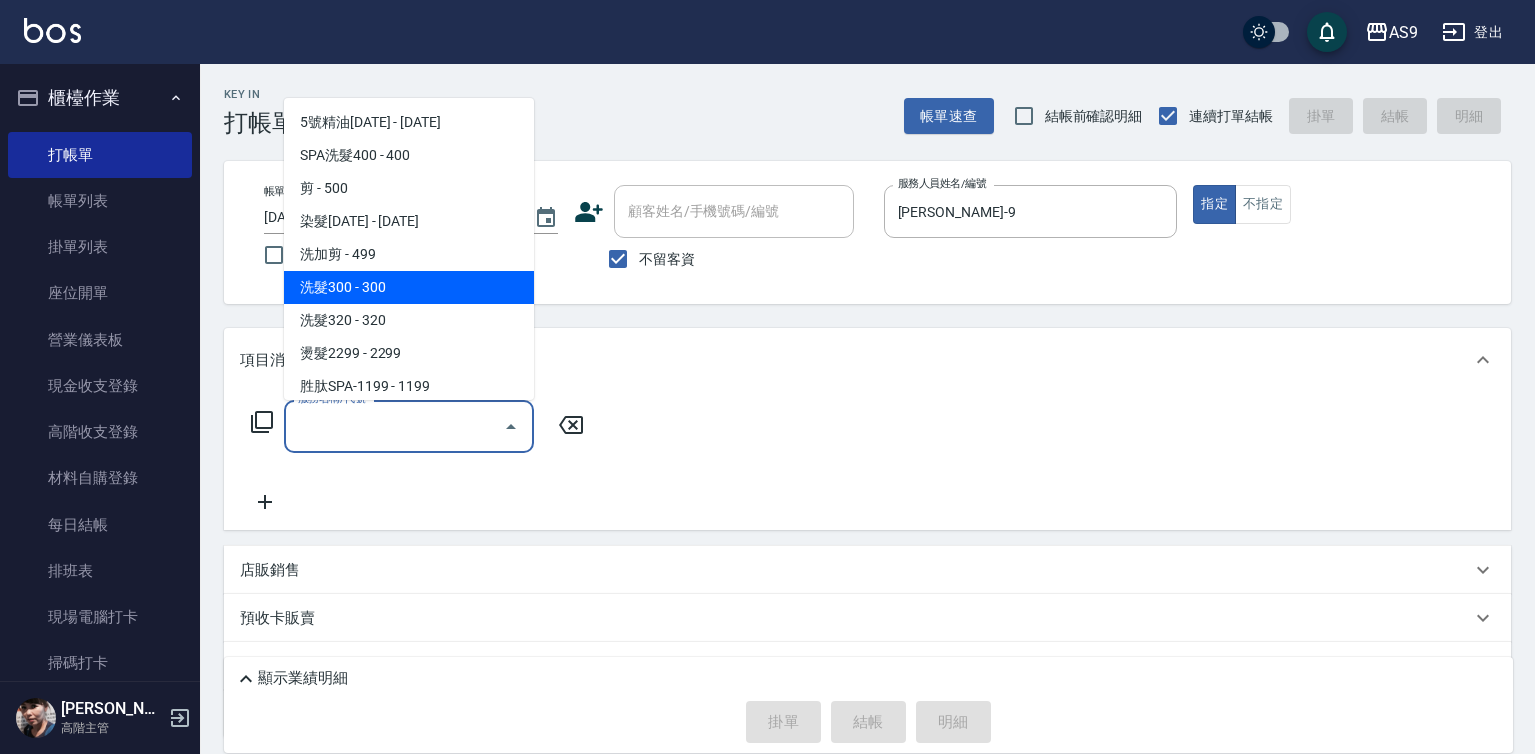 click on "洗髮300 - 300" at bounding box center [409, 287] 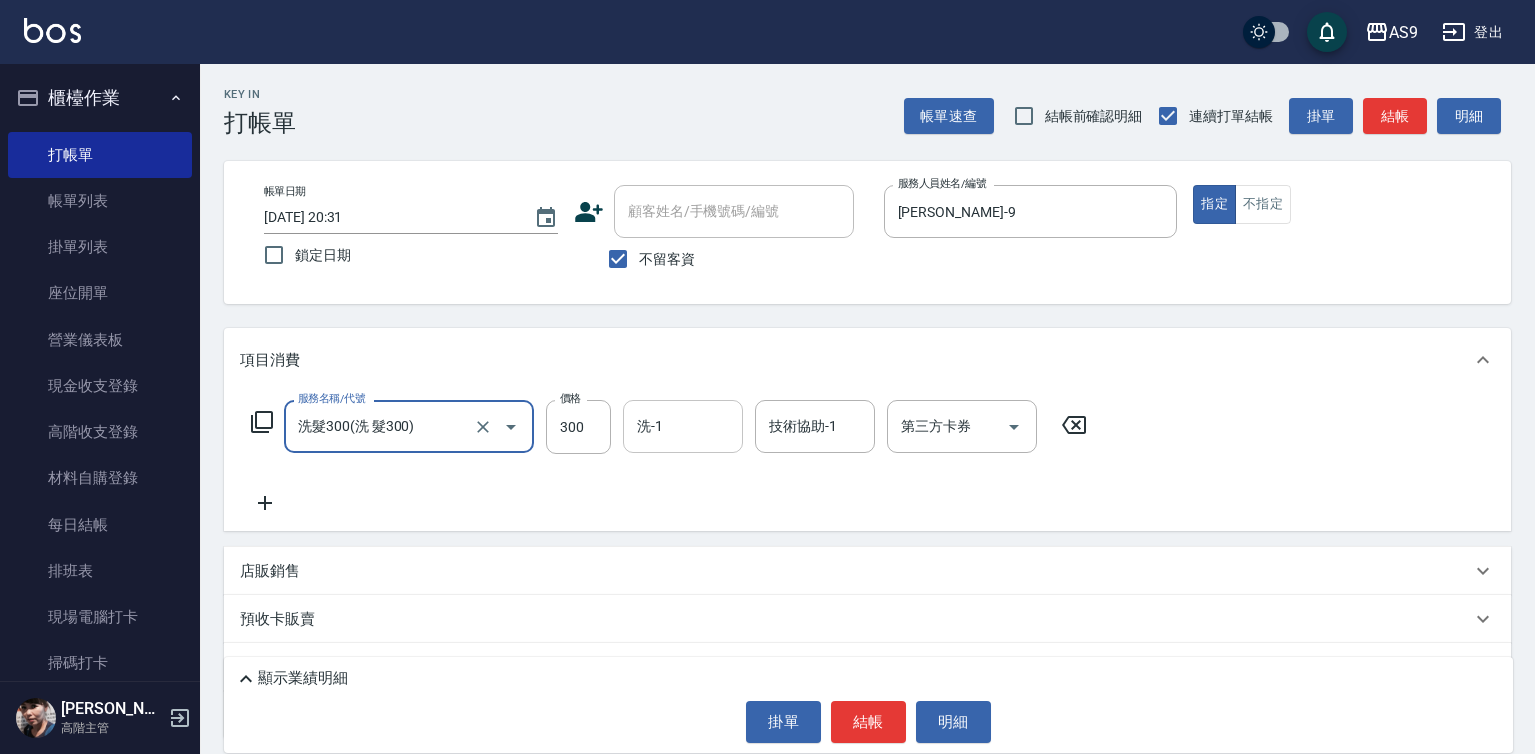click on "洗-1" at bounding box center (683, 426) 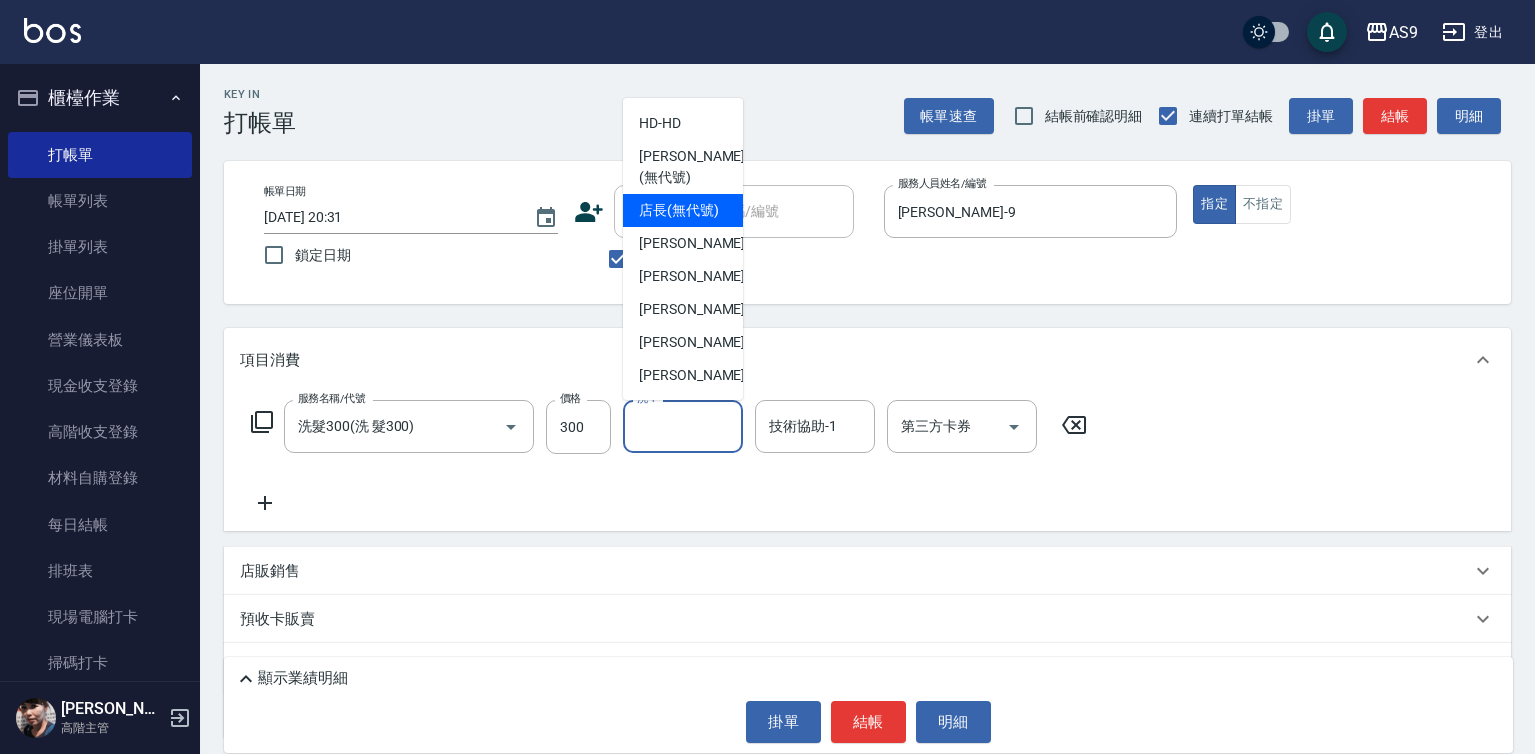 scroll, scrollTop: 128, scrollLeft: 0, axis: vertical 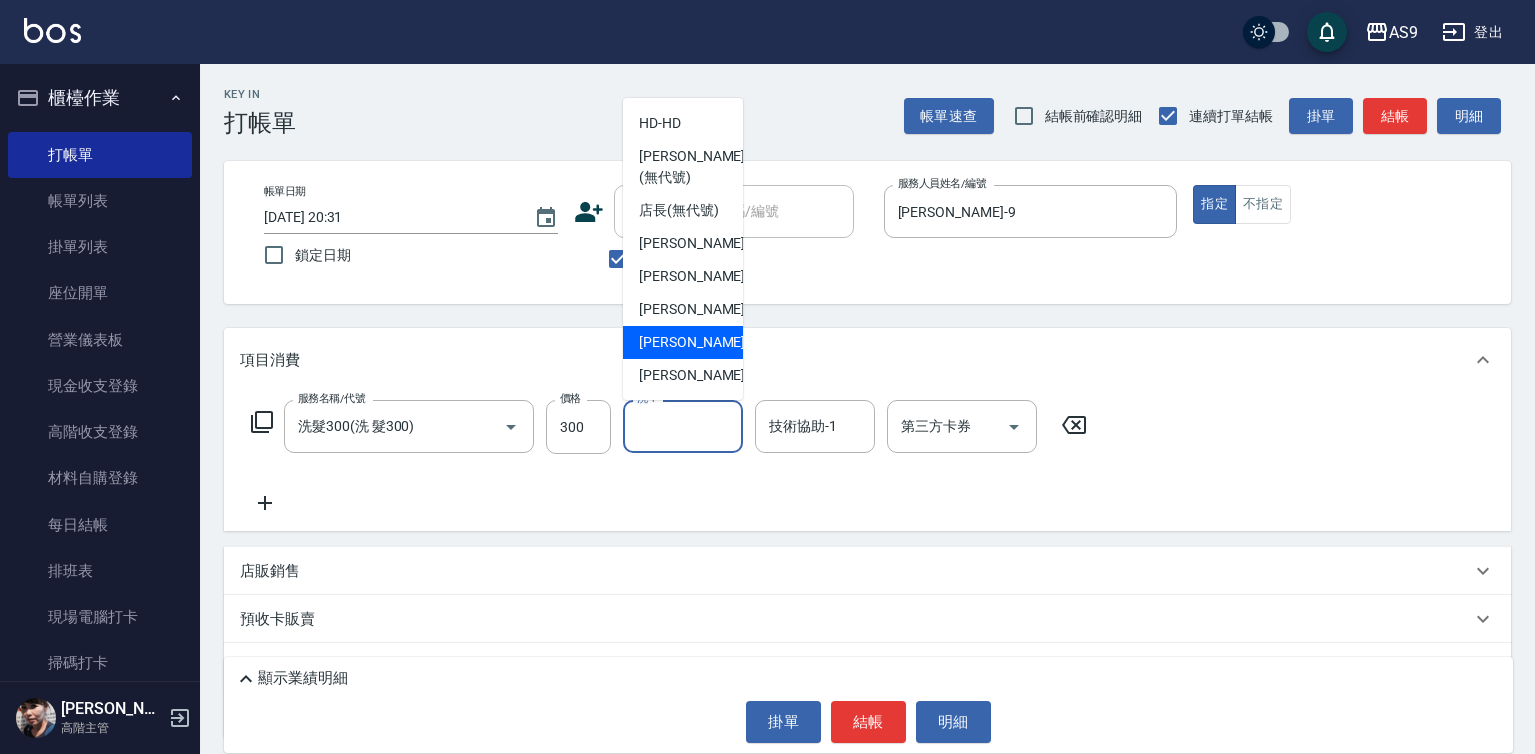 click on "[PERSON_NAME]-12" at bounding box center [683, 342] 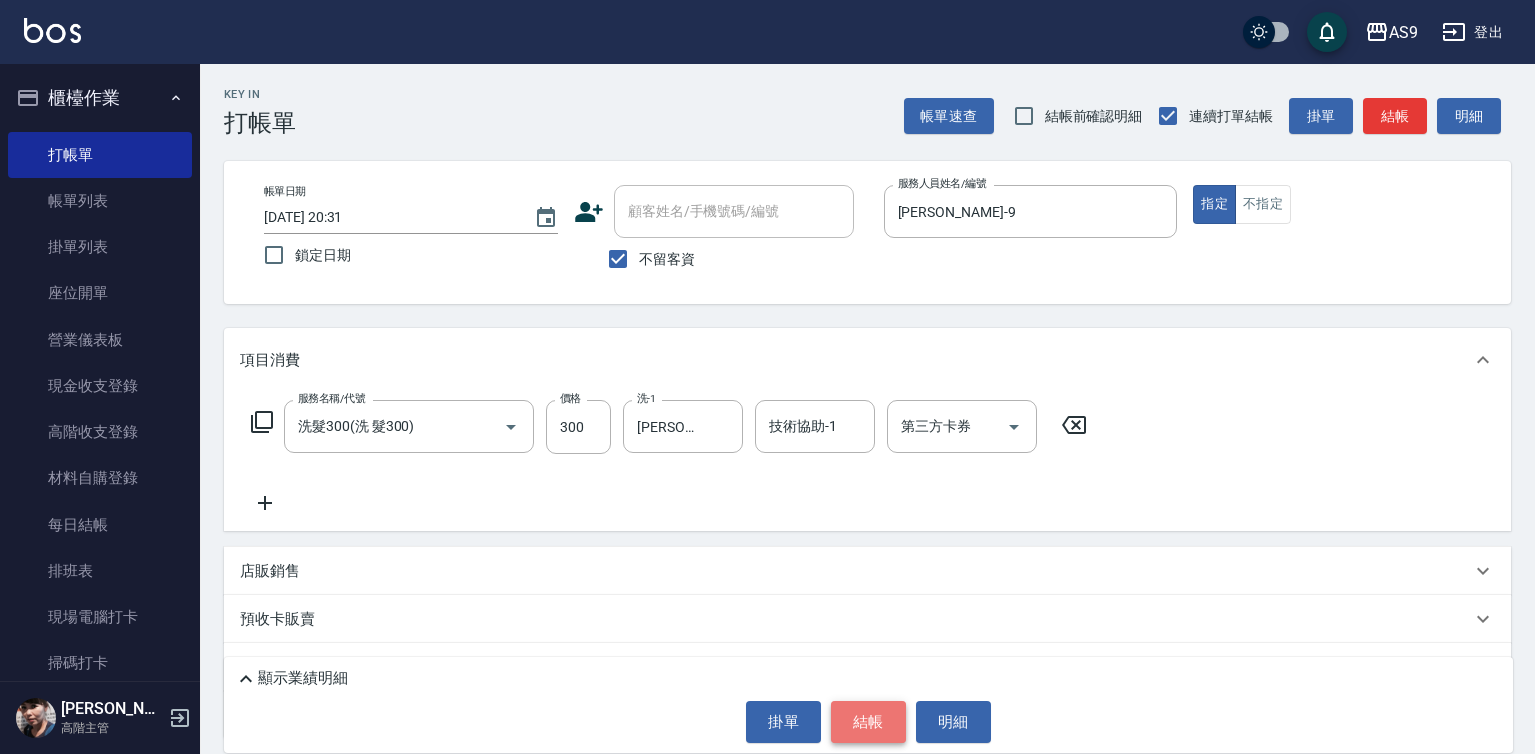 click on "結帳" at bounding box center (868, 722) 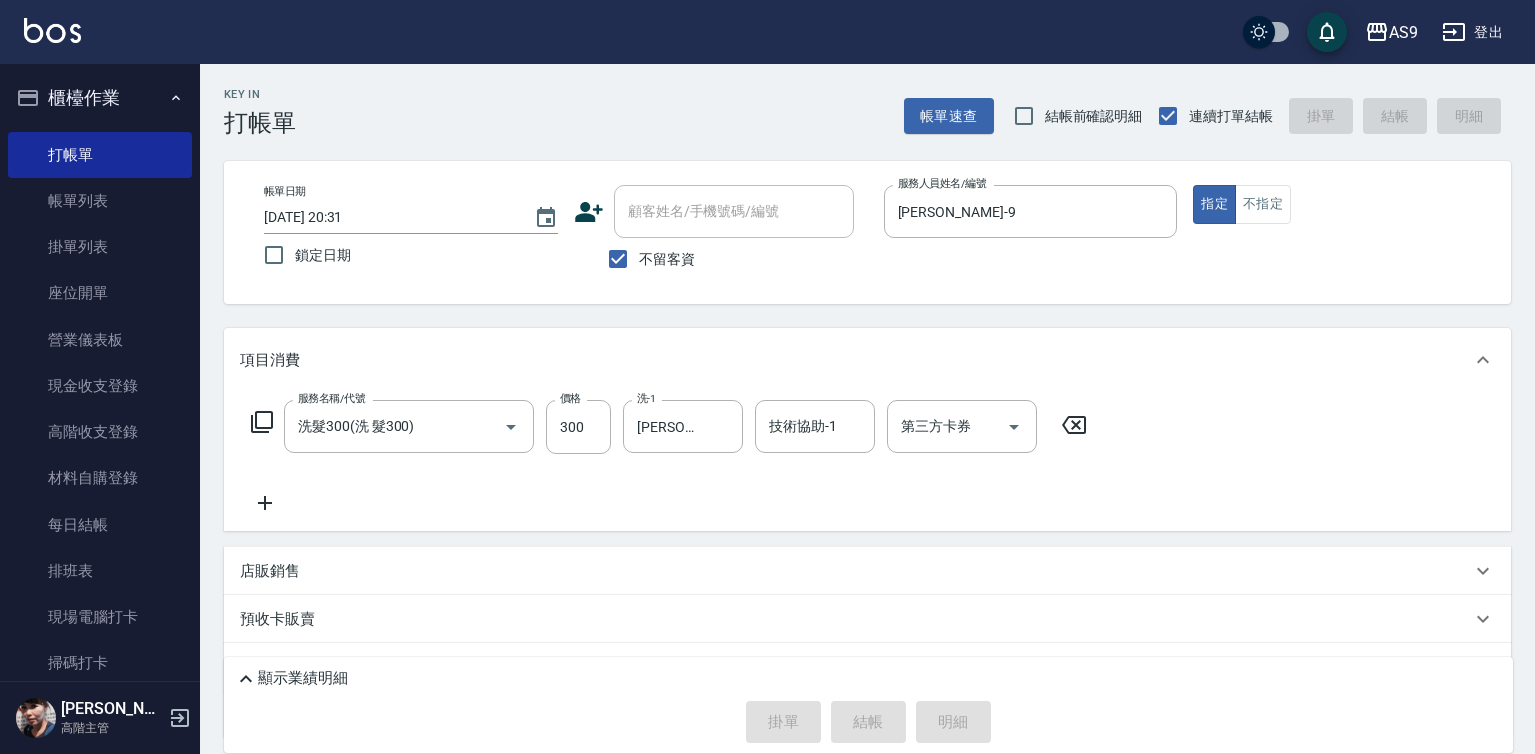 type 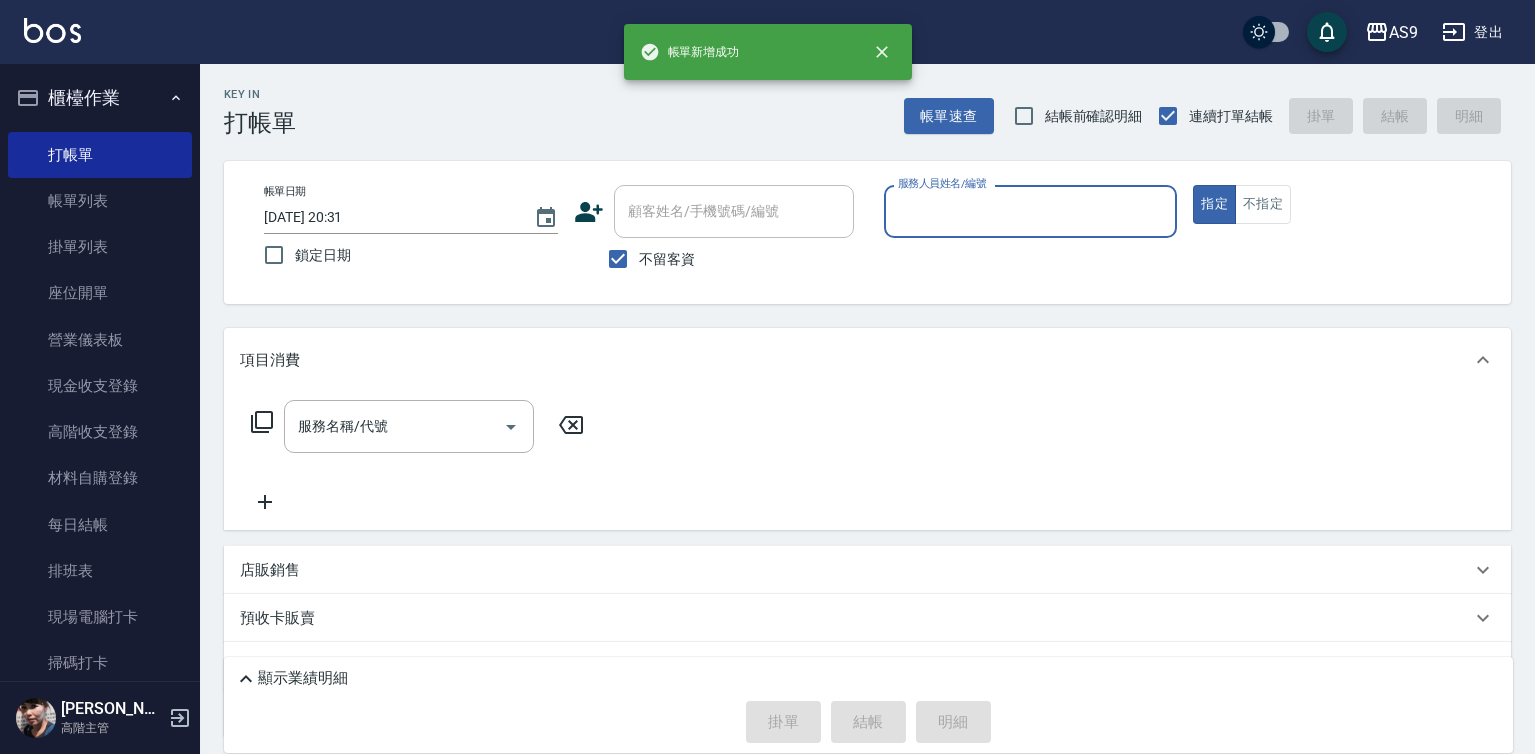 click on "服務人員姓名/編號" at bounding box center (1031, 211) 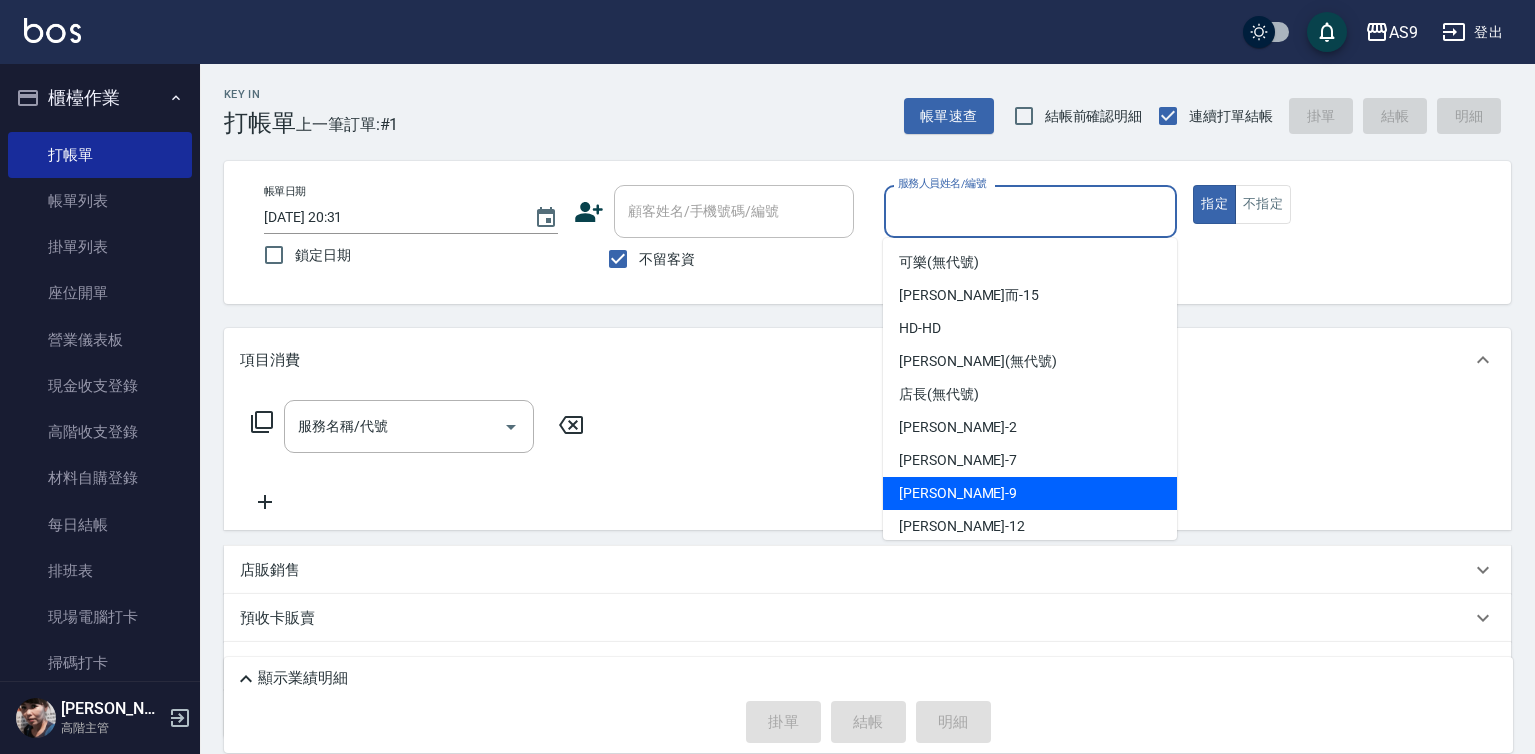 click on "[PERSON_NAME] -9" at bounding box center (958, 493) 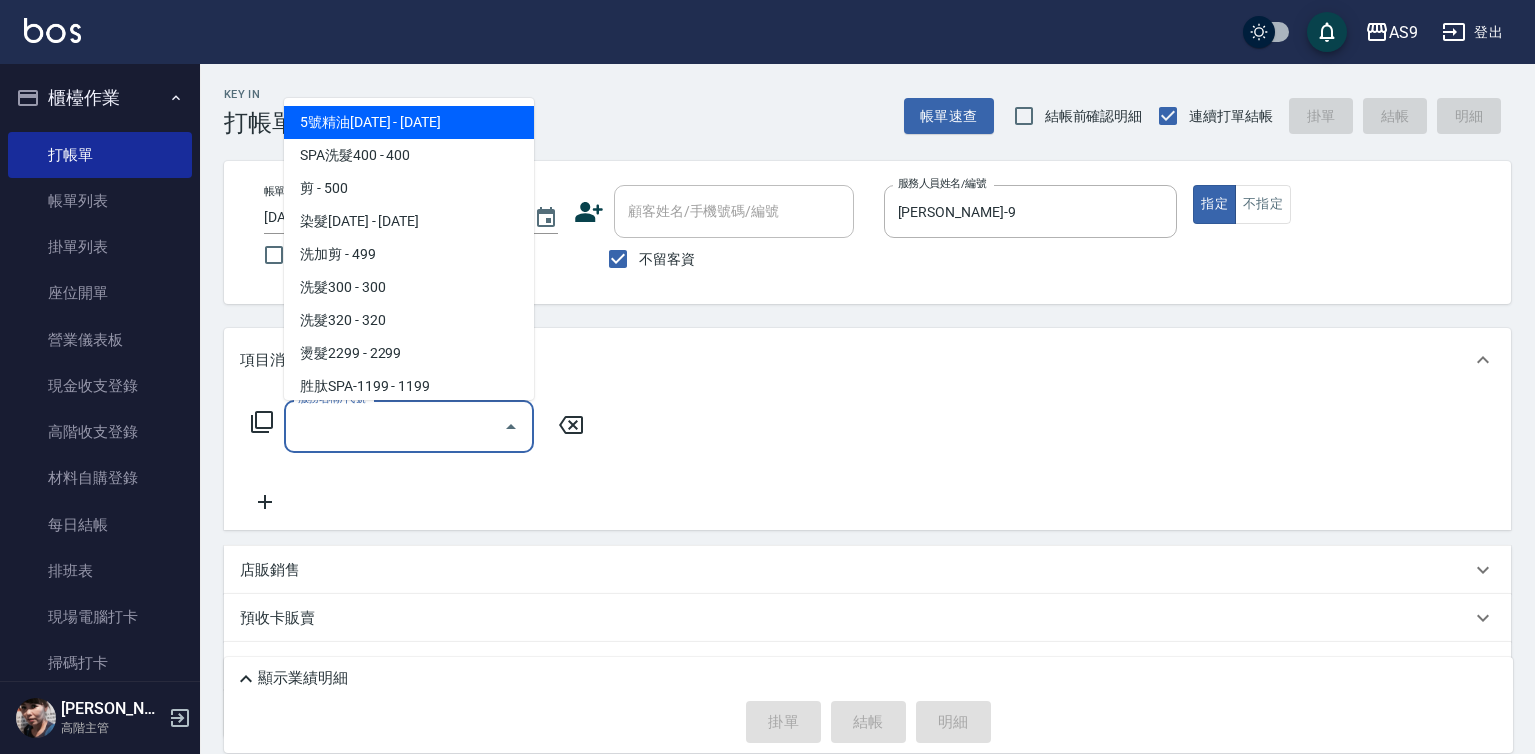 click on "服務名稱/代號" at bounding box center (394, 426) 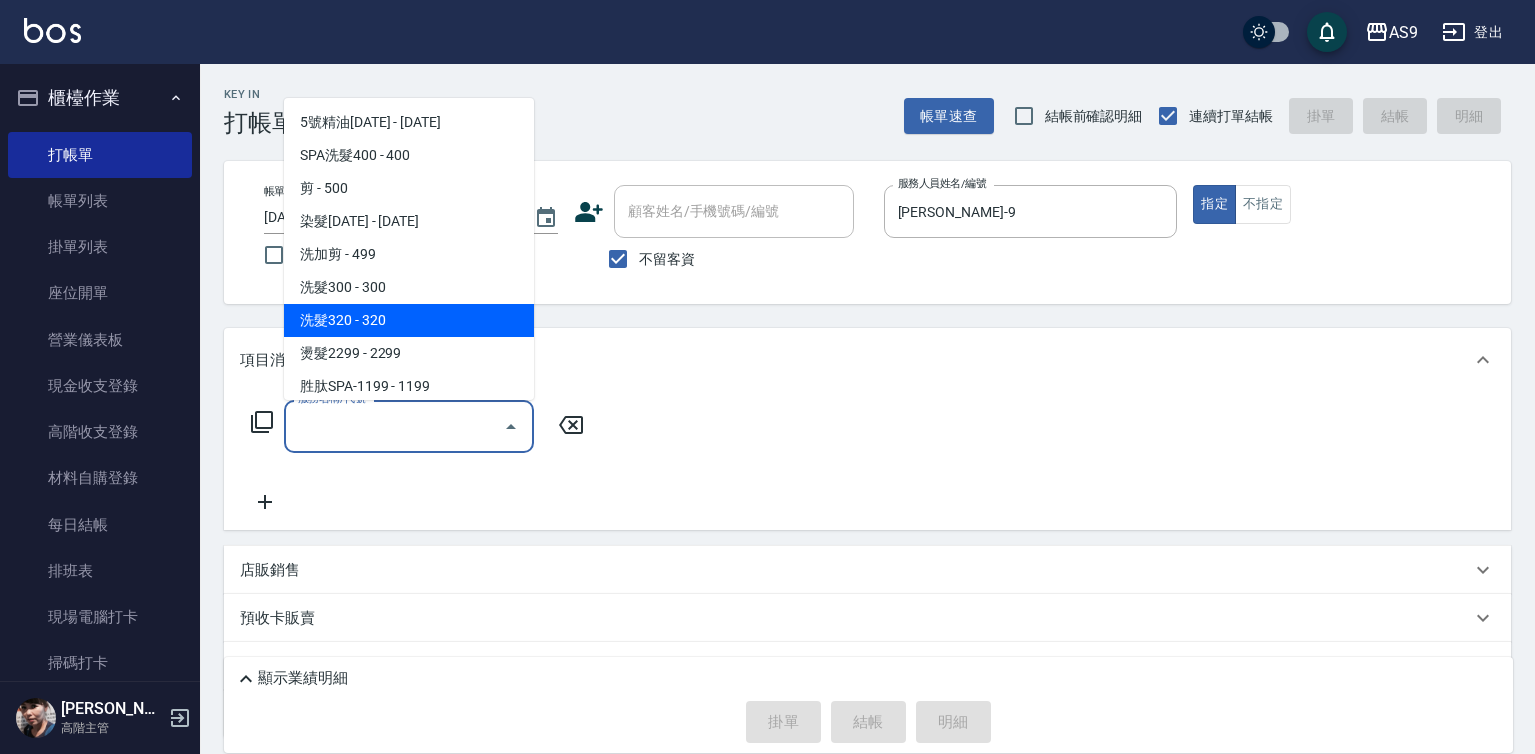 click on "洗髮320 - 320" at bounding box center [409, 320] 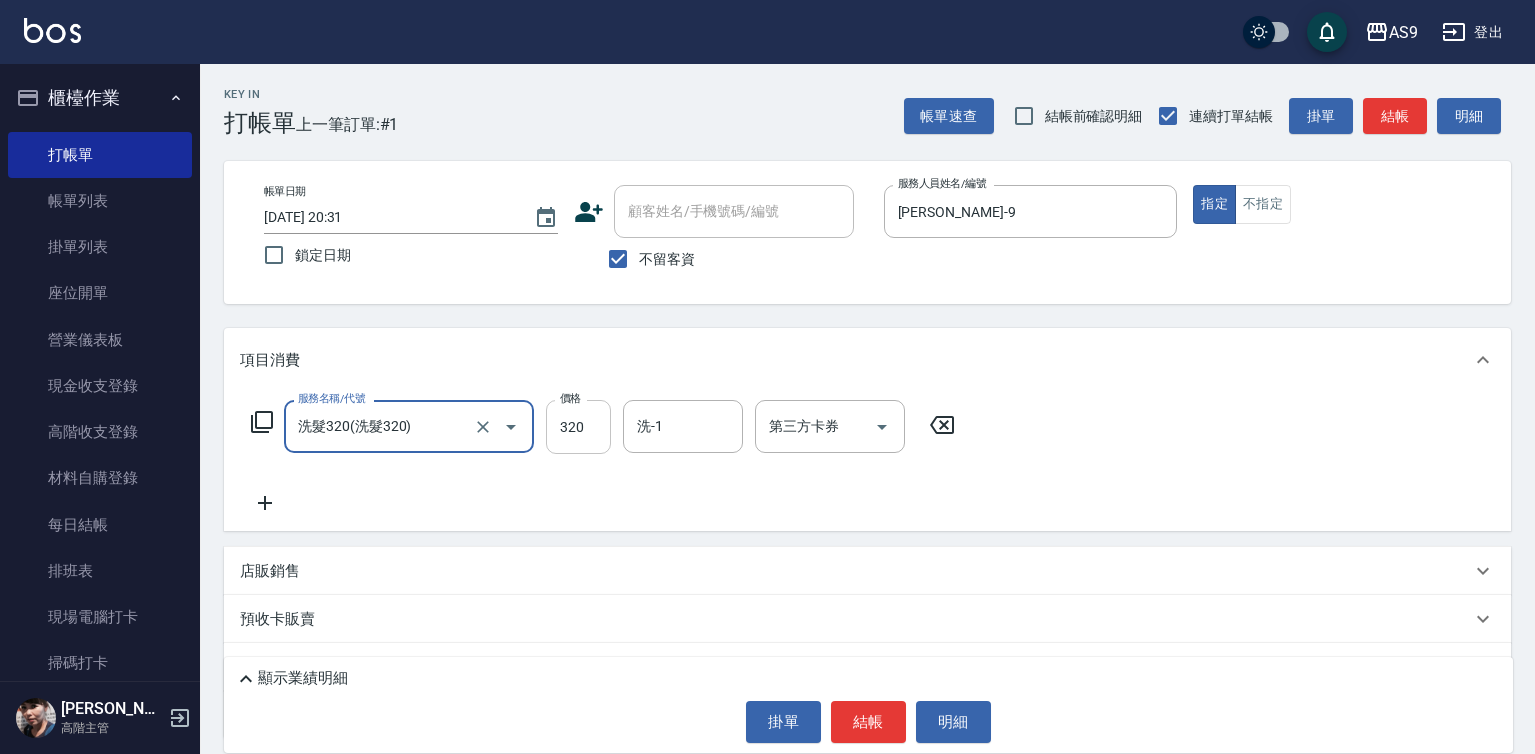 click on "320" at bounding box center [578, 427] 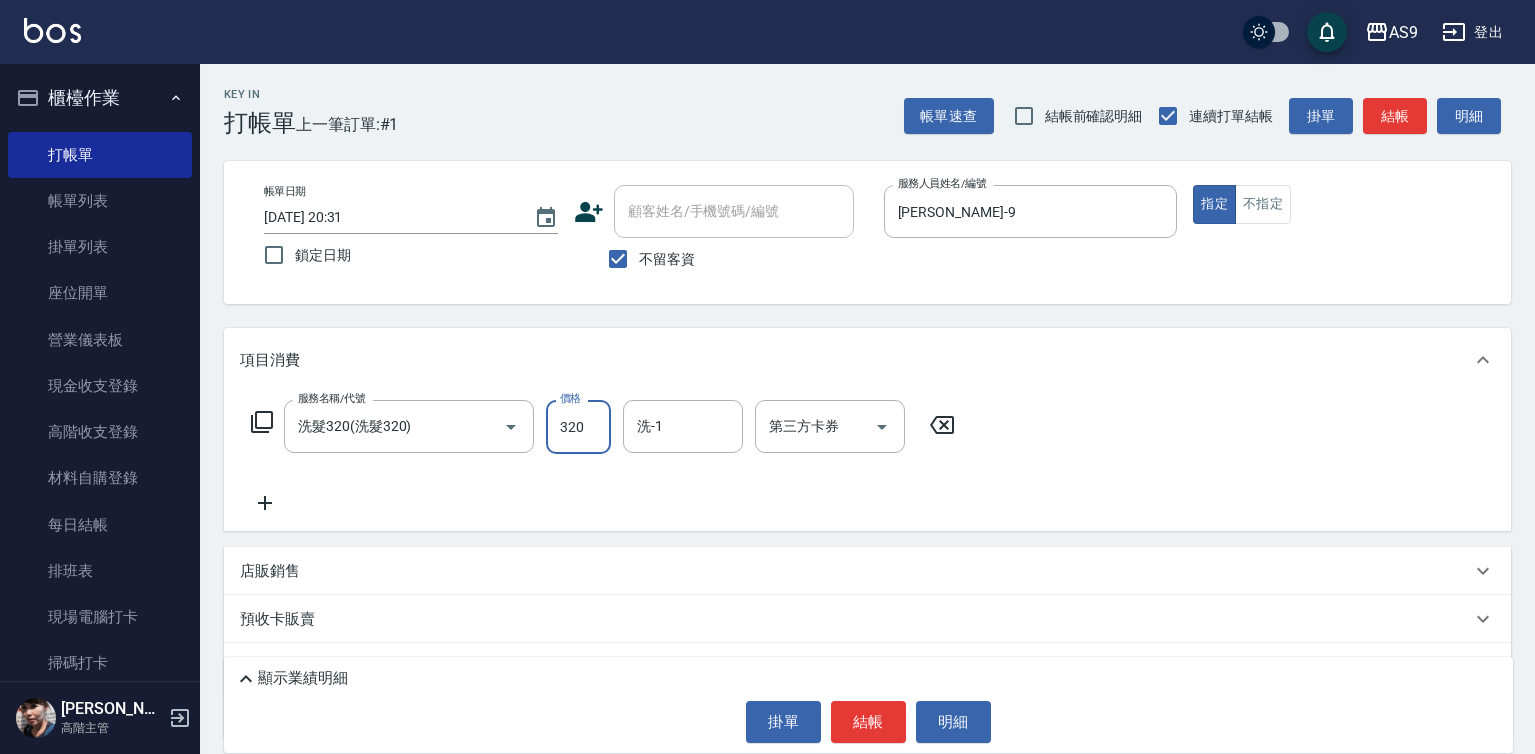 click on "320" at bounding box center [578, 427] 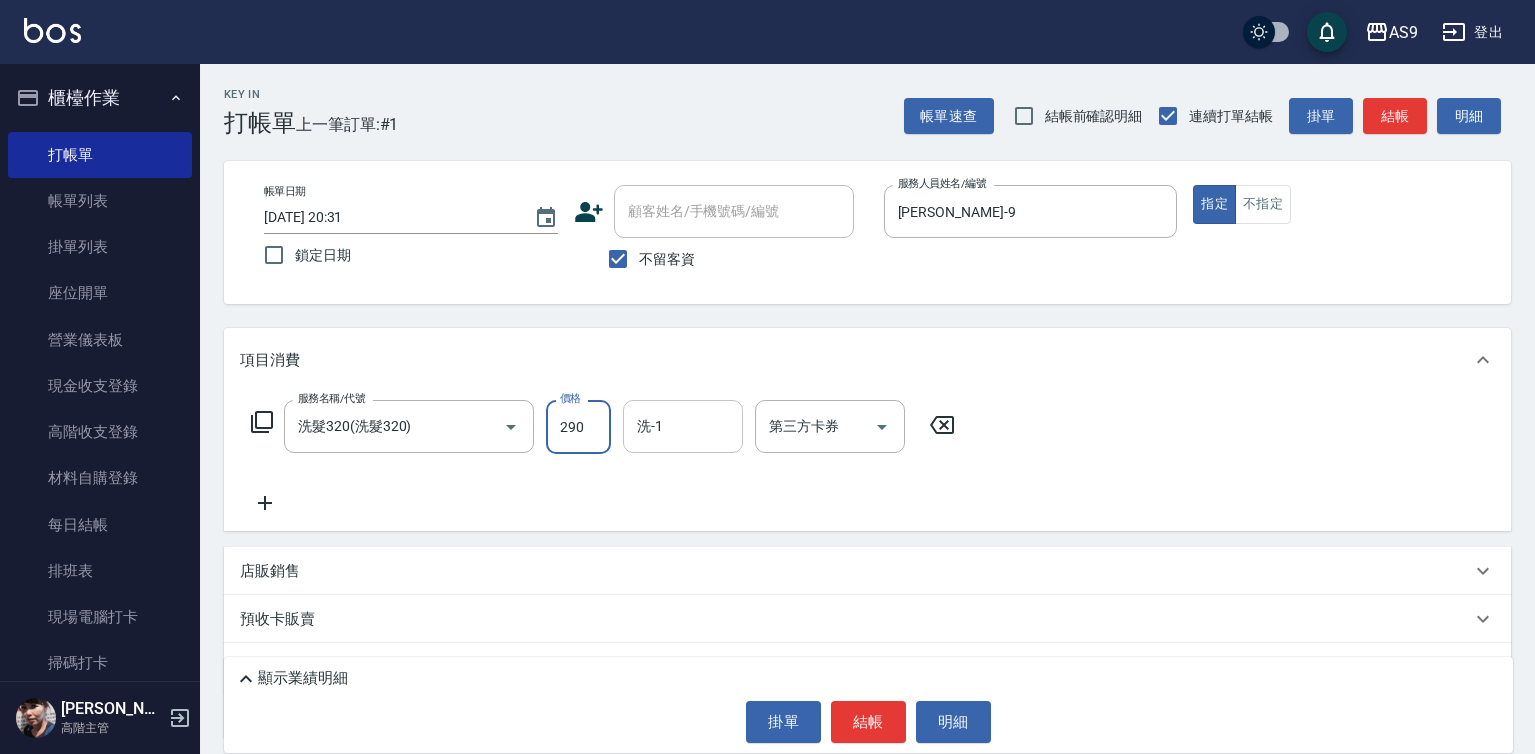 type on "290" 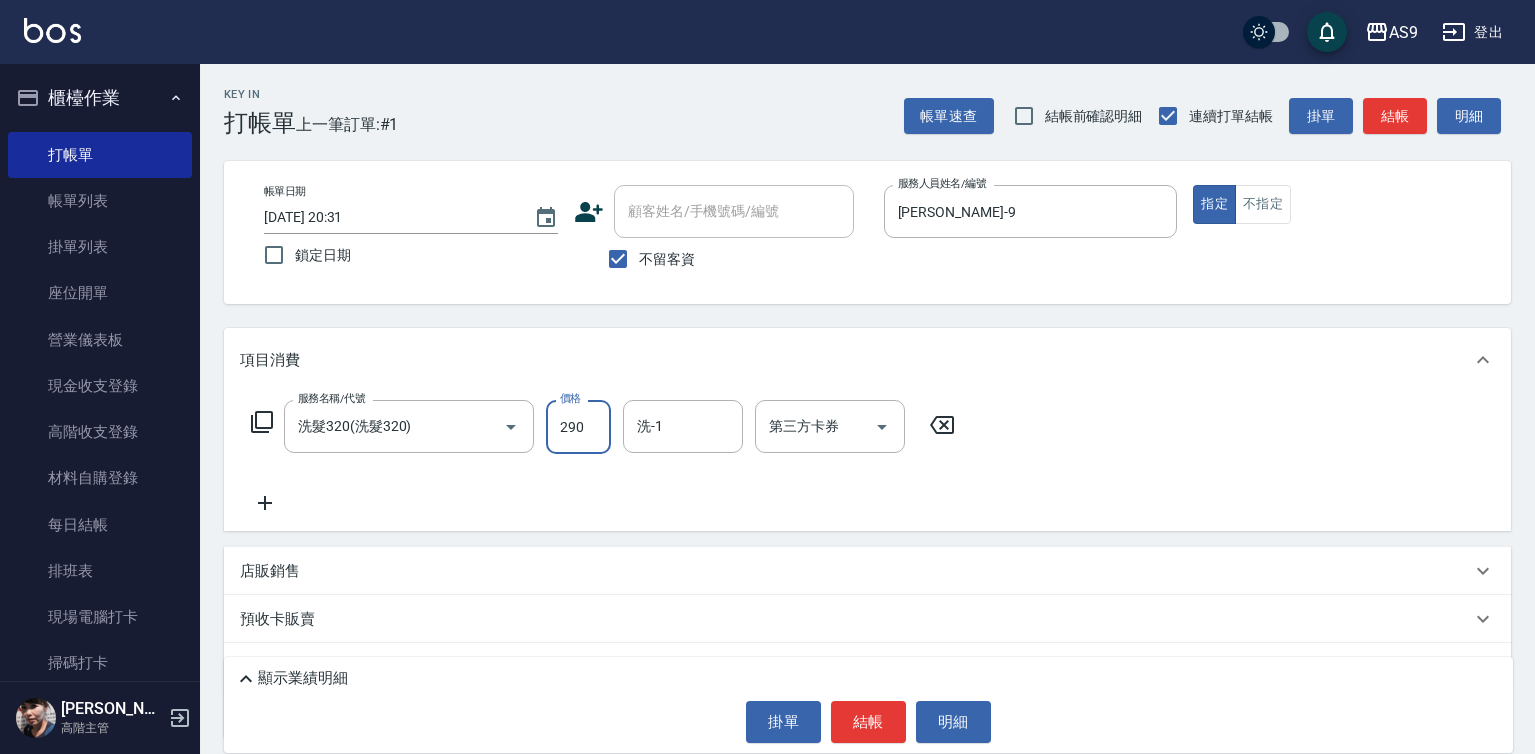 click on "洗-1 洗-1" at bounding box center (683, 426) 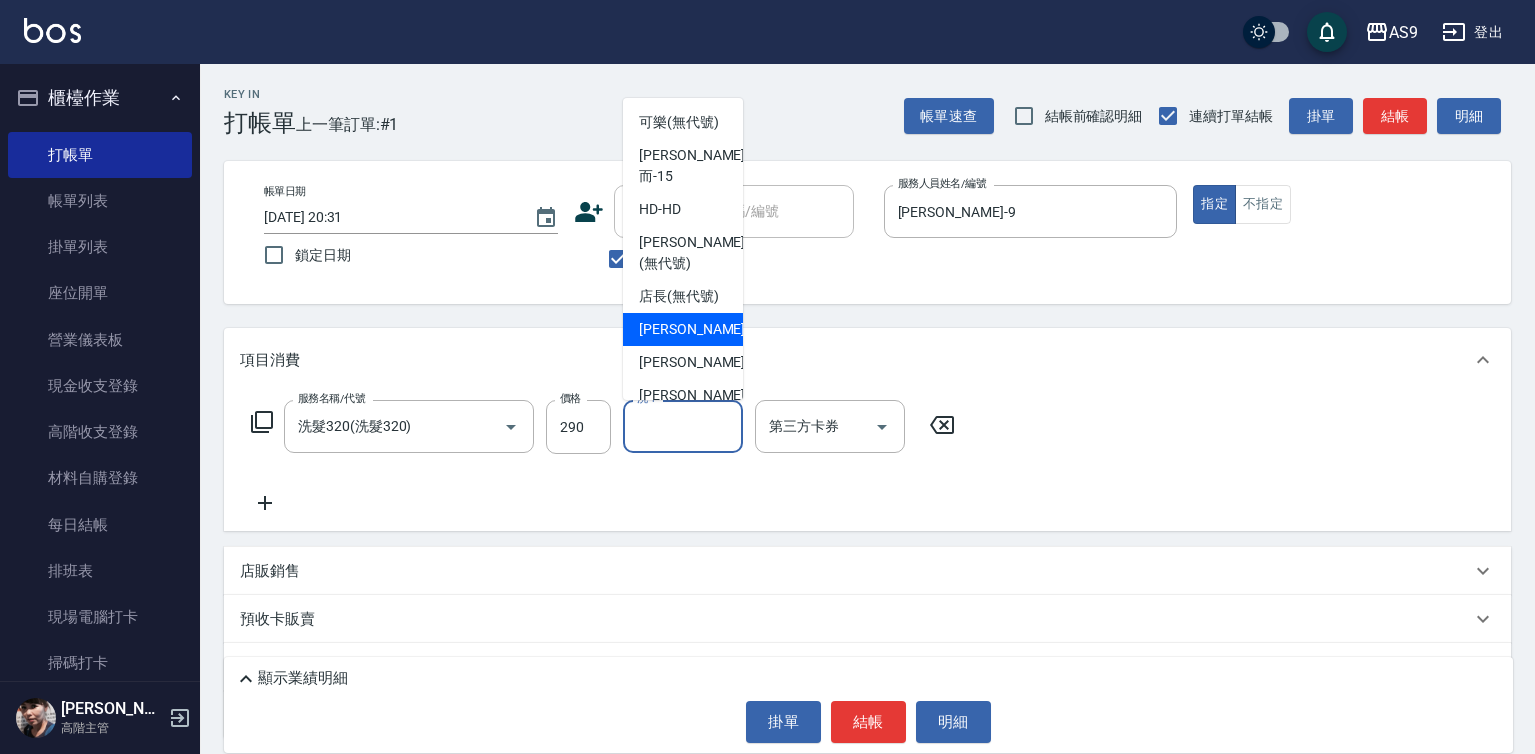 scroll, scrollTop: 100, scrollLeft: 0, axis: vertical 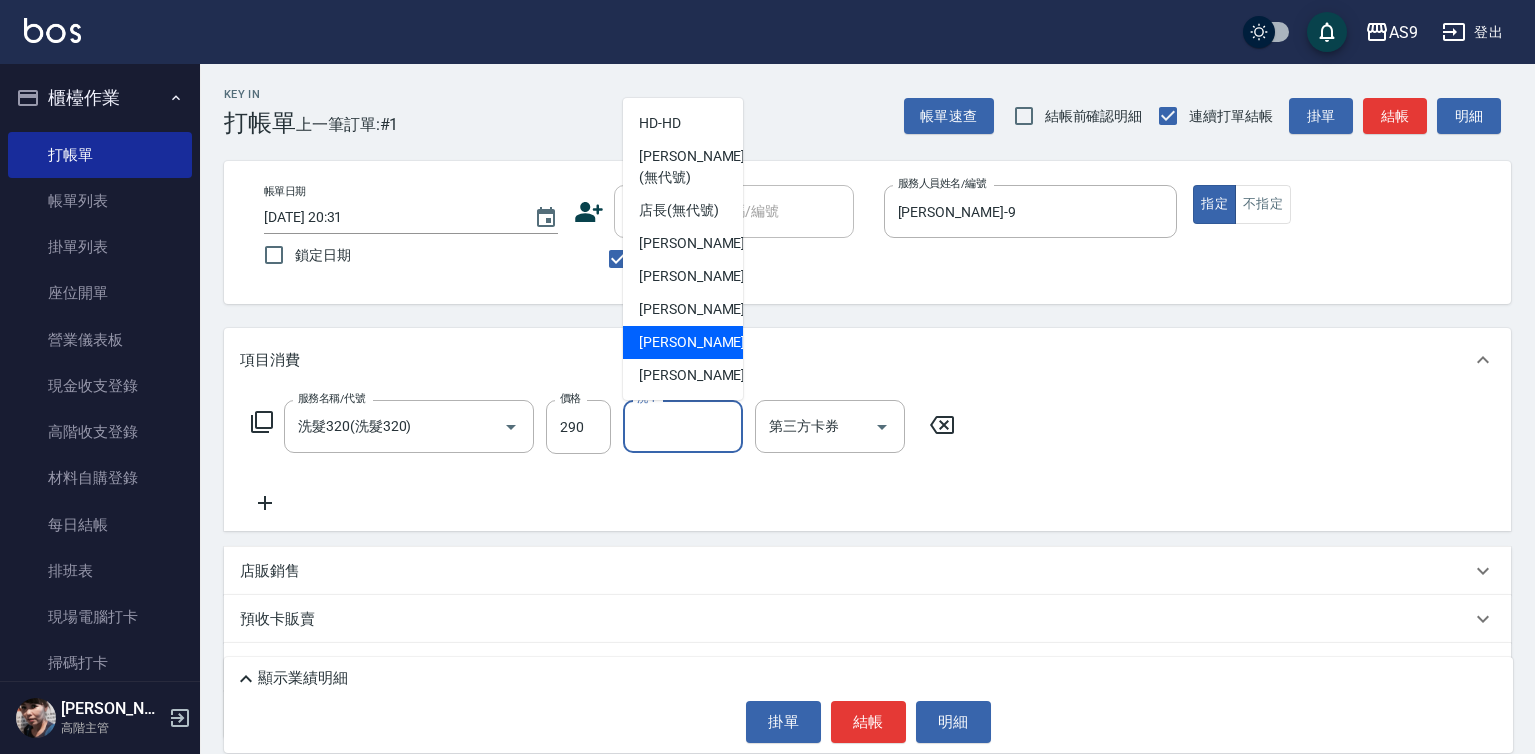 click on "[PERSON_NAME]-12" at bounding box center [683, 342] 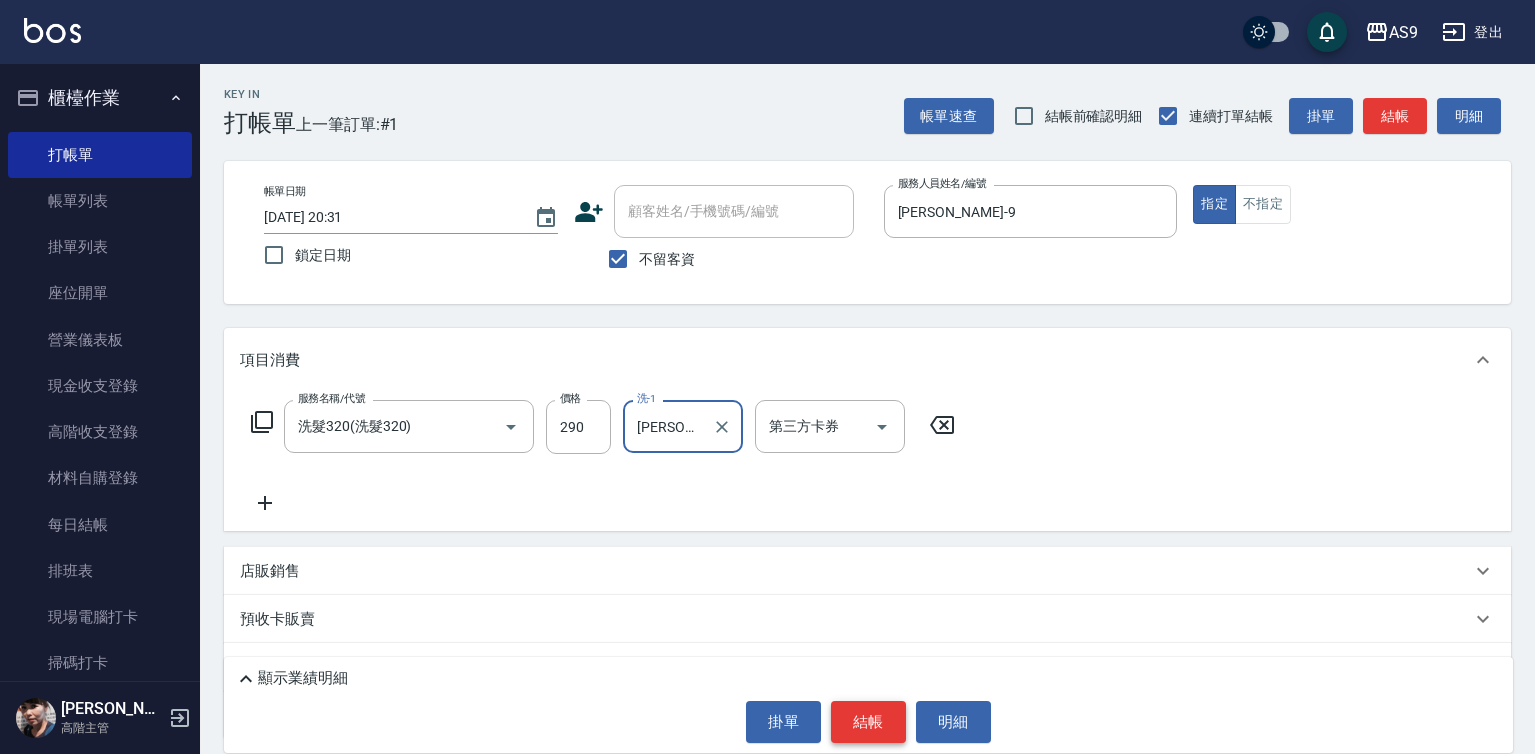click on "結帳" at bounding box center [868, 722] 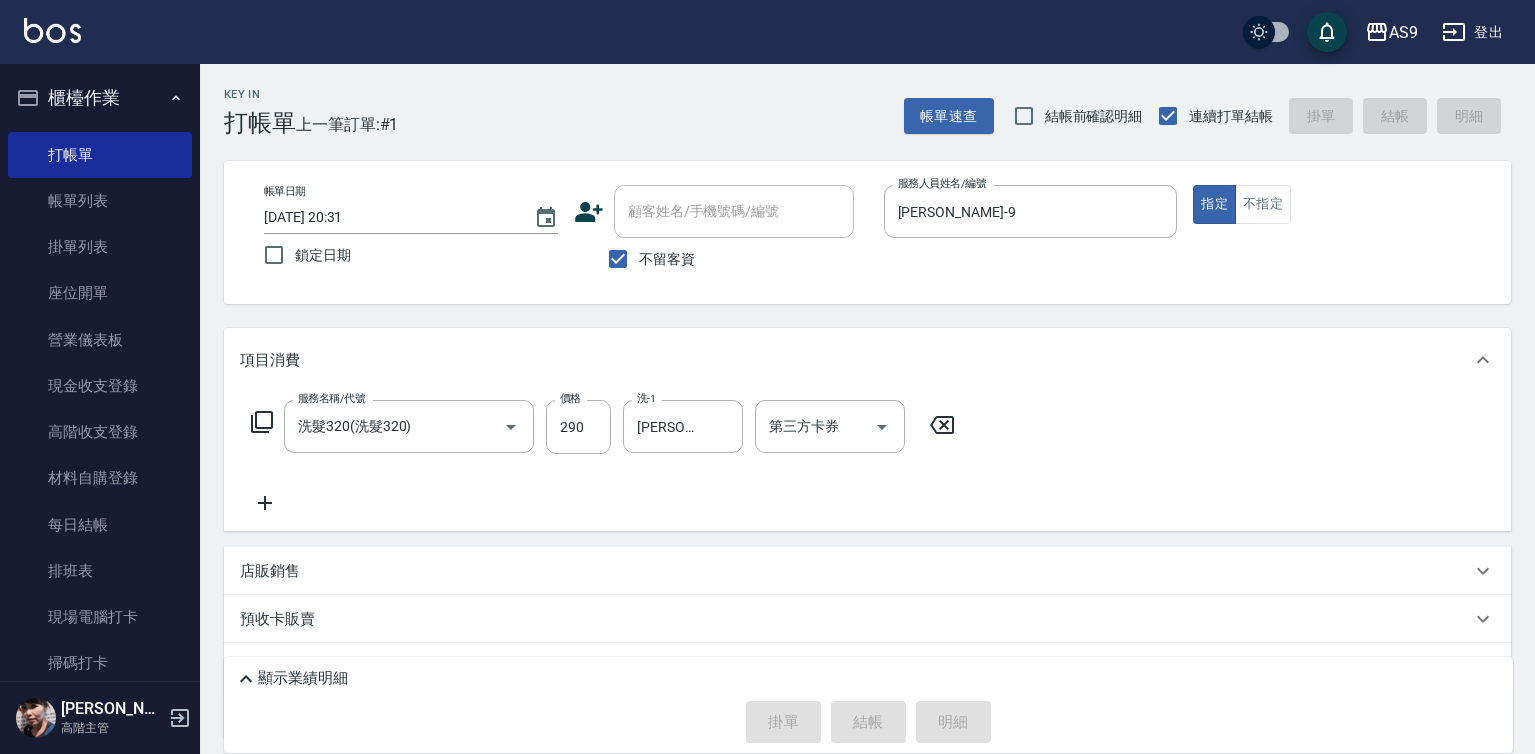 type 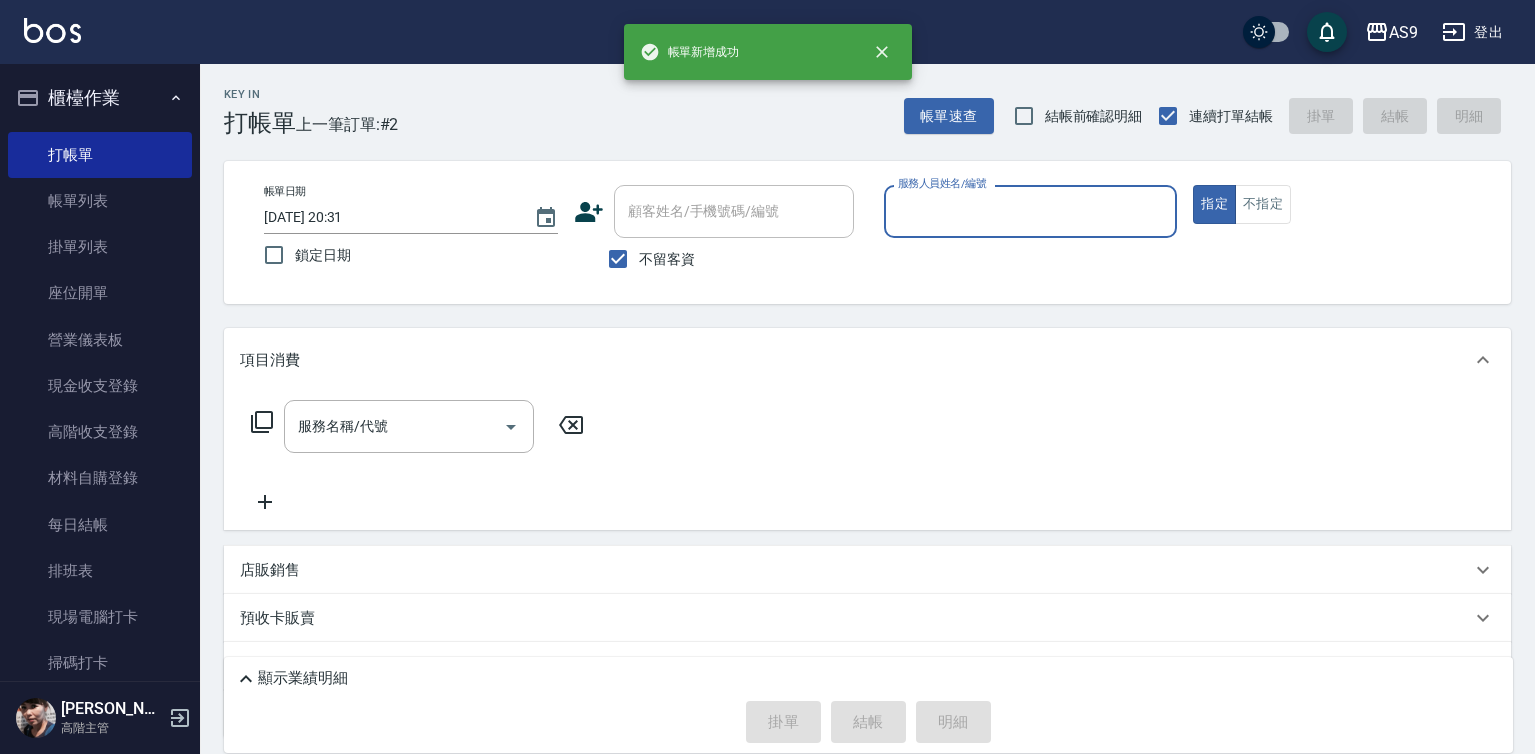 click on "服務人員姓名/編號" at bounding box center [1031, 211] 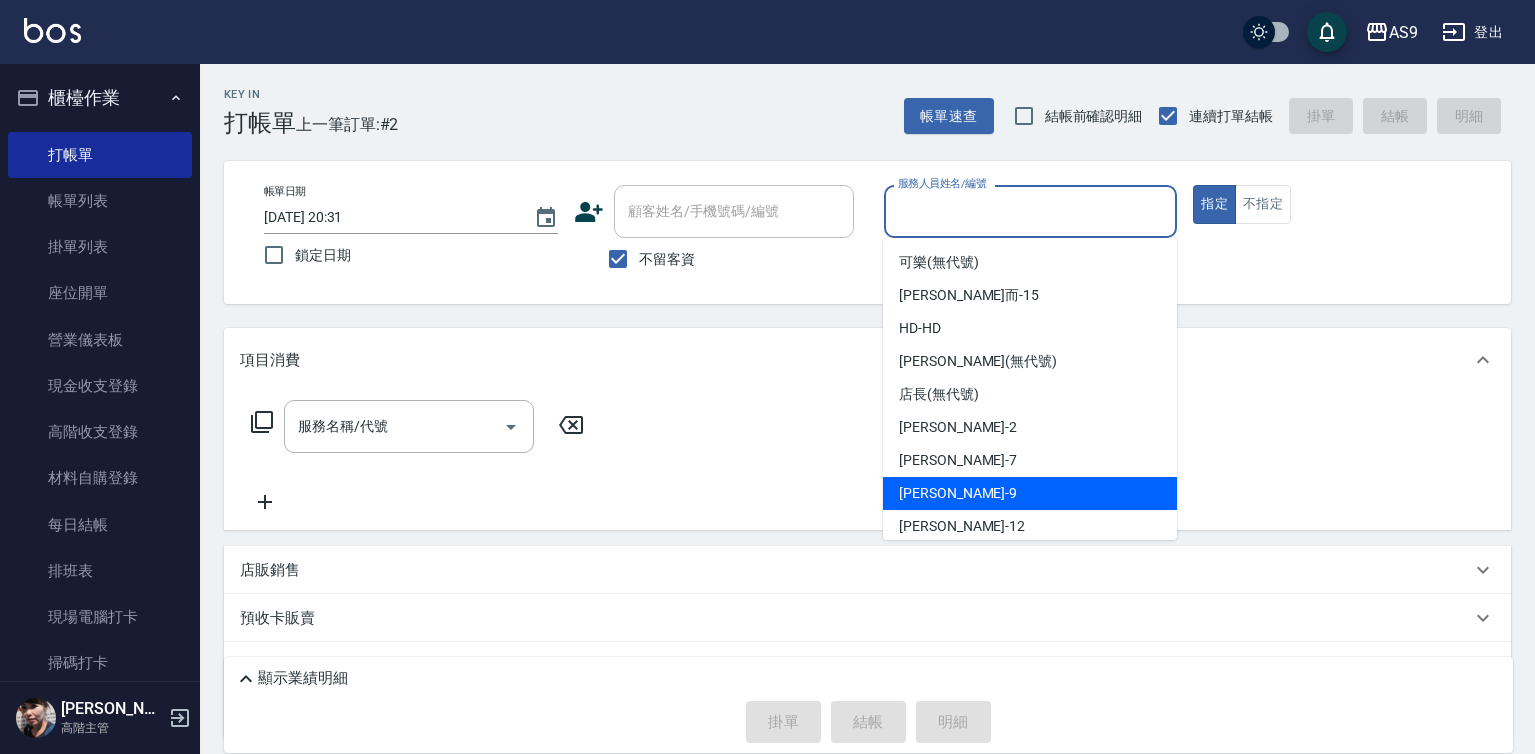 click on "[PERSON_NAME] -9" at bounding box center (958, 493) 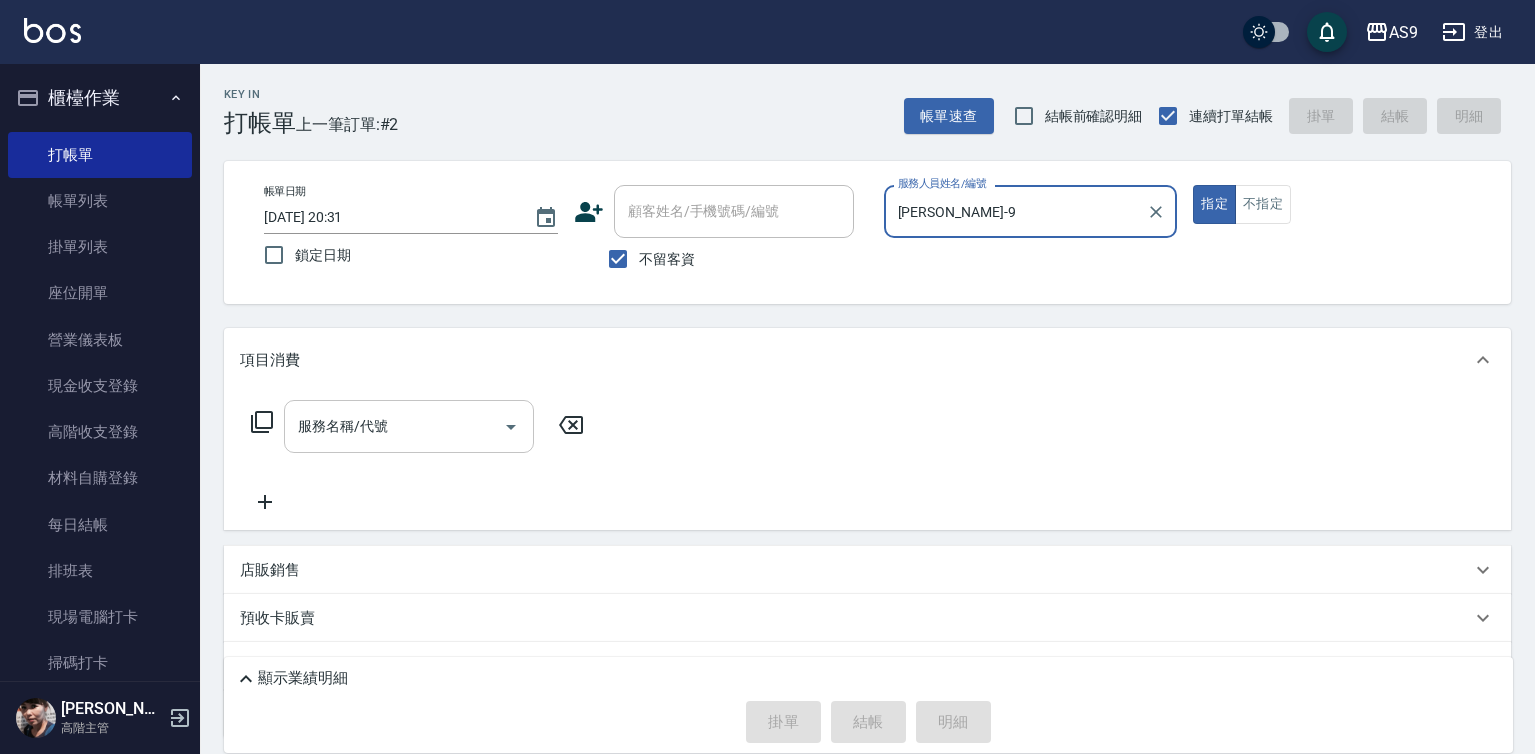click on "服務名稱/代號" at bounding box center (394, 426) 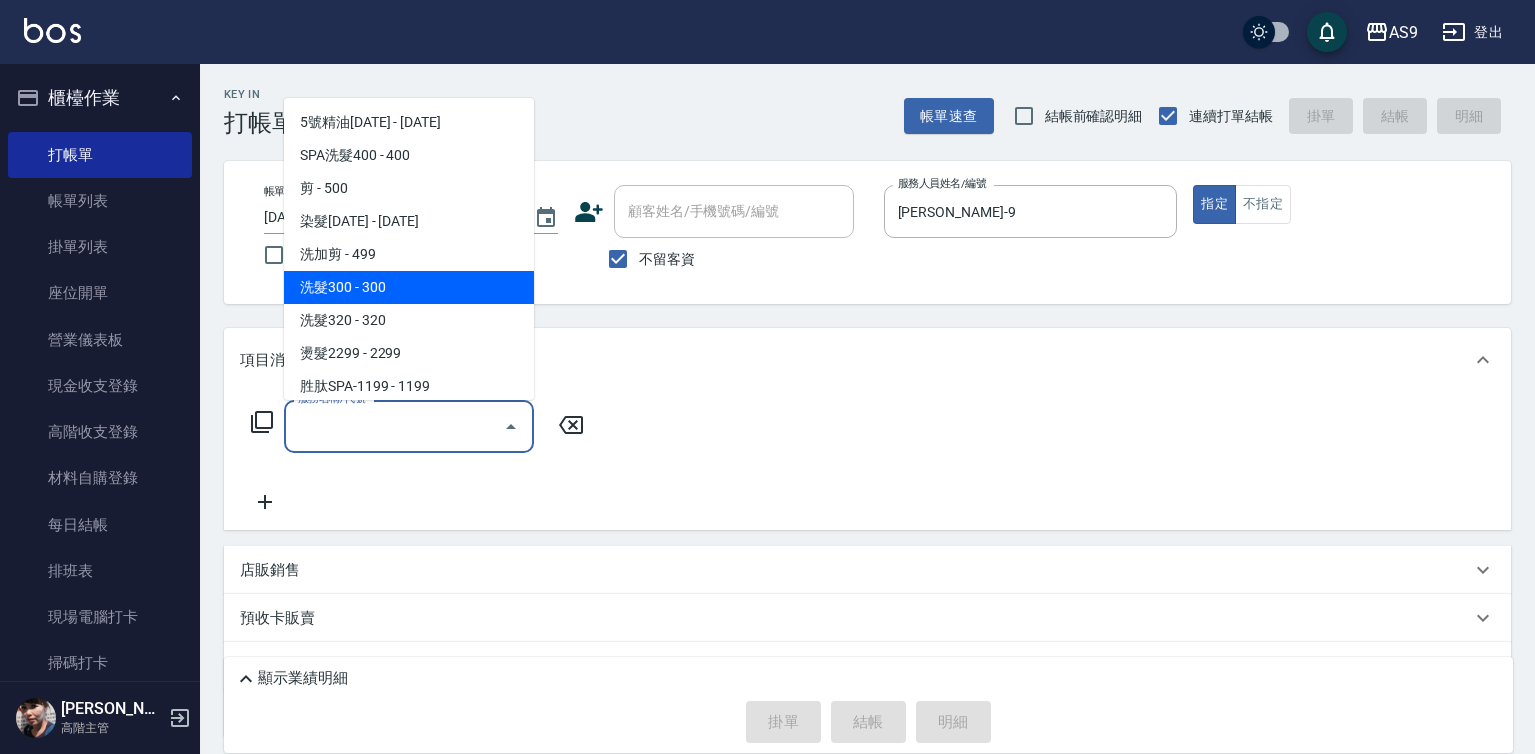 click on "洗髮300 - 300" at bounding box center (409, 287) 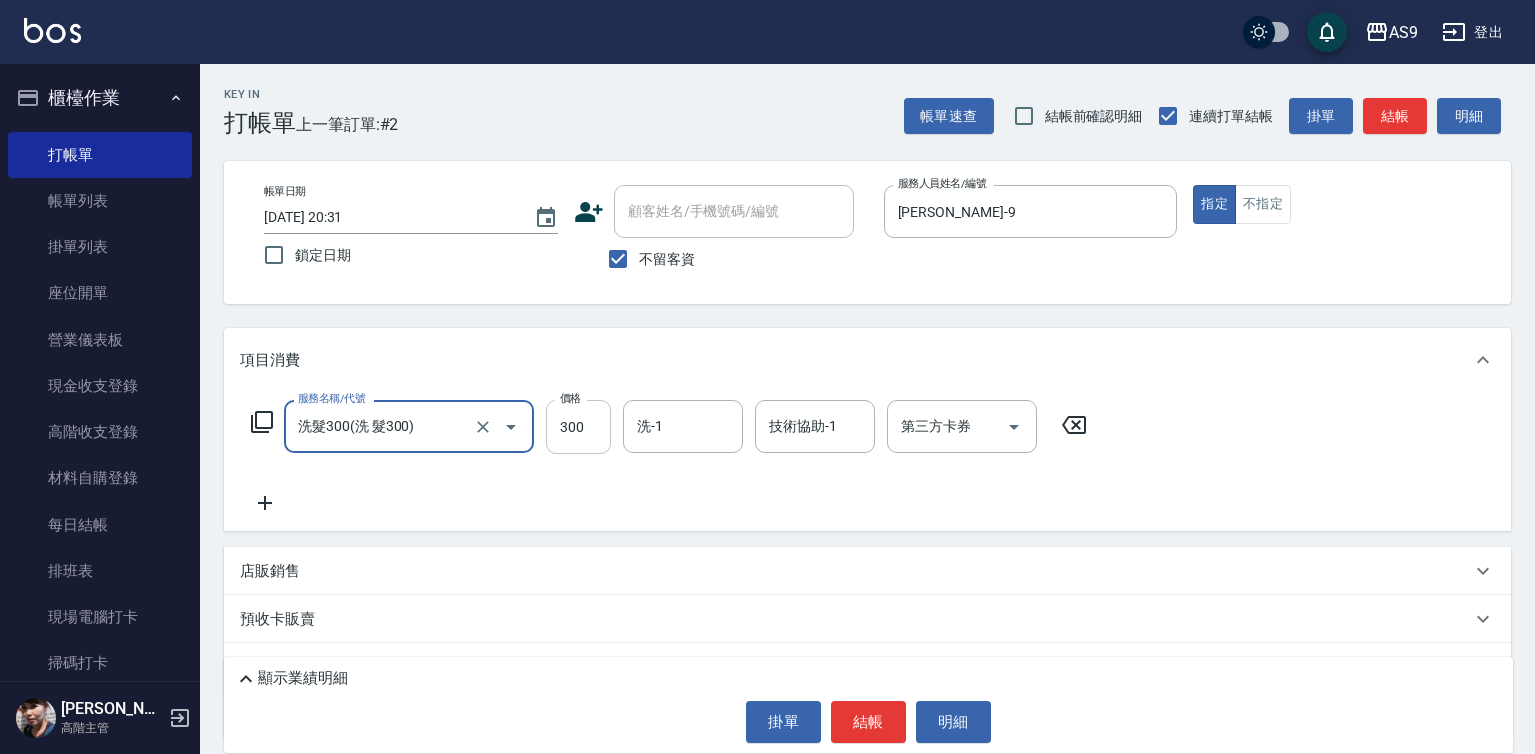 click on "300" at bounding box center [578, 427] 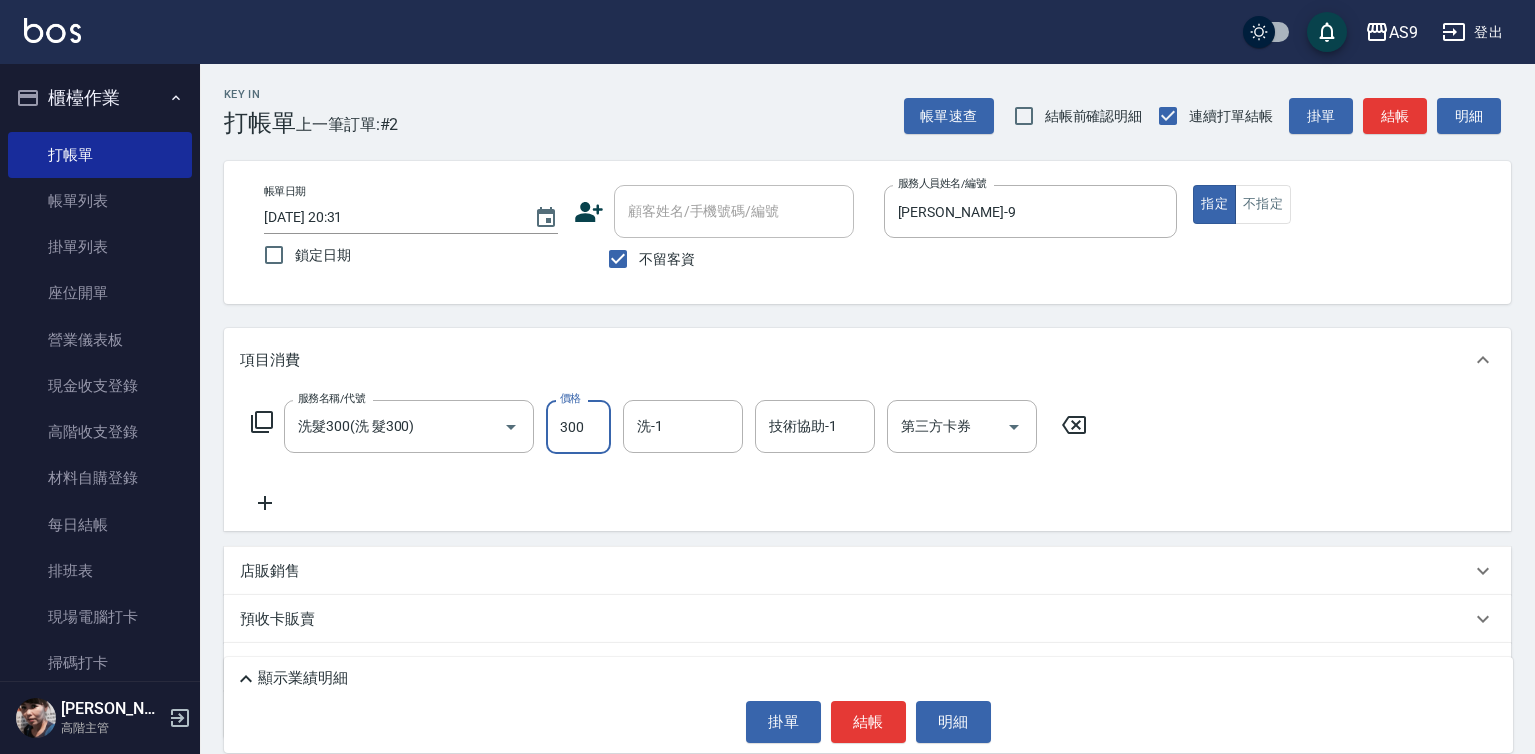 click on "300" at bounding box center [578, 427] 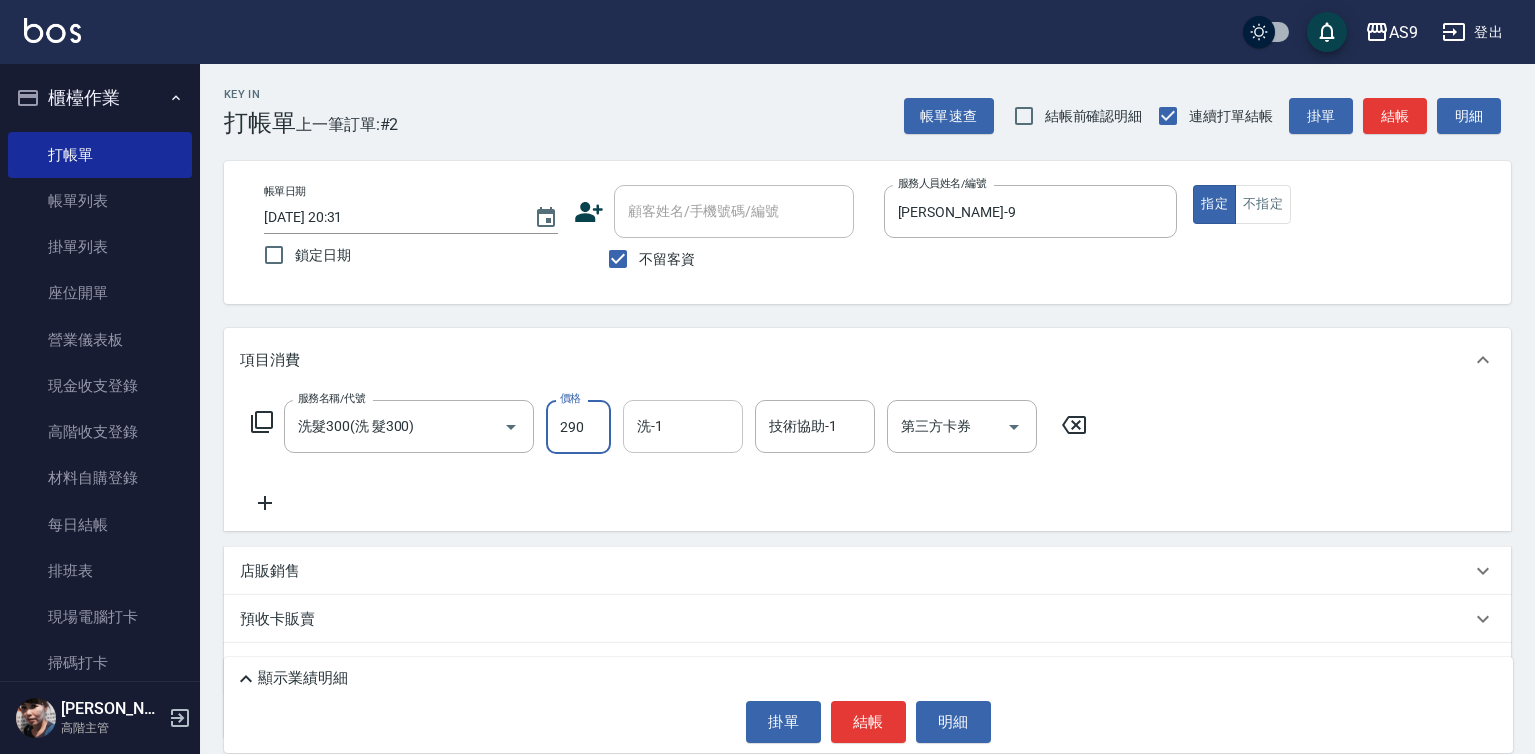 type on "290" 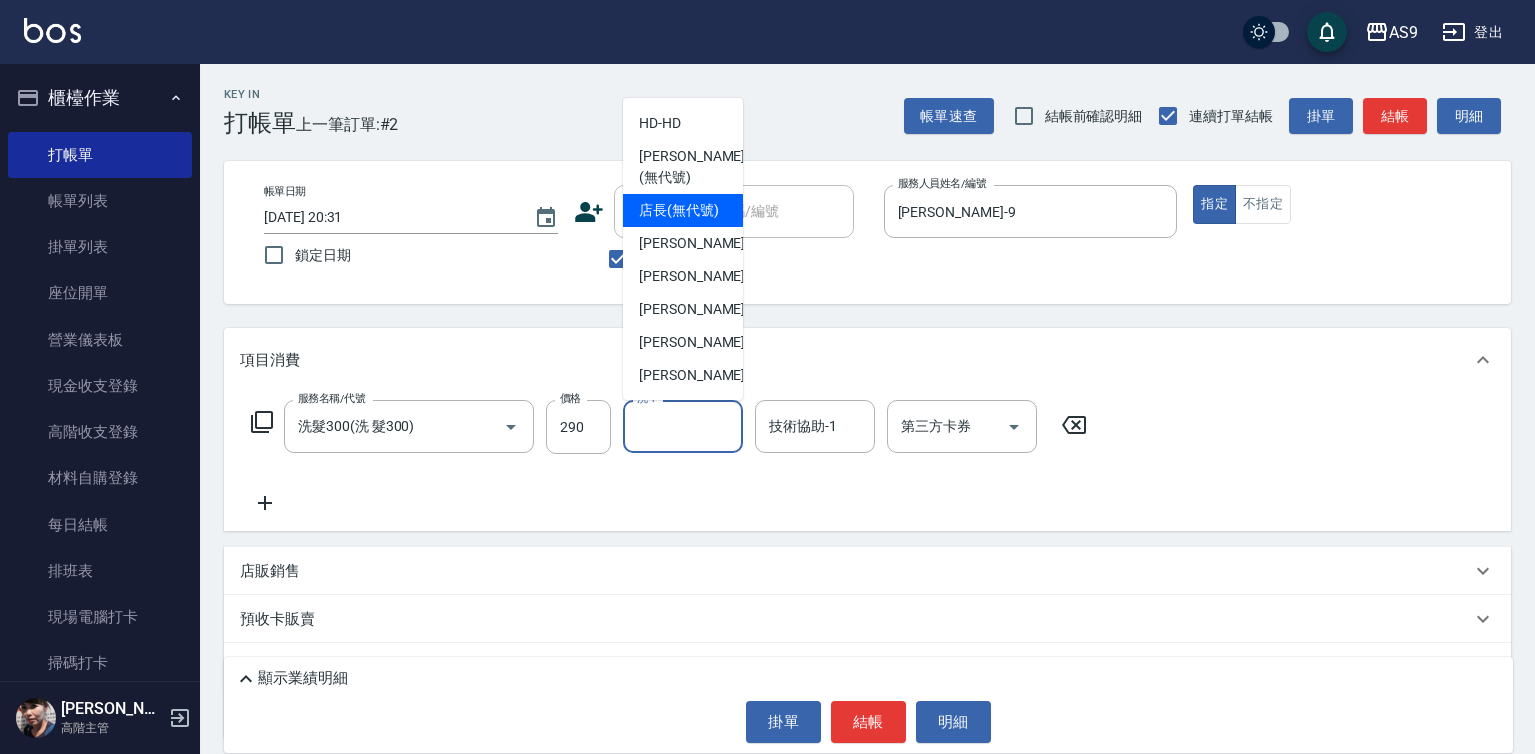 scroll, scrollTop: 128, scrollLeft: 0, axis: vertical 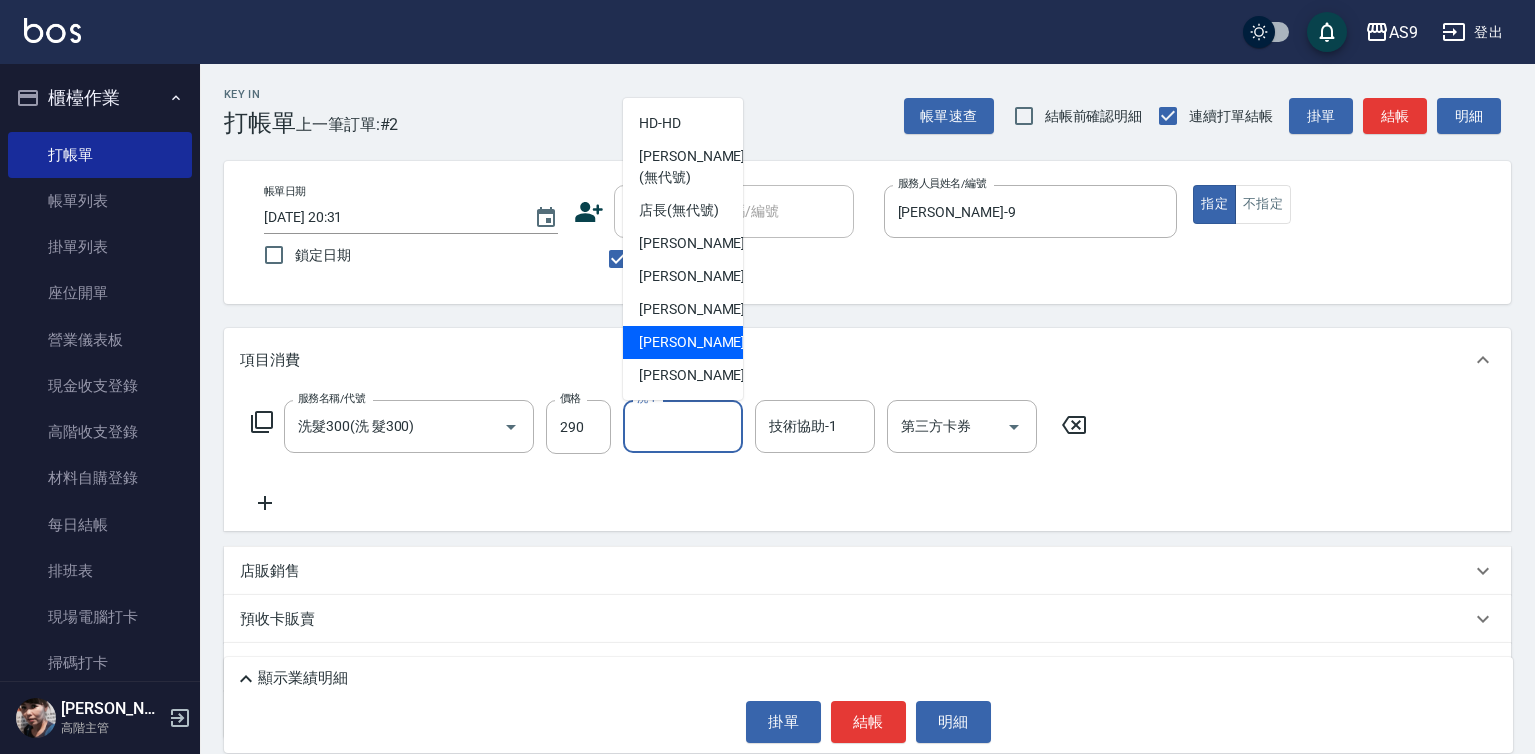 click on "[PERSON_NAME]-12" at bounding box center (683, 342) 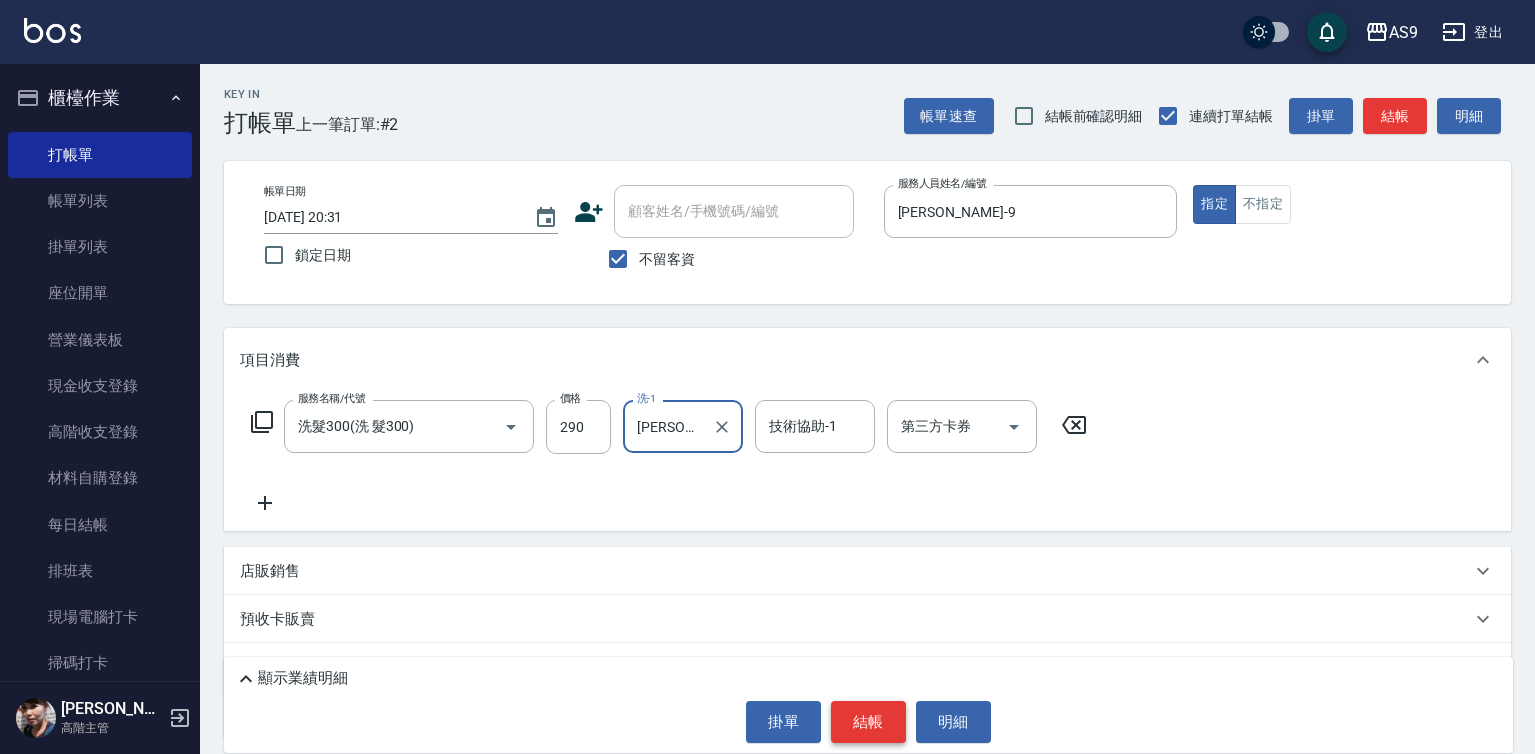 click on "結帳" at bounding box center [868, 722] 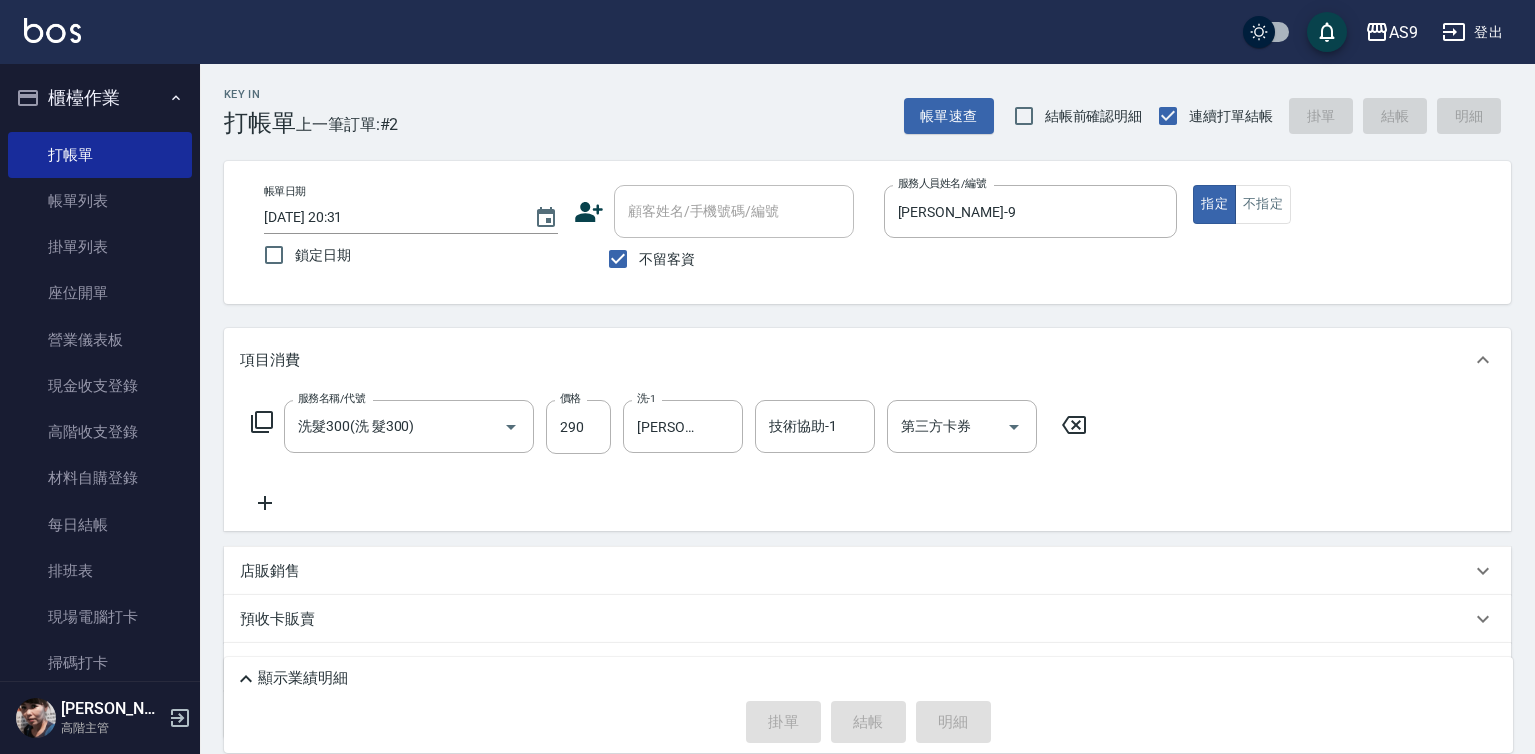 type 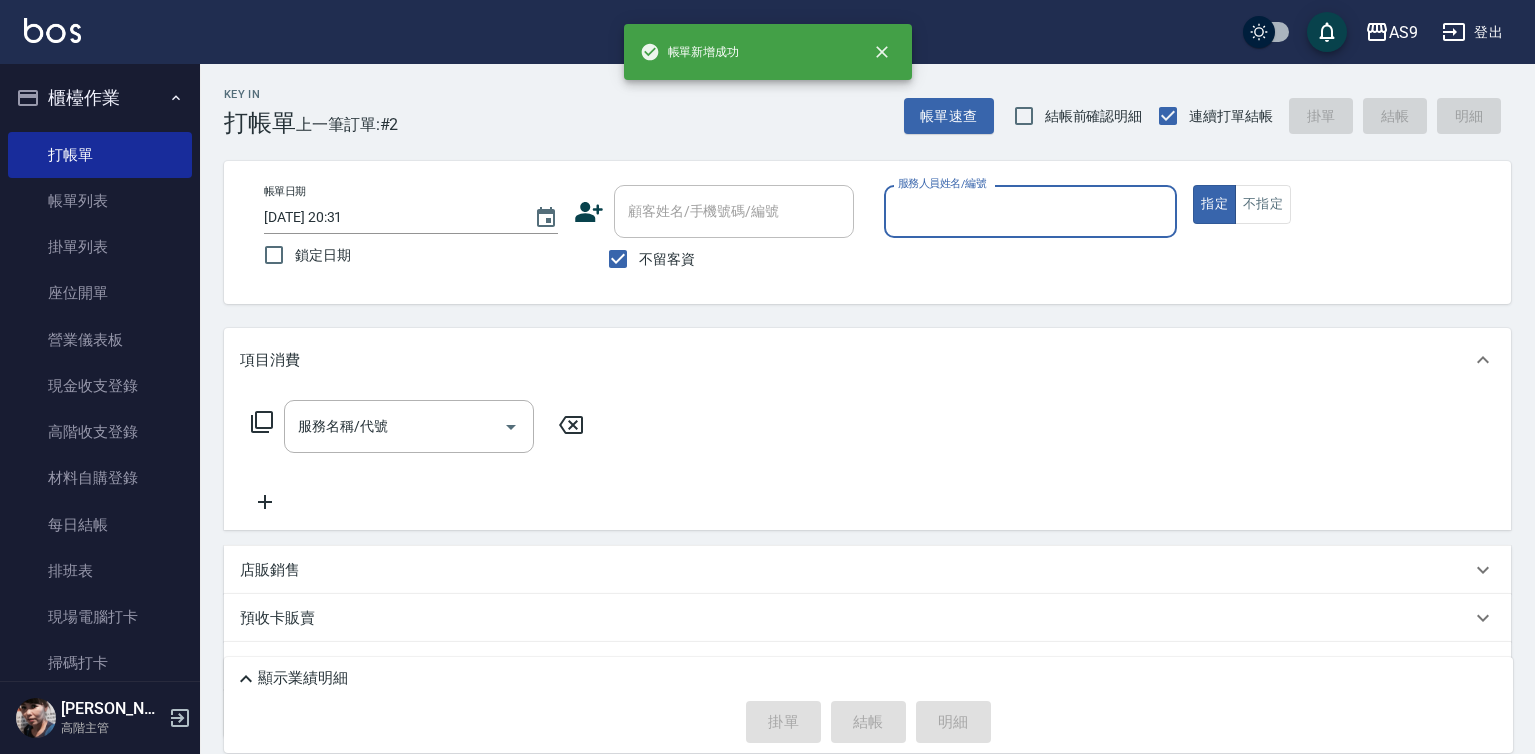 click on "服務人員姓名/編號" at bounding box center [942, 183] 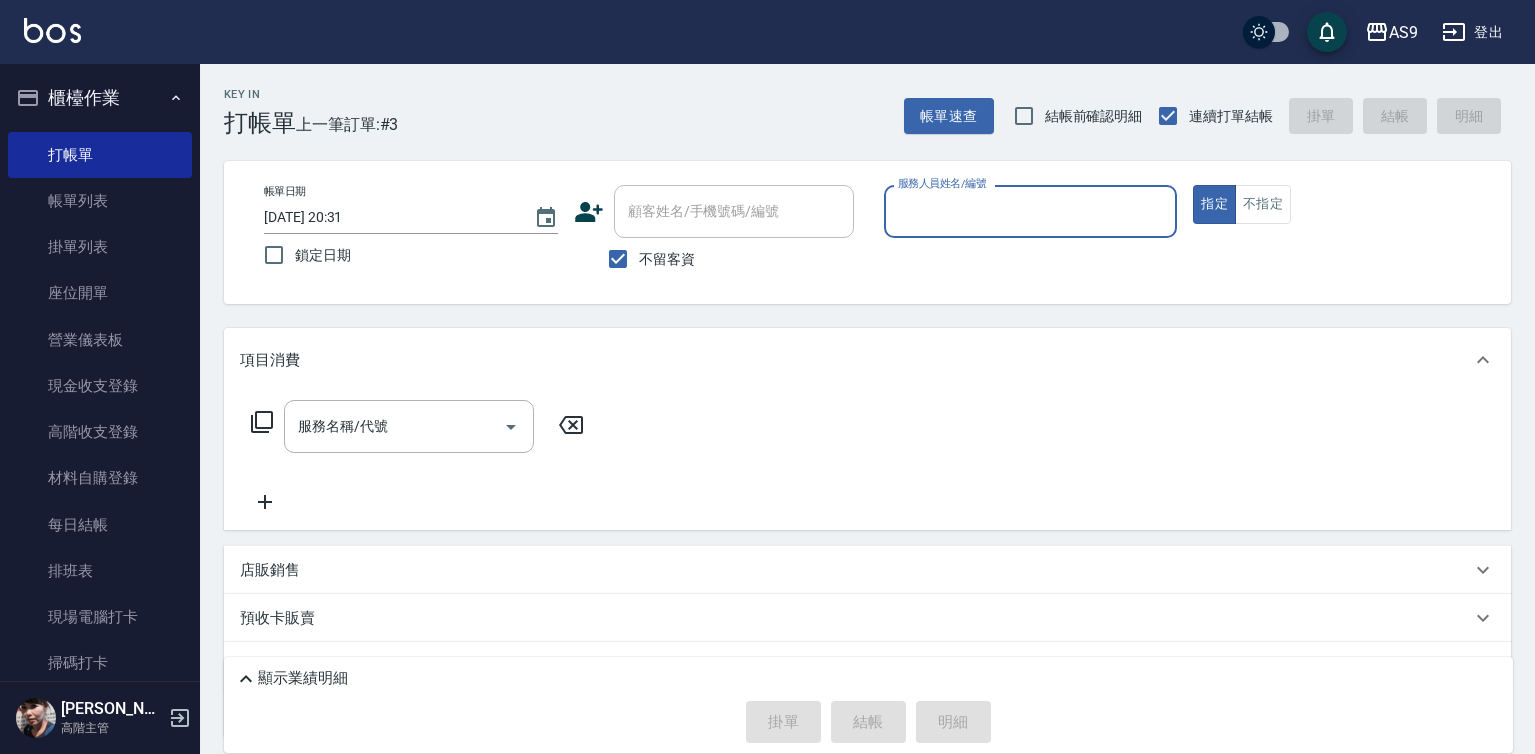 click on "服務人員姓名/編號" at bounding box center [1031, 211] 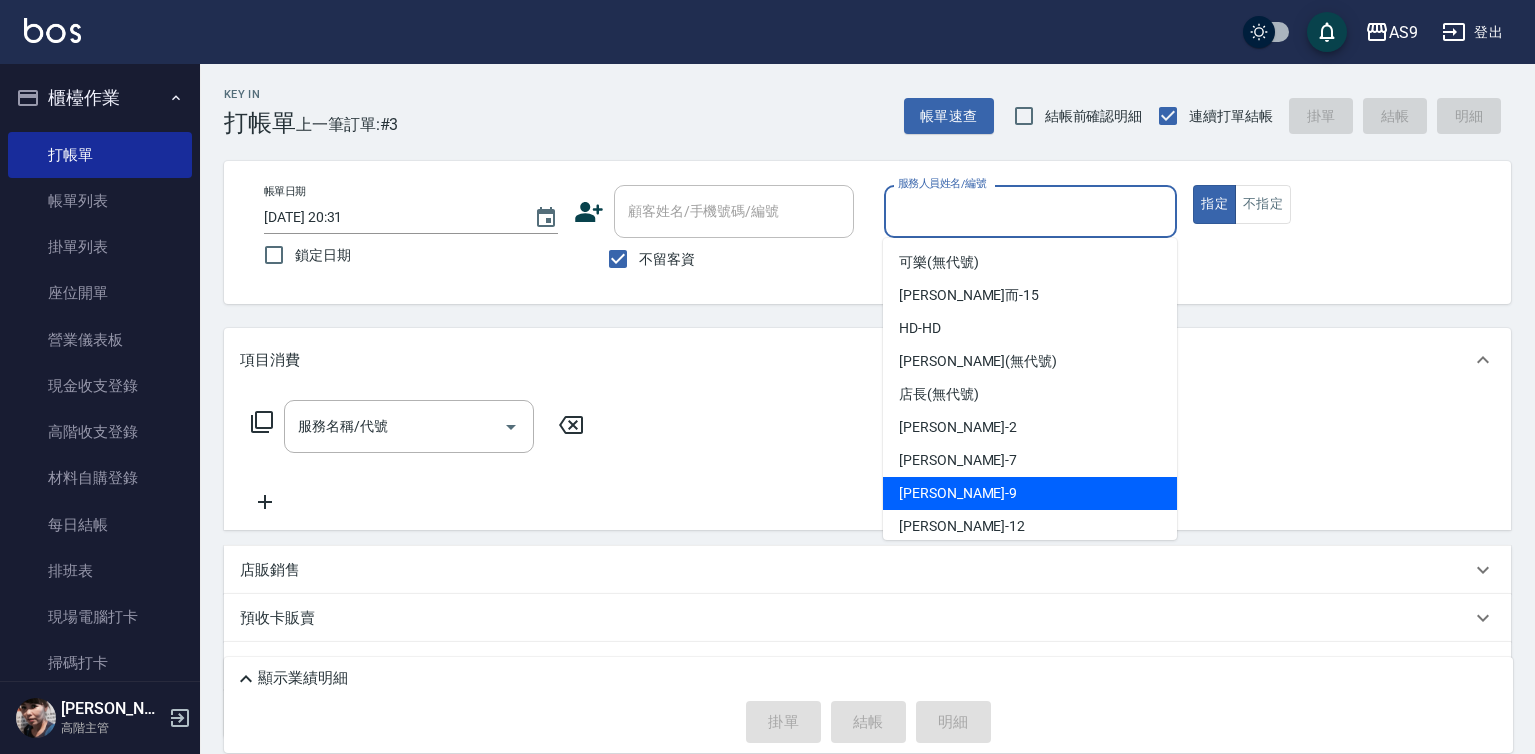 click on "[PERSON_NAME] -9" at bounding box center (1030, 493) 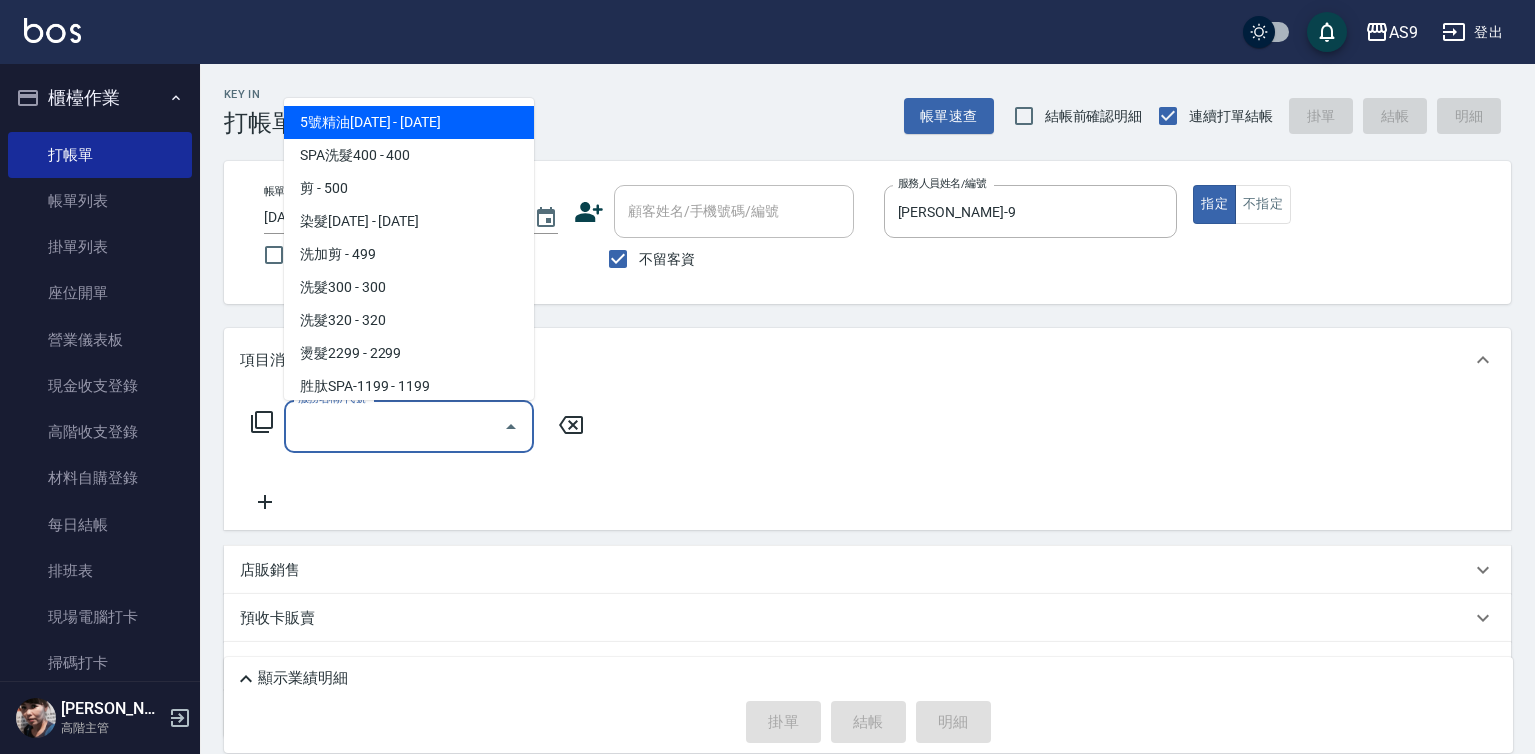 click on "服務名稱/代號" at bounding box center (394, 426) 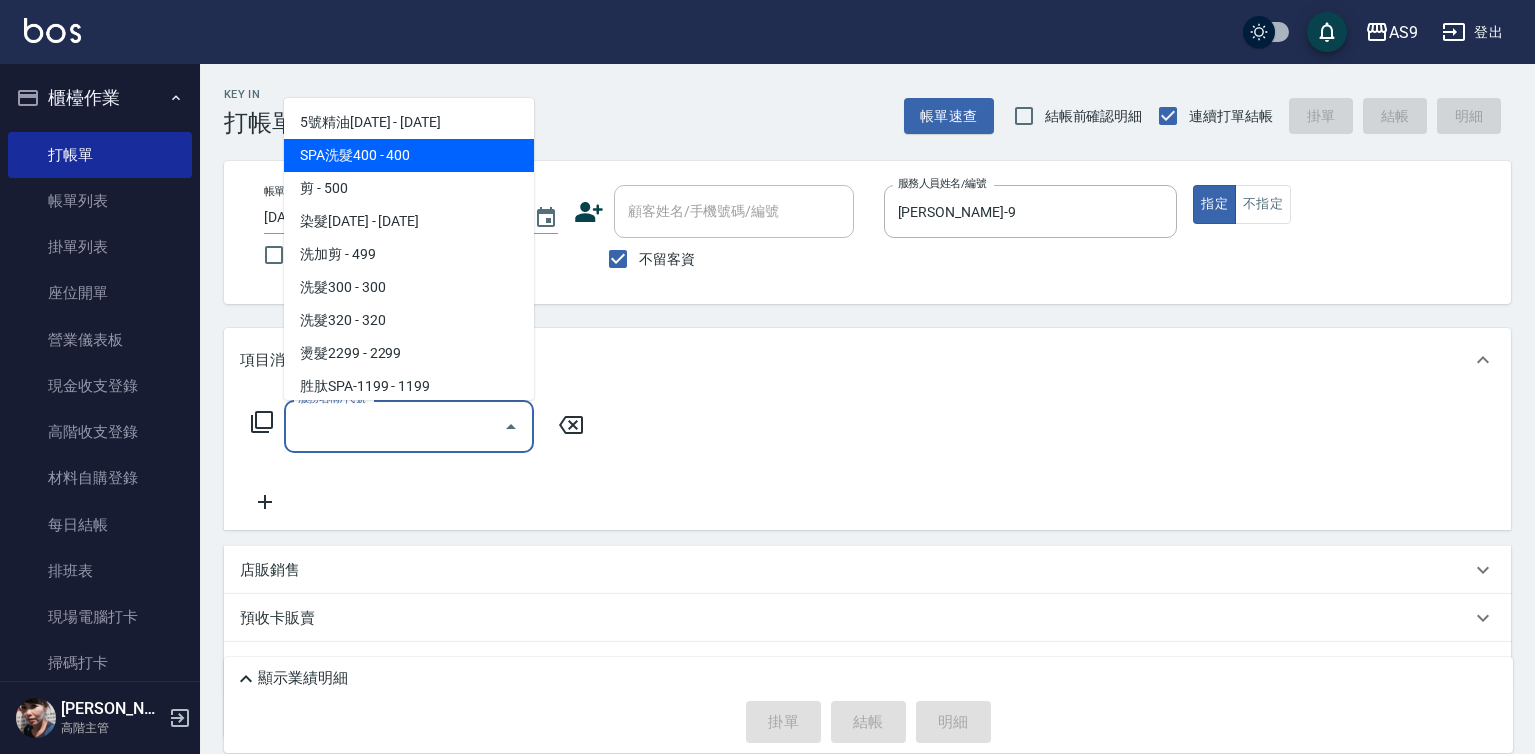 click on "SPA洗髮400 - 400" at bounding box center (409, 155) 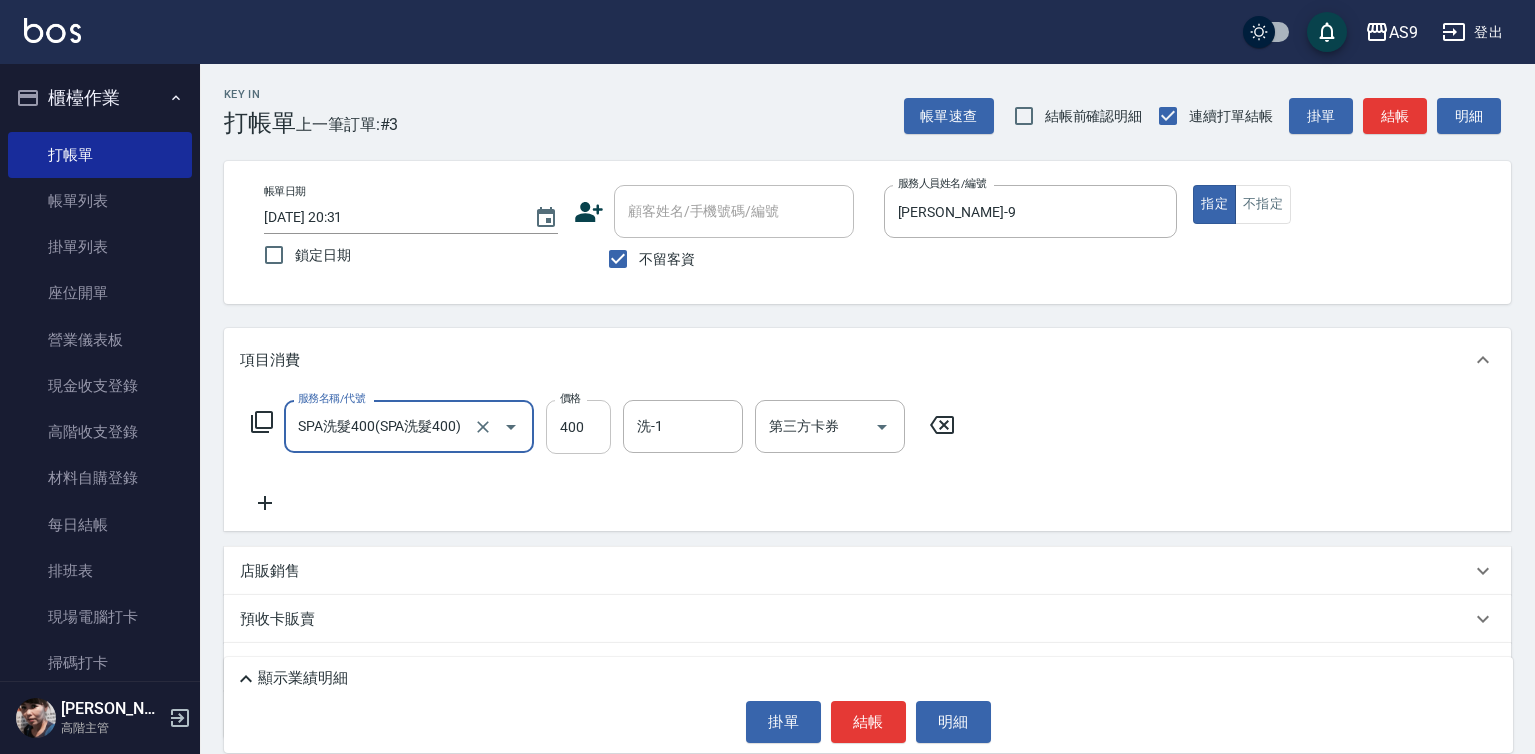 click on "400" at bounding box center [578, 427] 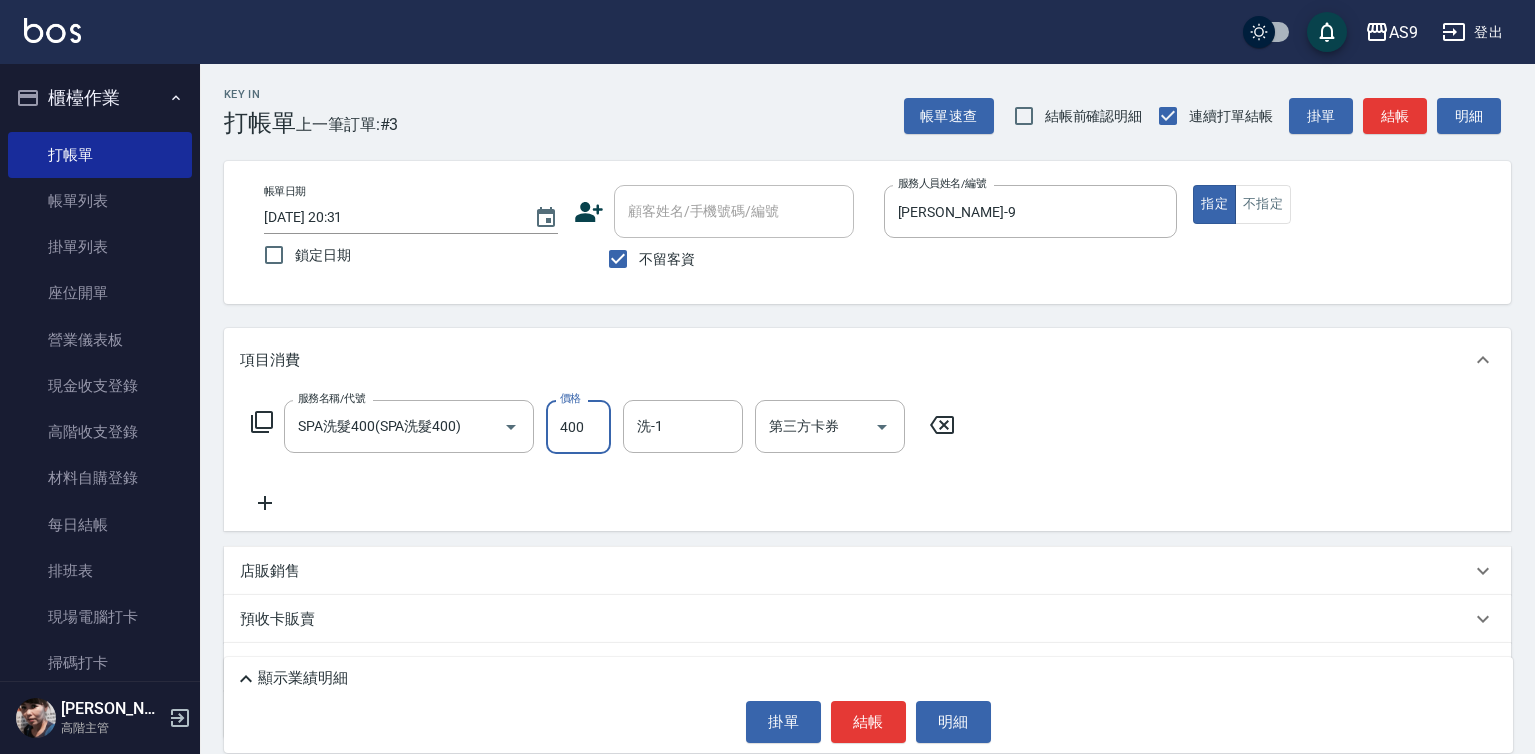 click on "400" at bounding box center [578, 427] 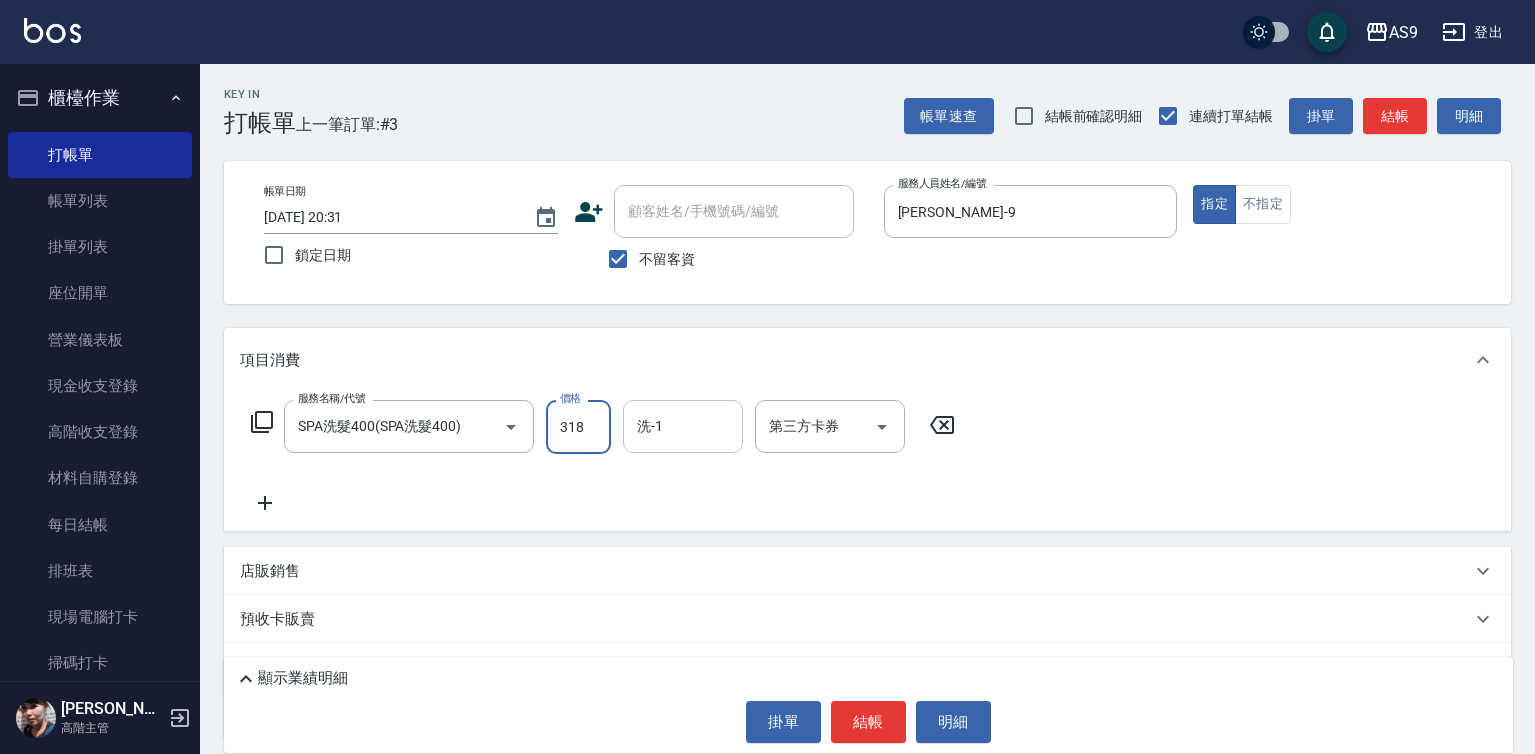 type on "318" 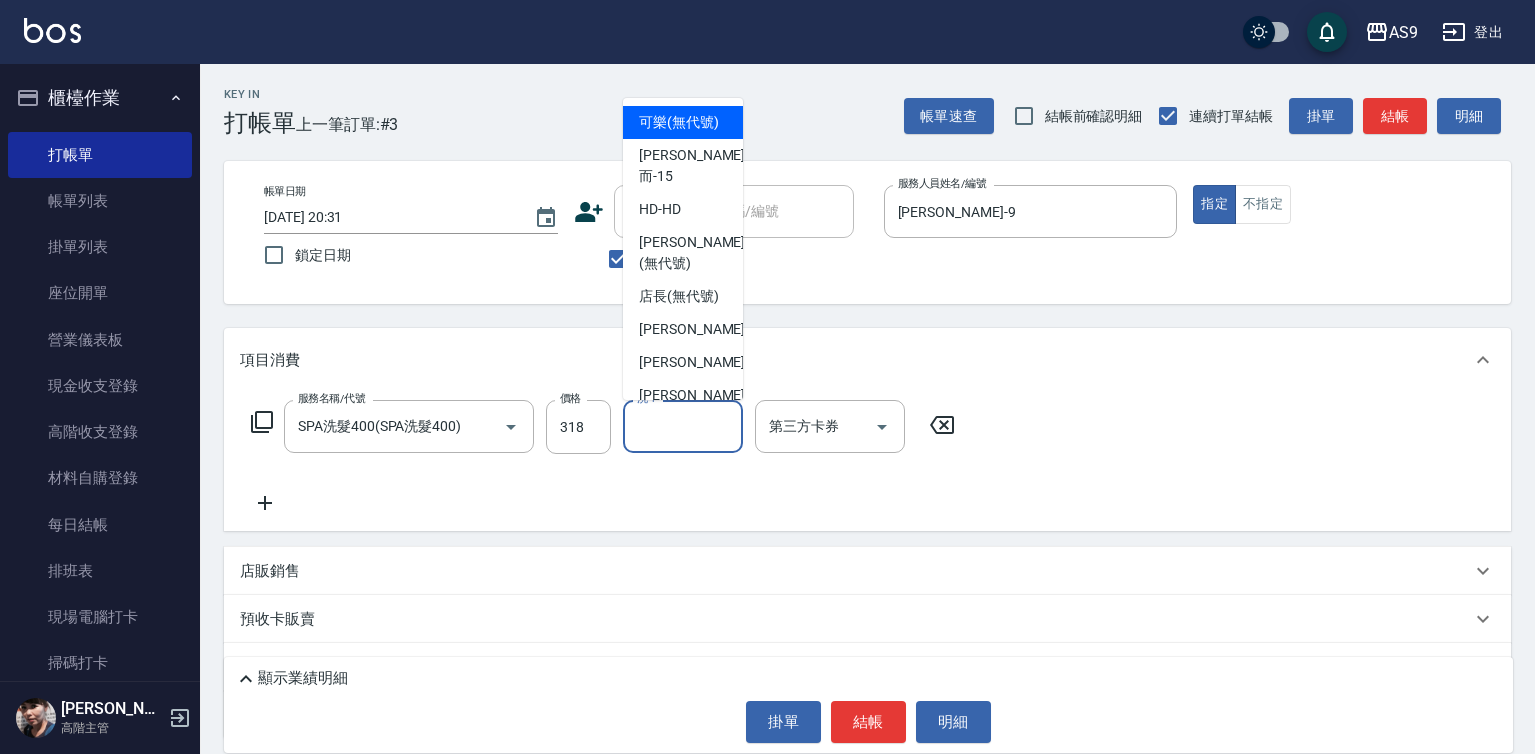 click on "洗-1" at bounding box center (683, 426) 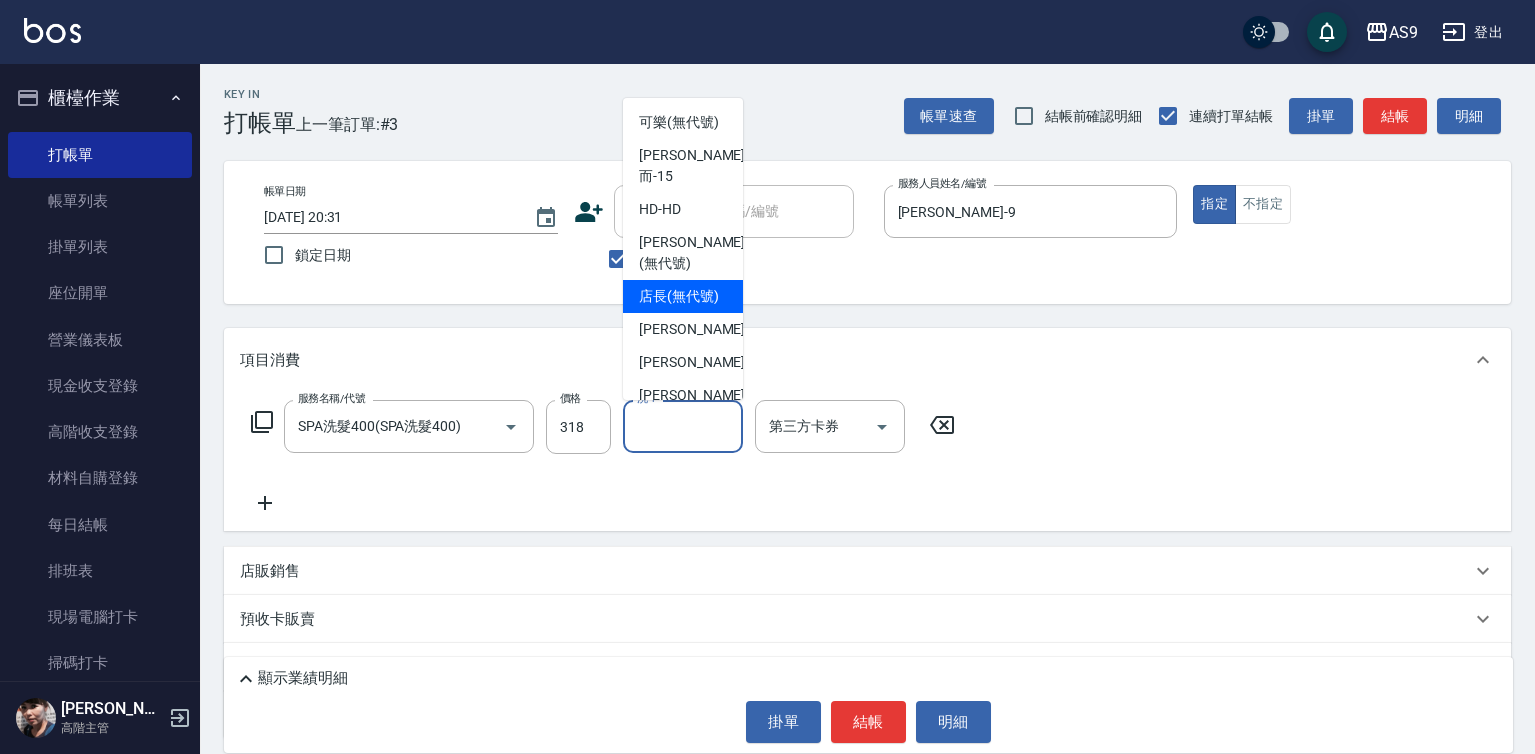 scroll, scrollTop: 100, scrollLeft: 0, axis: vertical 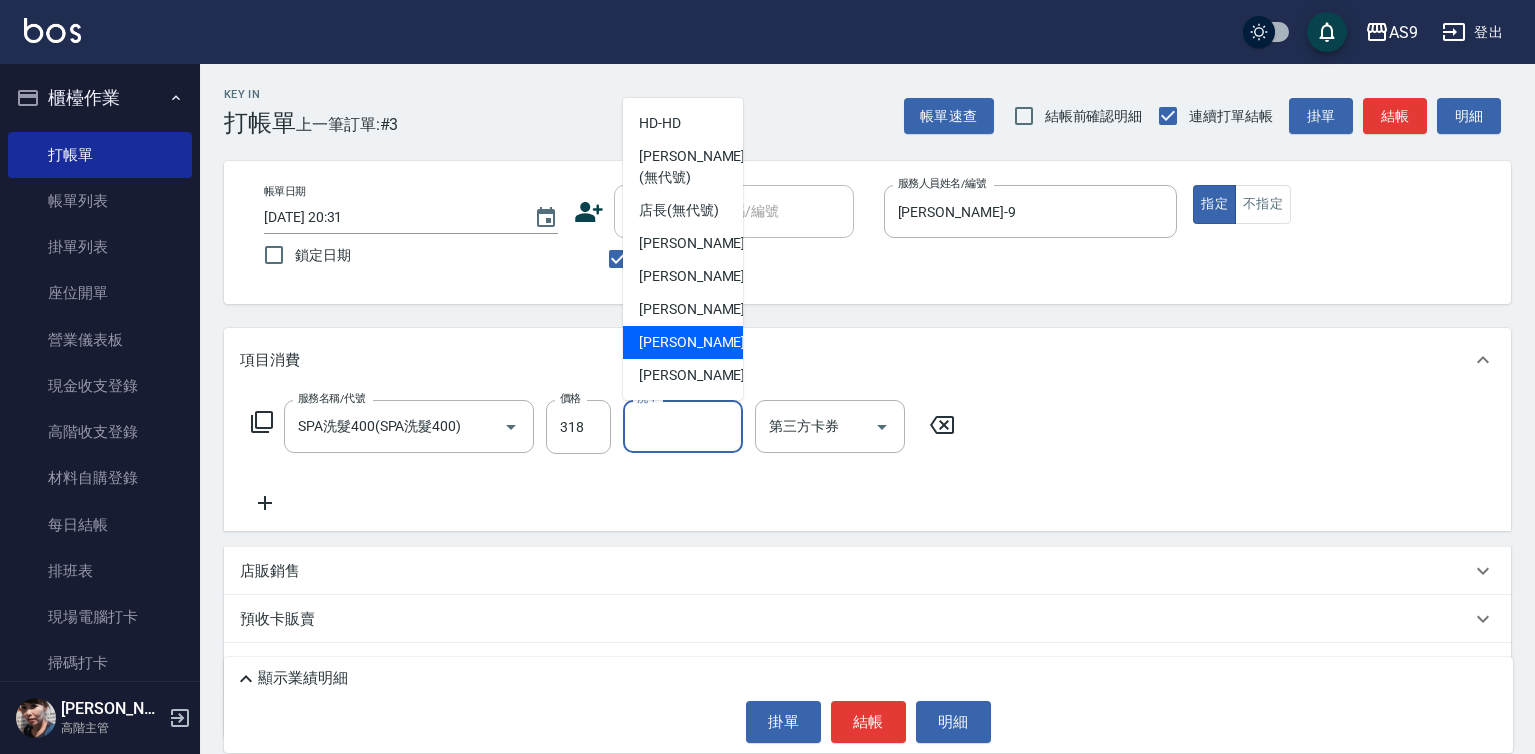 click on "[PERSON_NAME]-12" at bounding box center (702, 342) 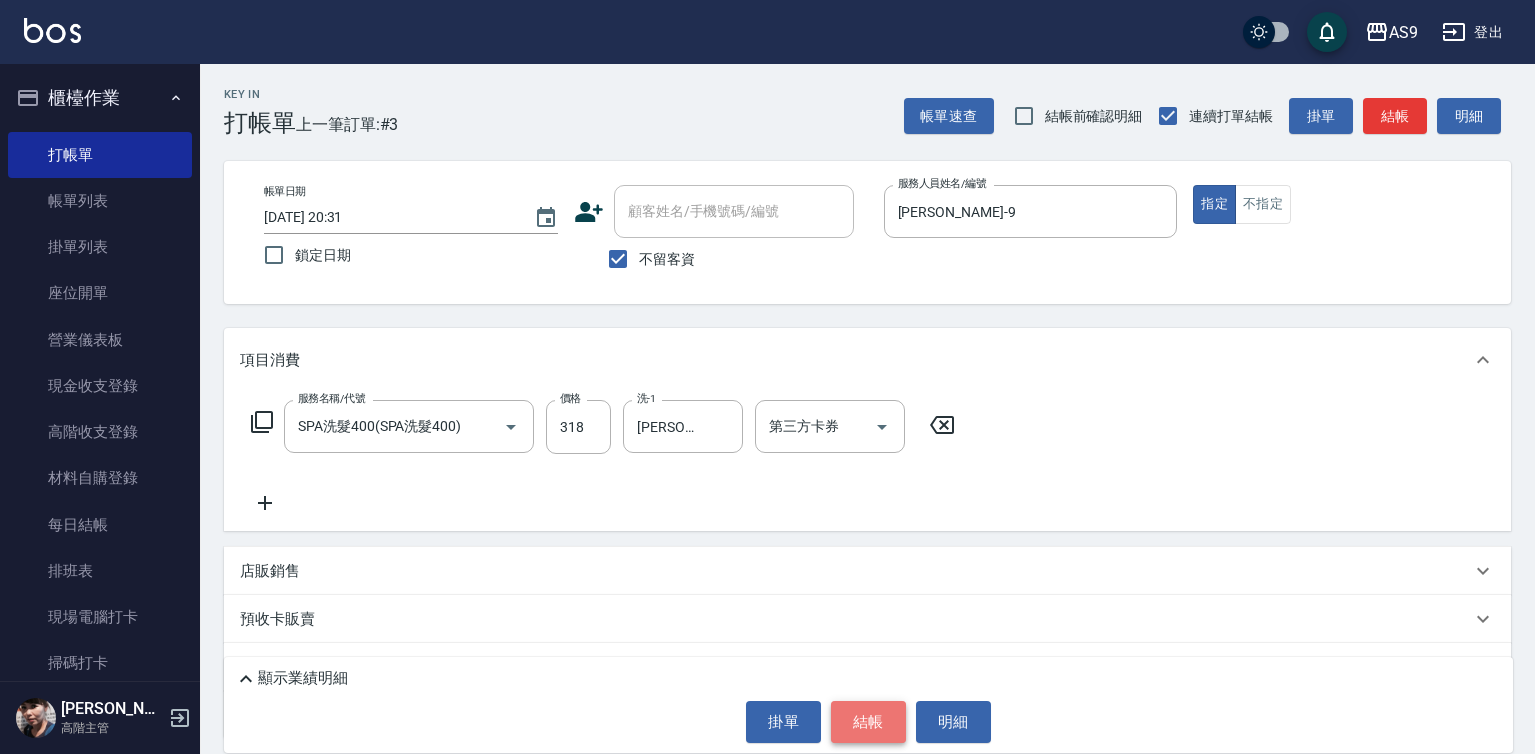 click on "結帳" at bounding box center [868, 722] 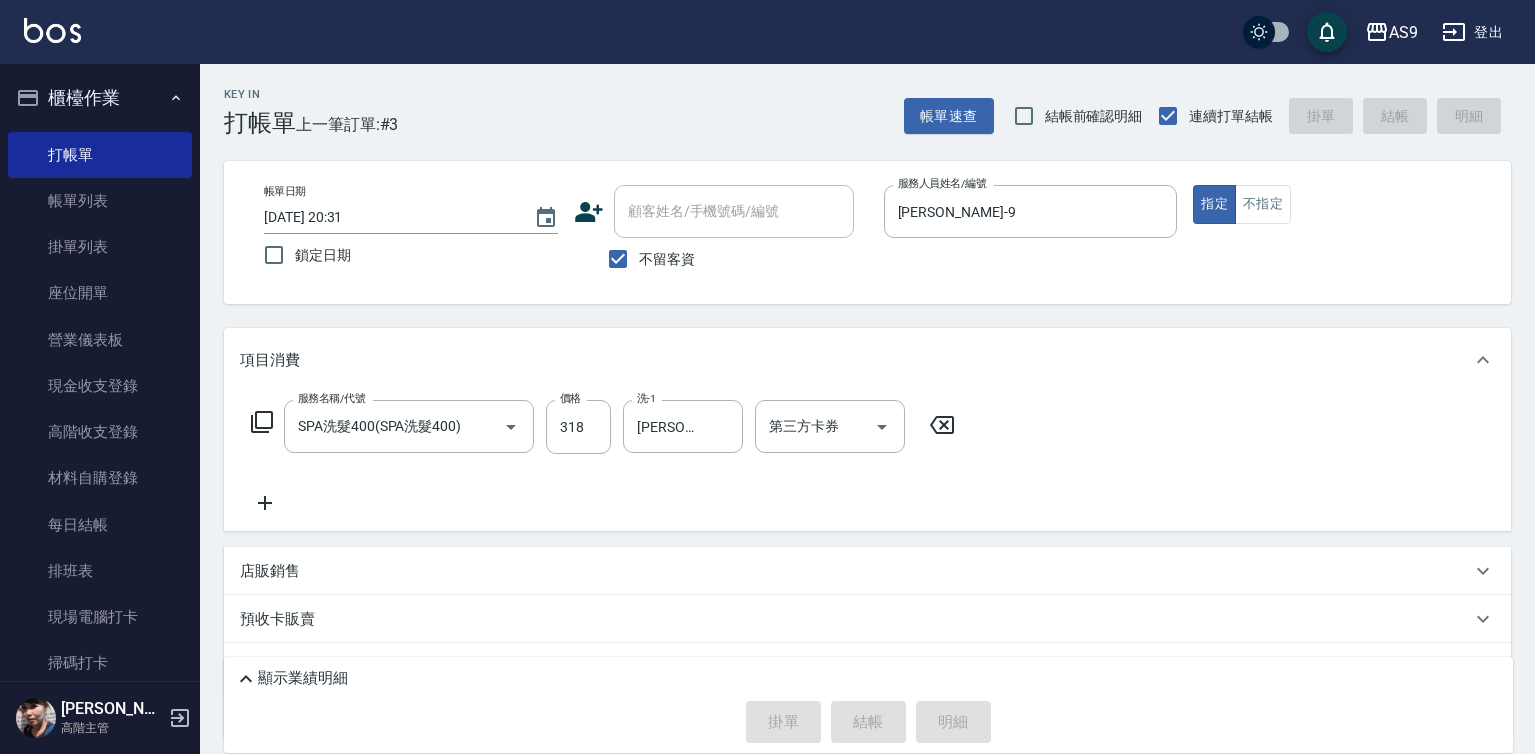 type on "[DATE] 20:32" 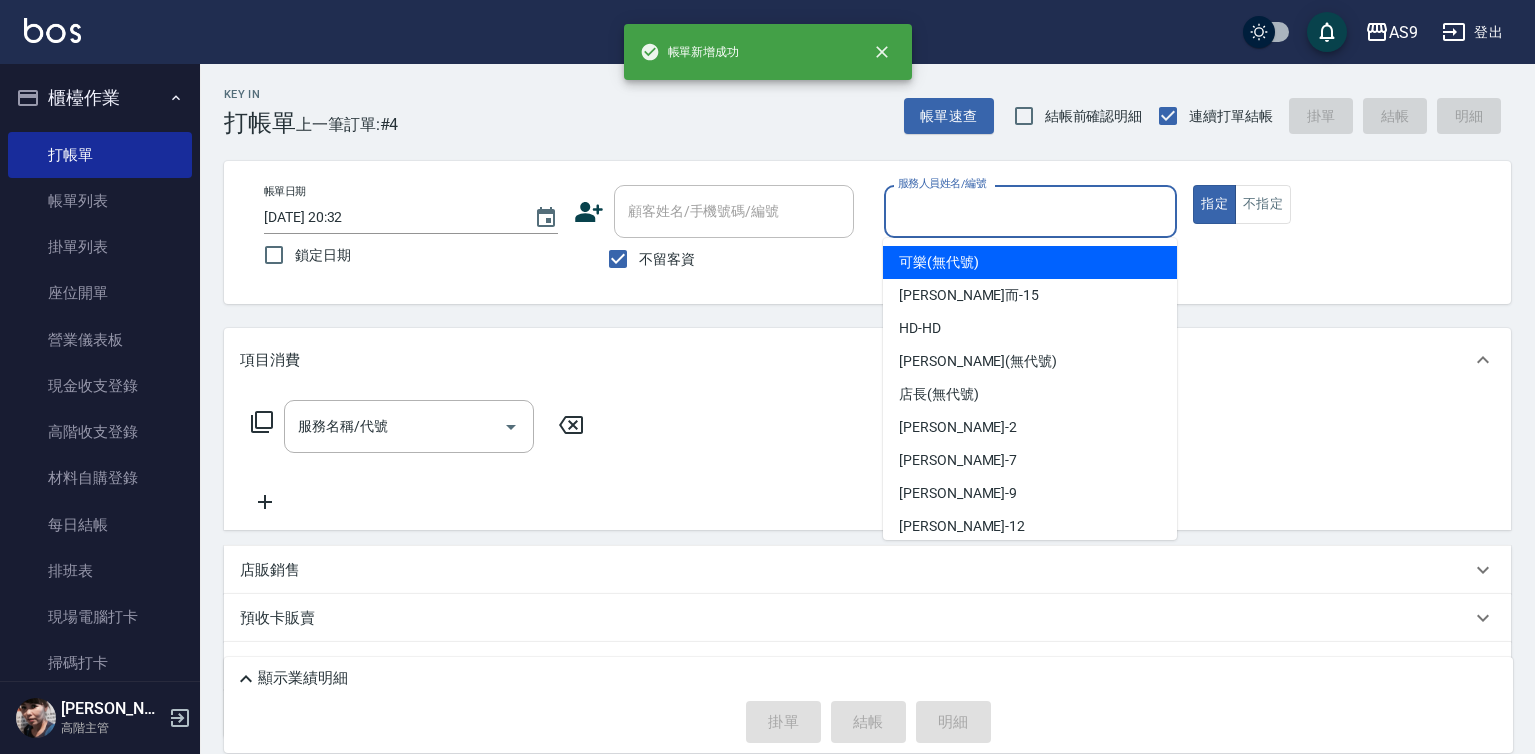 click on "服務人員姓名/編號" at bounding box center [1031, 211] 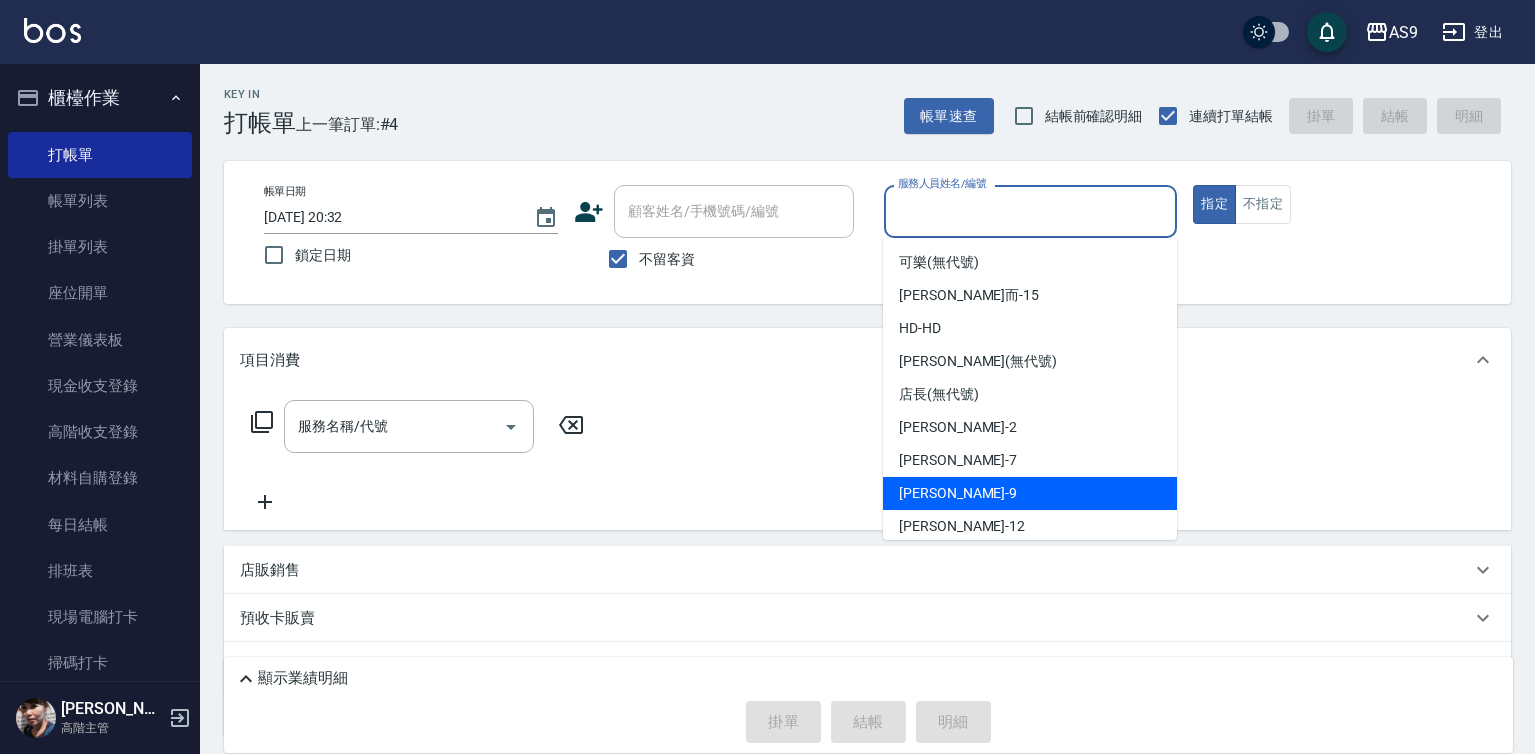 click on "[PERSON_NAME] -9" at bounding box center (958, 493) 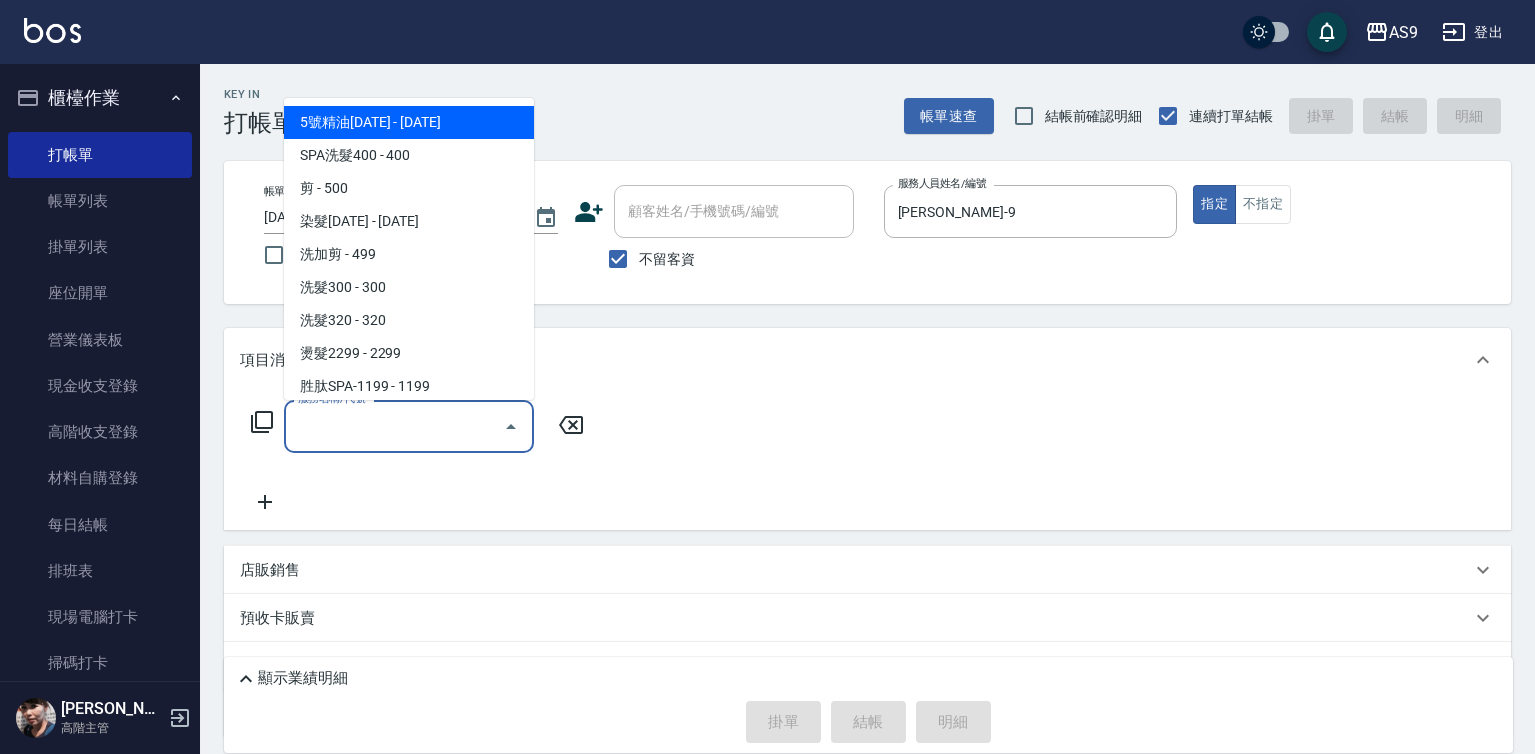 click on "服務名稱/代號" at bounding box center (394, 426) 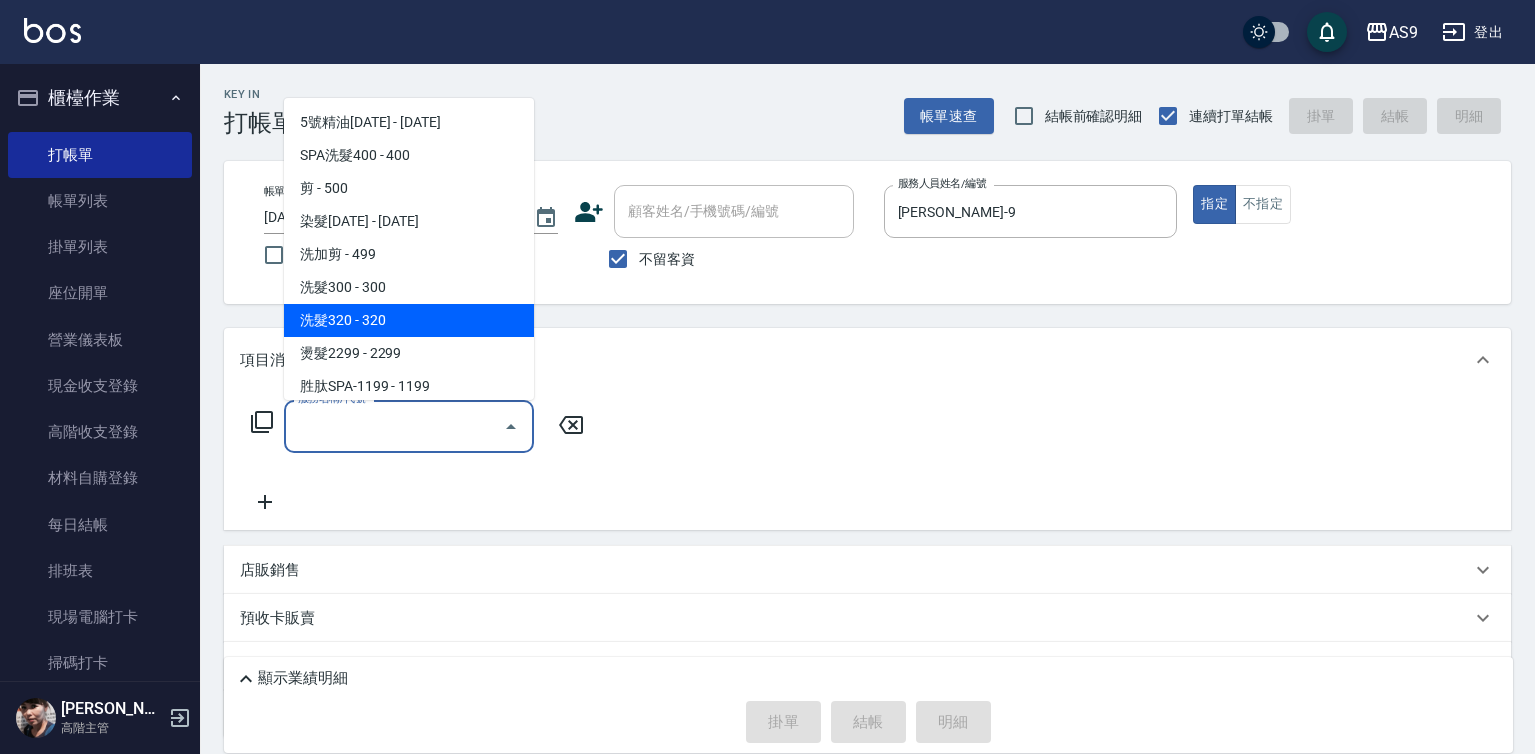 click on "洗髮320 - 320" at bounding box center [409, 320] 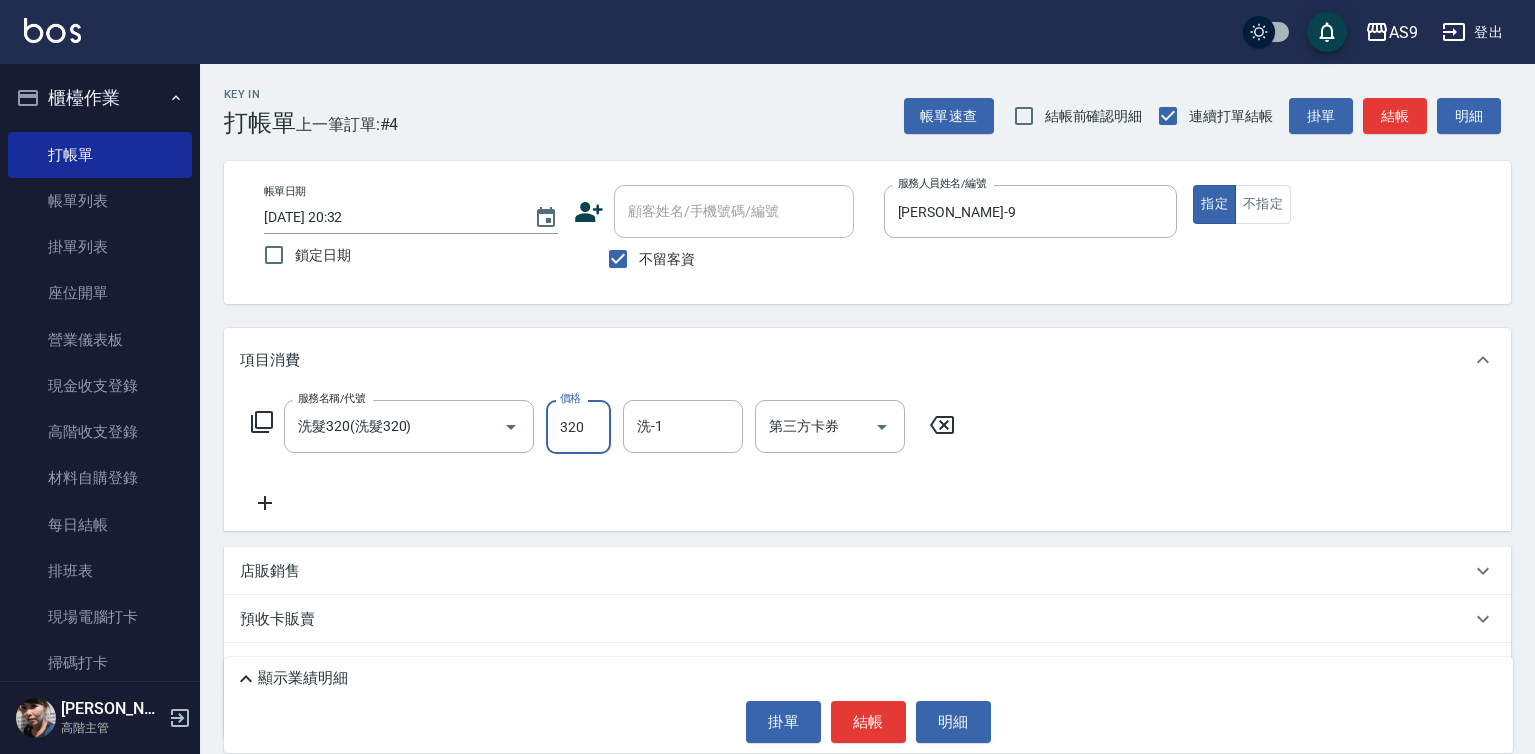 click on "320" at bounding box center [578, 427] 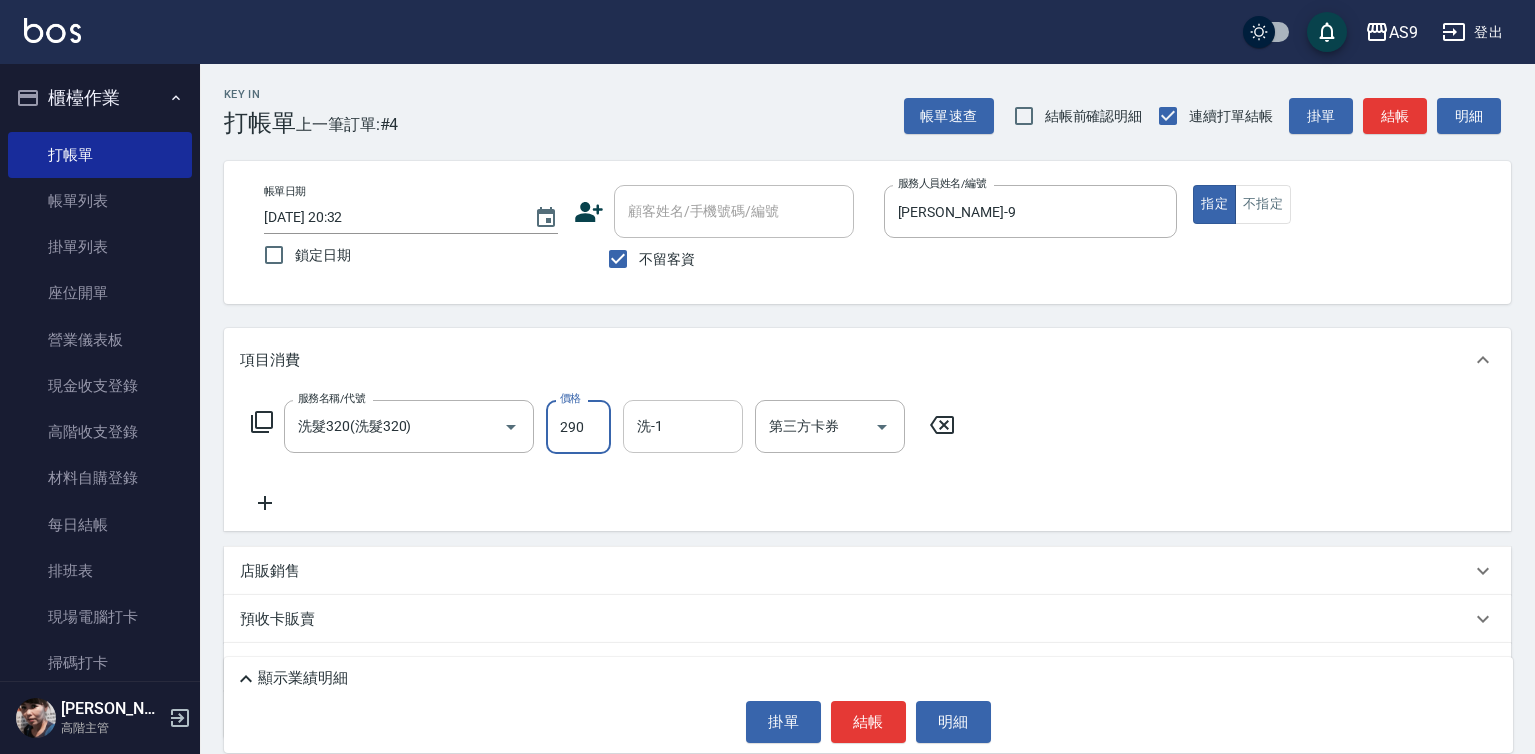 type on "290" 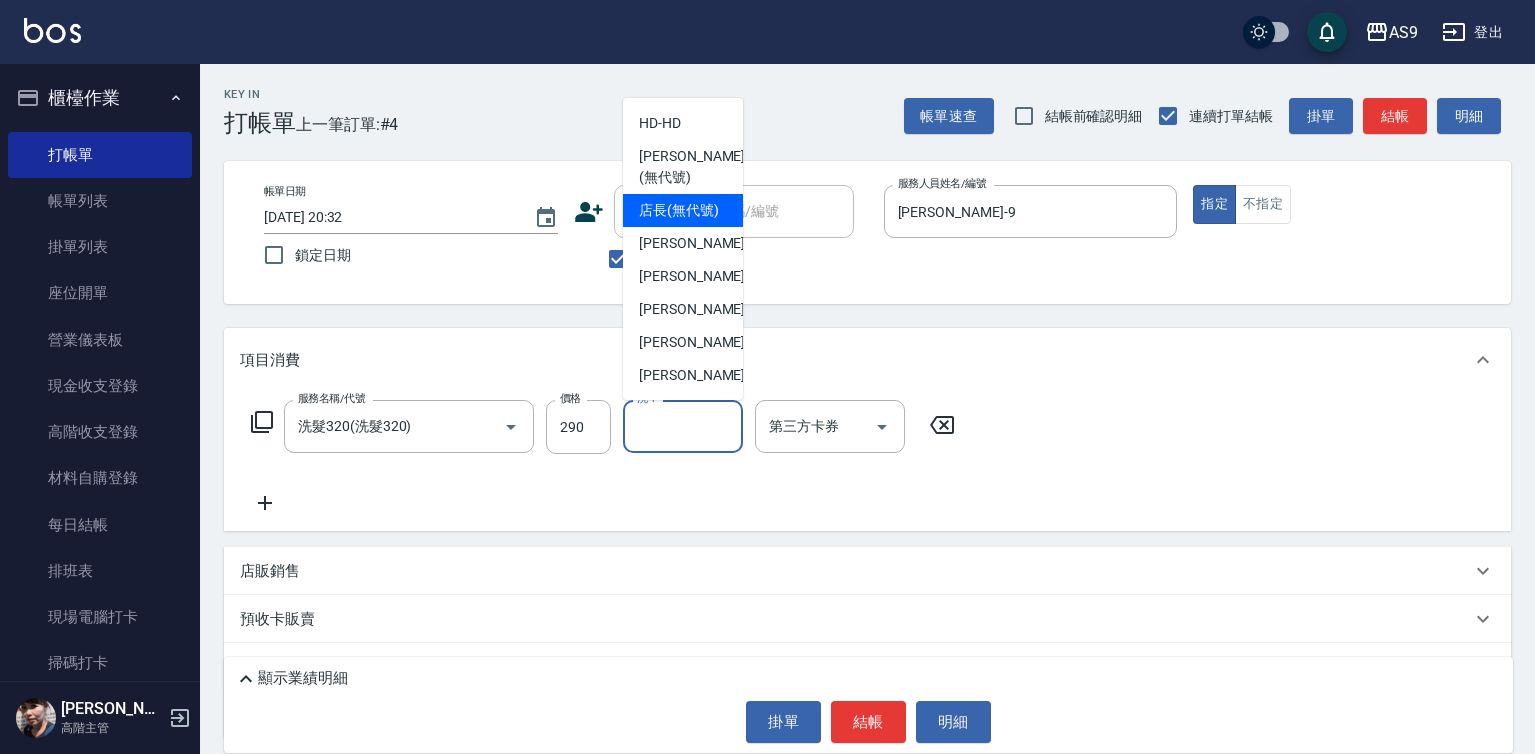 scroll, scrollTop: 128, scrollLeft: 0, axis: vertical 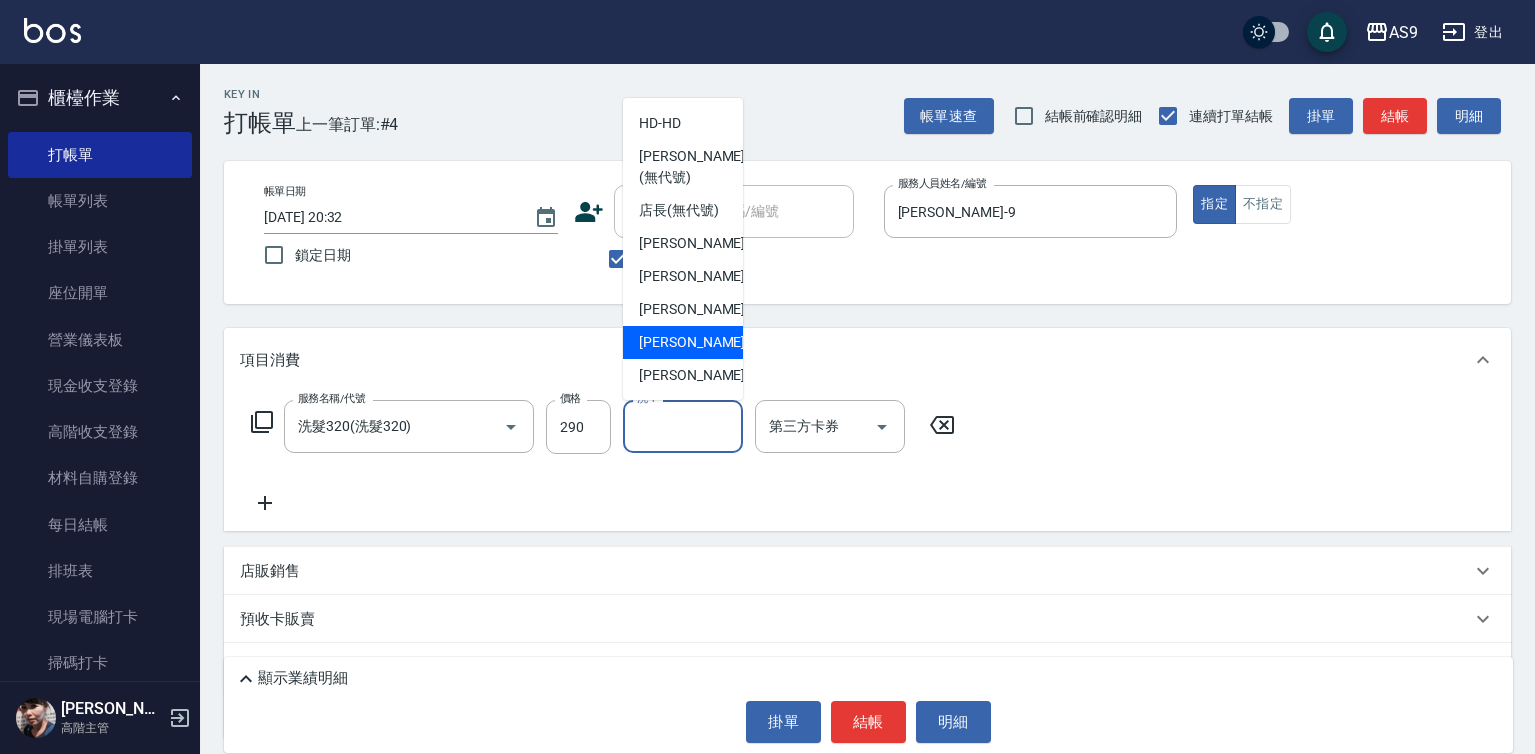click on "[PERSON_NAME]-12" at bounding box center (683, 342) 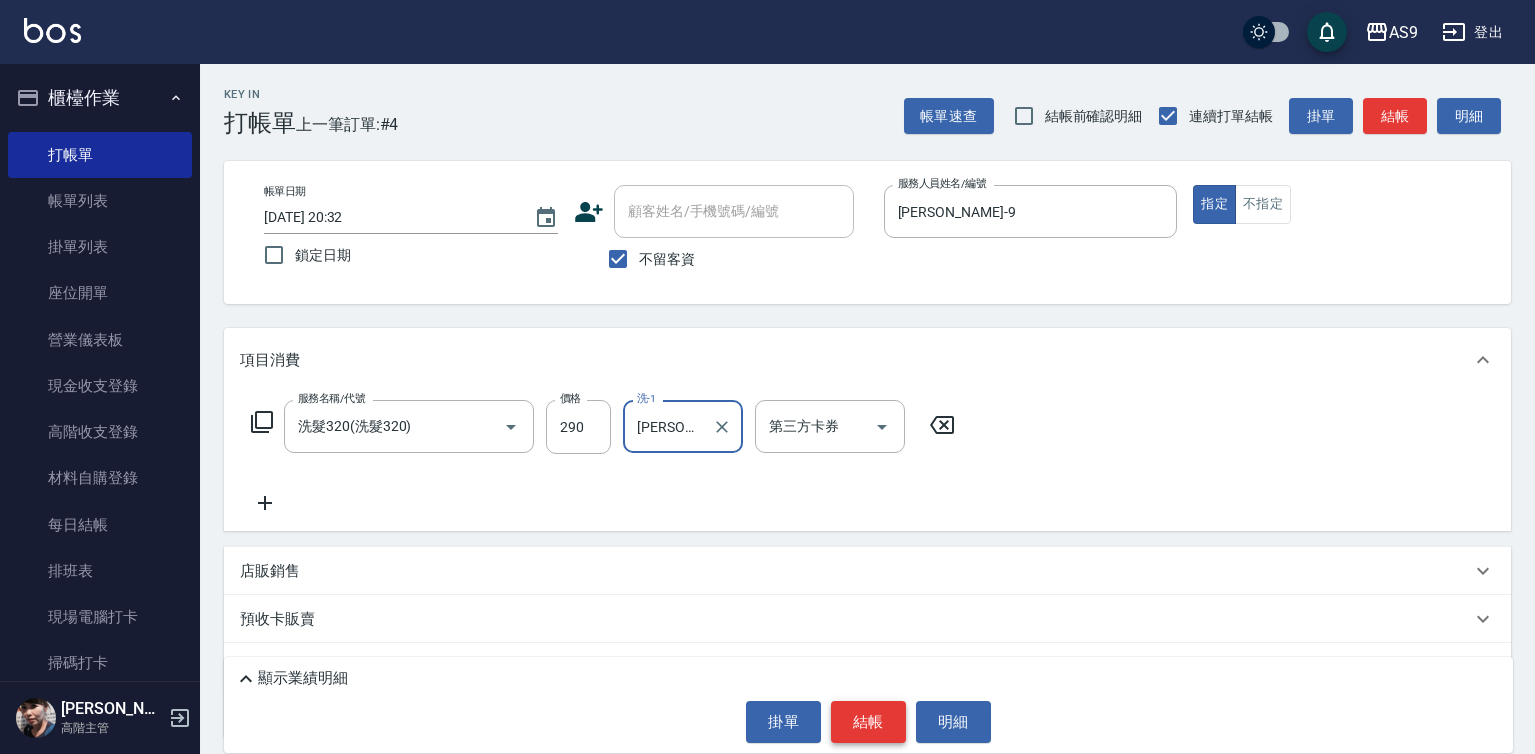 click on "結帳" at bounding box center [868, 722] 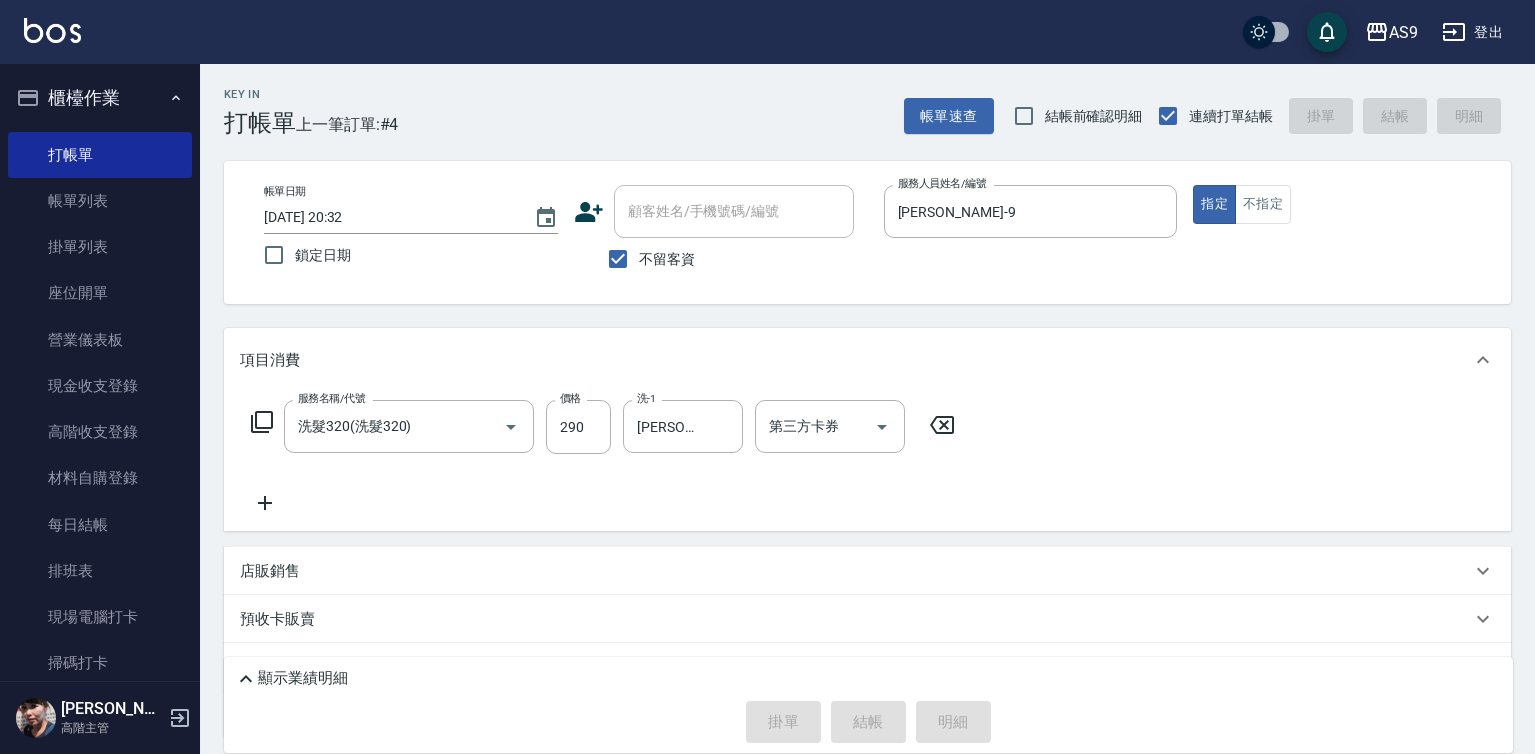 type 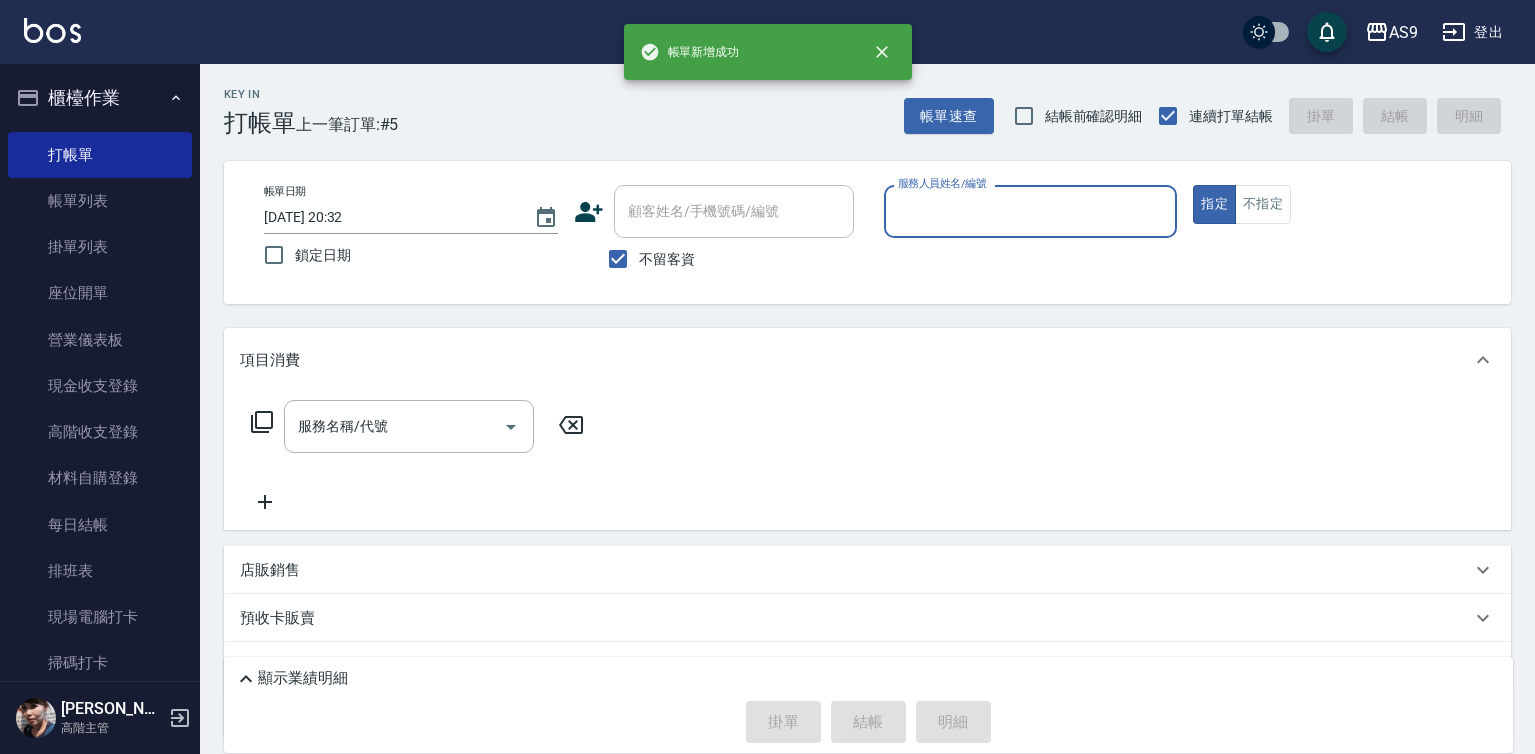 click on "服務人員姓名/編號" at bounding box center (1031, 211) 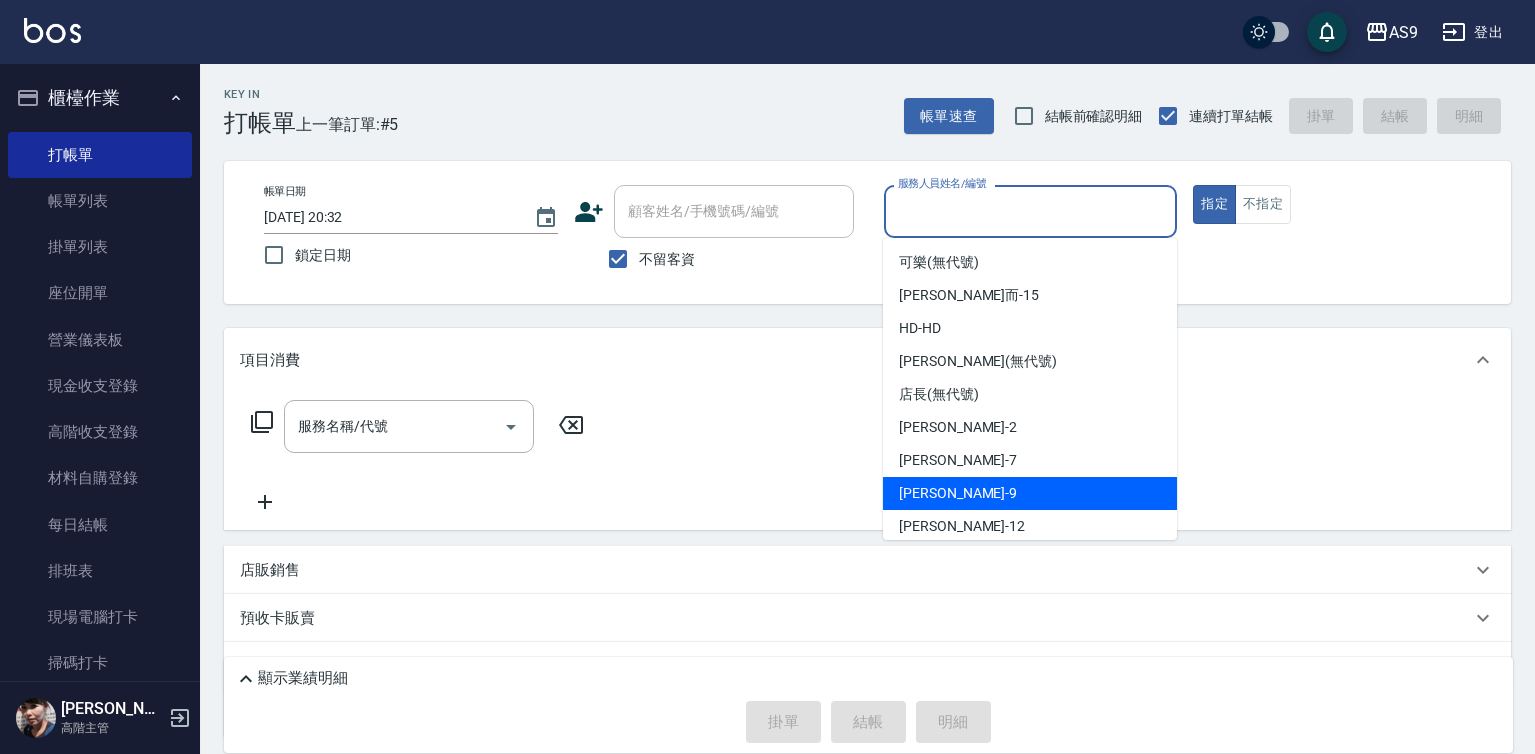 click on "[PERSON_NAME] -9" at bounding box center [958, 493] 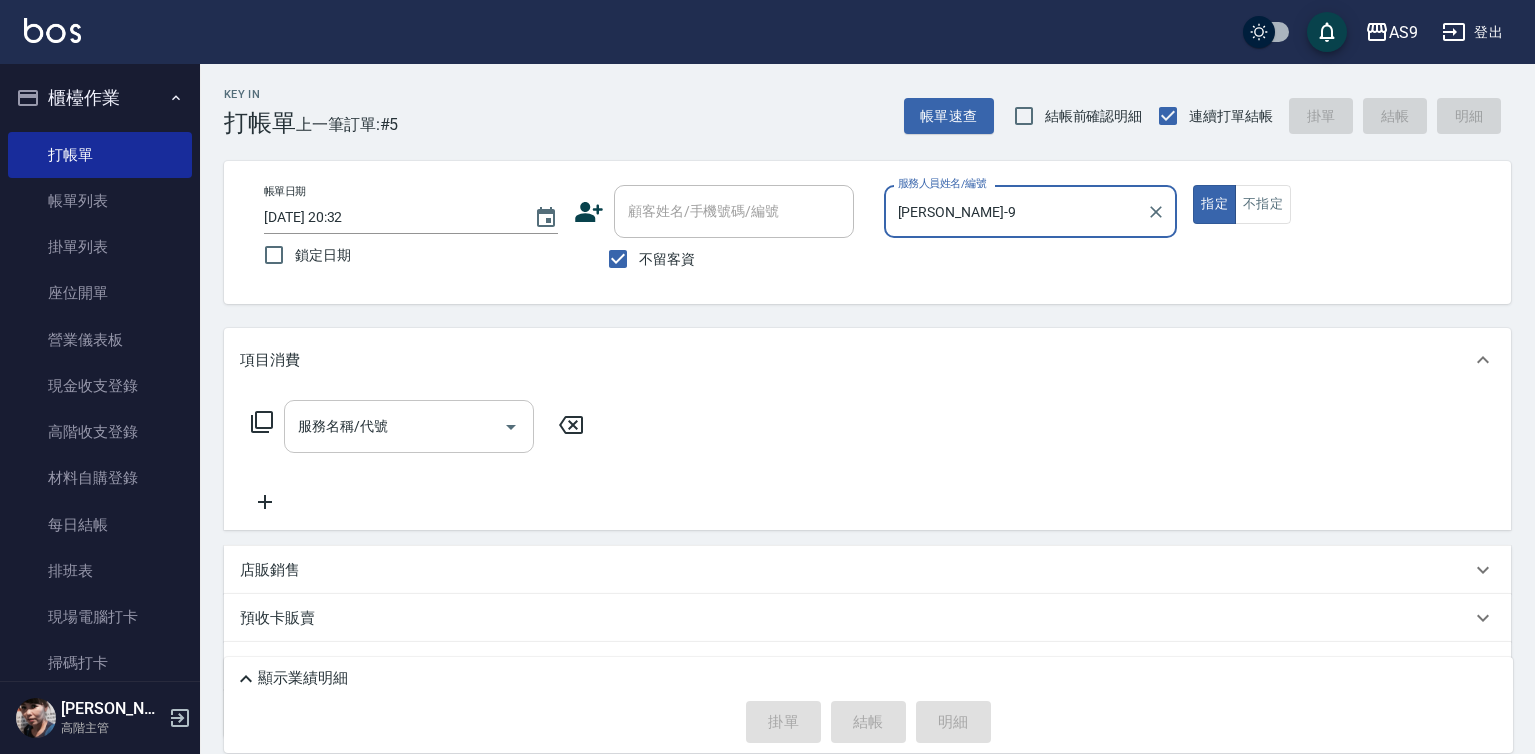 click on "服務名稱/代號" at bounding box center [394, 426] 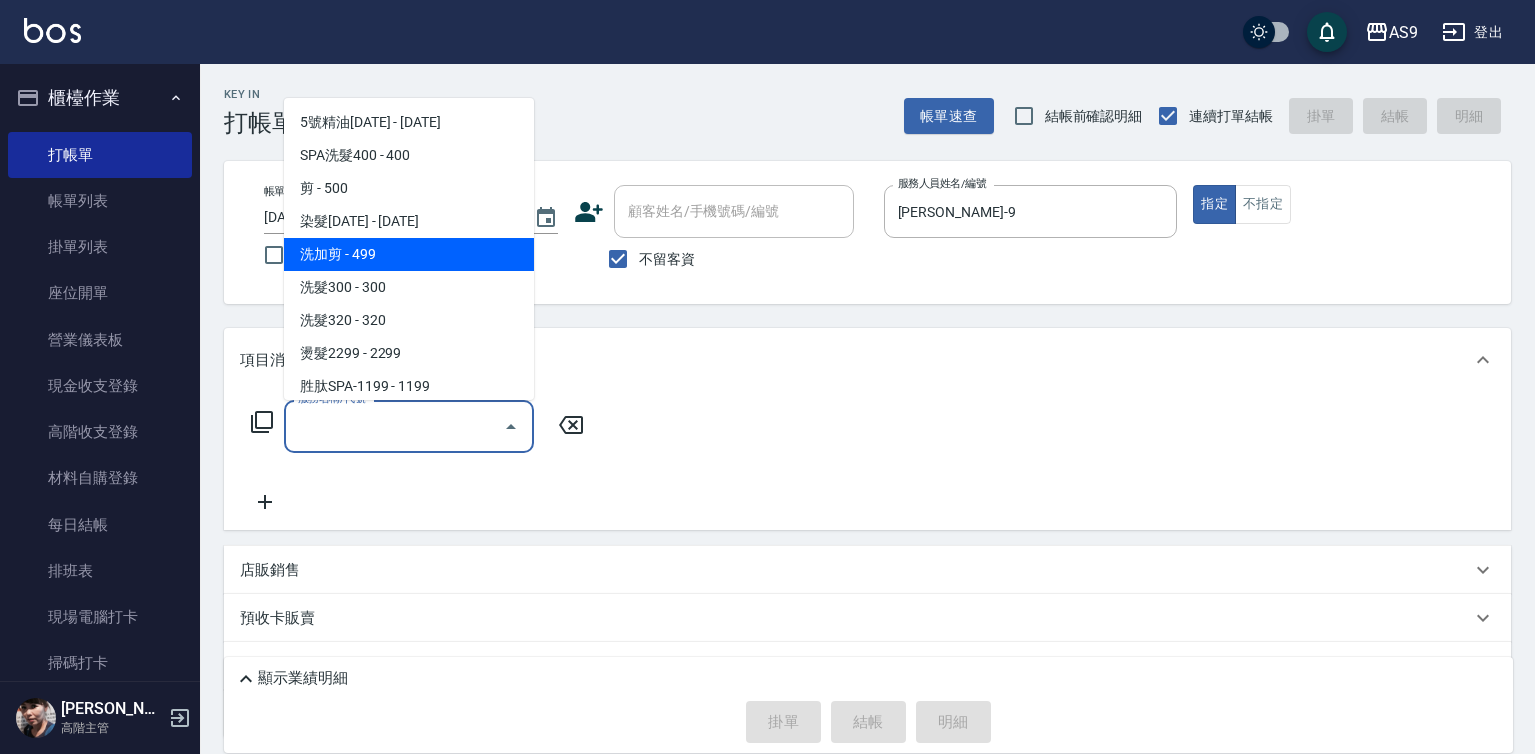 click on "洗加剪 - 499" at bounding box center (409, 254) 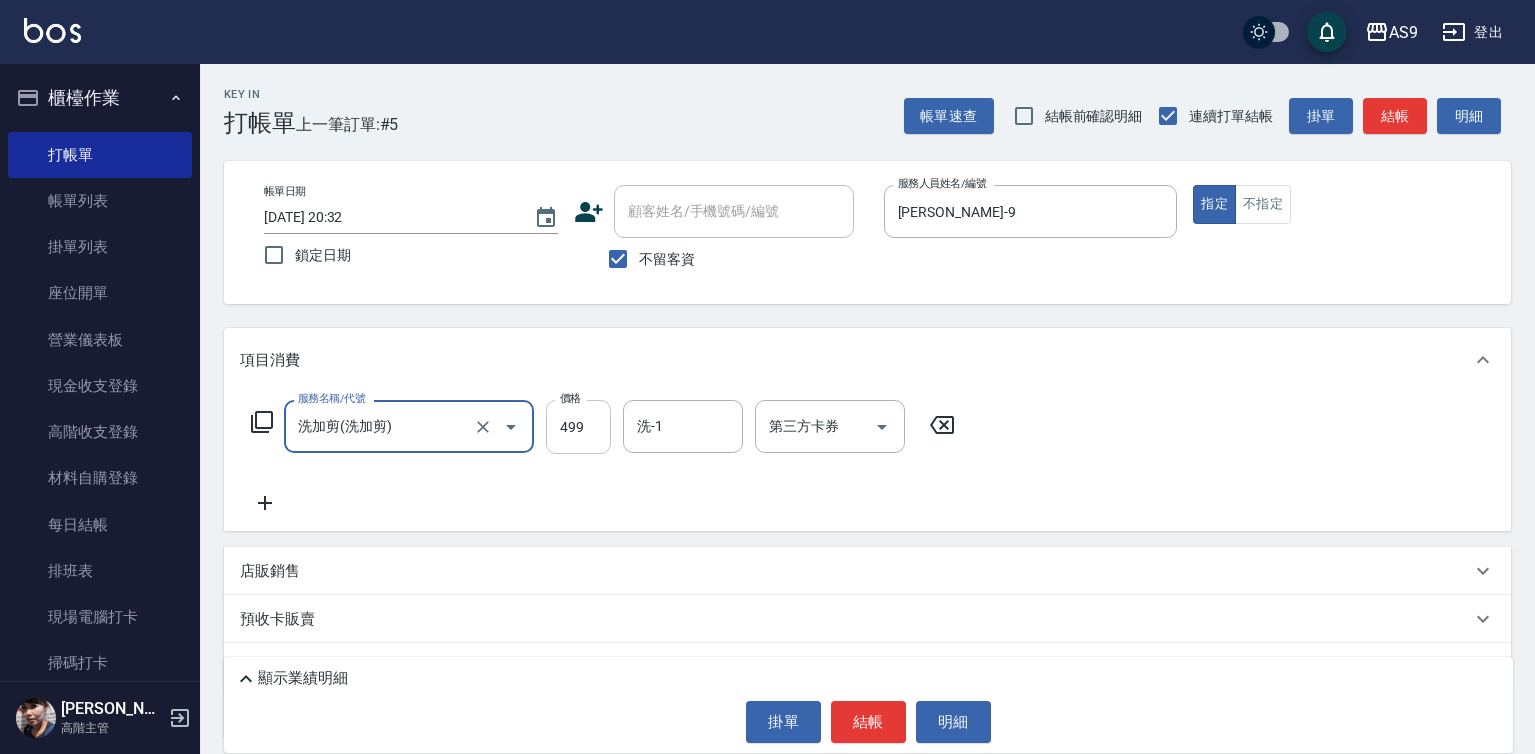 click on "499" at bounding box center [578, 427] 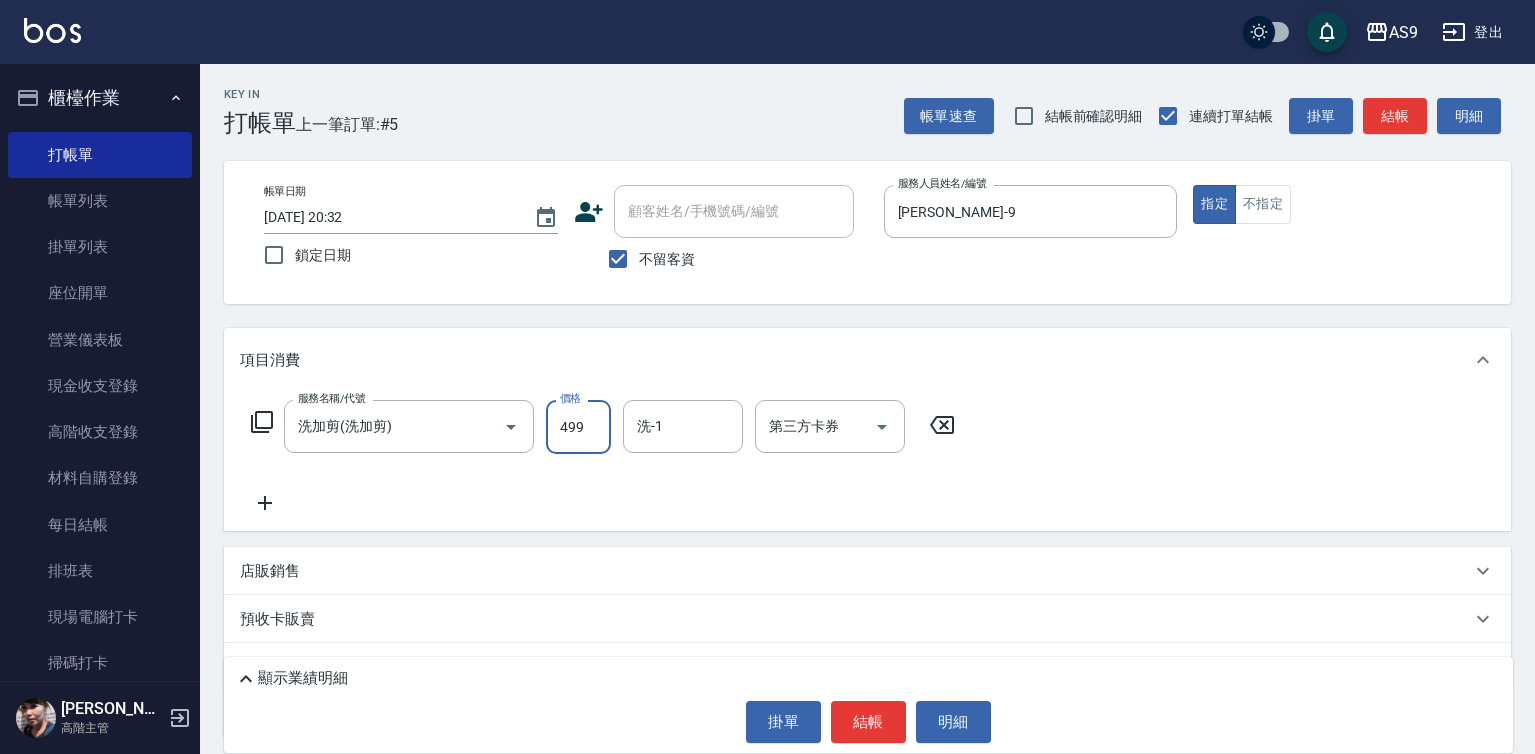 click on "499" at bounding box center (578, 427) 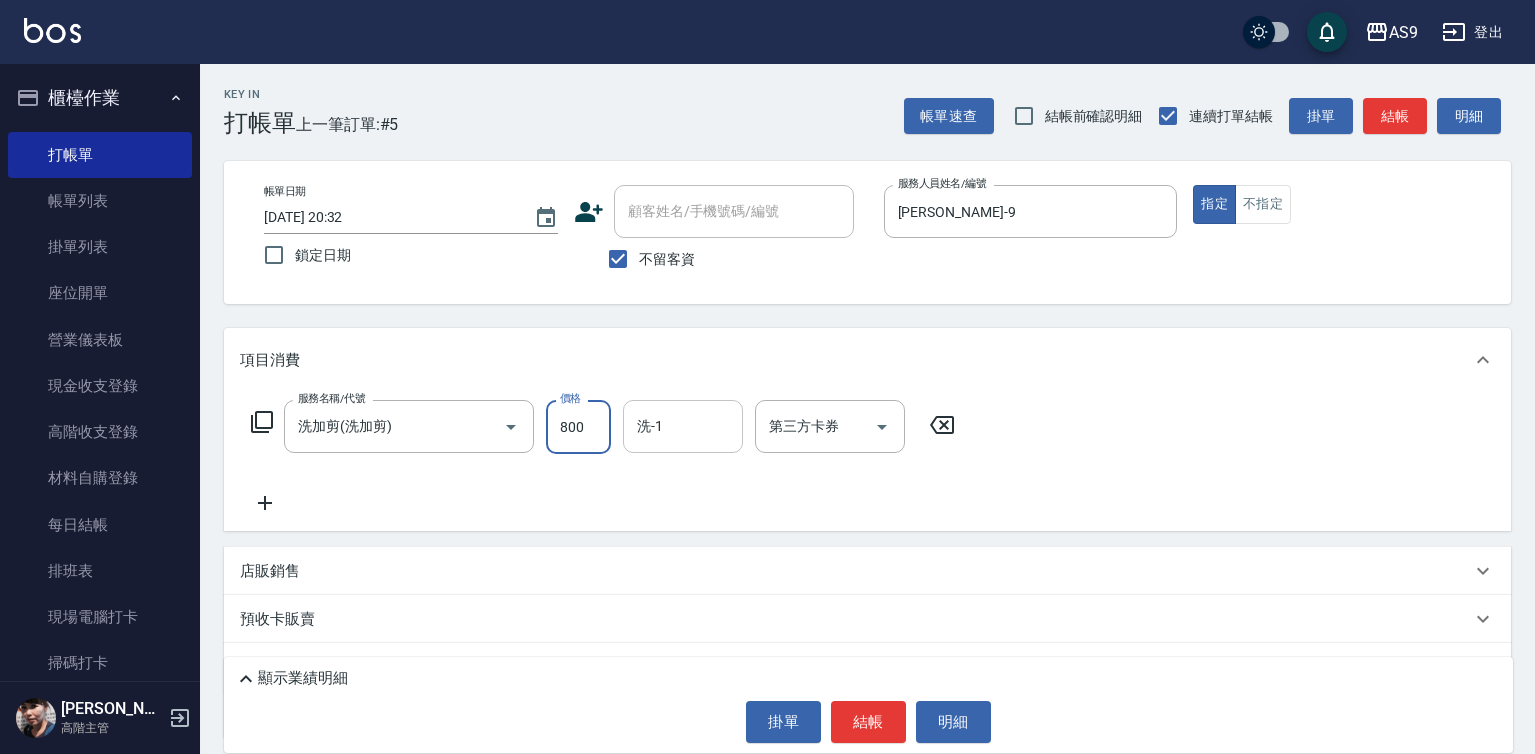 type on "800" 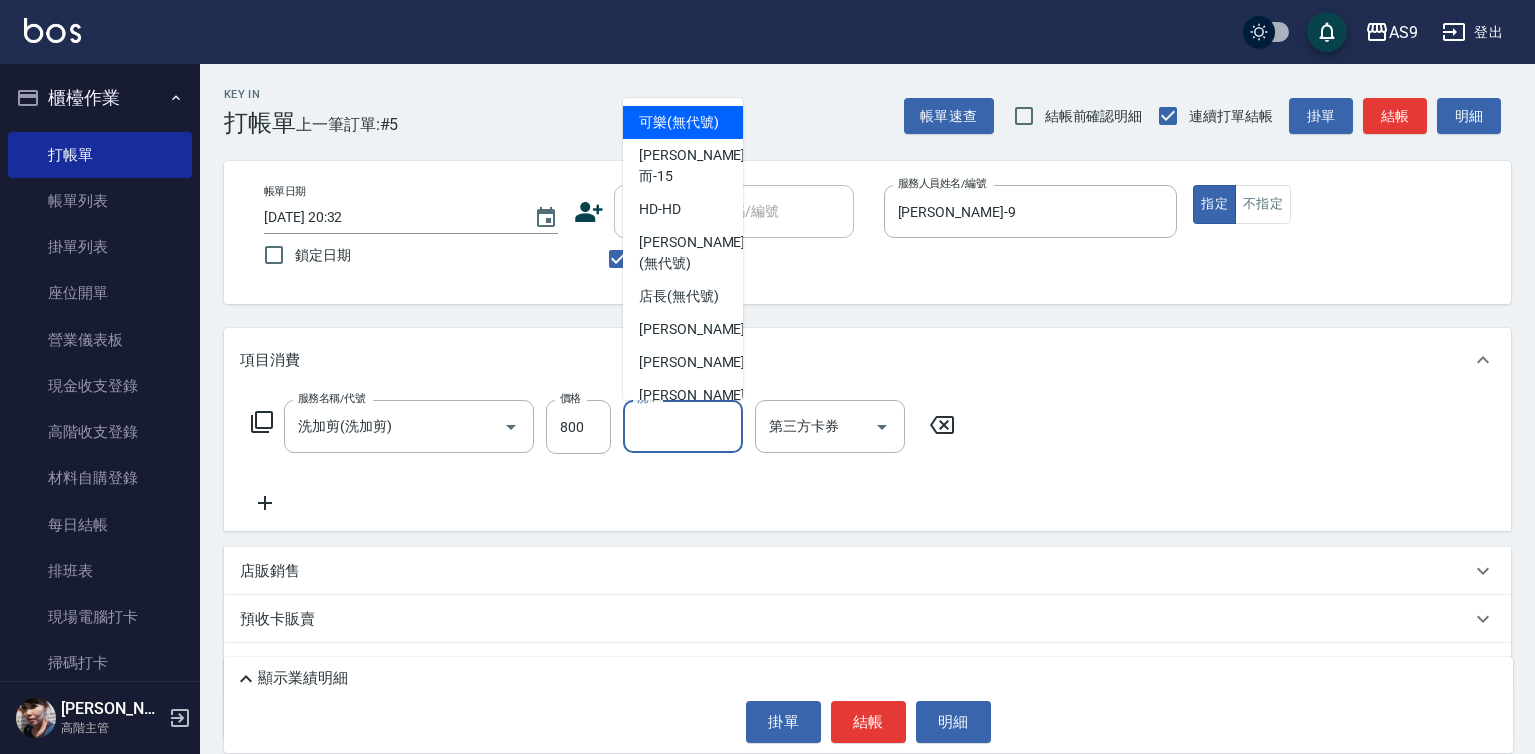 click on "洗-1" at bounding box center [683, 426] 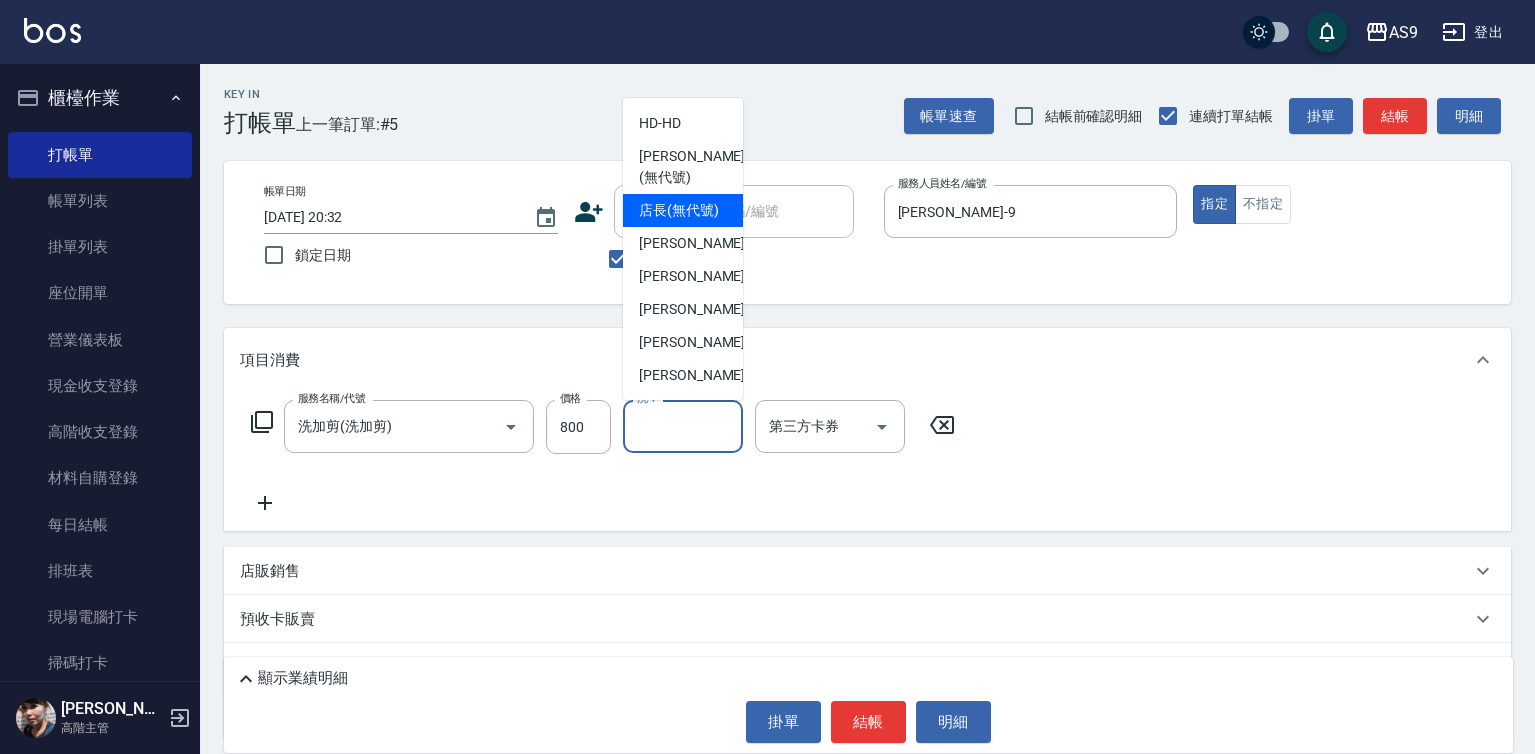 scroll, scrollTop: 128, scrollLeft: 0, axis: vertical 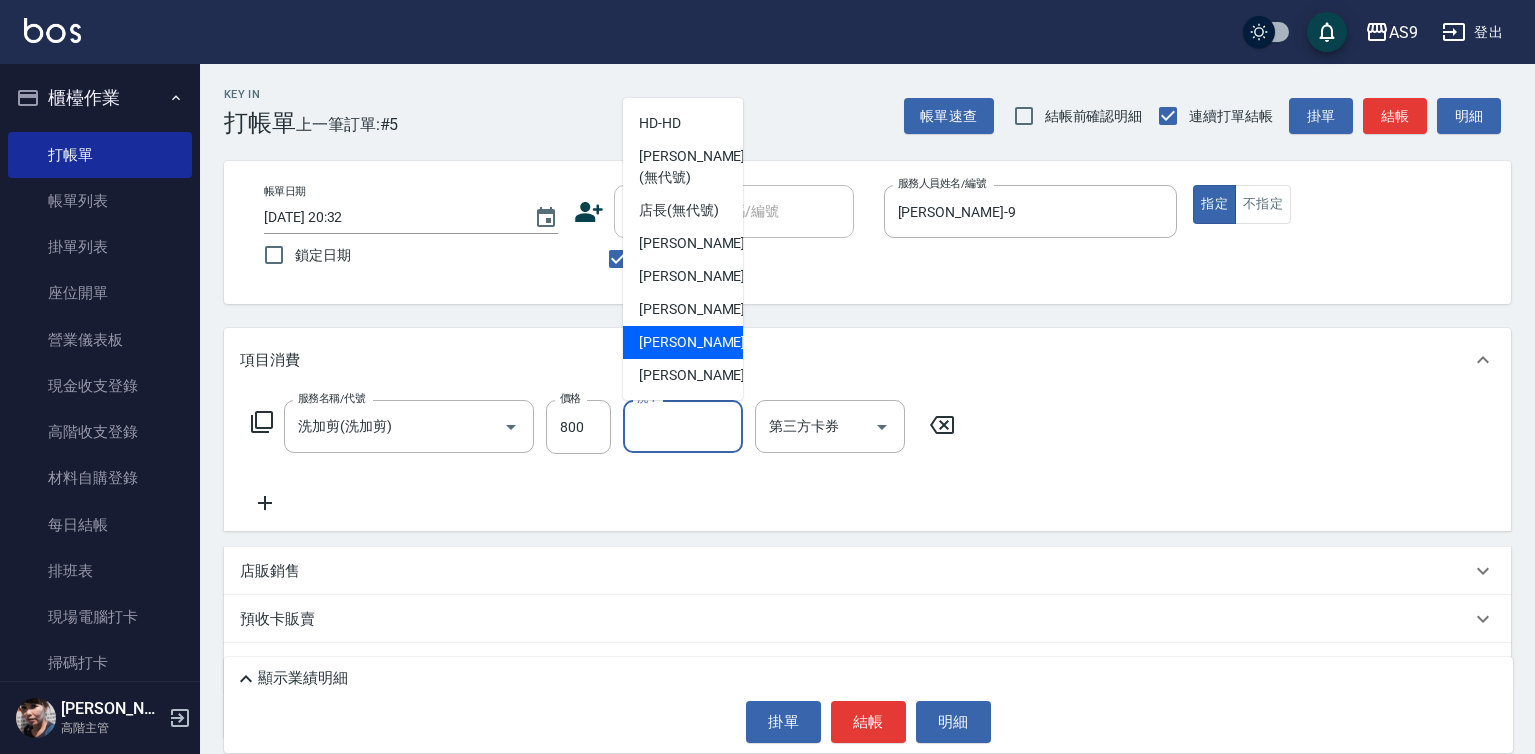 drag, startPoint x: 702, startPoint y: 342, endPoint x: 735, endPoint y: 420, distance: 84.693565 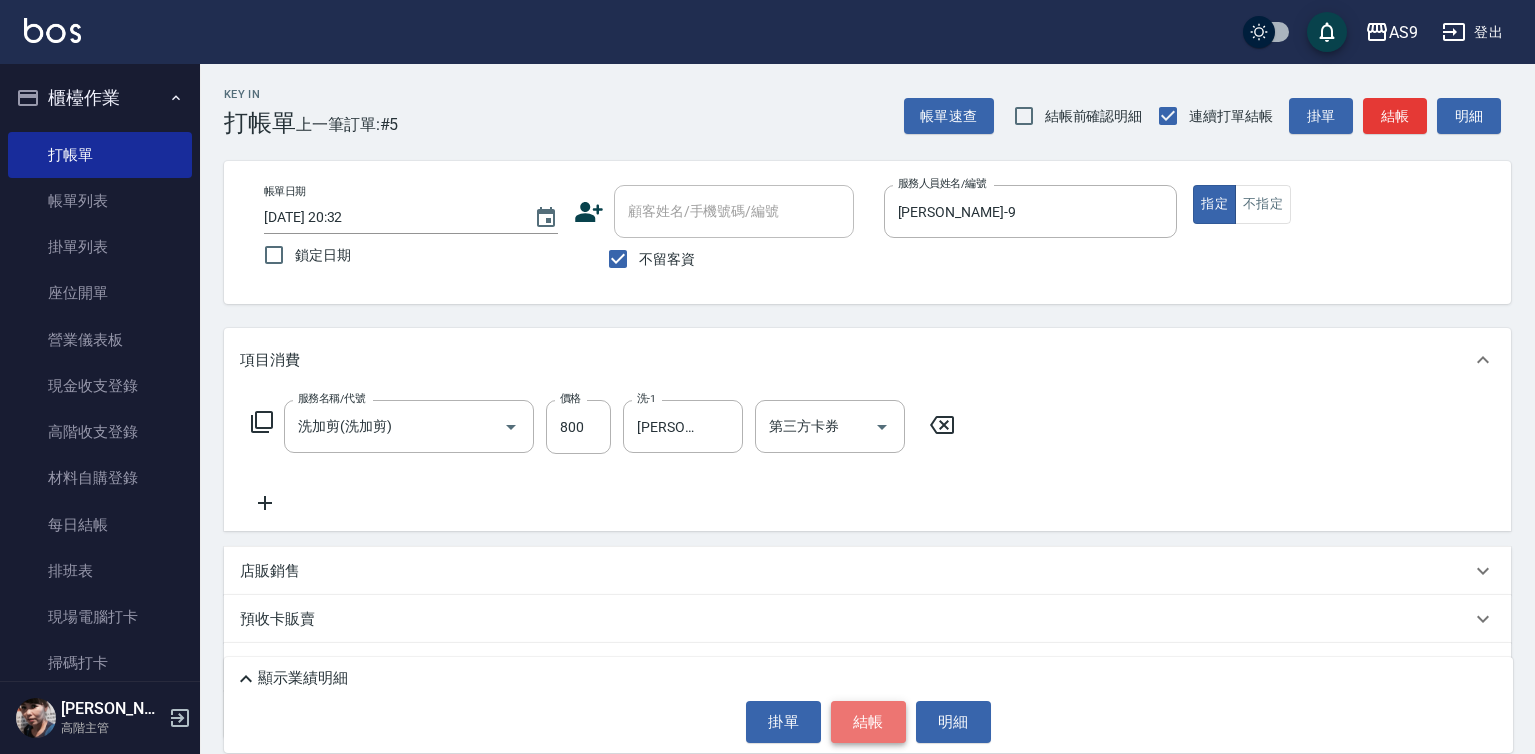 click on "結帳" at bounding box center (868, 722) 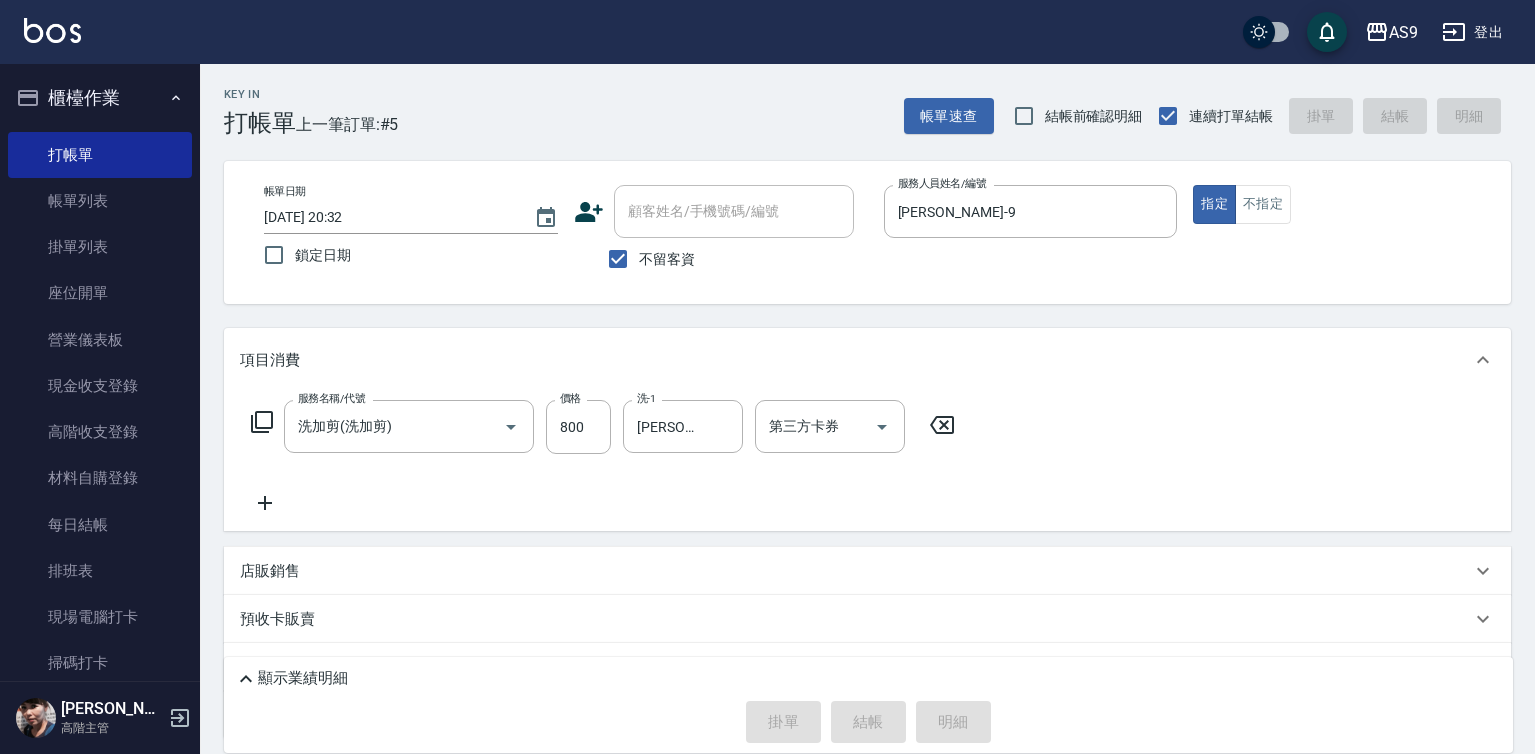 type 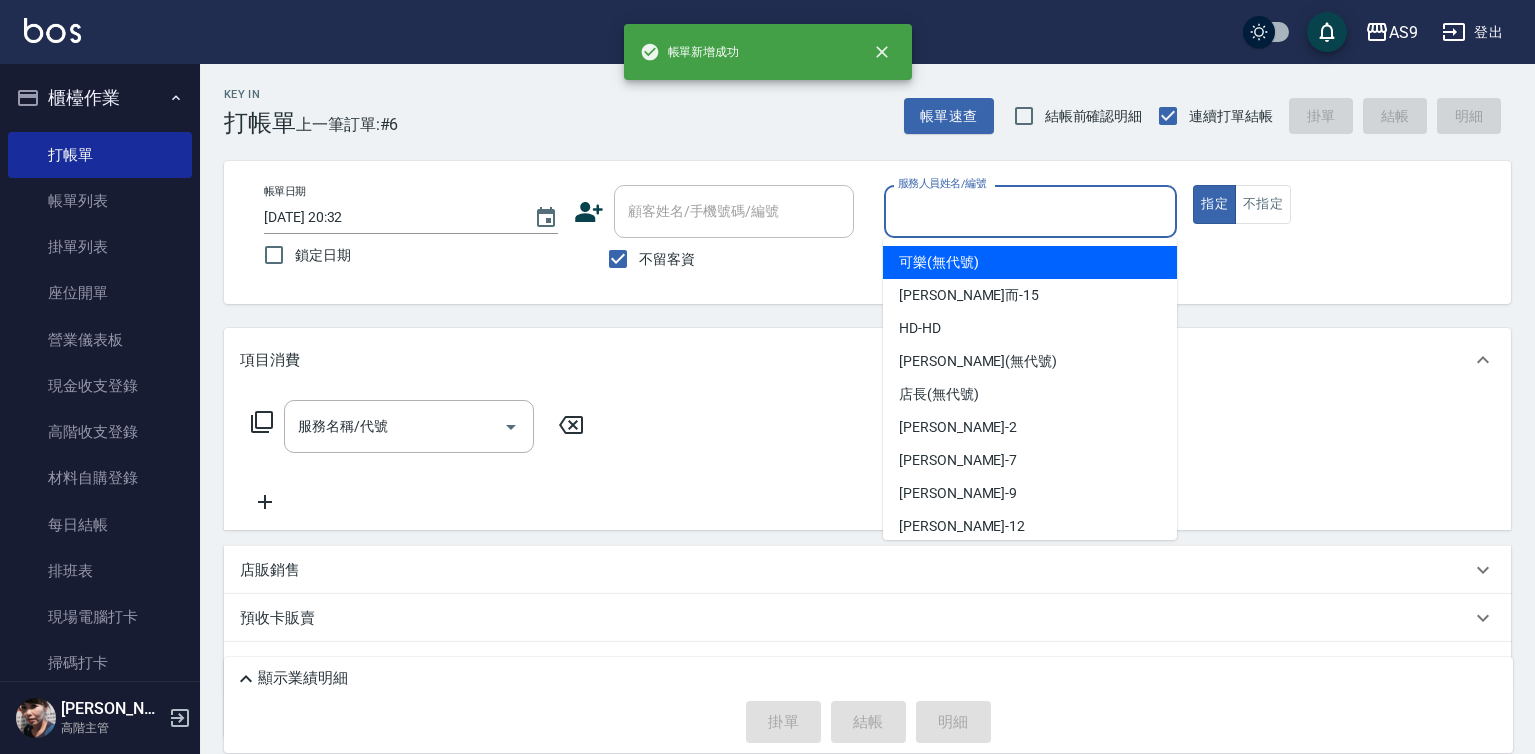 click on "服務人員姓名/編號" at bounding box center (1031, 211) 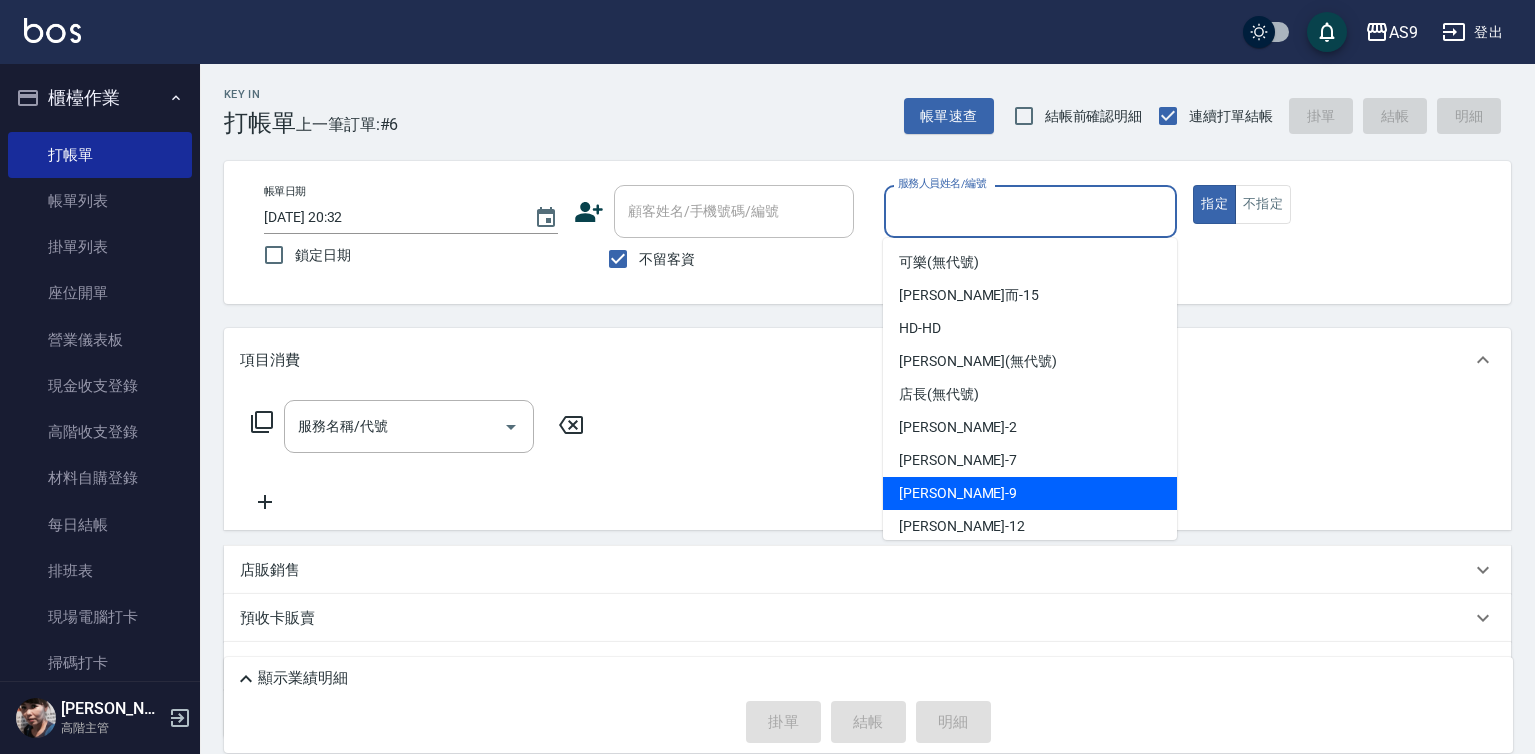 click on "[PERSON_NAME] -9" at bounding box center [1030, 493] 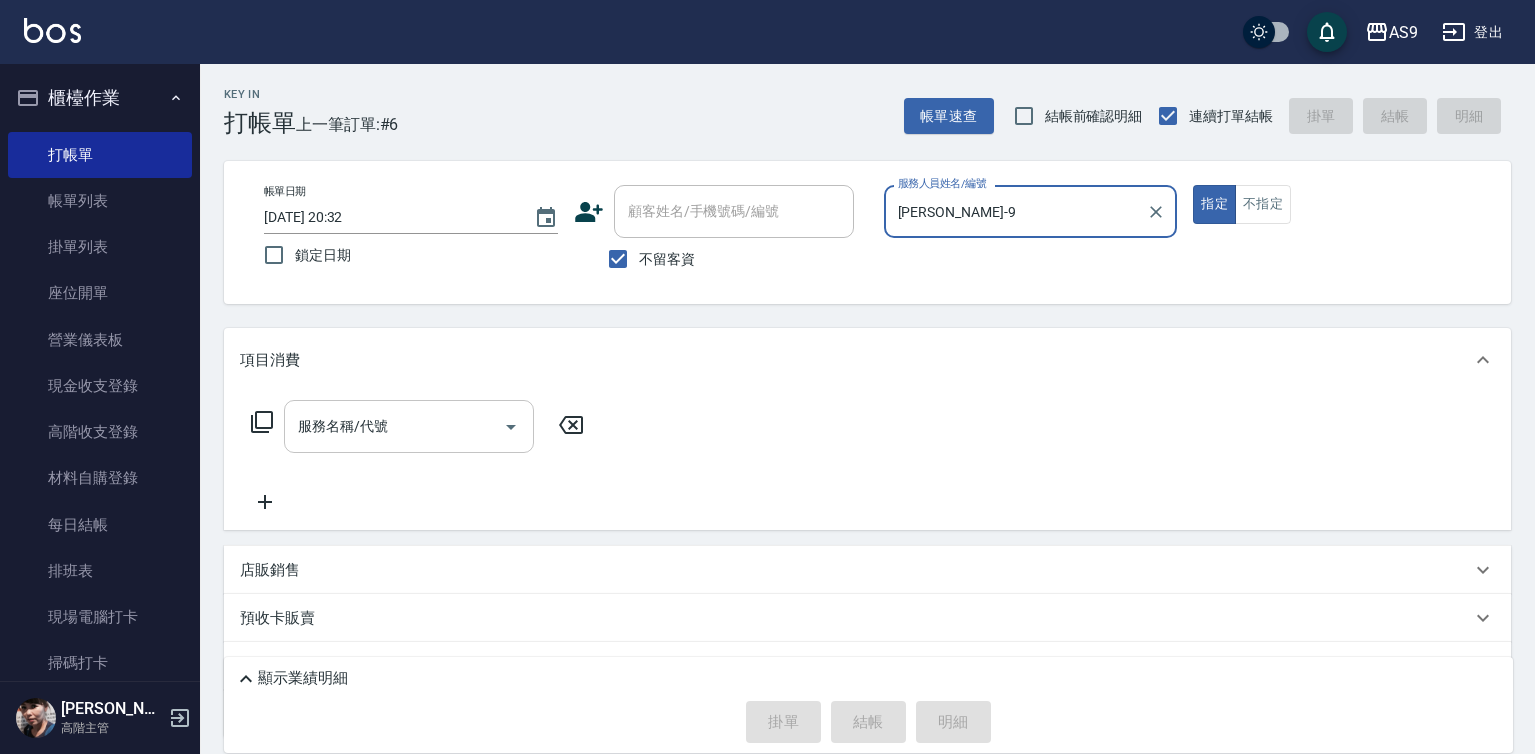 click on "服務名稱/代號" at bounding box center [394, 426] 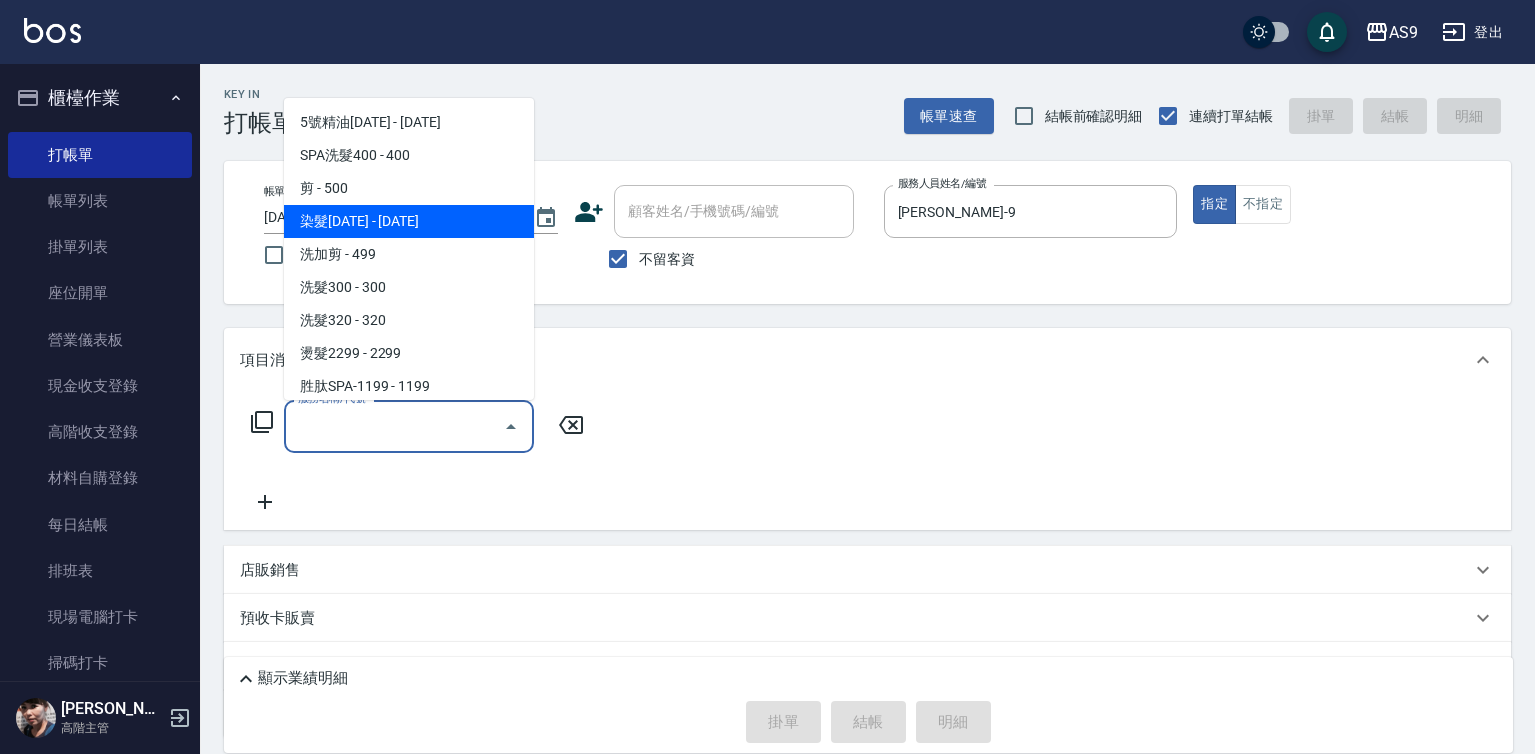 click on "染髮[DATE] - [DATE]" at bounding box center [409, 221] 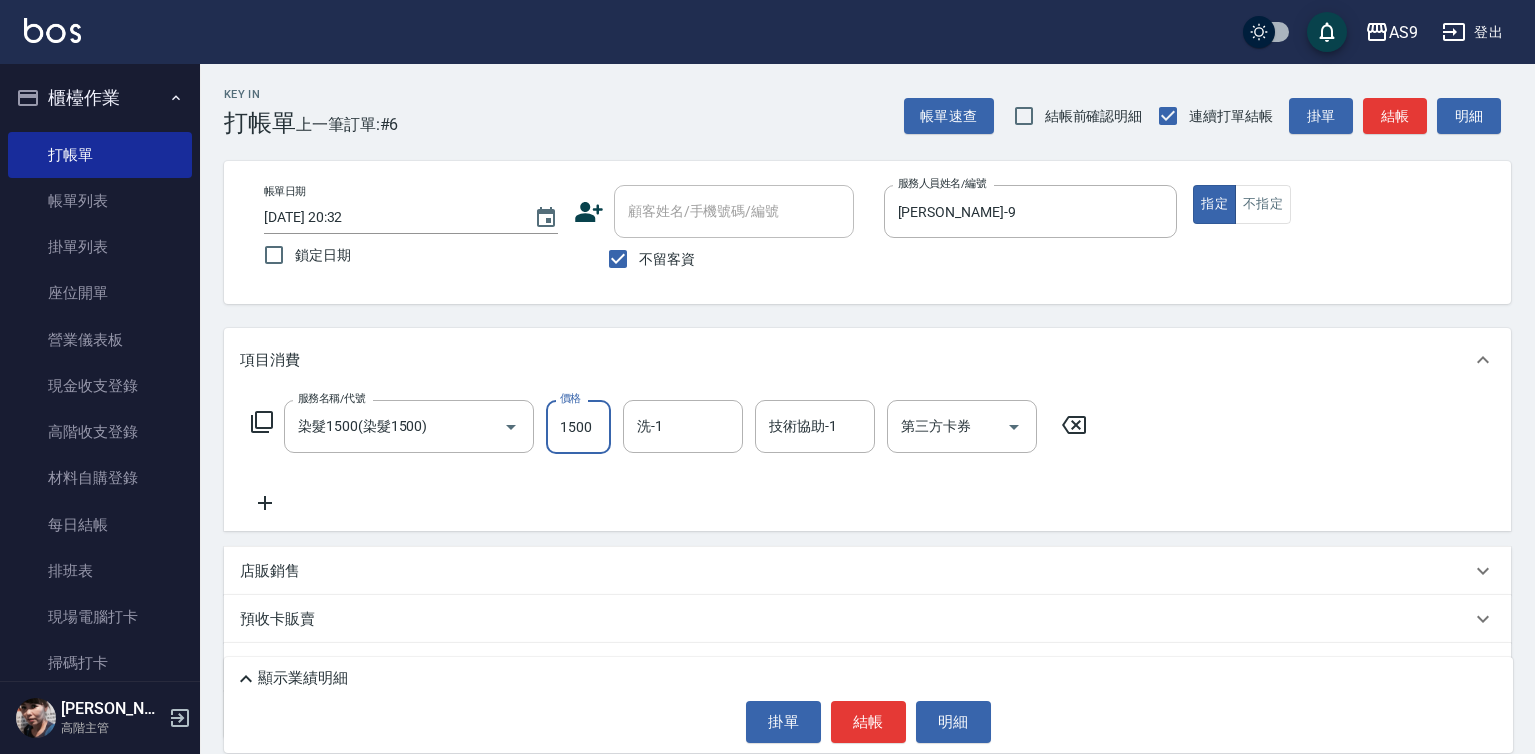 click on "1500" at bounding box center [578, 427] 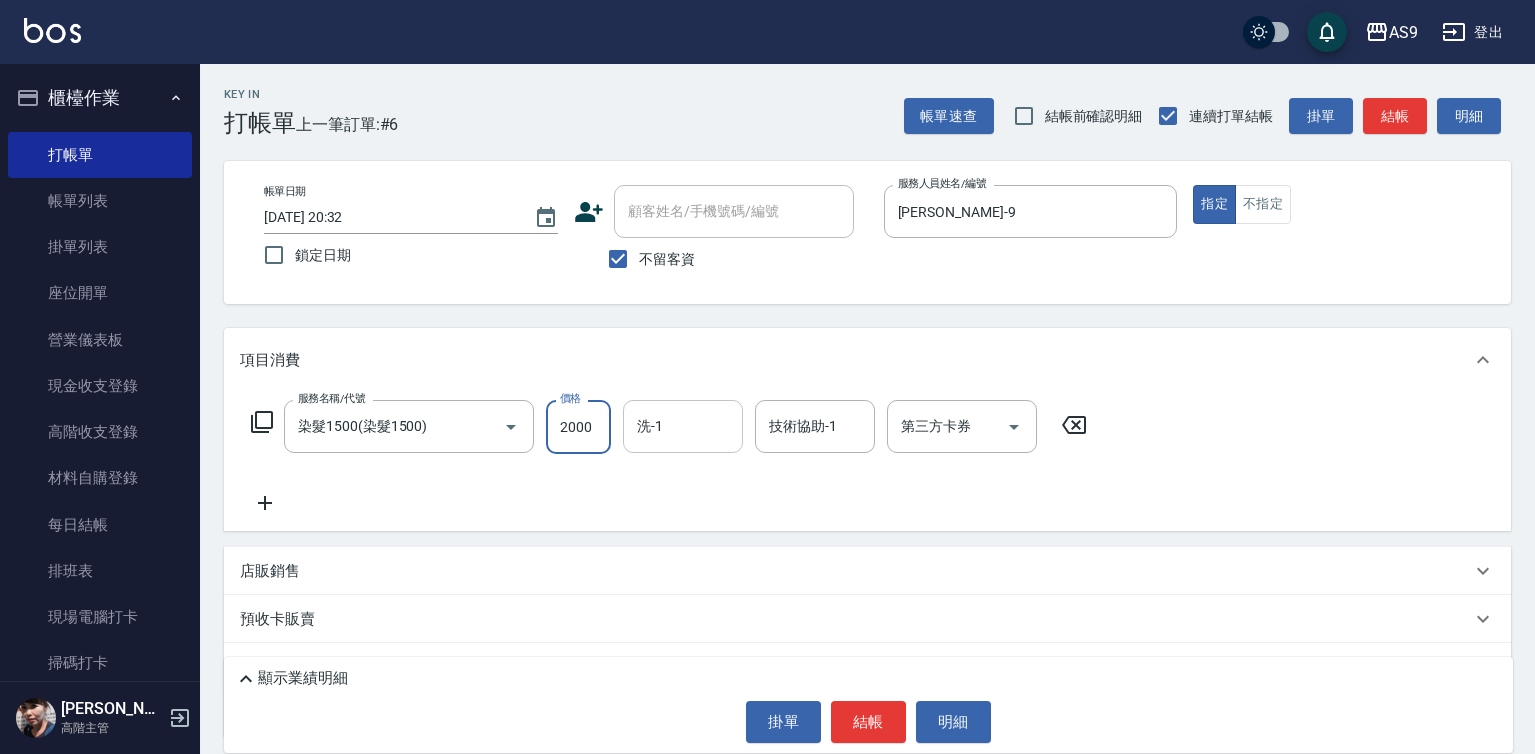 type on "2000" 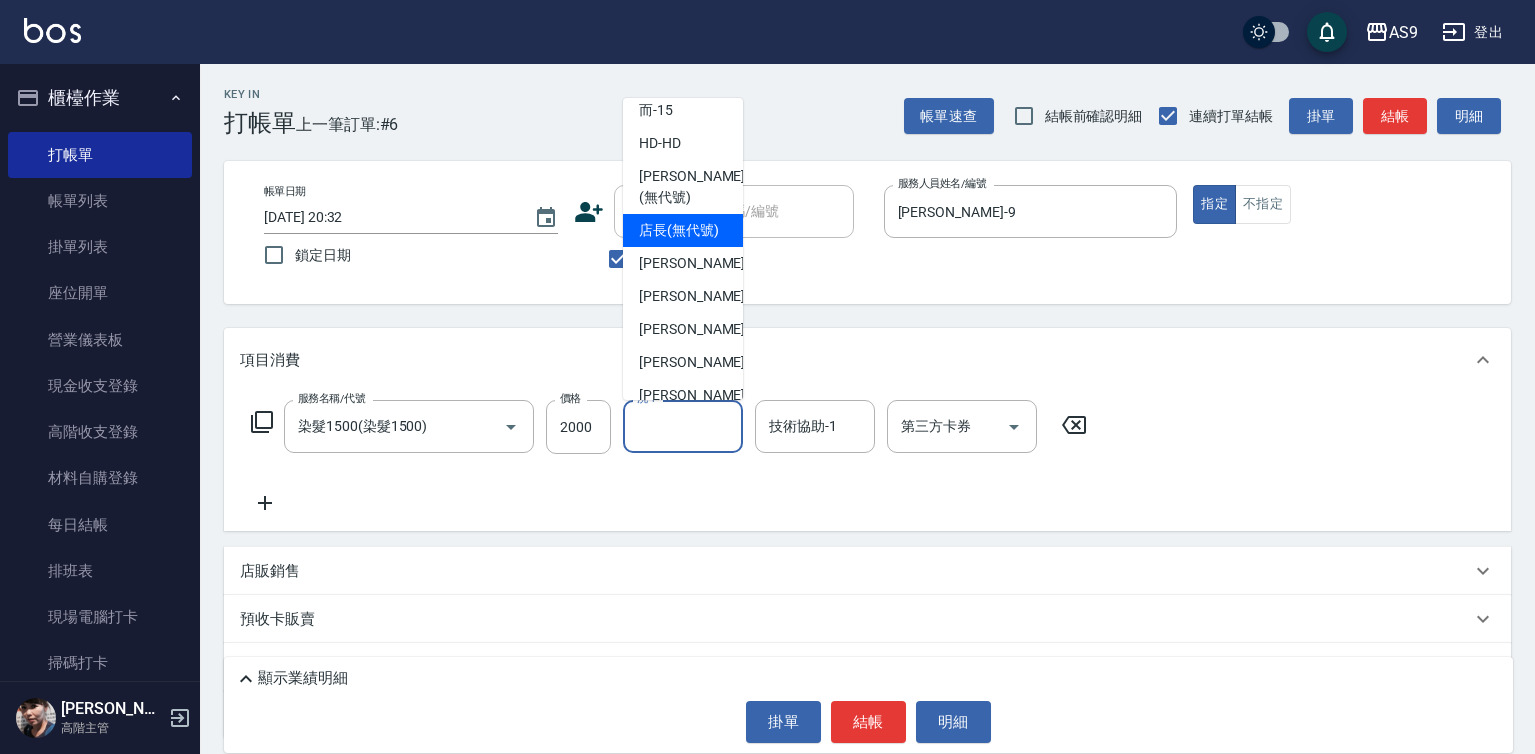 scroll, scrollTop: 100, scrollLeft: 0, axis: vertical 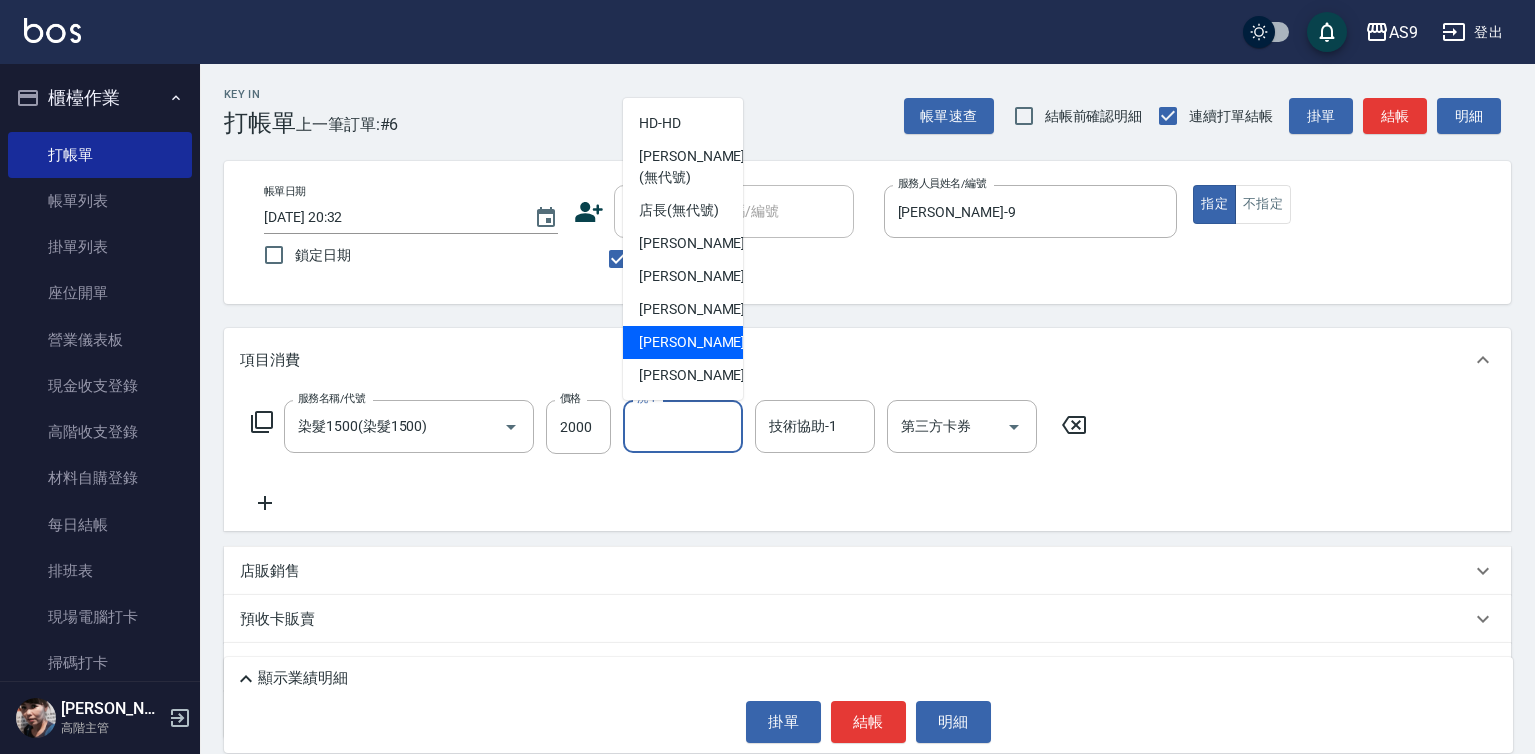 click on "[PERSON_NAME]-12" at bounding box center [702, 342] 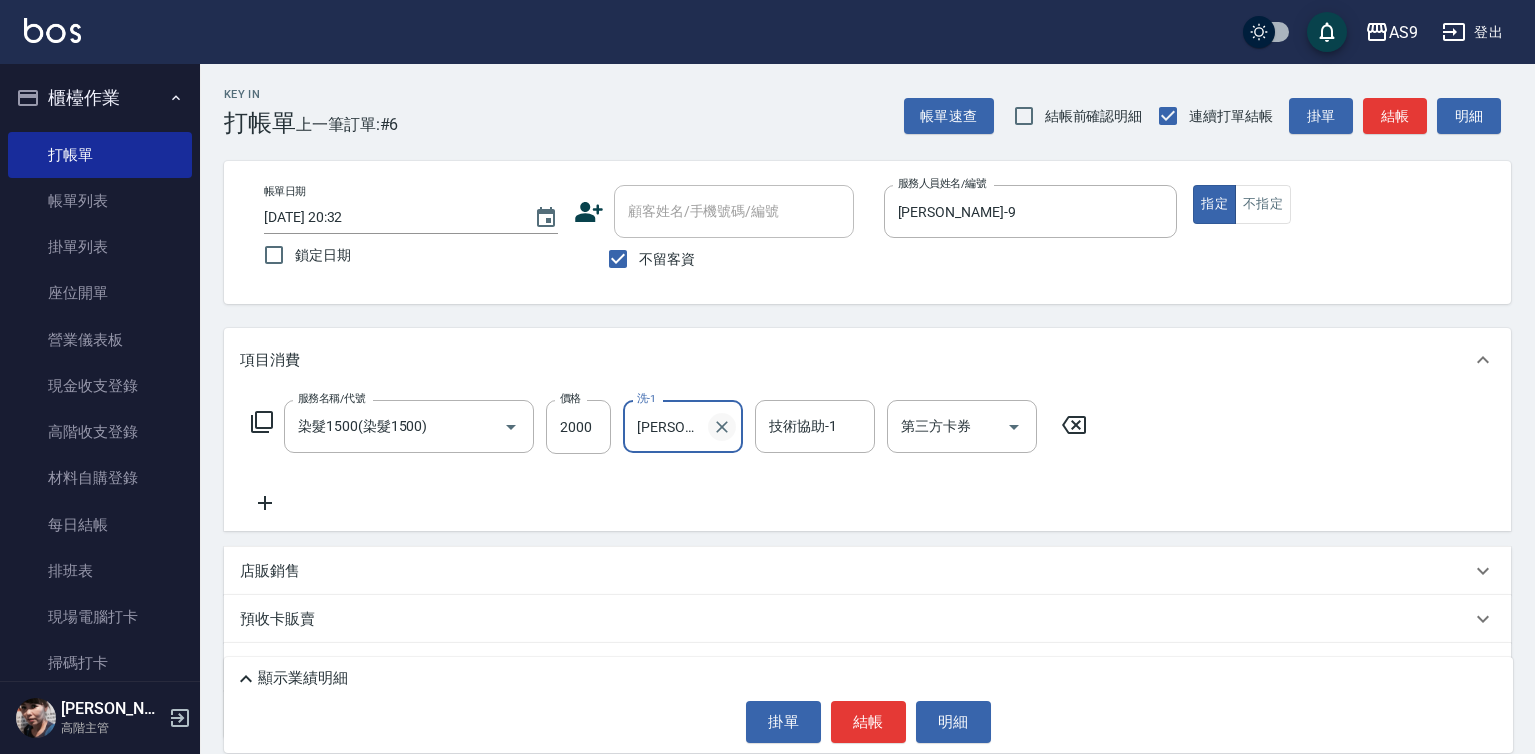 click at bounding box center (722, 427) 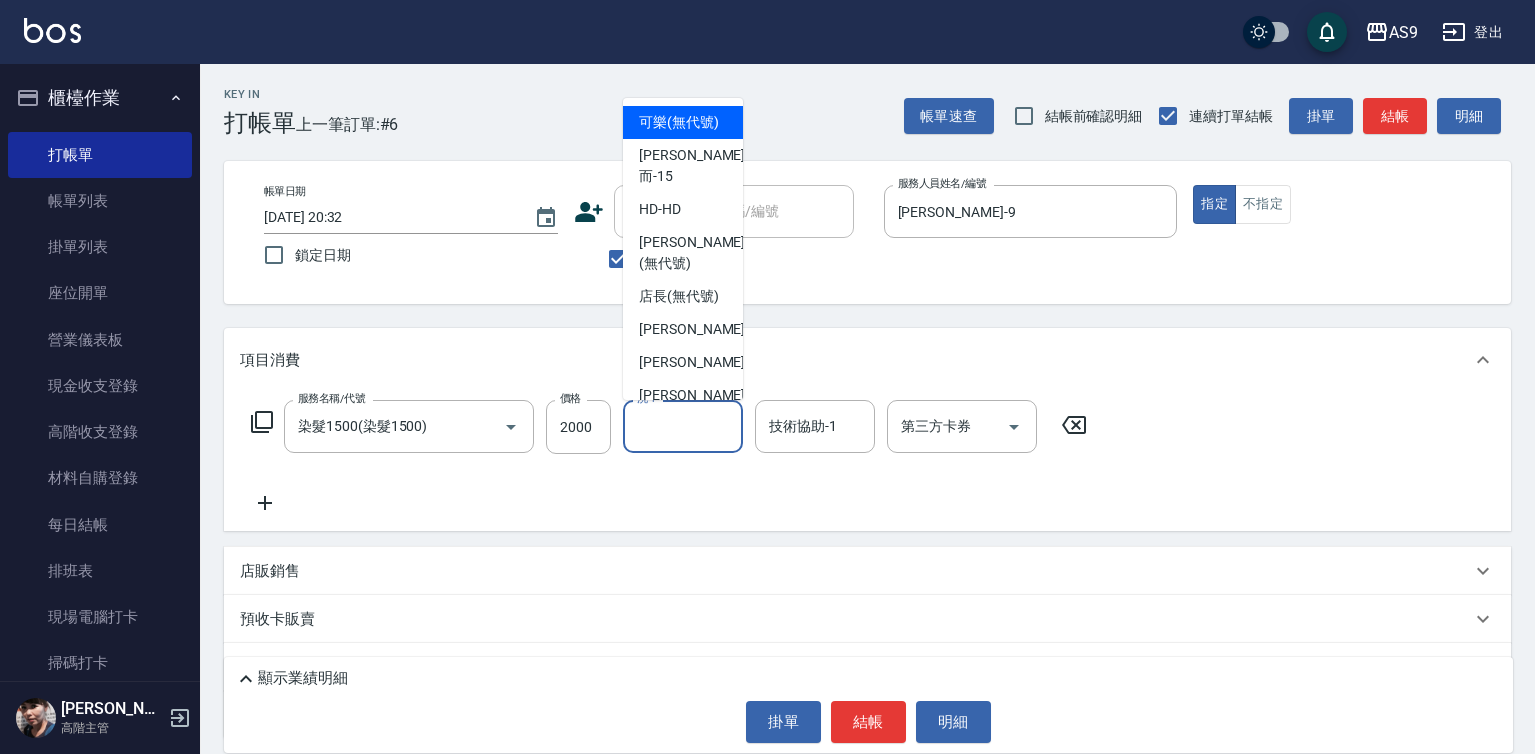 click on "洗-1" at bounding box center [683, 426] 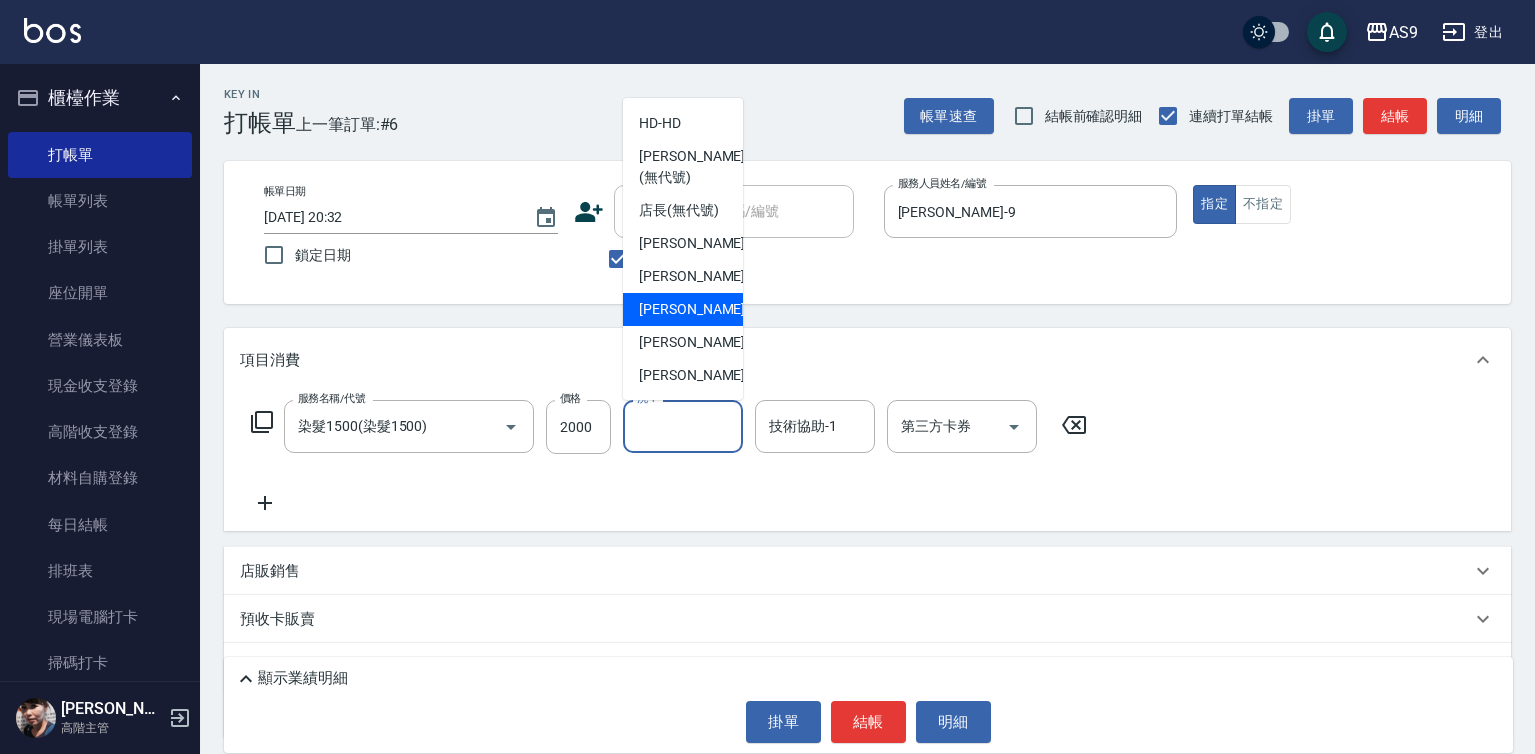 scroll, scrollTop: 128, scrollLeft: 0, axis: vertical 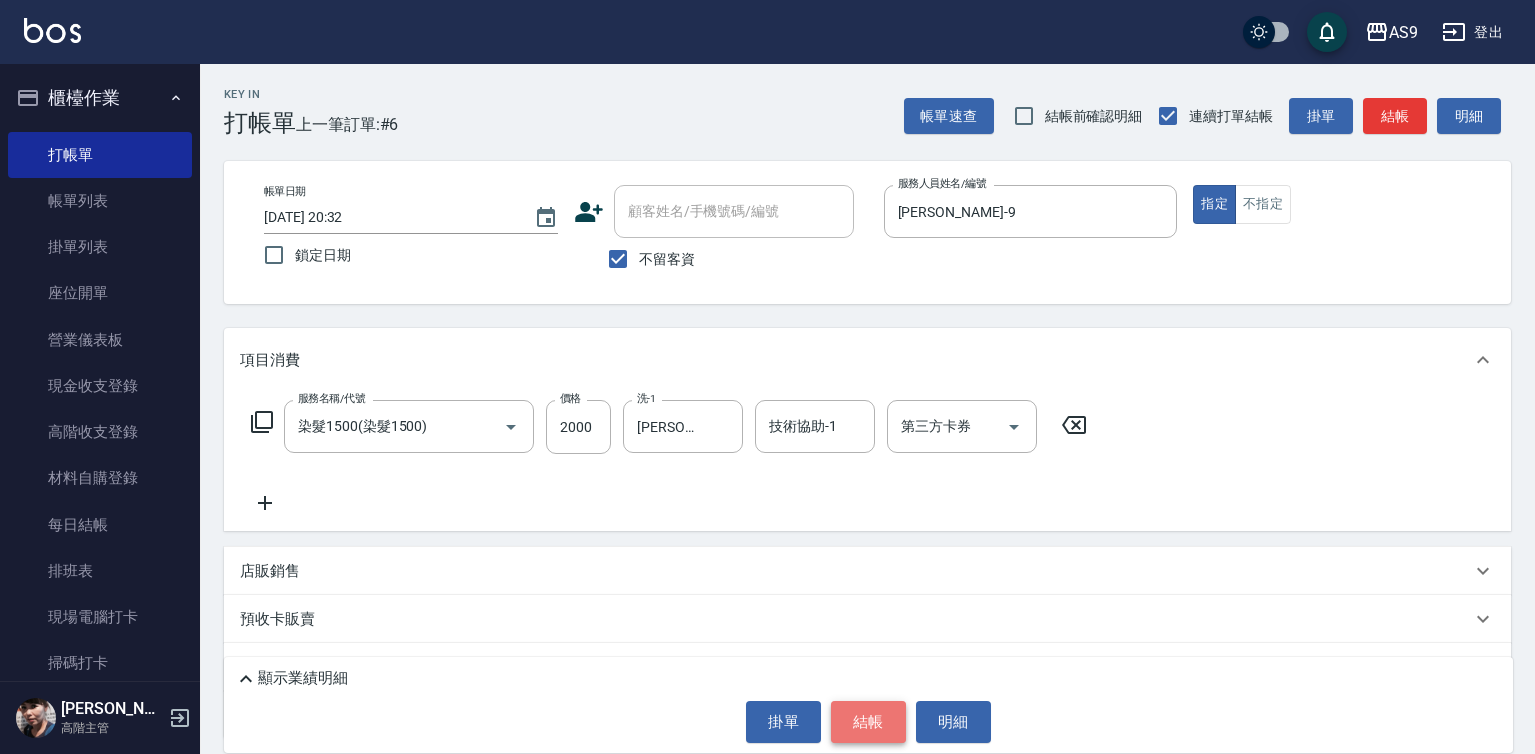 click on "結帳" at bounding box center (868, 722) 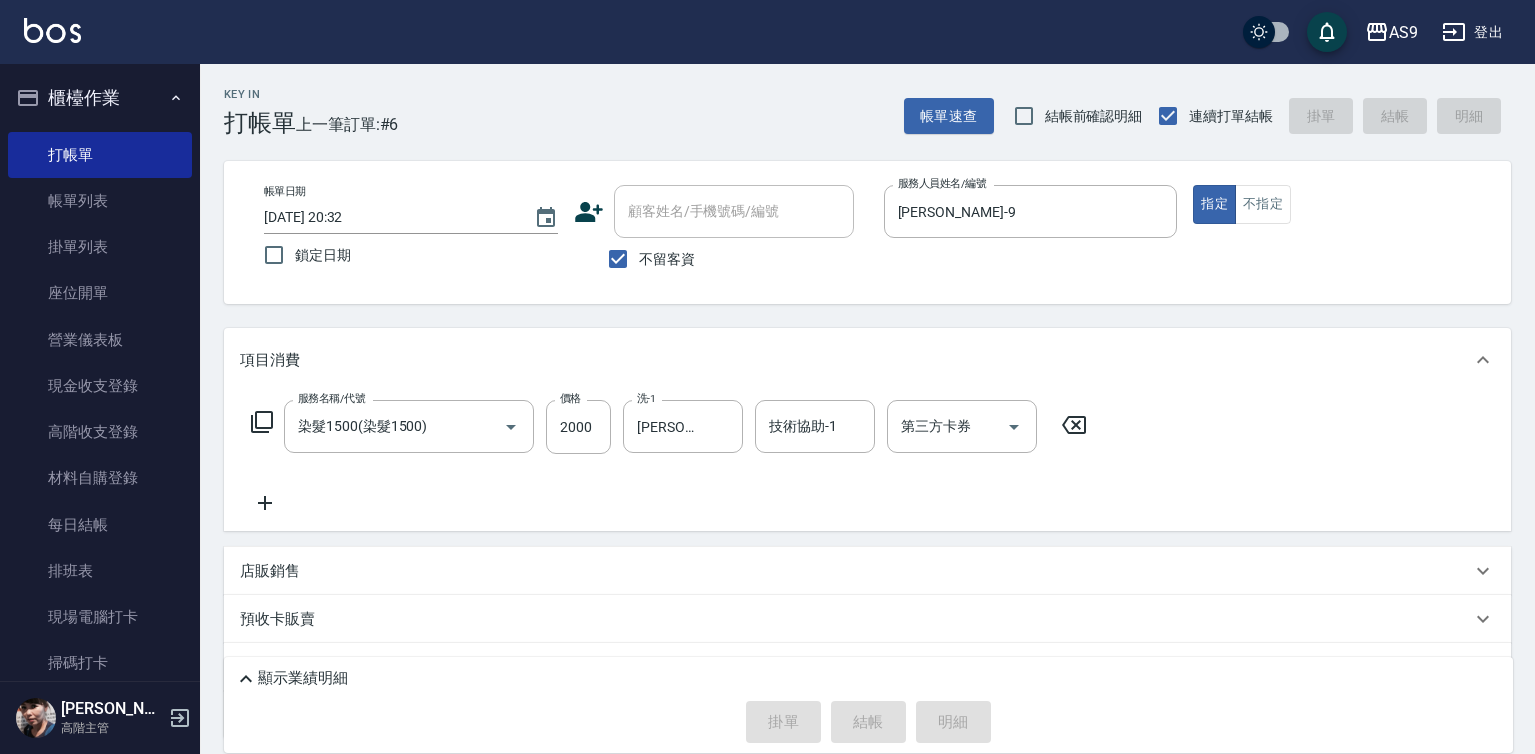 type 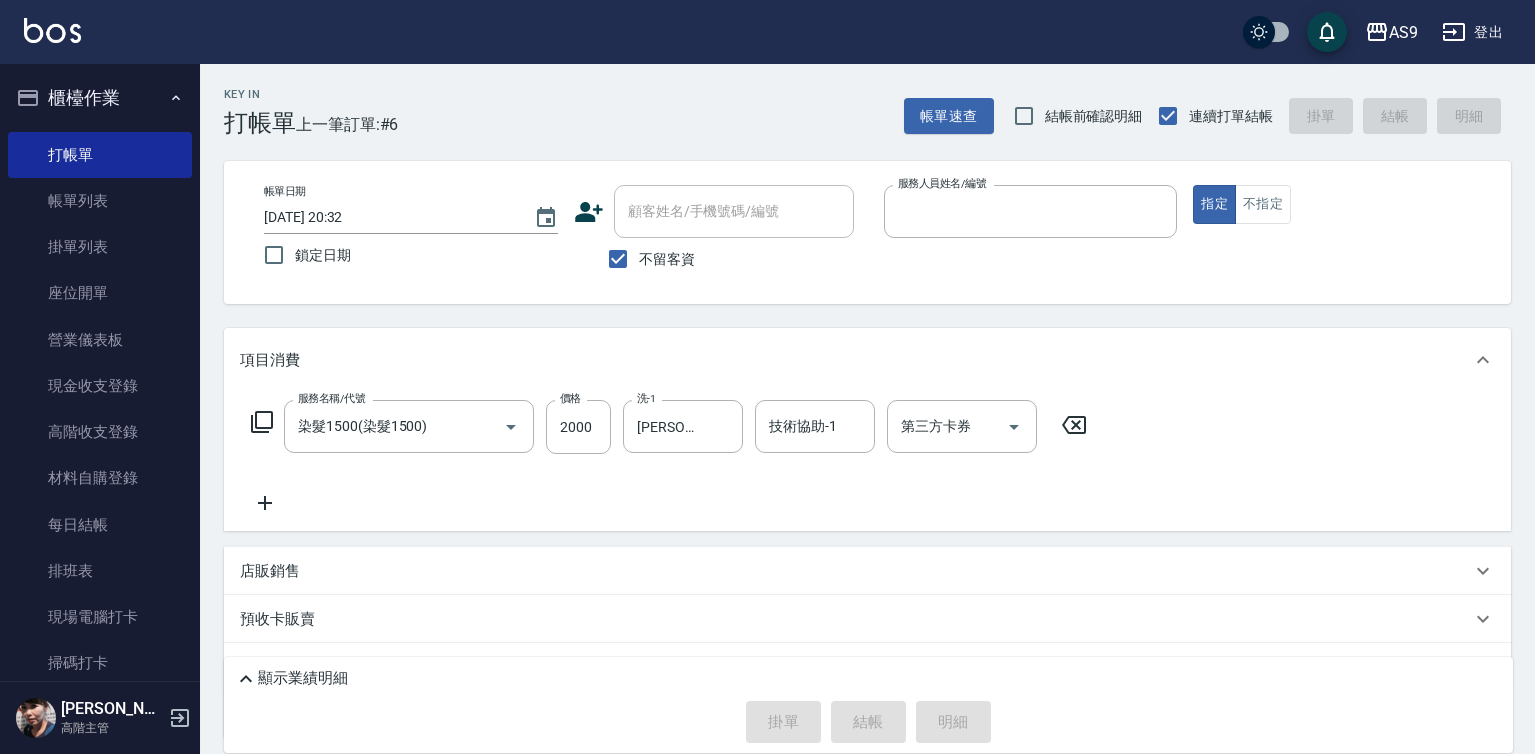 type 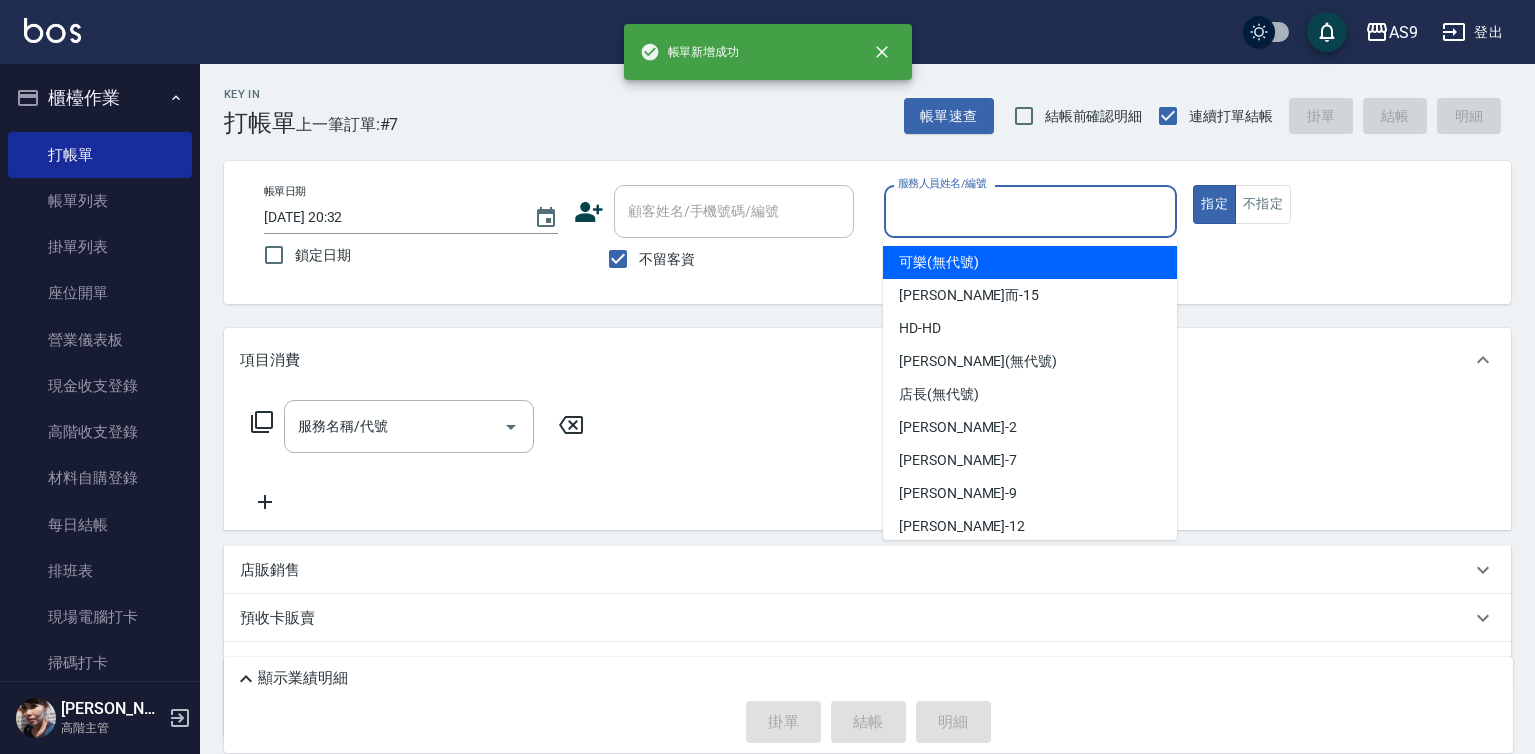 click on "服務人員姓名/編號" at bounding box center [1031, 211] 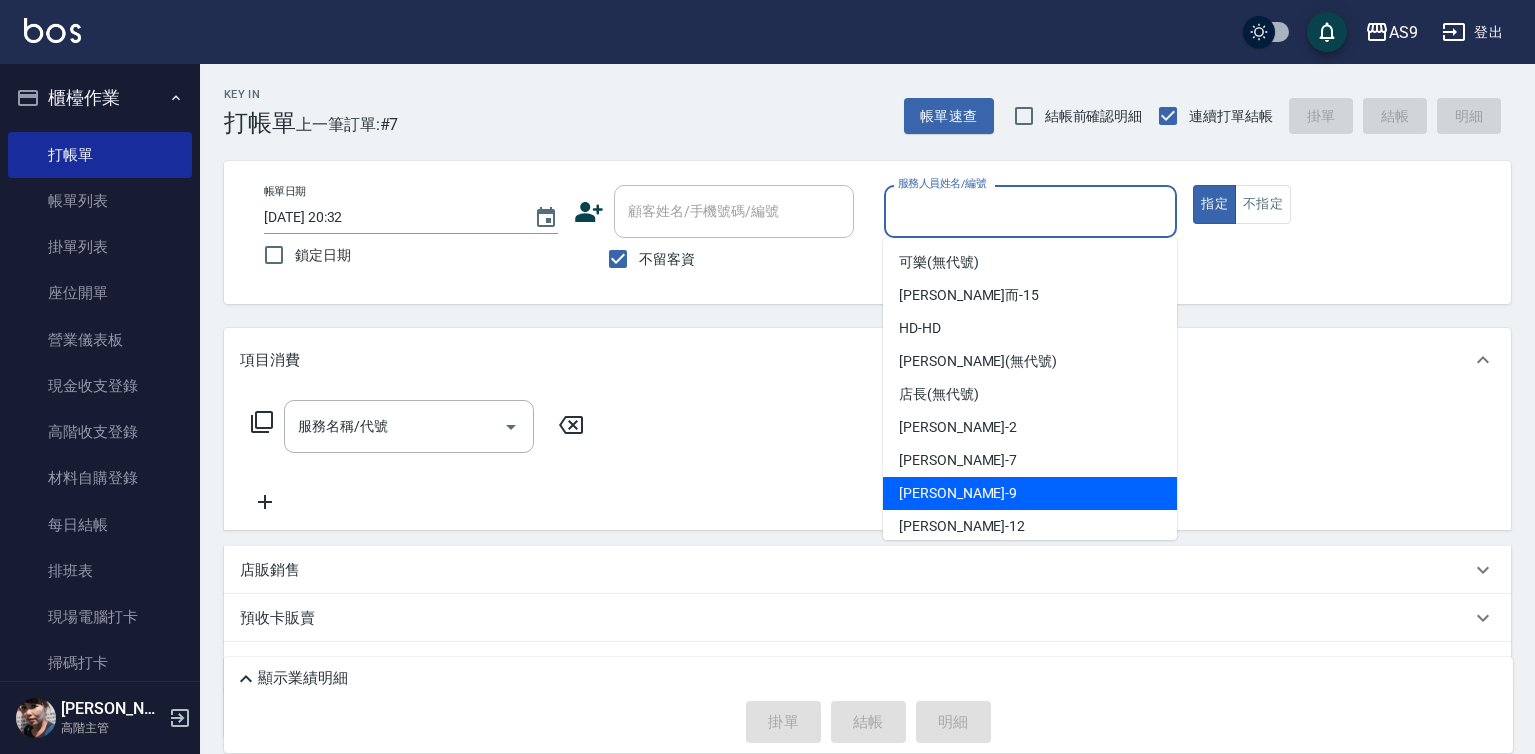 click on "[PERSON_NAME] -9" at bounding box center [1030, 493] 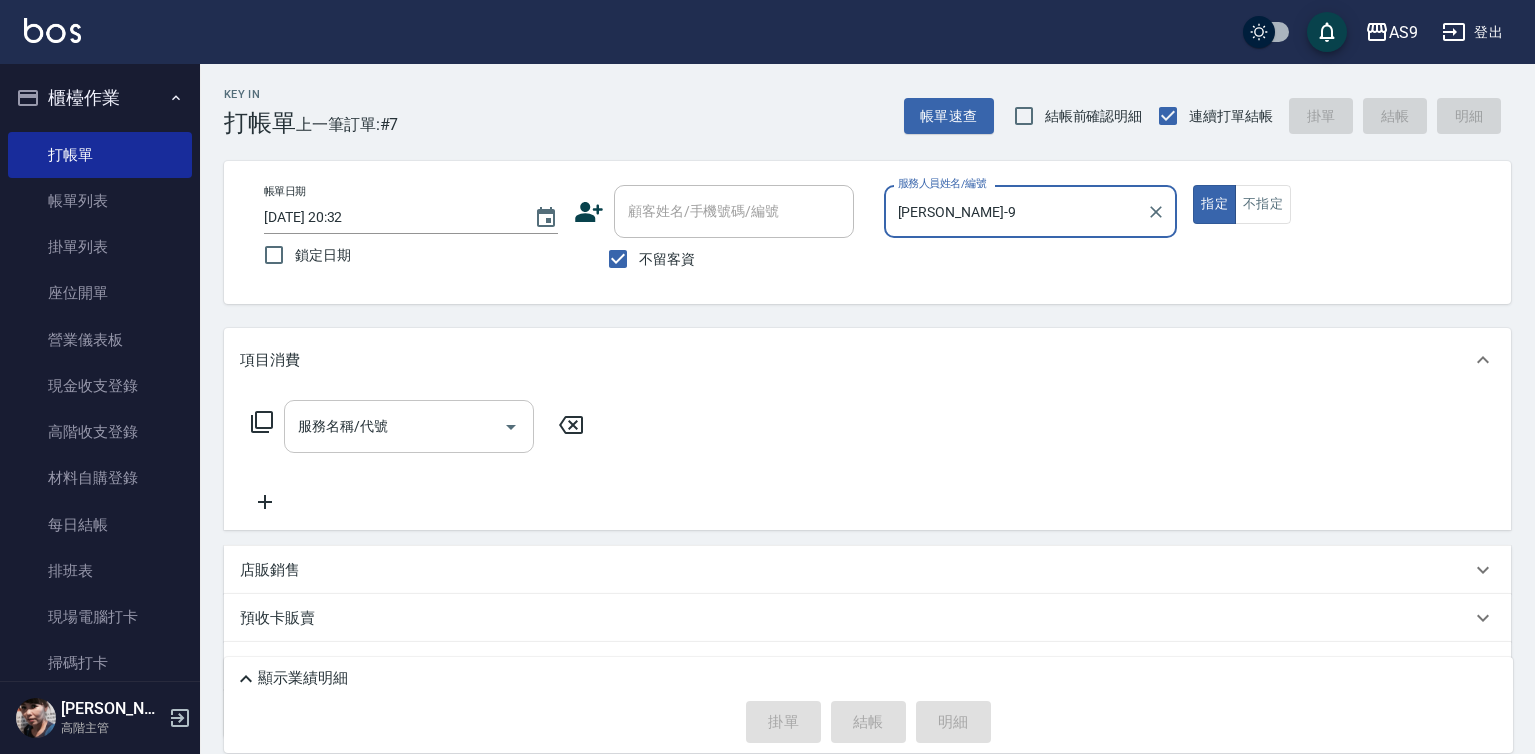 click on "服務名稱/代號" at bounding box center (394, 426) 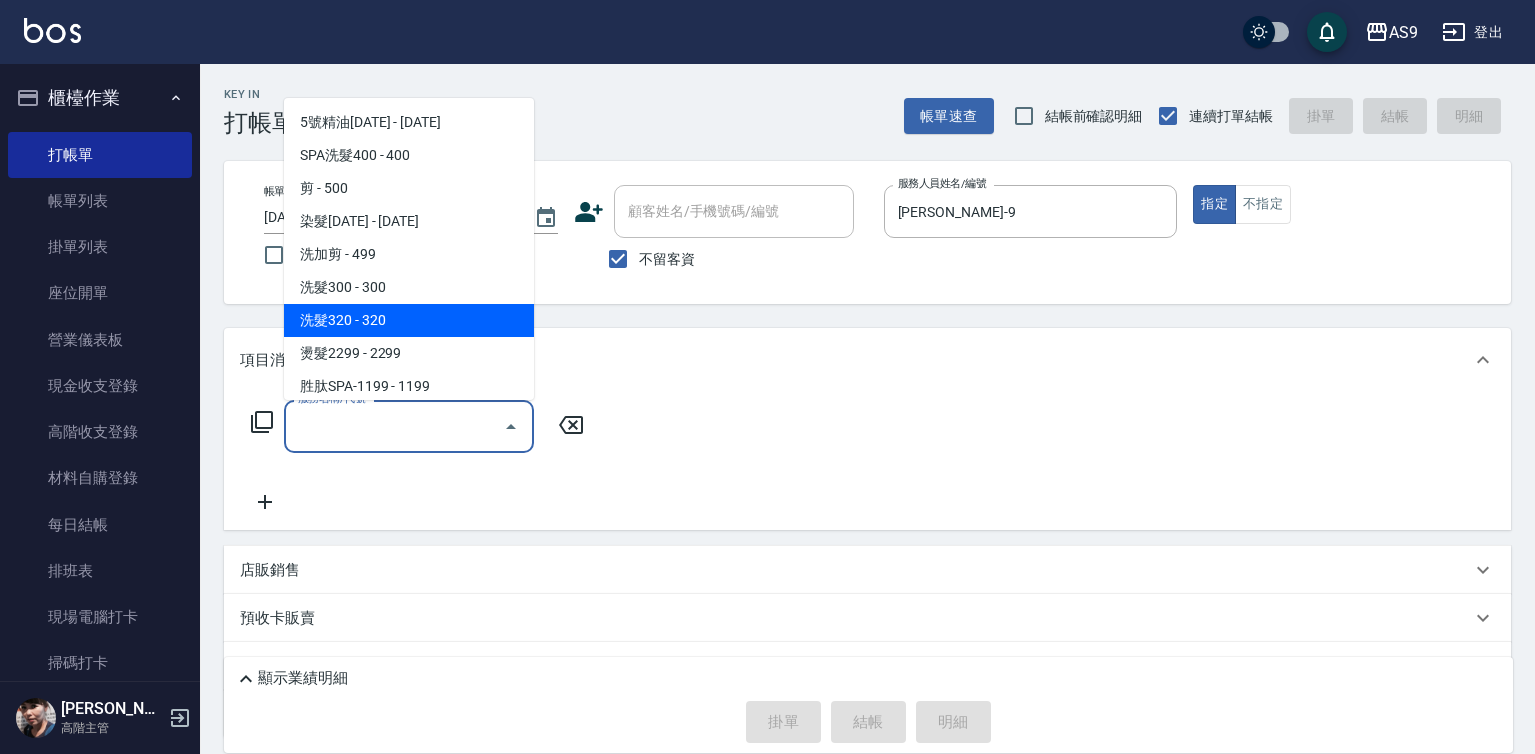 click on "洗髮320 - 320" at bounding box center (409, 320) 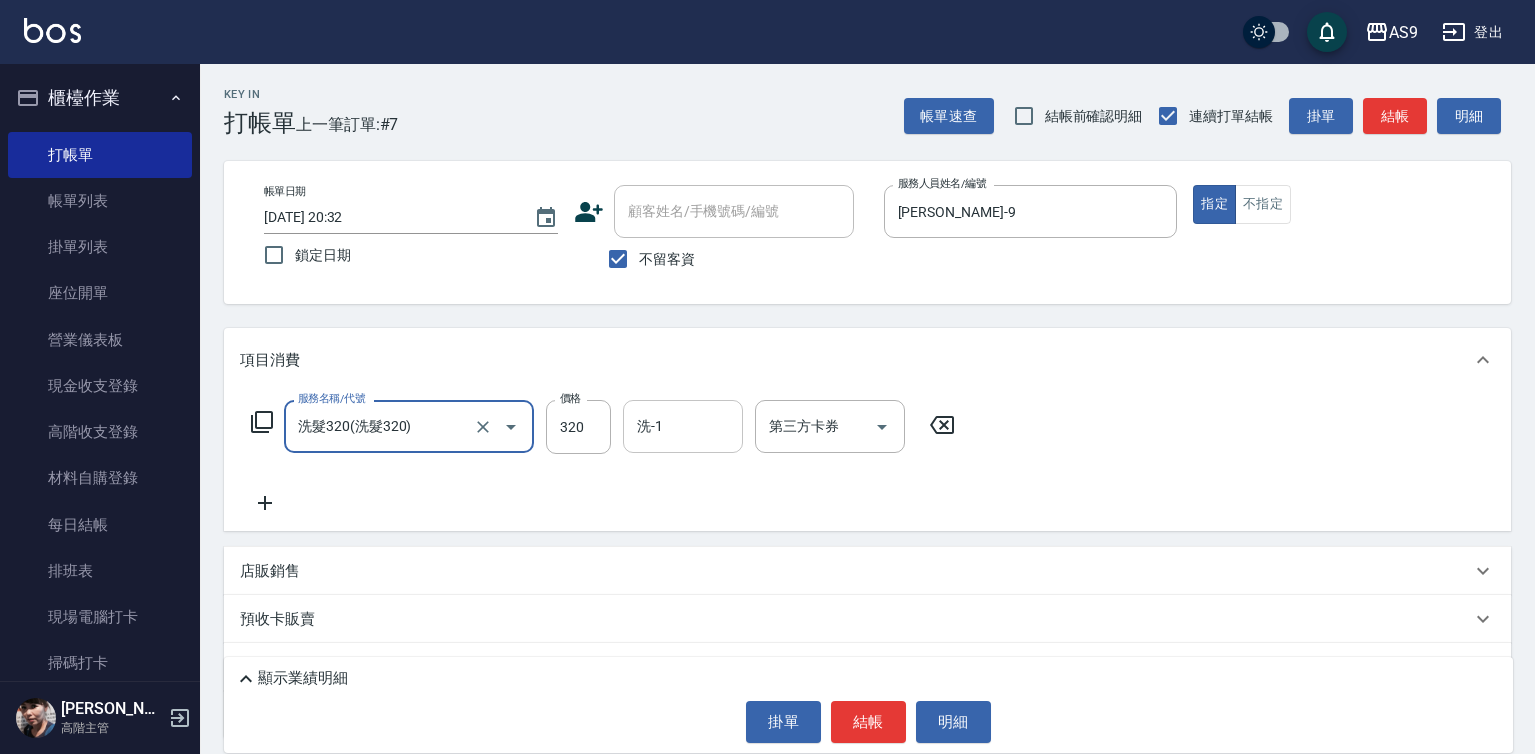 click on "洗-1" at bounding box center [683, 426] 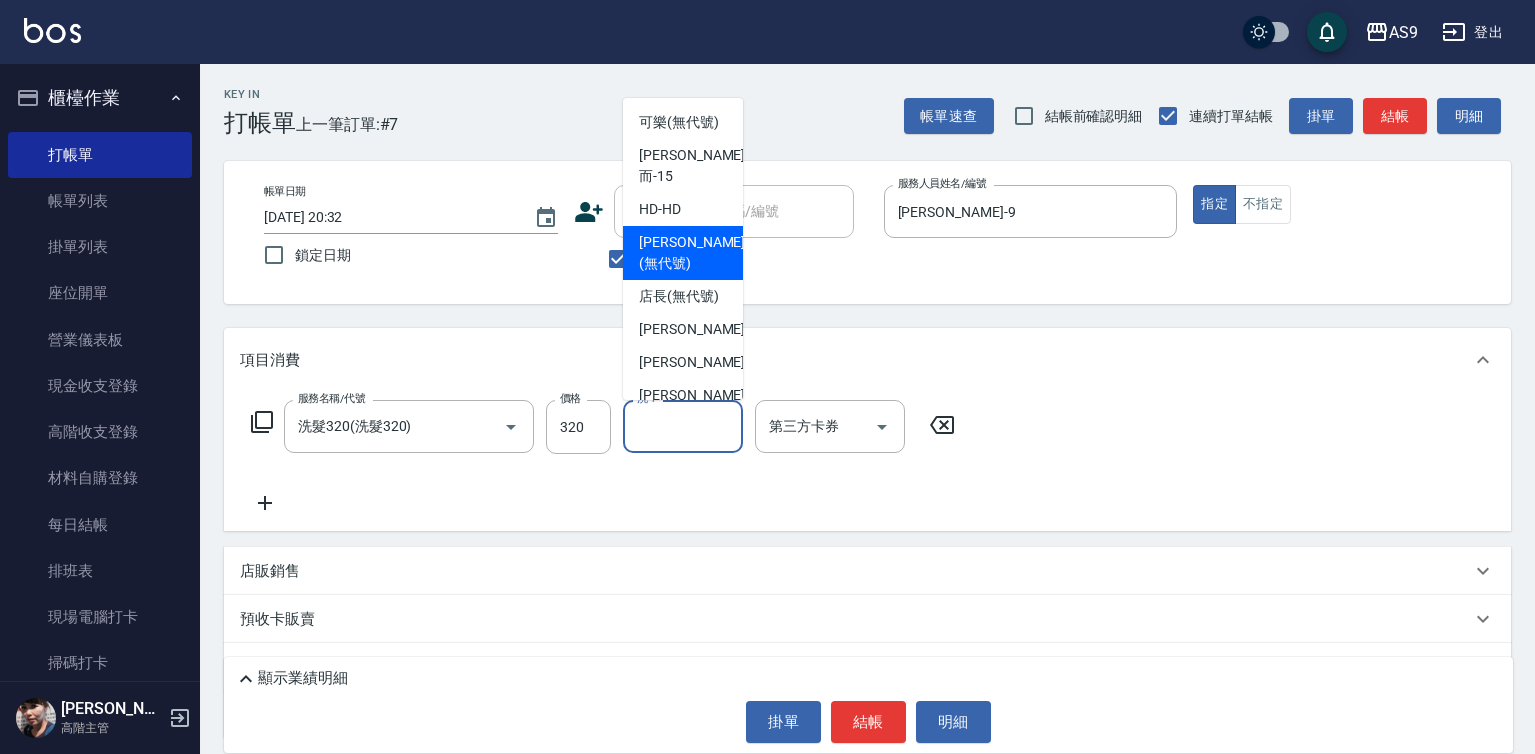 click on "[PERSON_NAME] (無代號)" at bounding box center [692, 253] 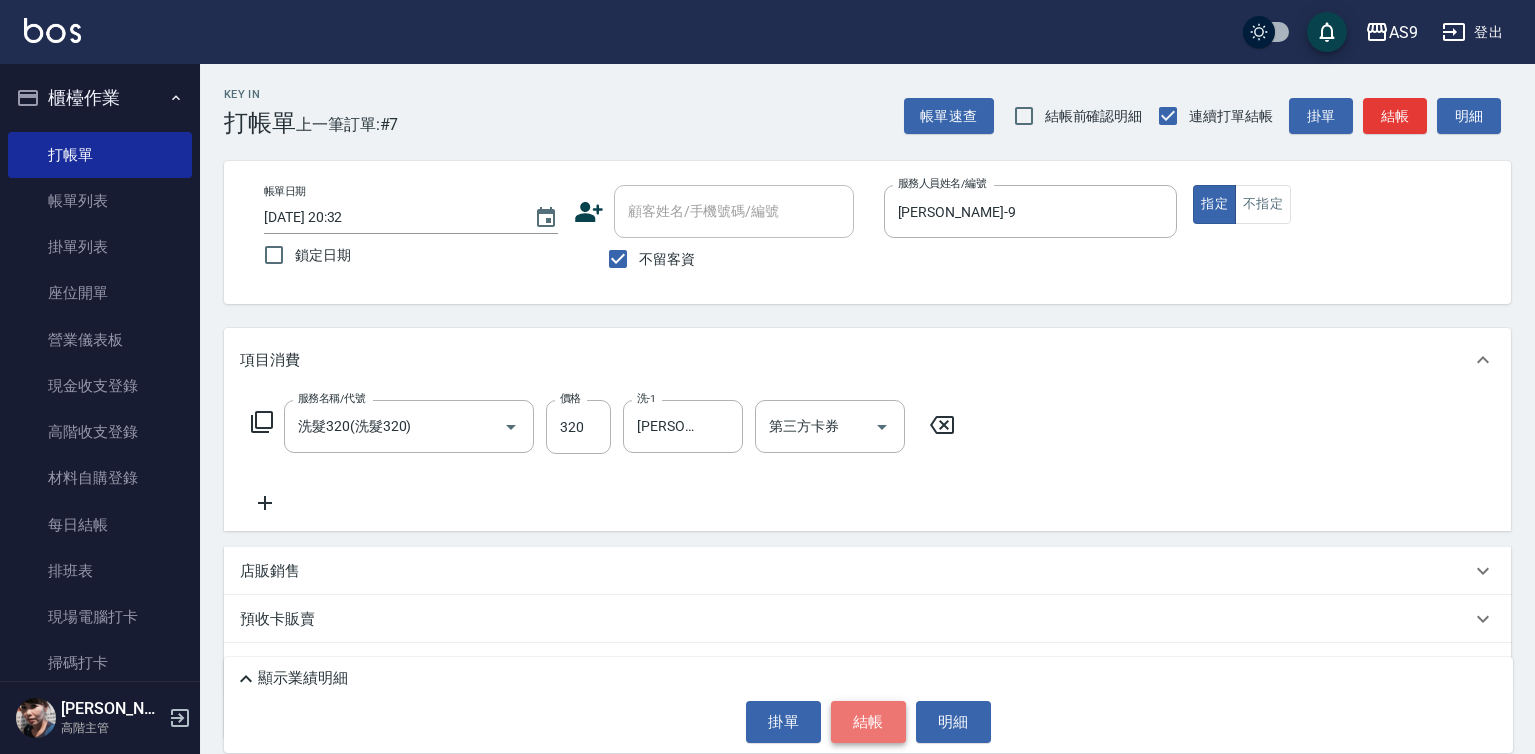 click on "結帳" at bounding box center [868, 722] 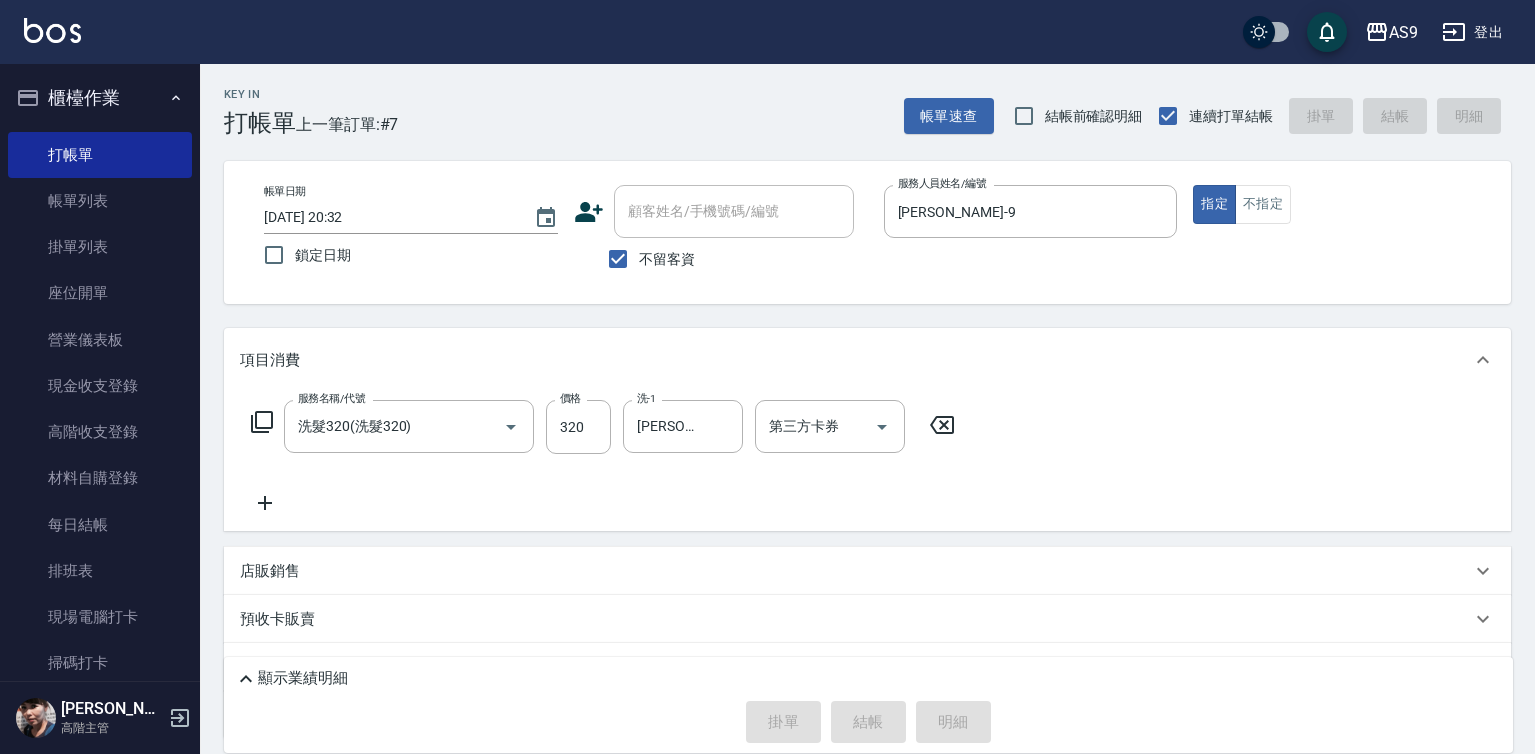 type on "[DATE] 20:33" 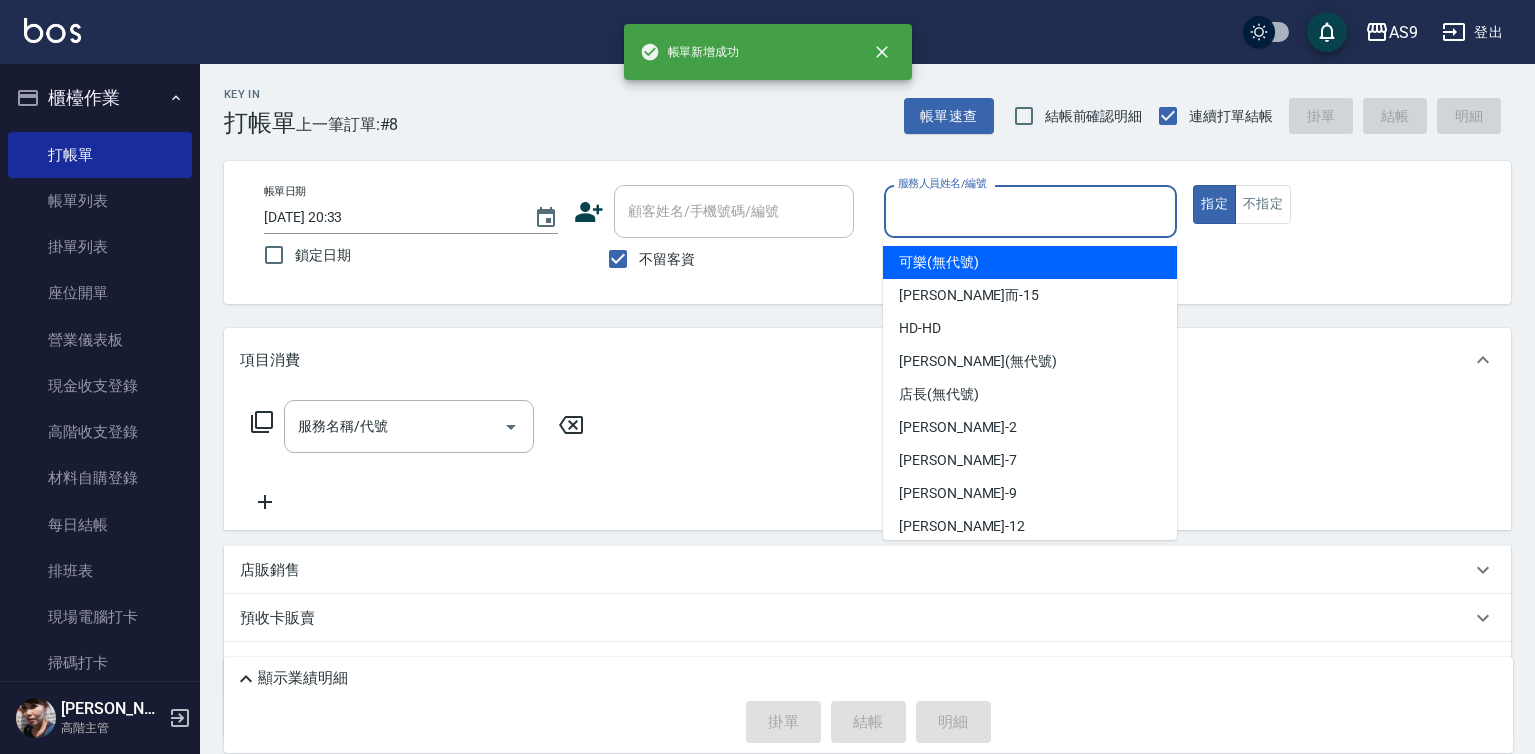 click on "服務人員姓名/編號" at bounding box center [1031, 211] 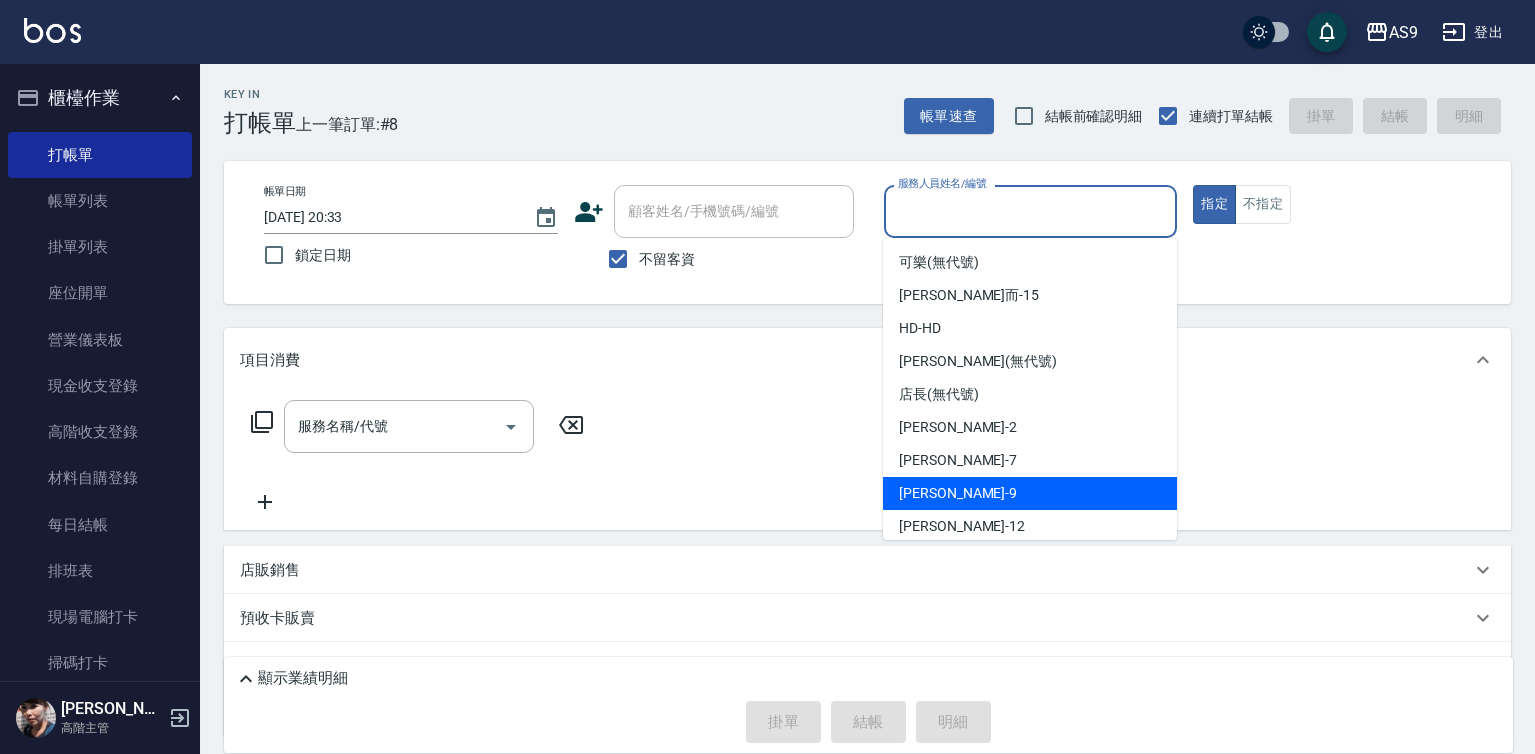click on "[PERSON_NAME] -9" at bounding box center [958, 493] 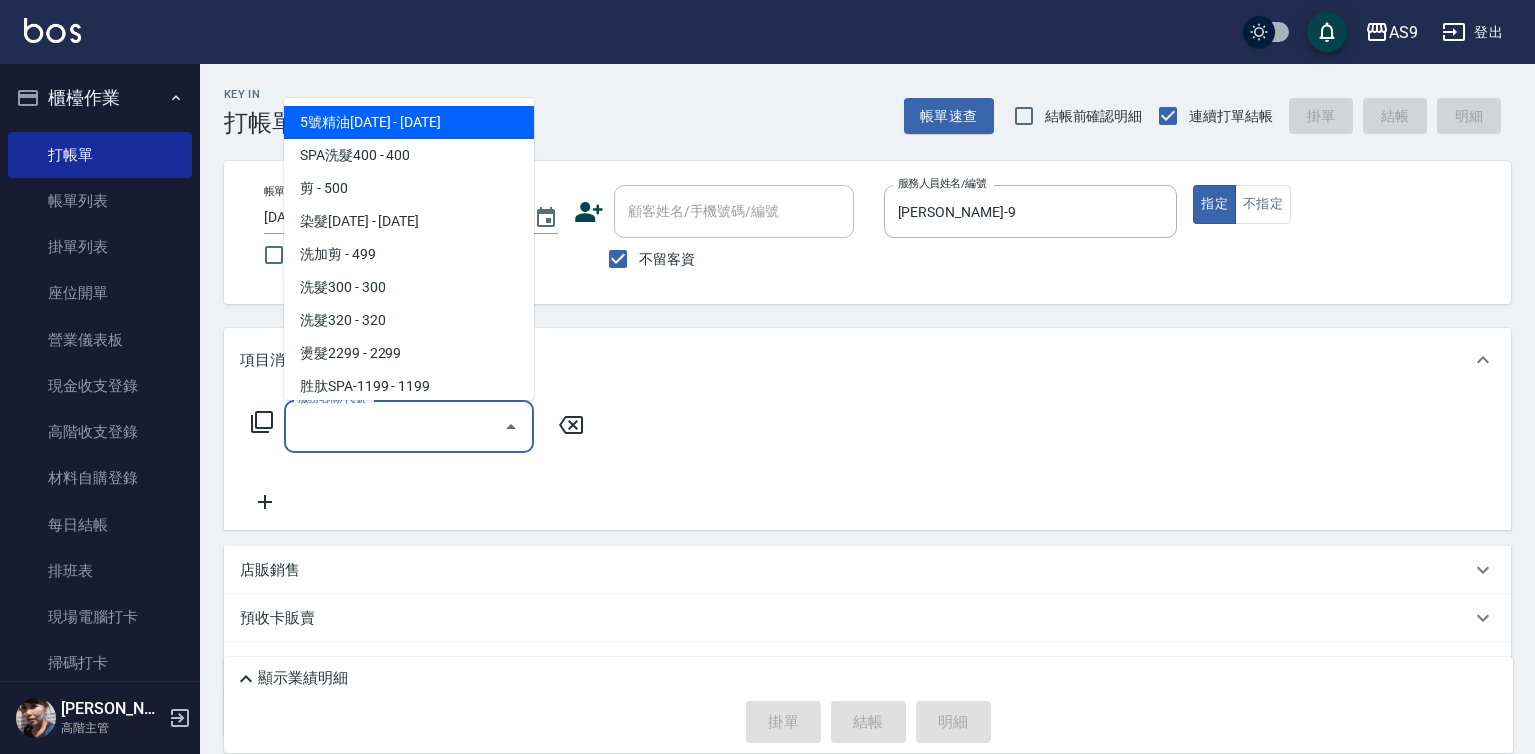 click on "服務名稱/代號" at bounding box center (394, 426) 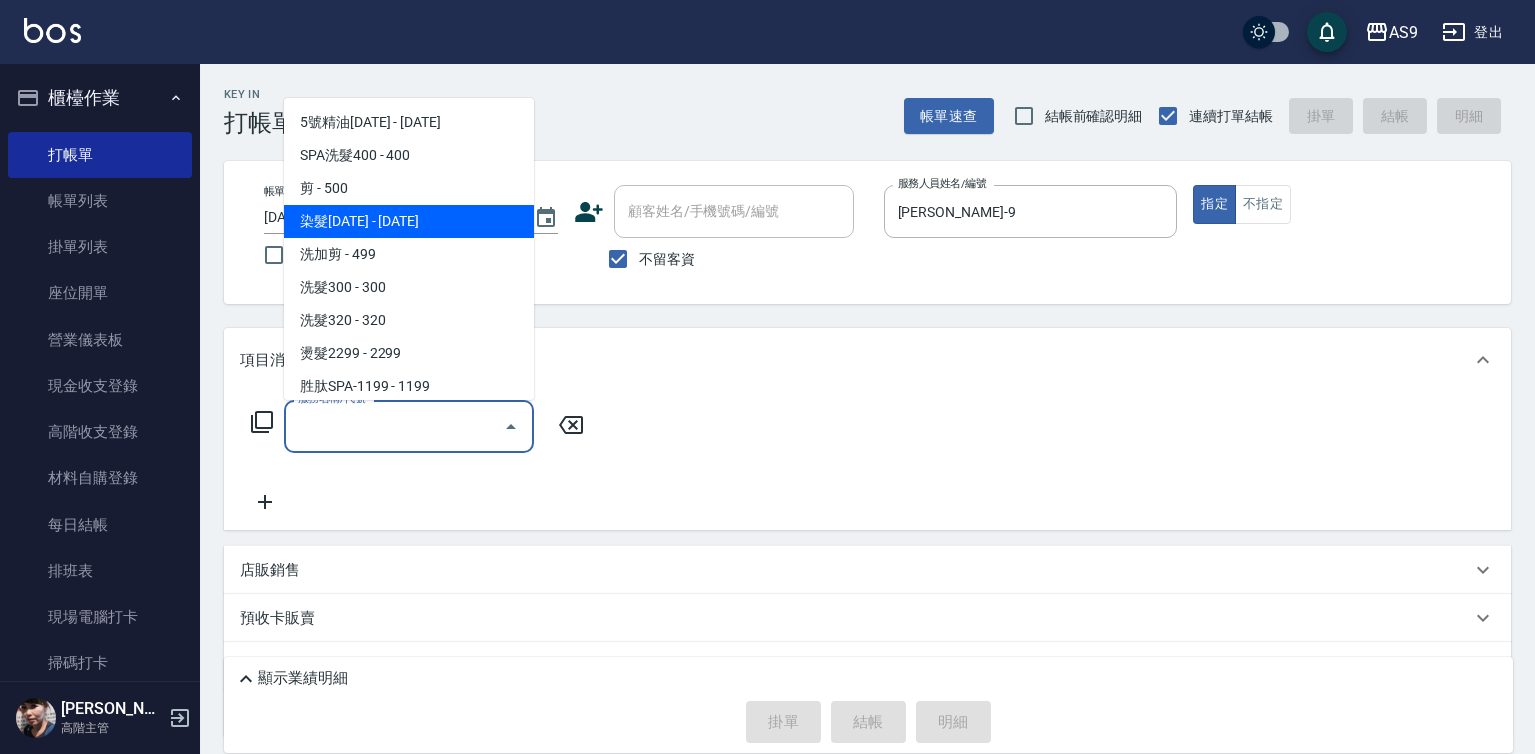 click on "染髮[DATE] - [DATE]" at bounding box center (409, 221) 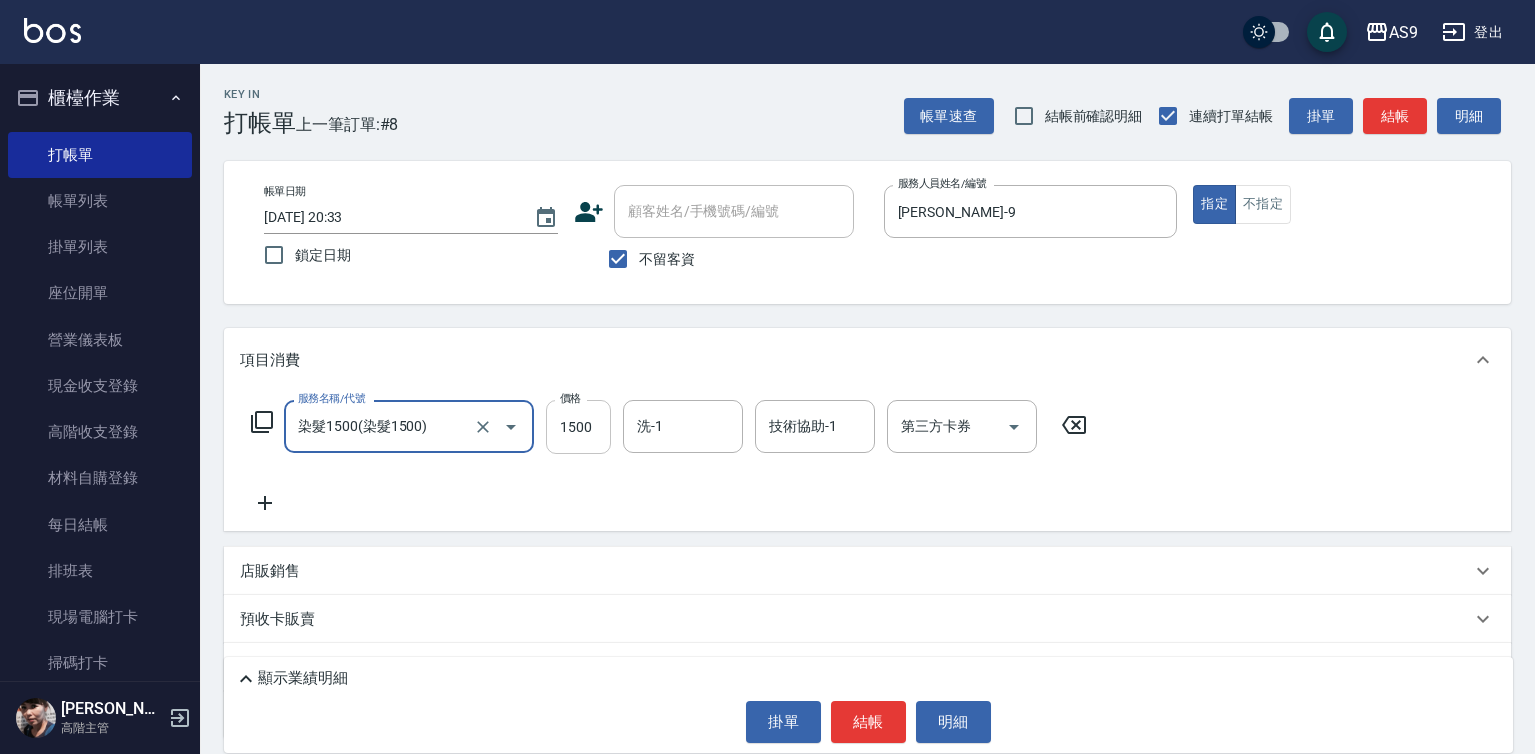 click on "1500" at bounding box center (578, 427) 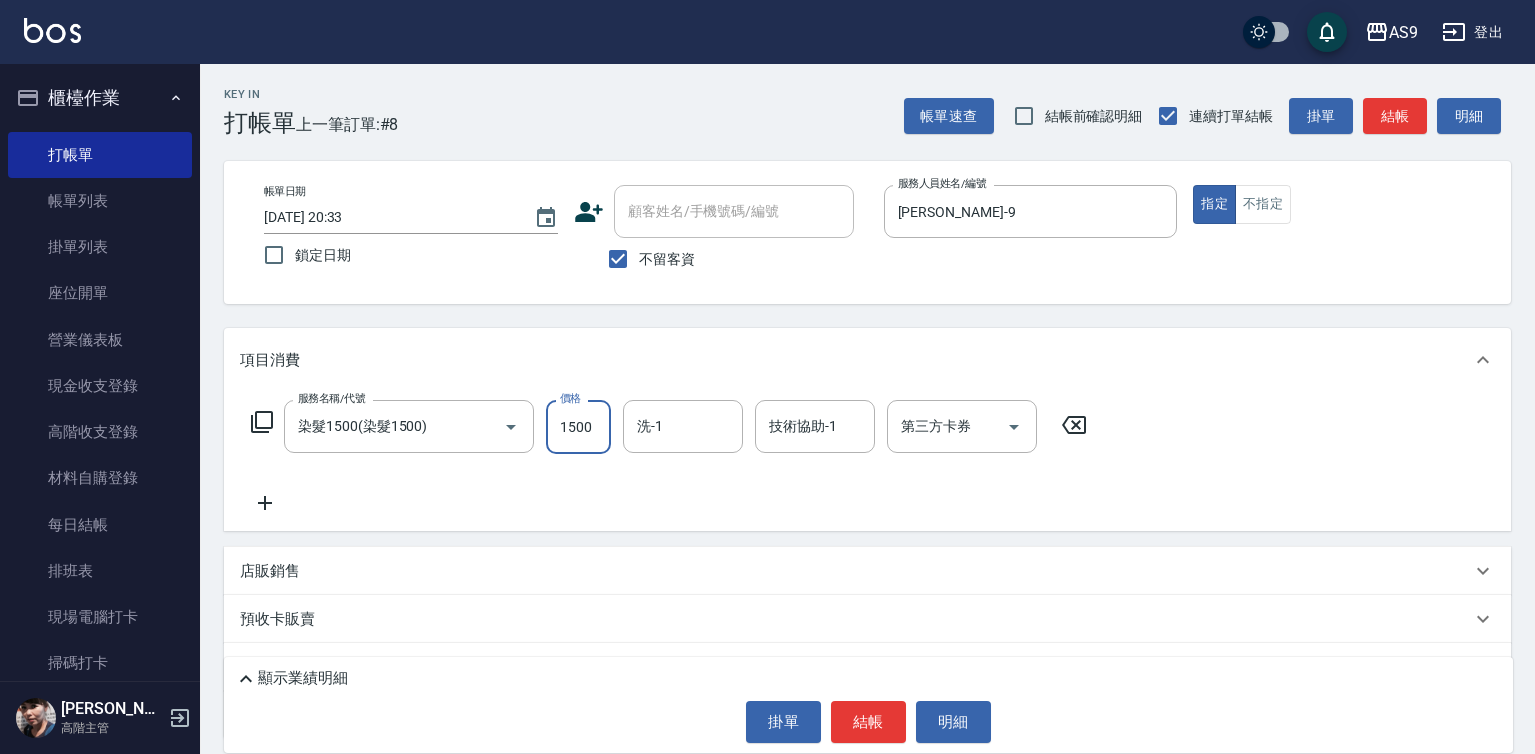 click on "1500" at bounding box center [578, 427] 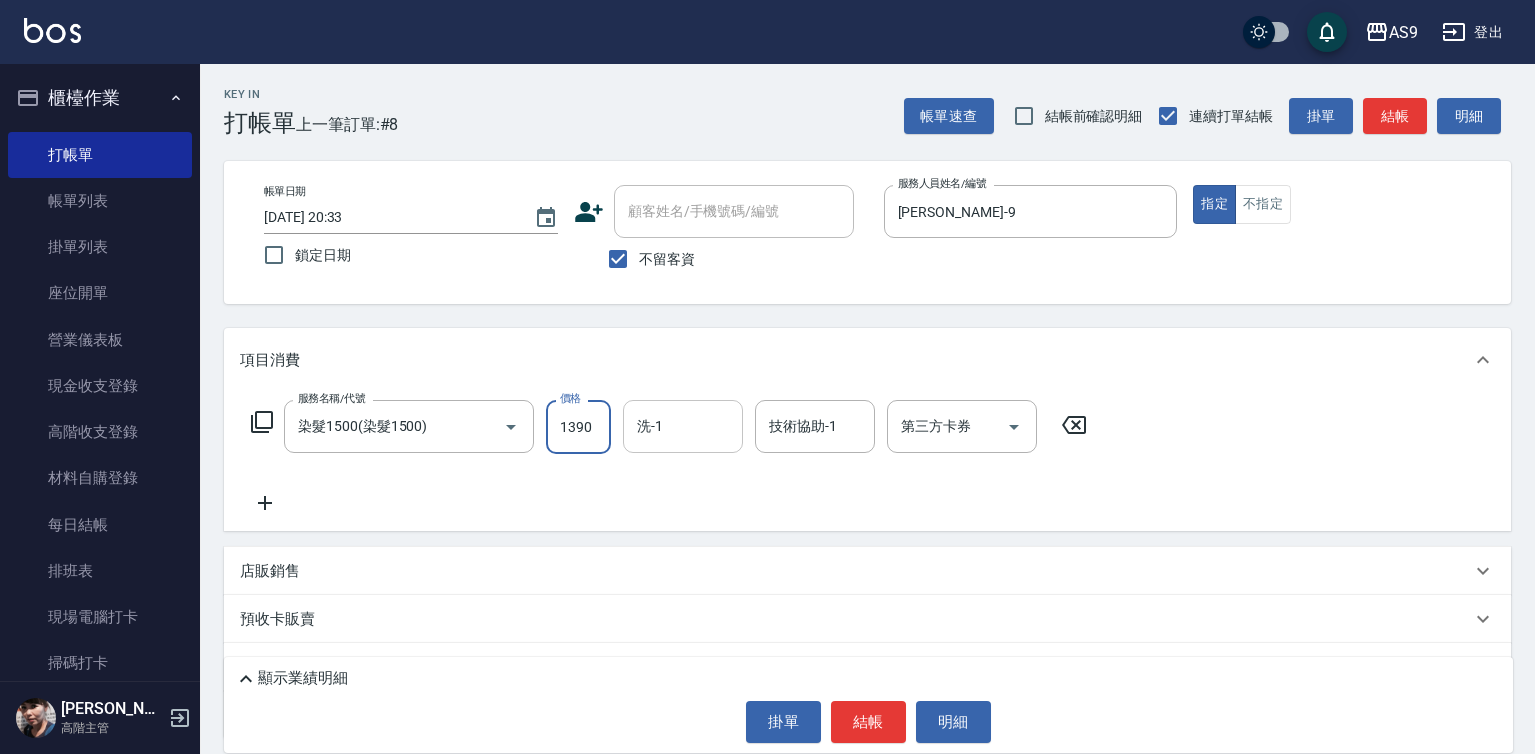 type on "1390" 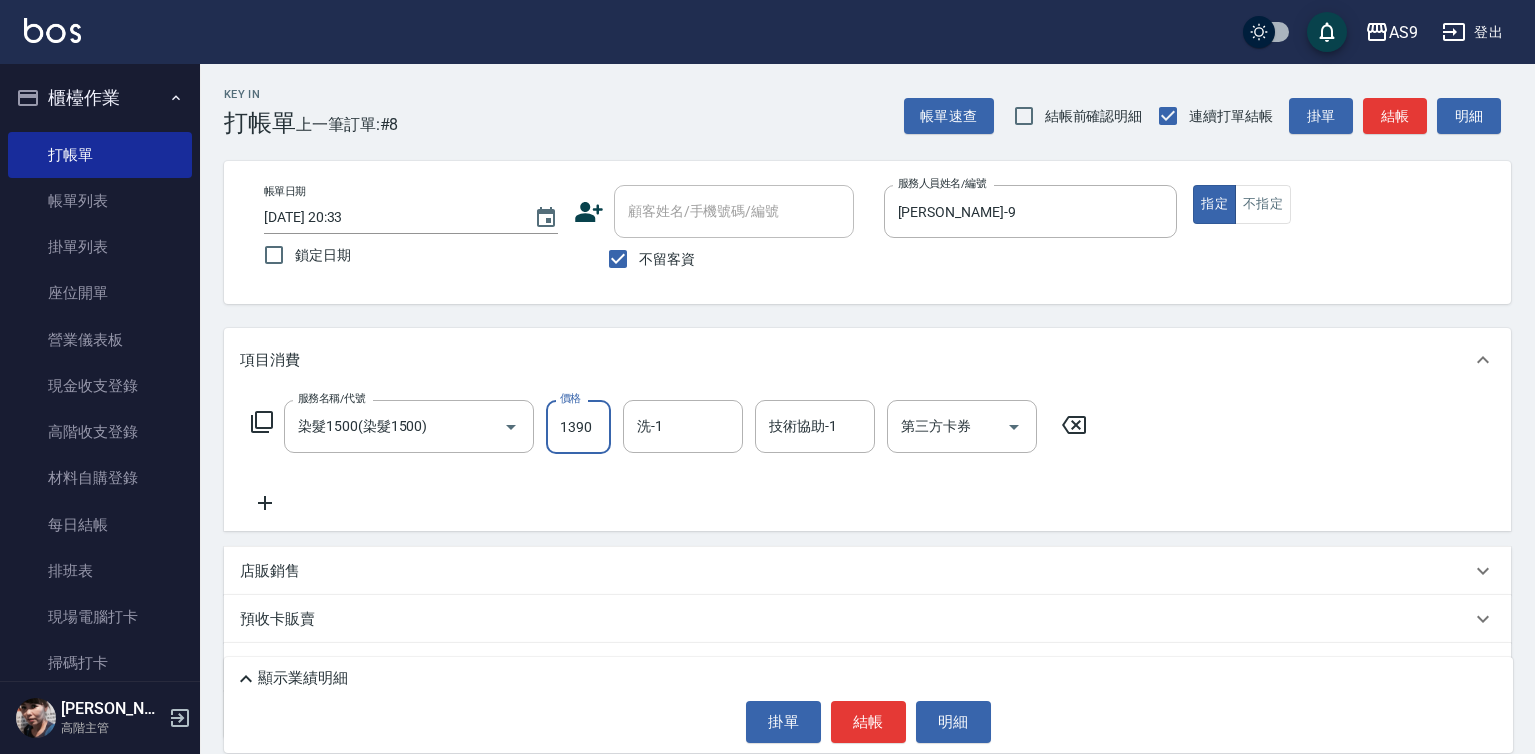 click on "洗-1 洗-1" at bounding box center [683, 426] 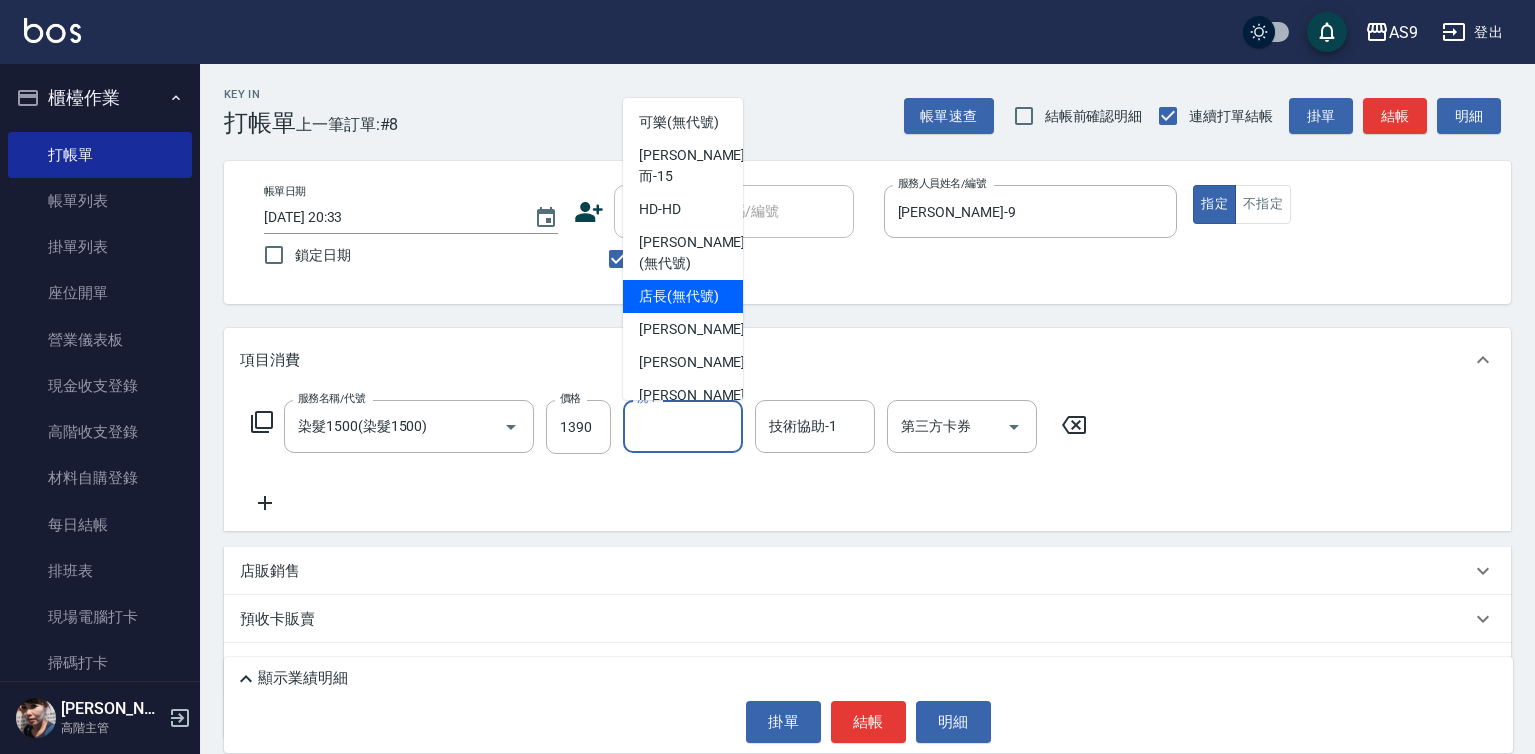 scroll, scrollTop: 100, scrollLeft: 0, axis: vertical 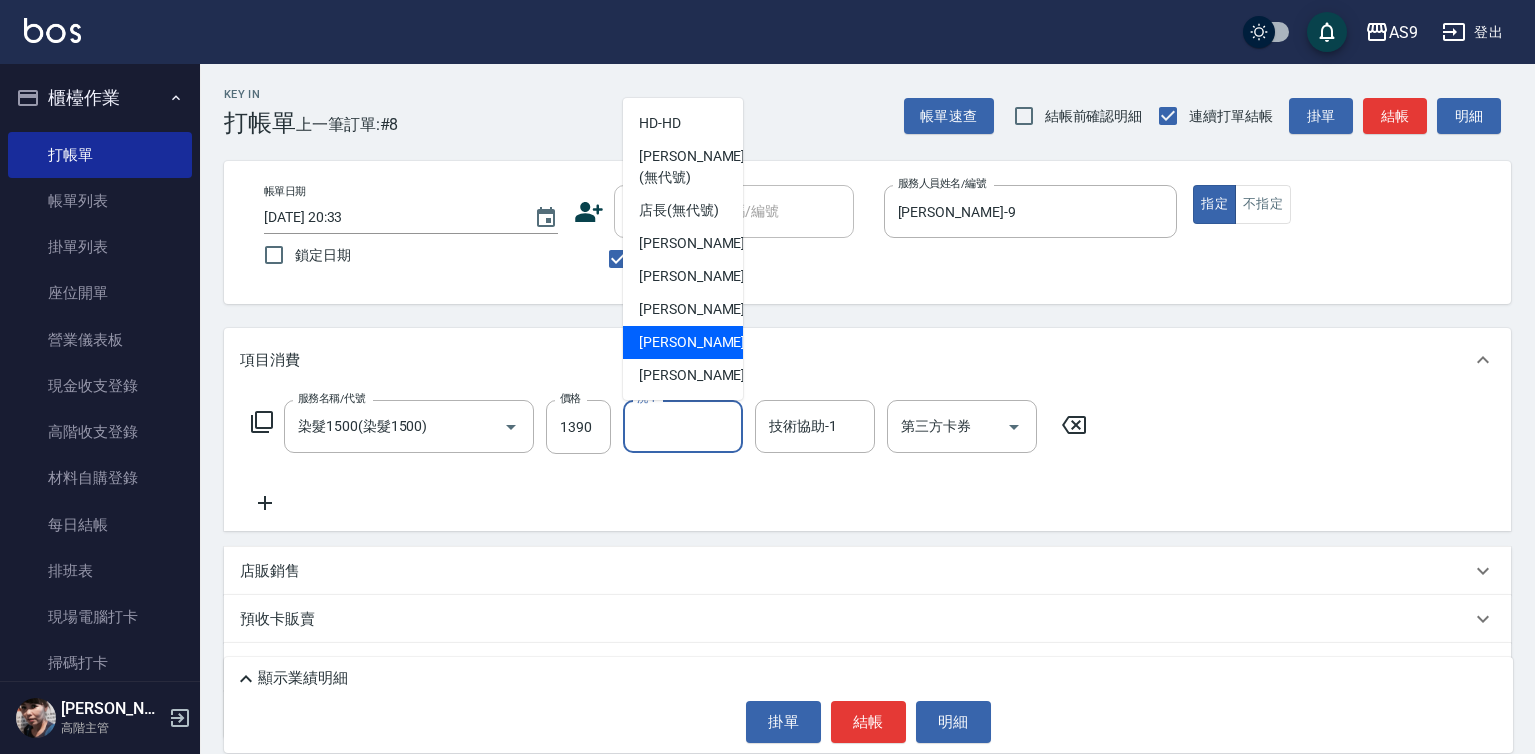 click on "[PERSON_NAME]-12" at bounding box center (702, 342) 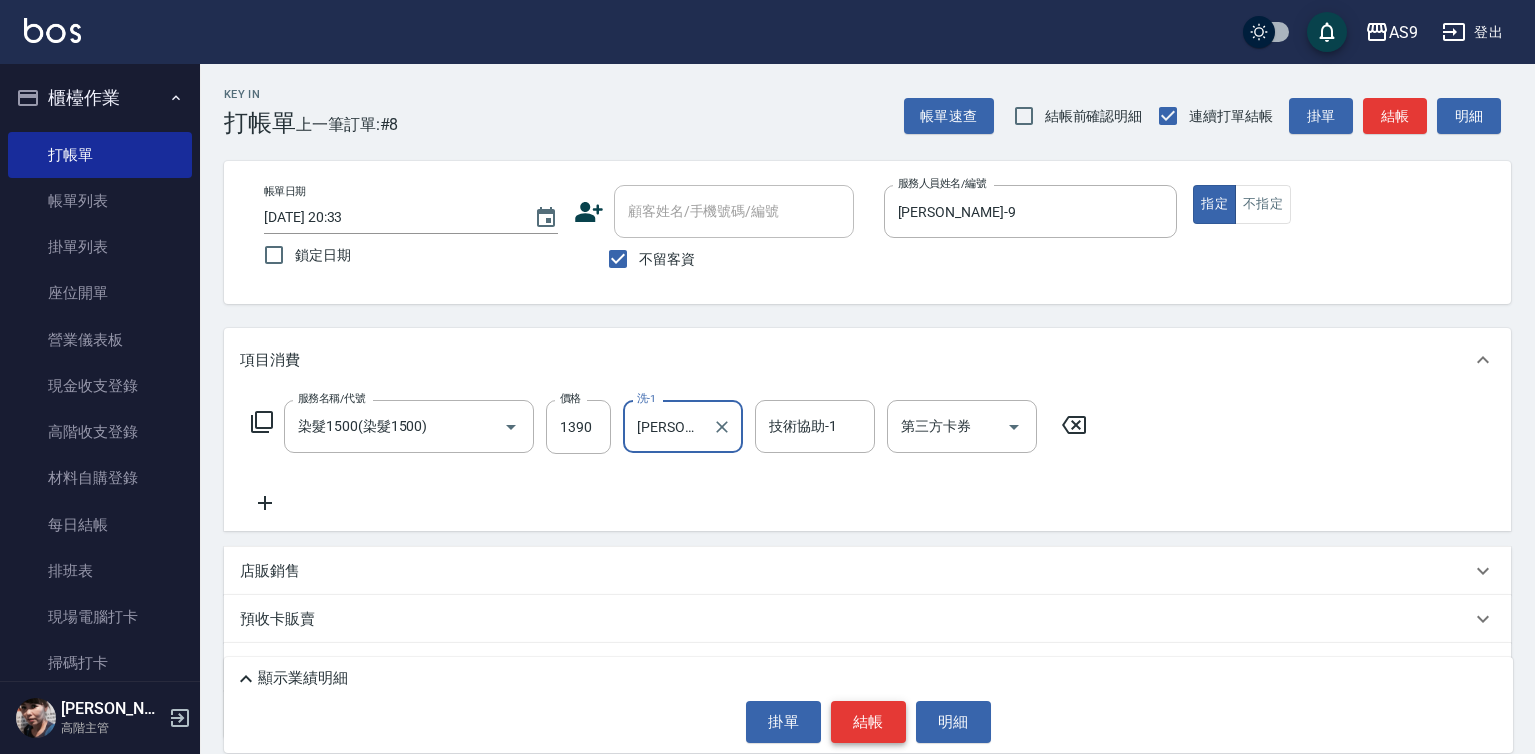 click on "結帳" at bounding box center (868, 722) 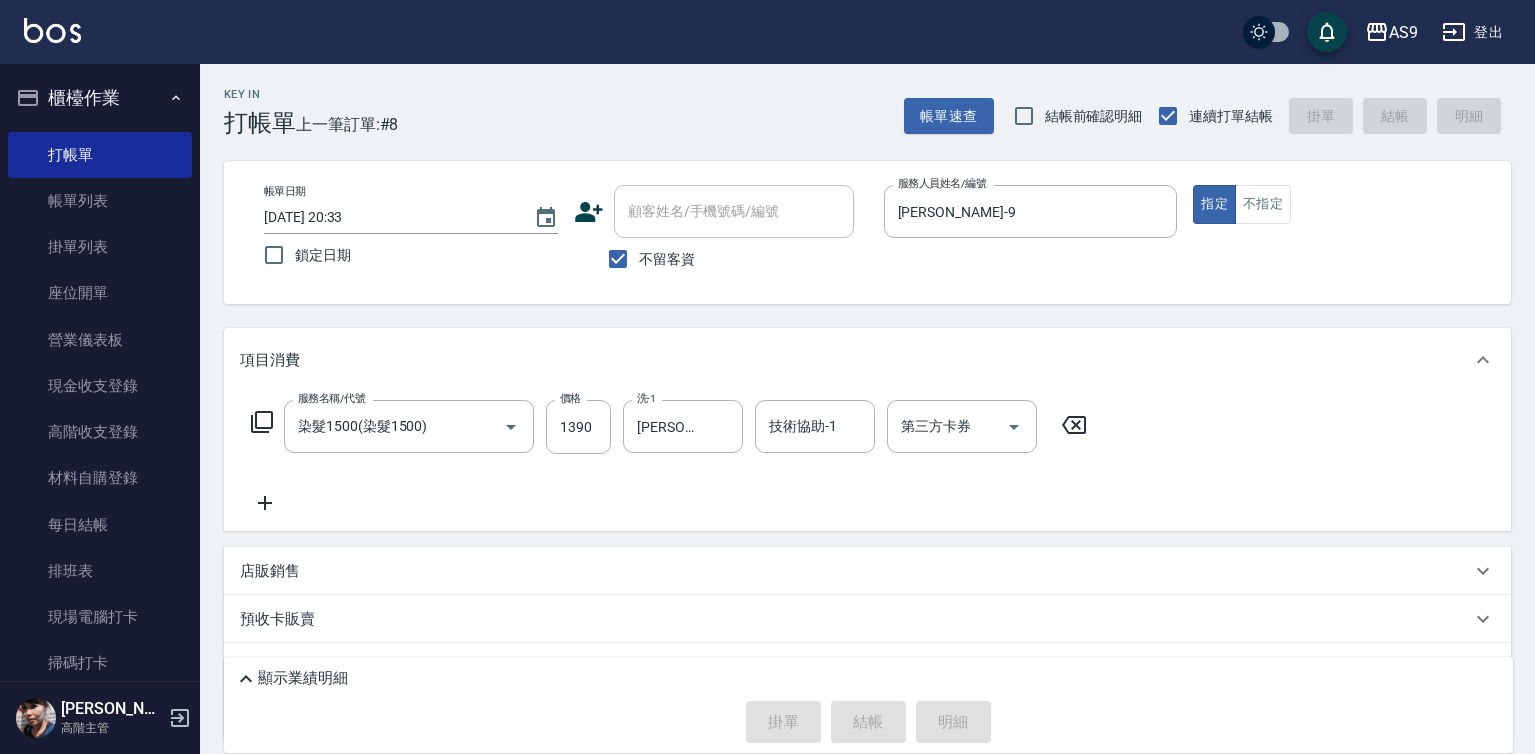 type 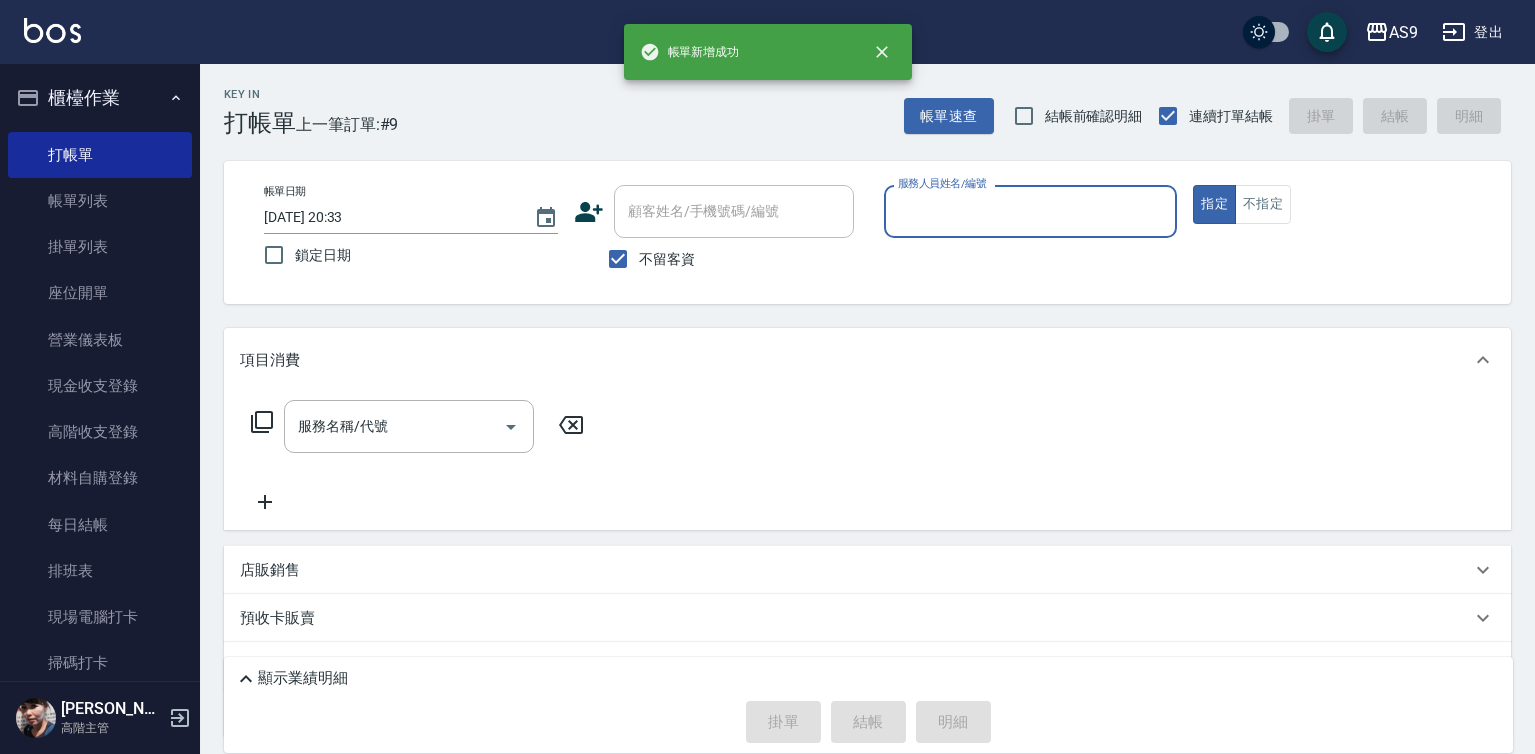 click on "服務人員姓名/編號" at bounding box center [1031, 211] 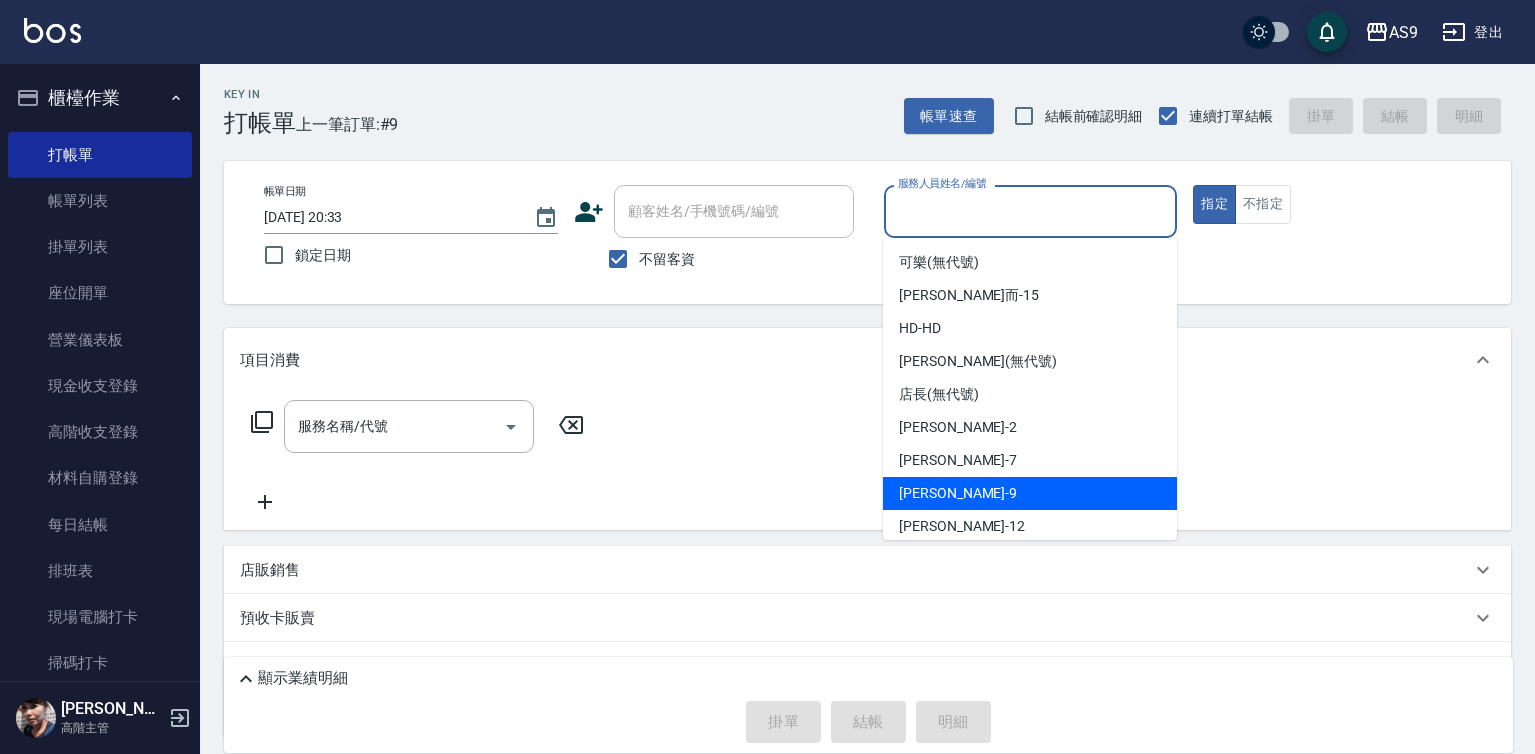 click on "[PERSON_NAME] -9" at bounding box center [958, 493] 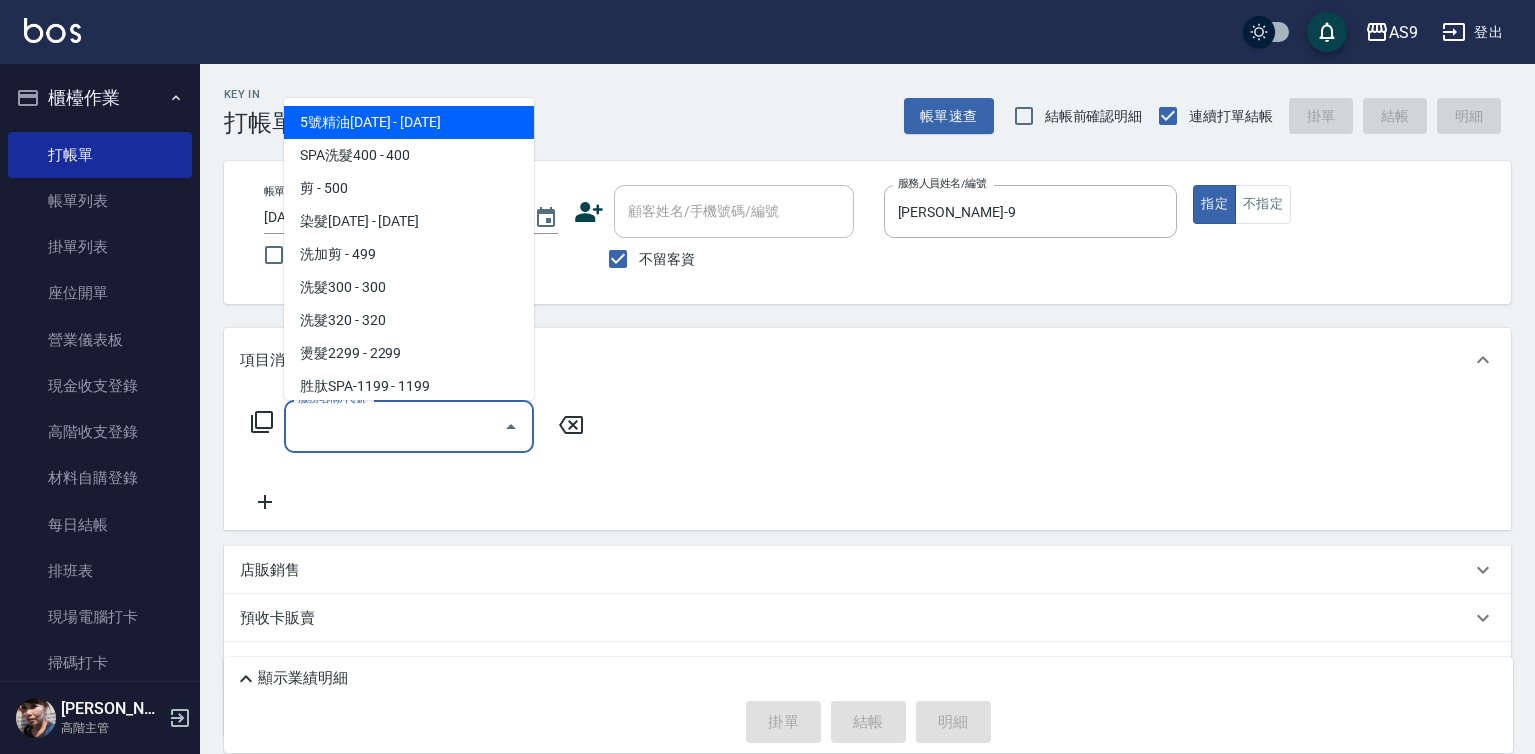 click on "服務名稱/代號" at bounding box center [394, 426] 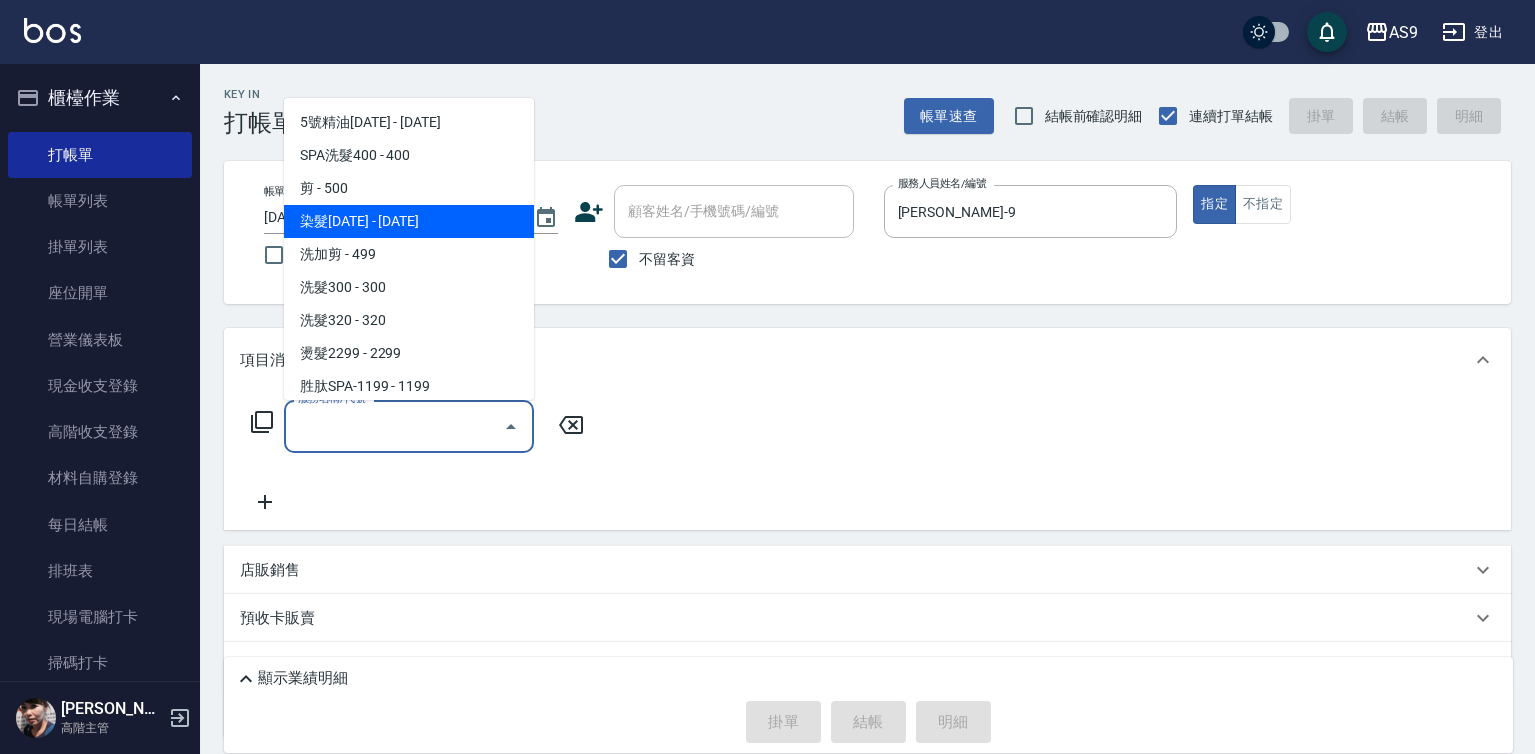 click on "染髮[DATE] - [DATE]" at bounding box center (409, 221) 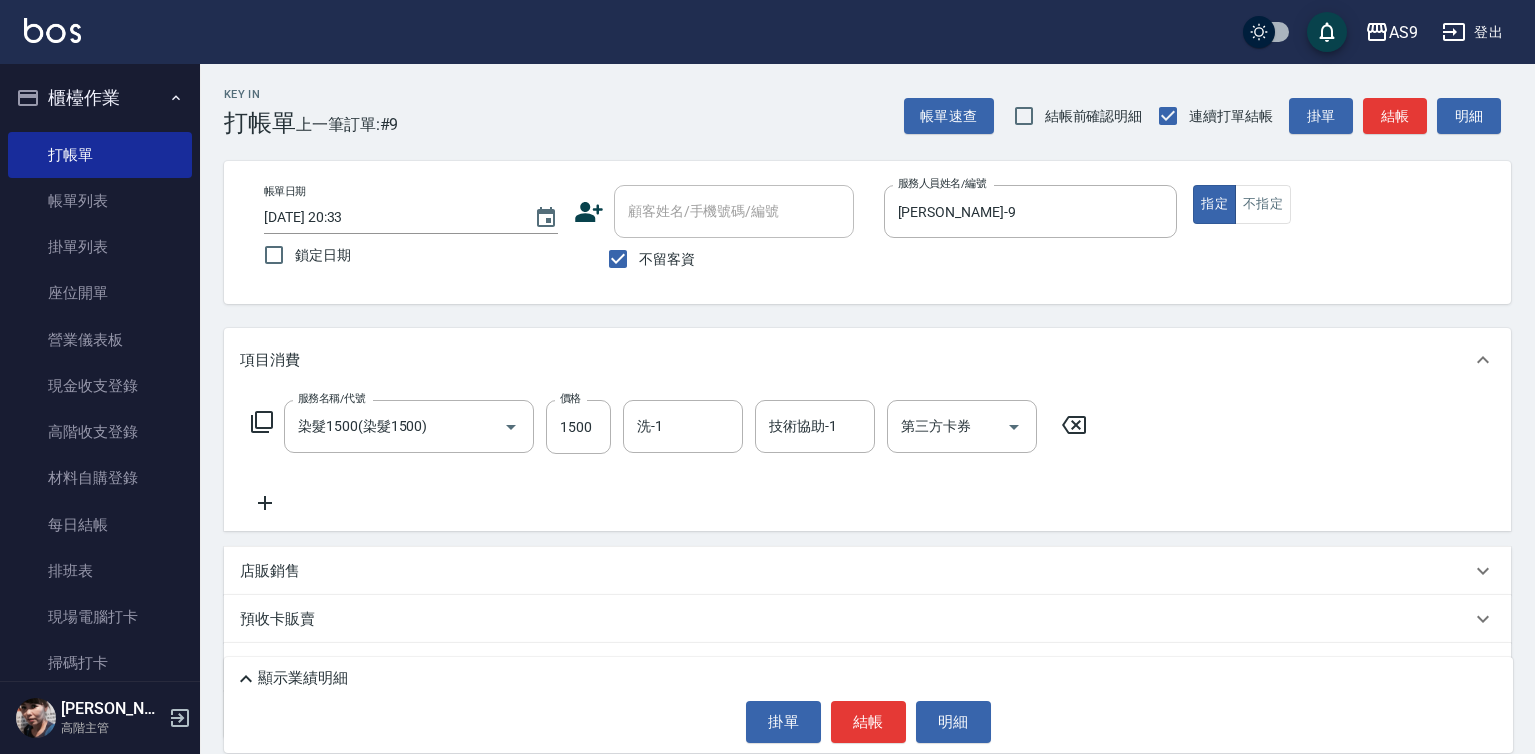 click 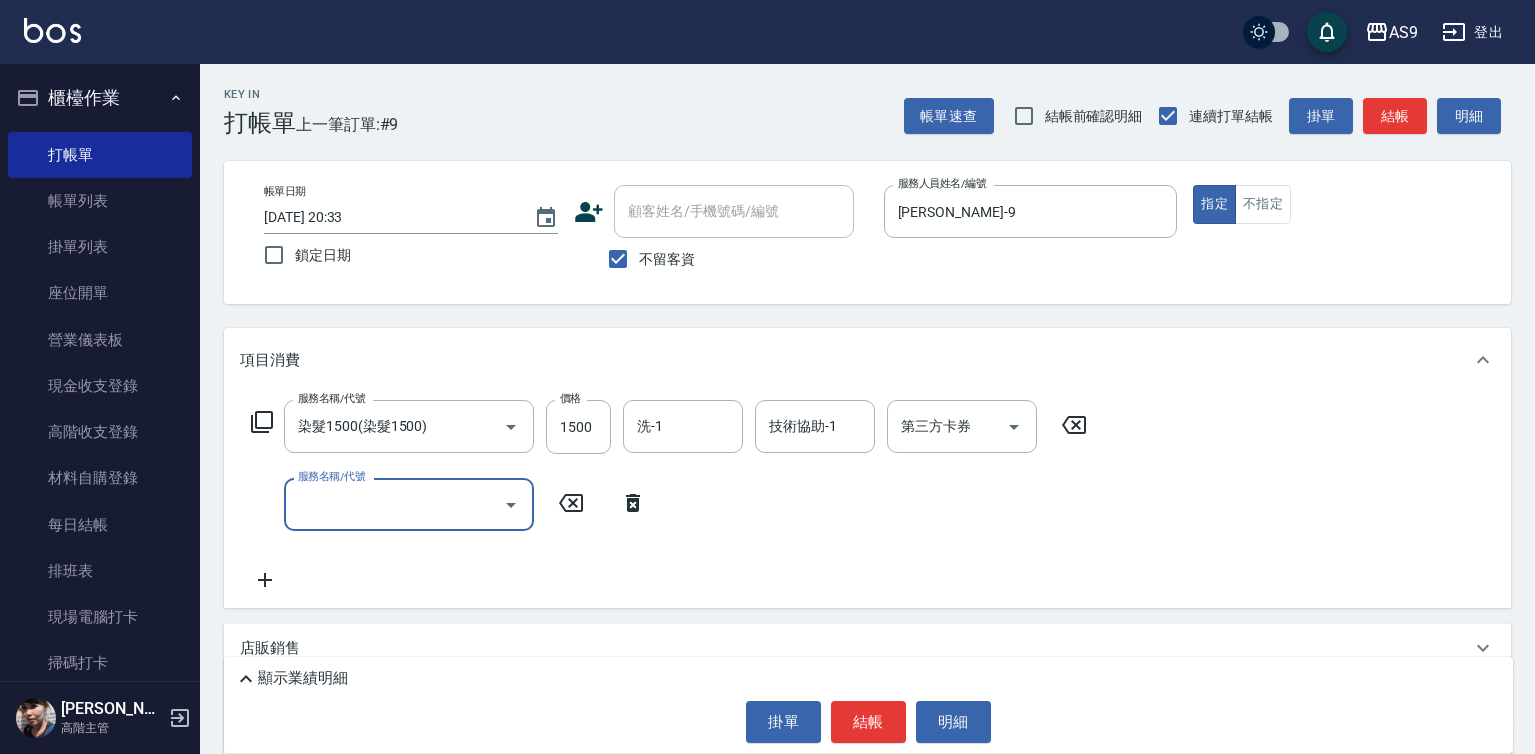 click on "服務名稱/代號" at bounding box center (394, 504) 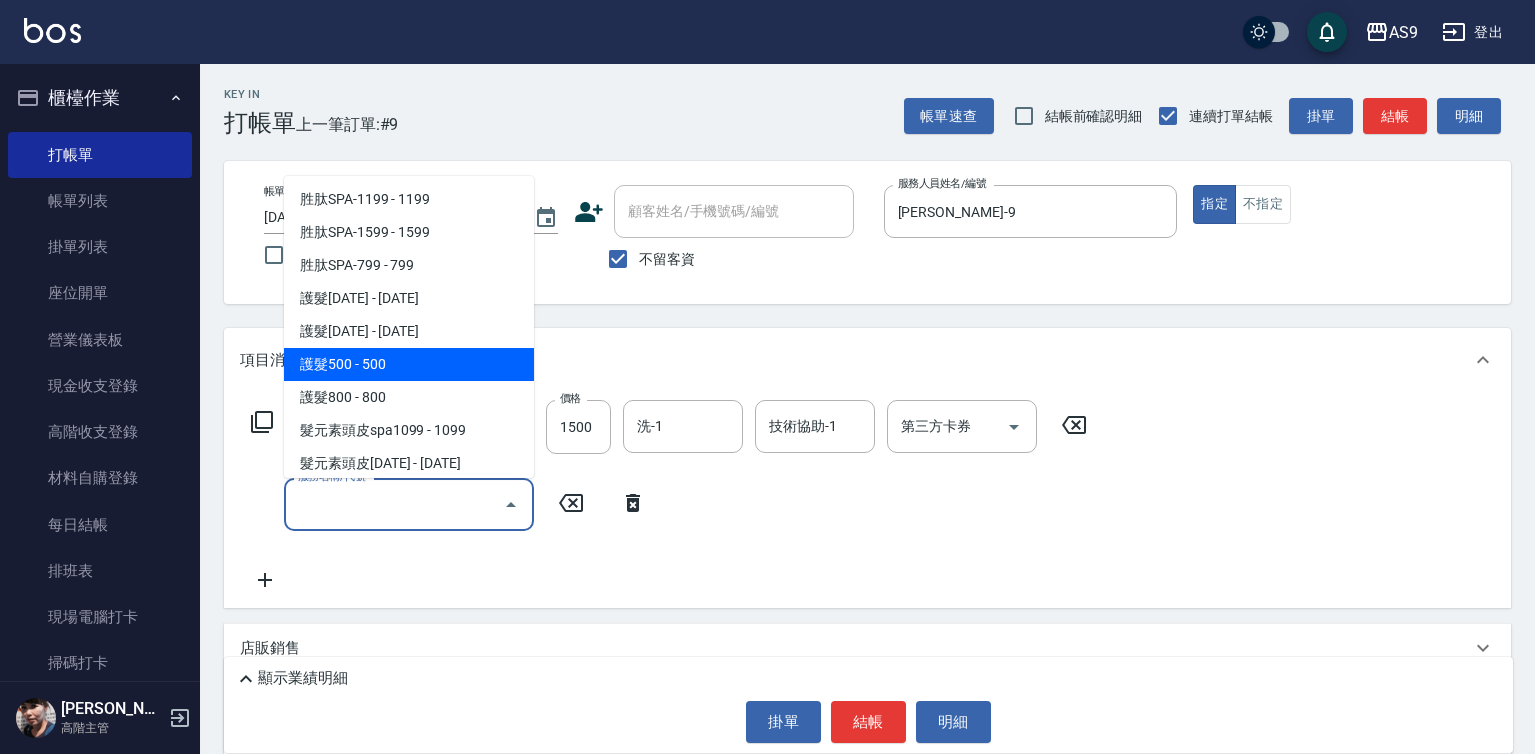 scroll, scrollTop: 300, scrollLeft: 0, axis: vertical 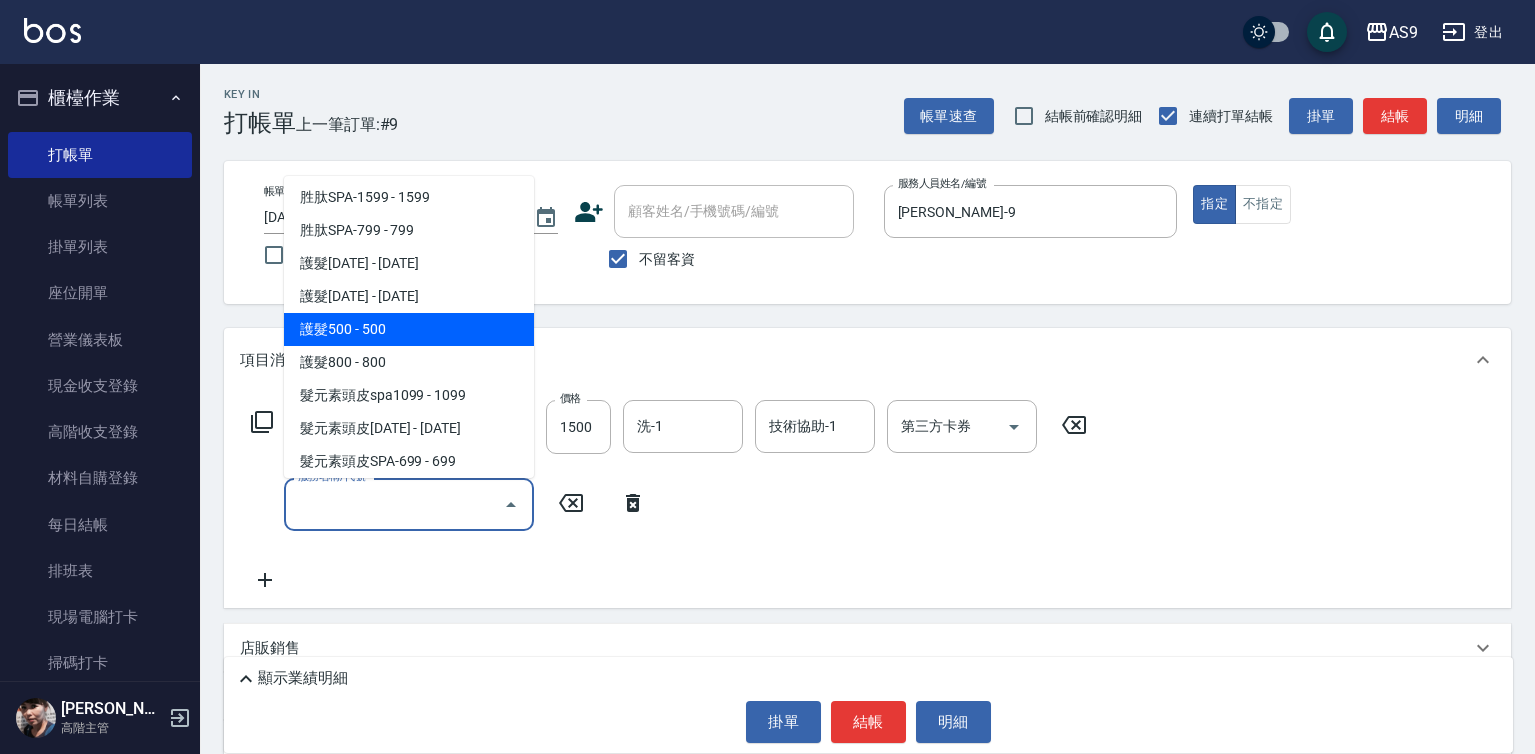 click on "護髮500 - 500" at bounding box center (409, 329) 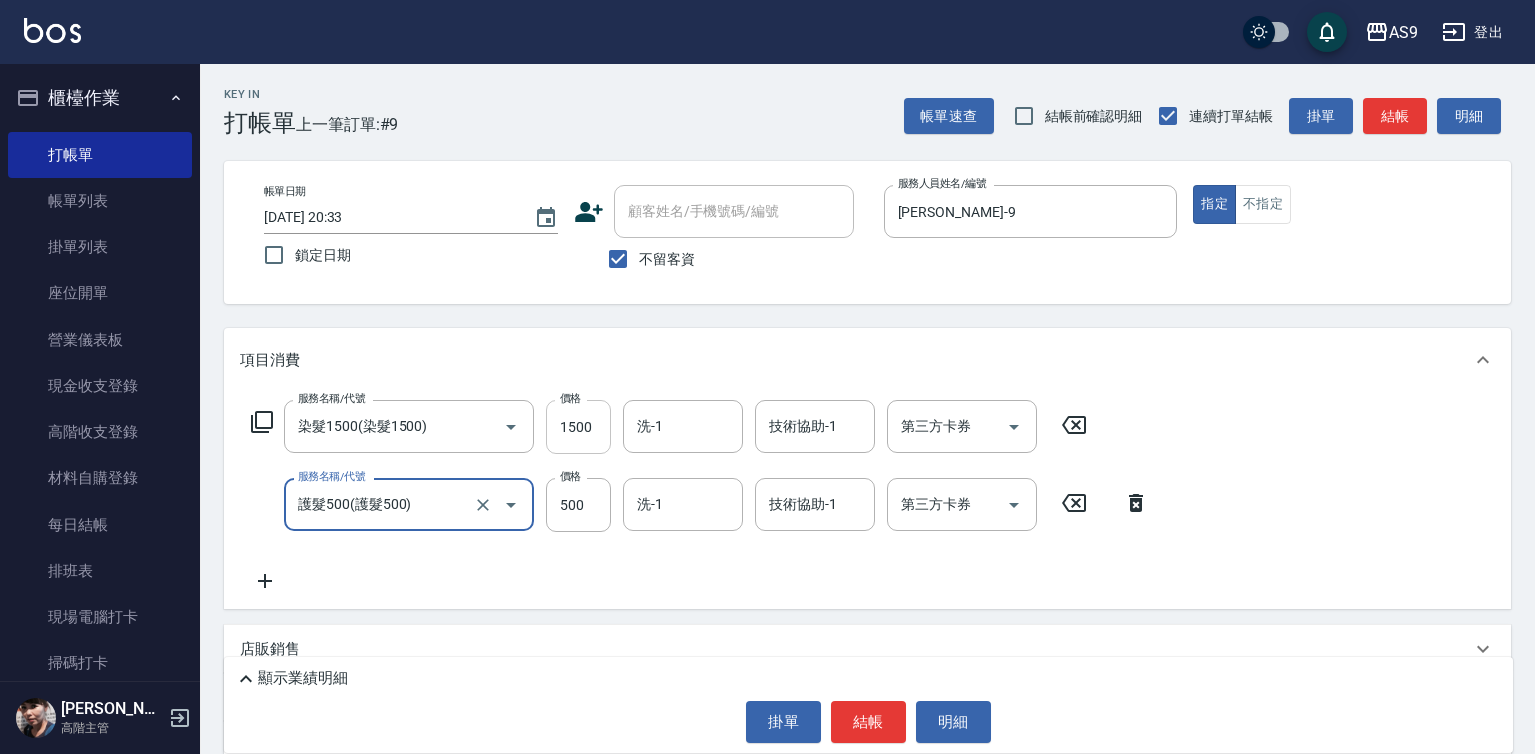 click on "1500" at bounding box center [578, 427] 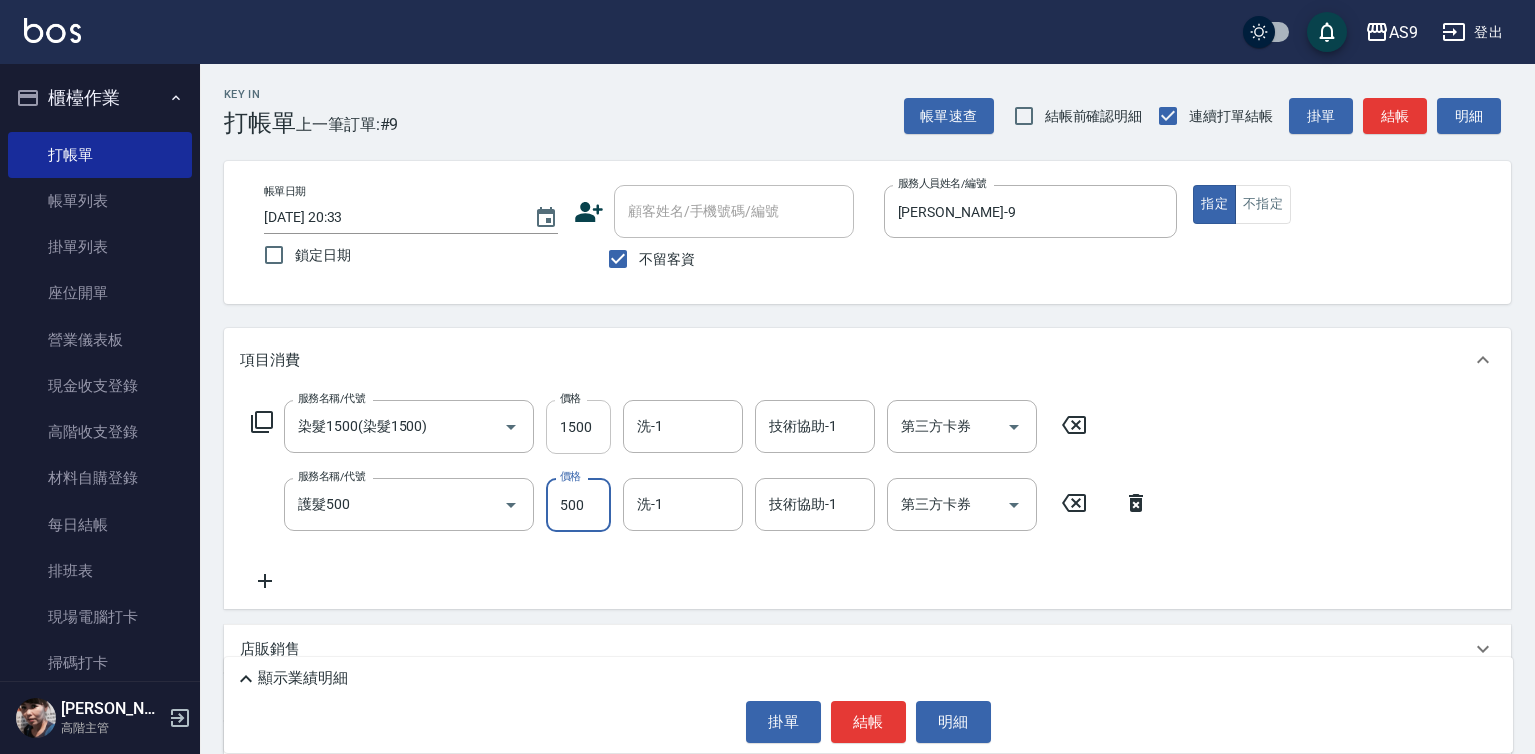 click on "1500" at bounding box center [578, 427] 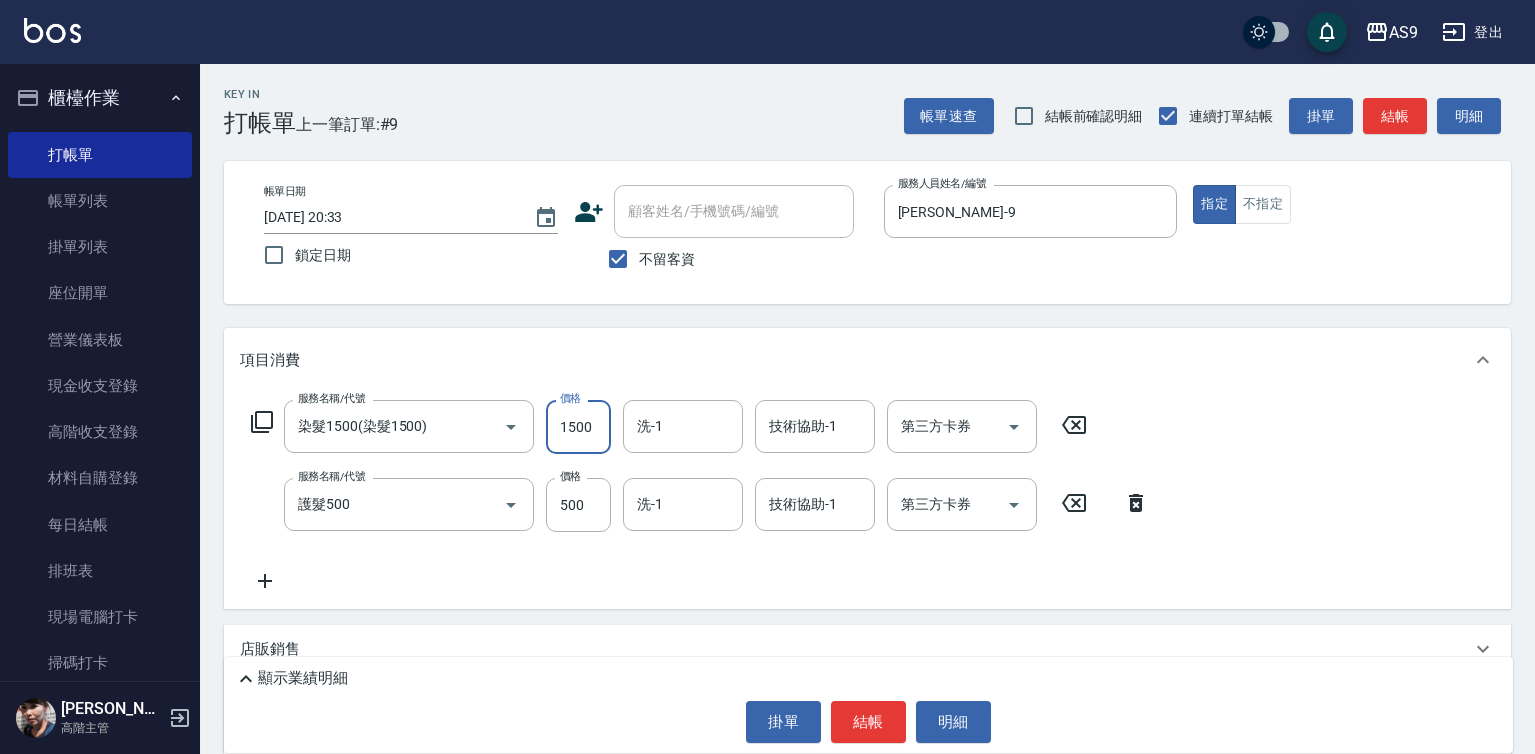 click on "1500" at bounding box center (578, 427) 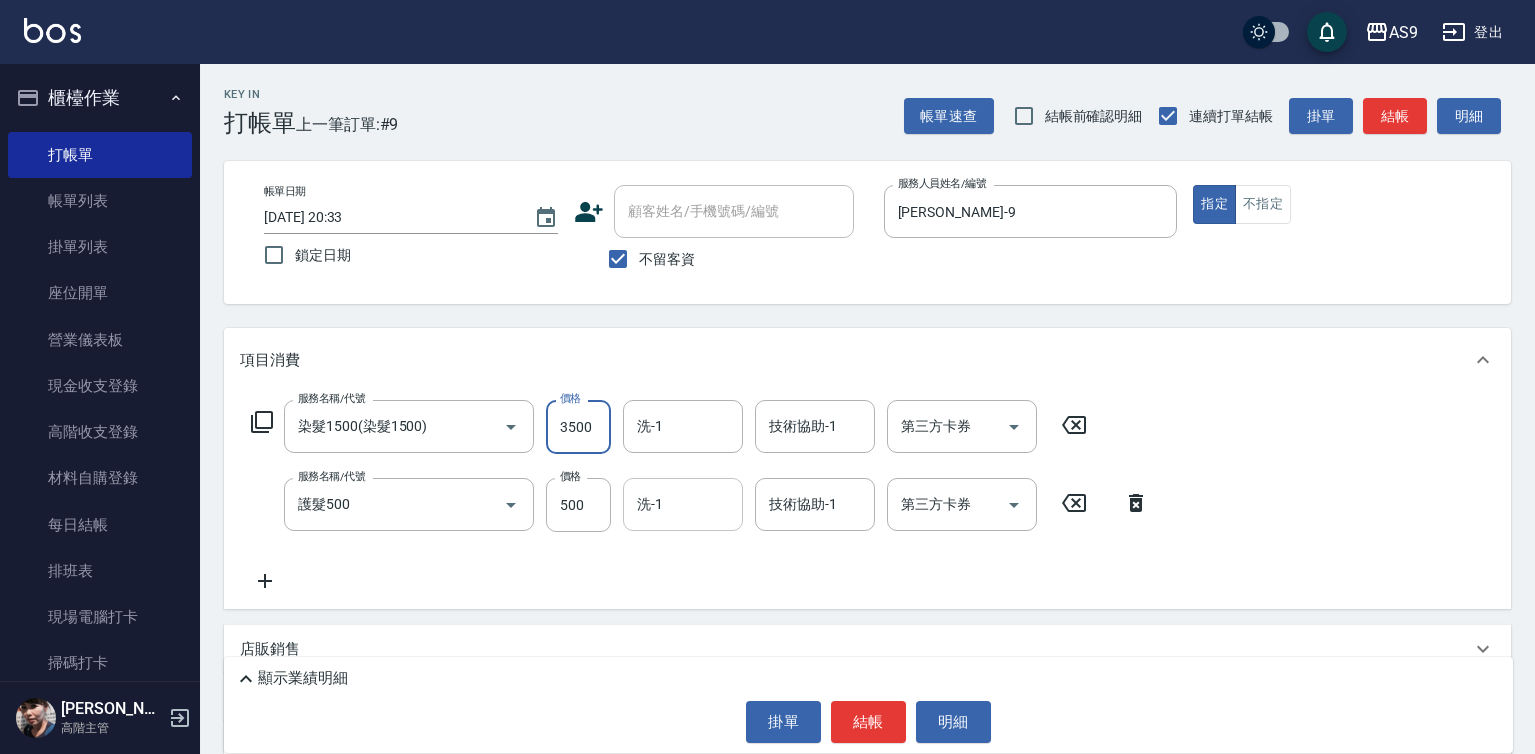 type on "3500" 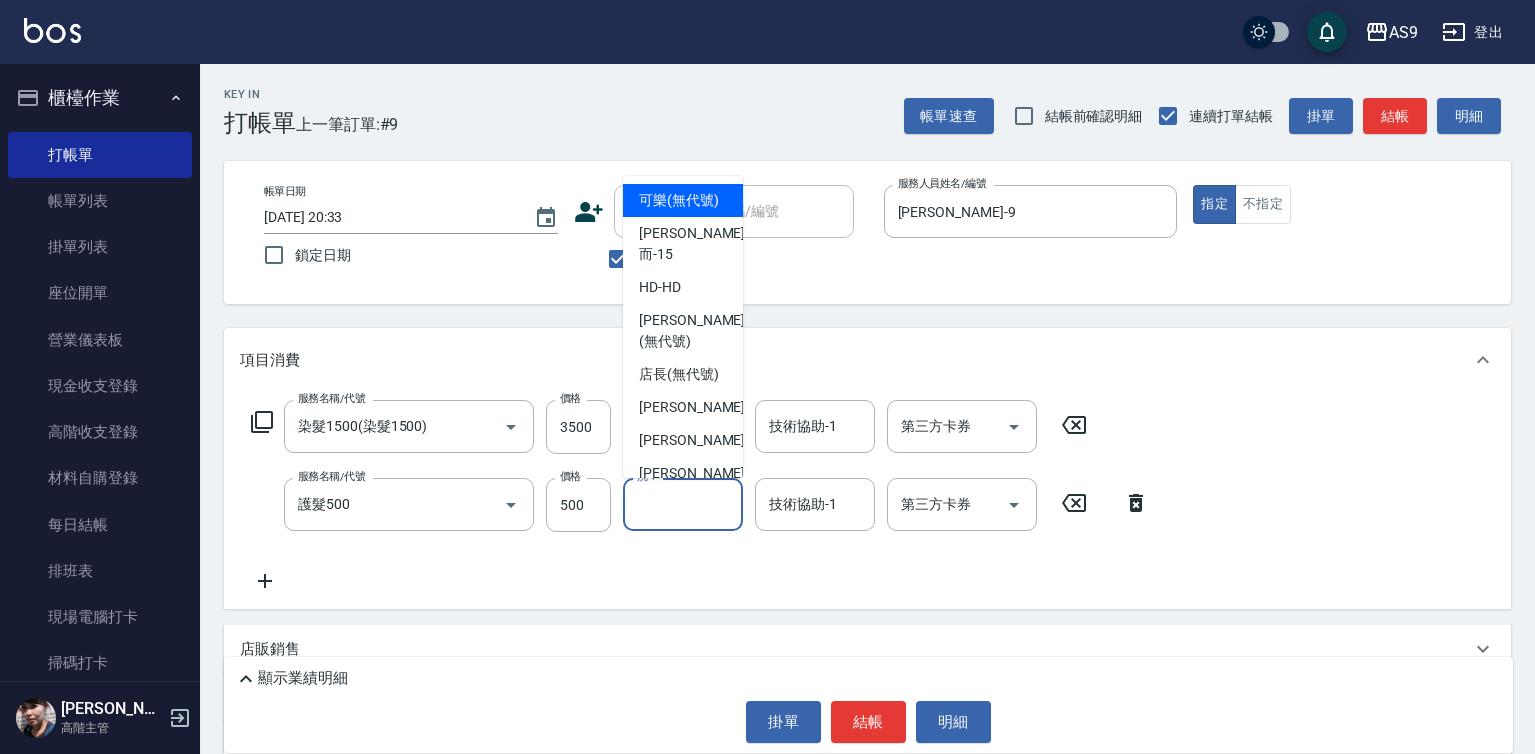 click on "洗-1" at bounding box center (683, 504) 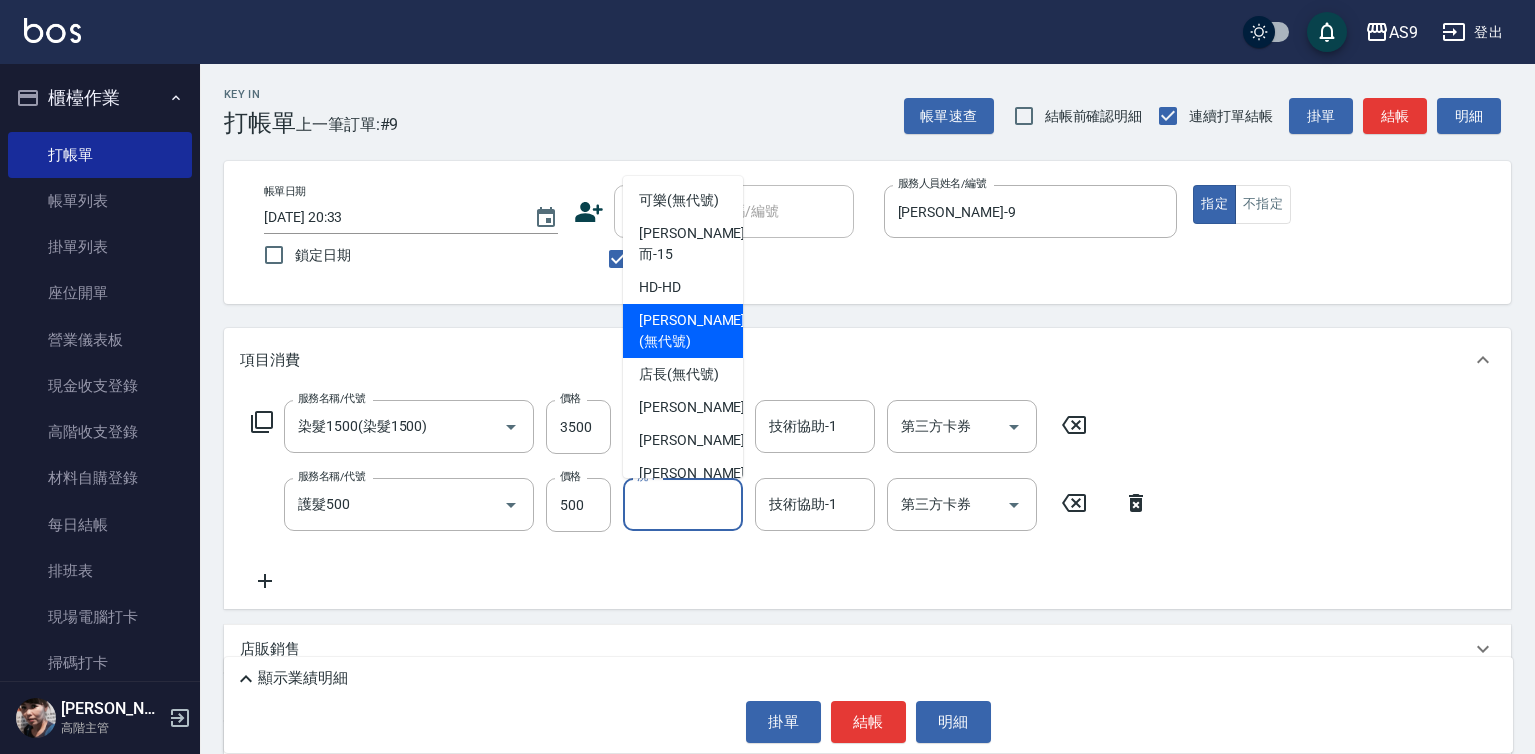 click on "[PERSON_NAME] (無代號)" at bounding box center (692, 331) 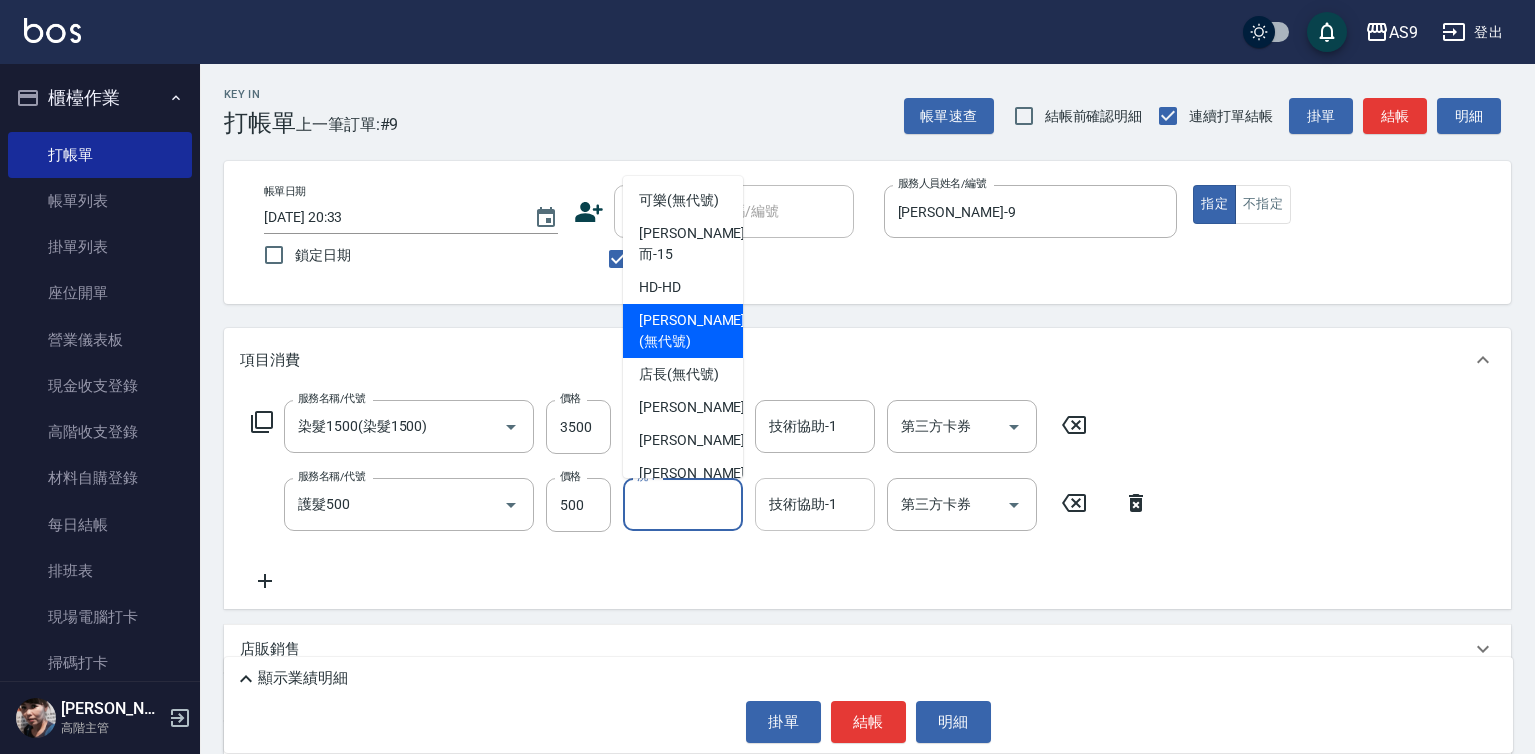 type on "[PERSON_NAME](無代號)" 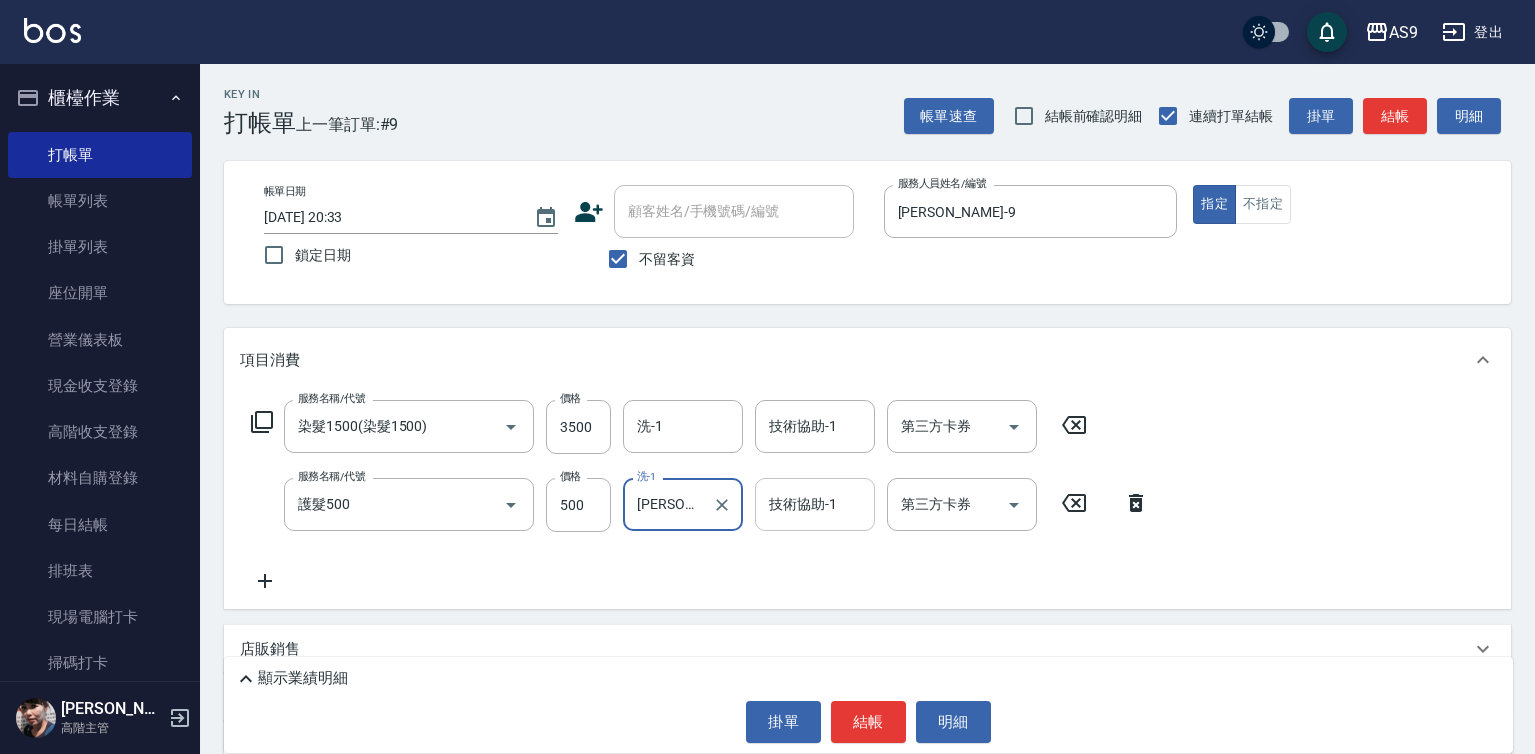 click on "技術協助-1 技術協助-1" at bounding box center (815, 504) 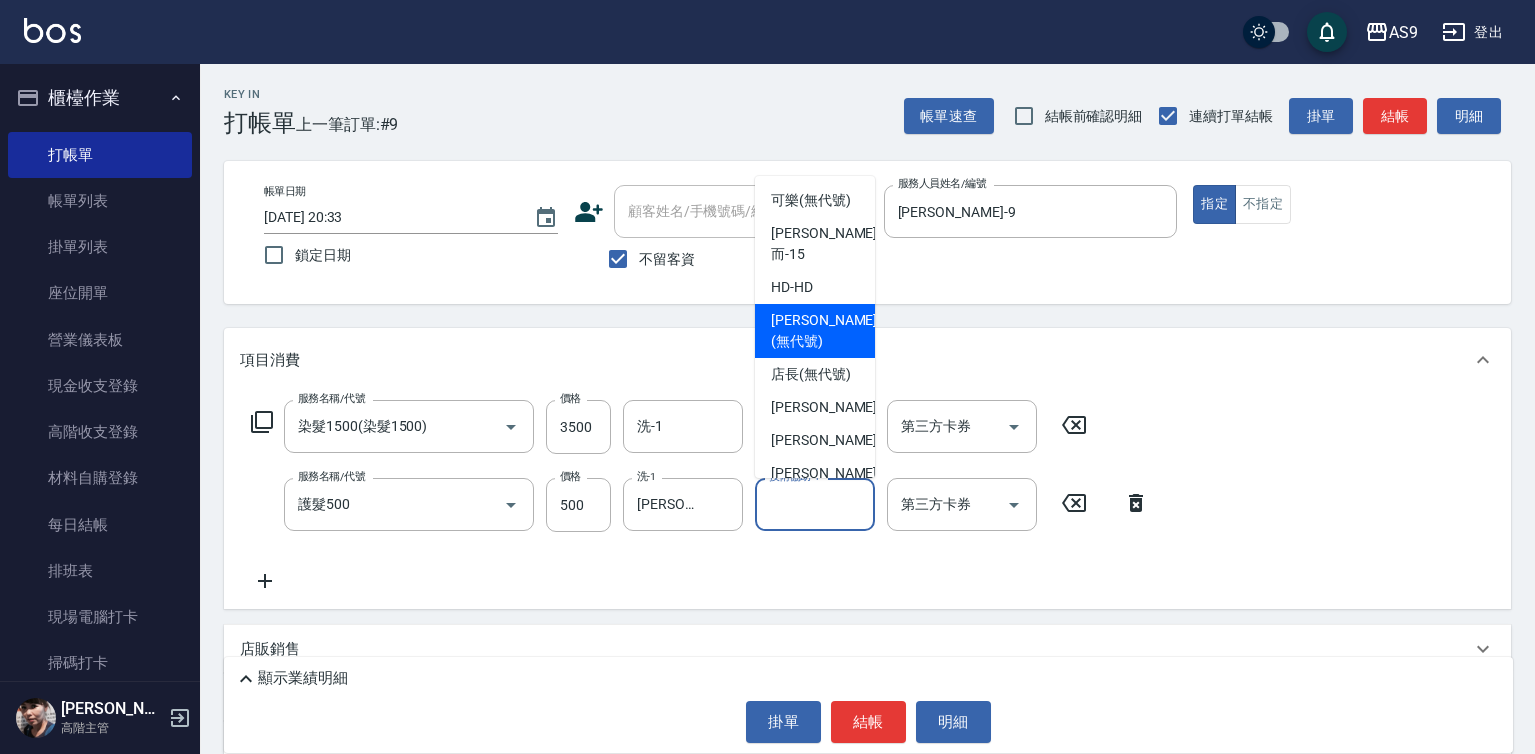 click on "[PERSON_NAME] (無代號)" at bounding box center [824, 331] 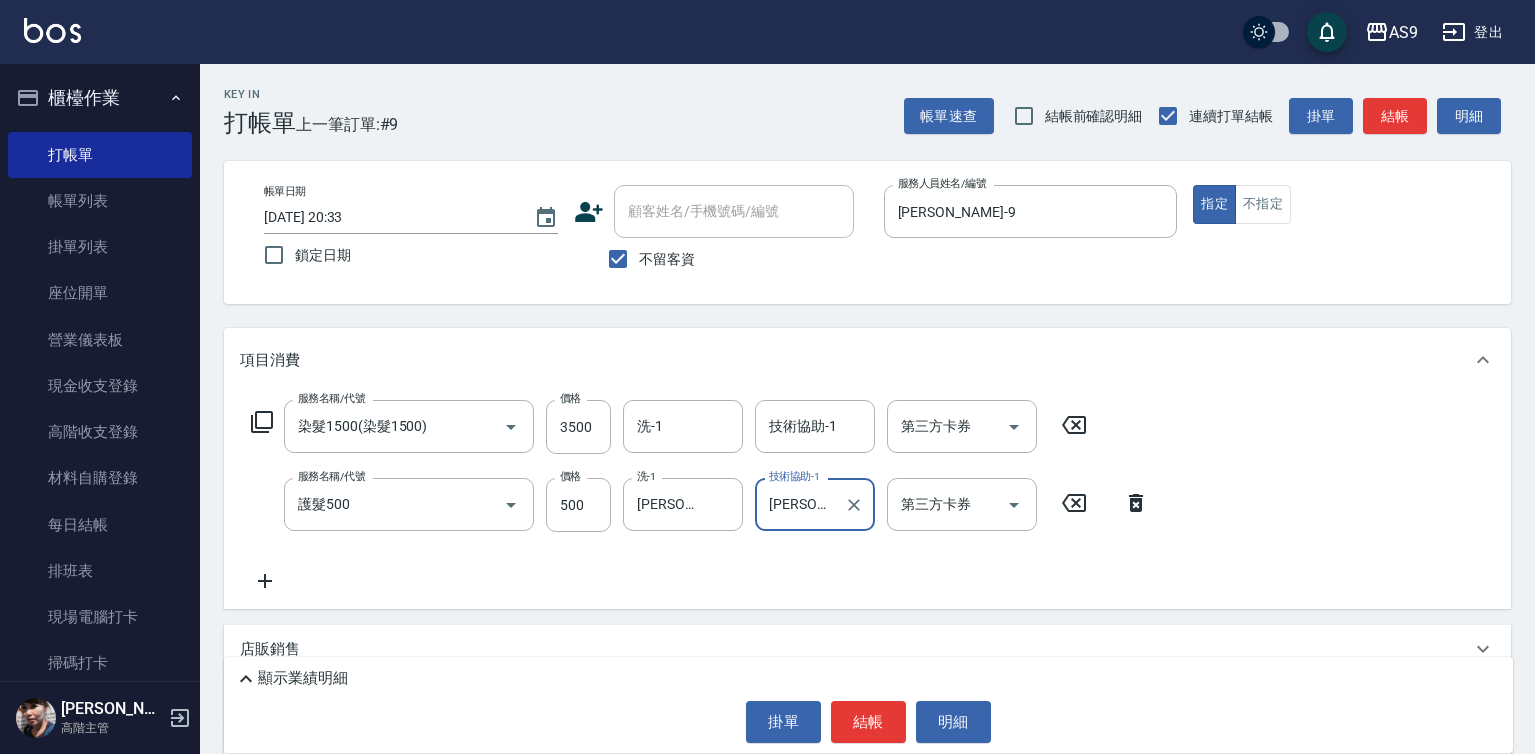 type on "[PERSON_NAME](無代號)" 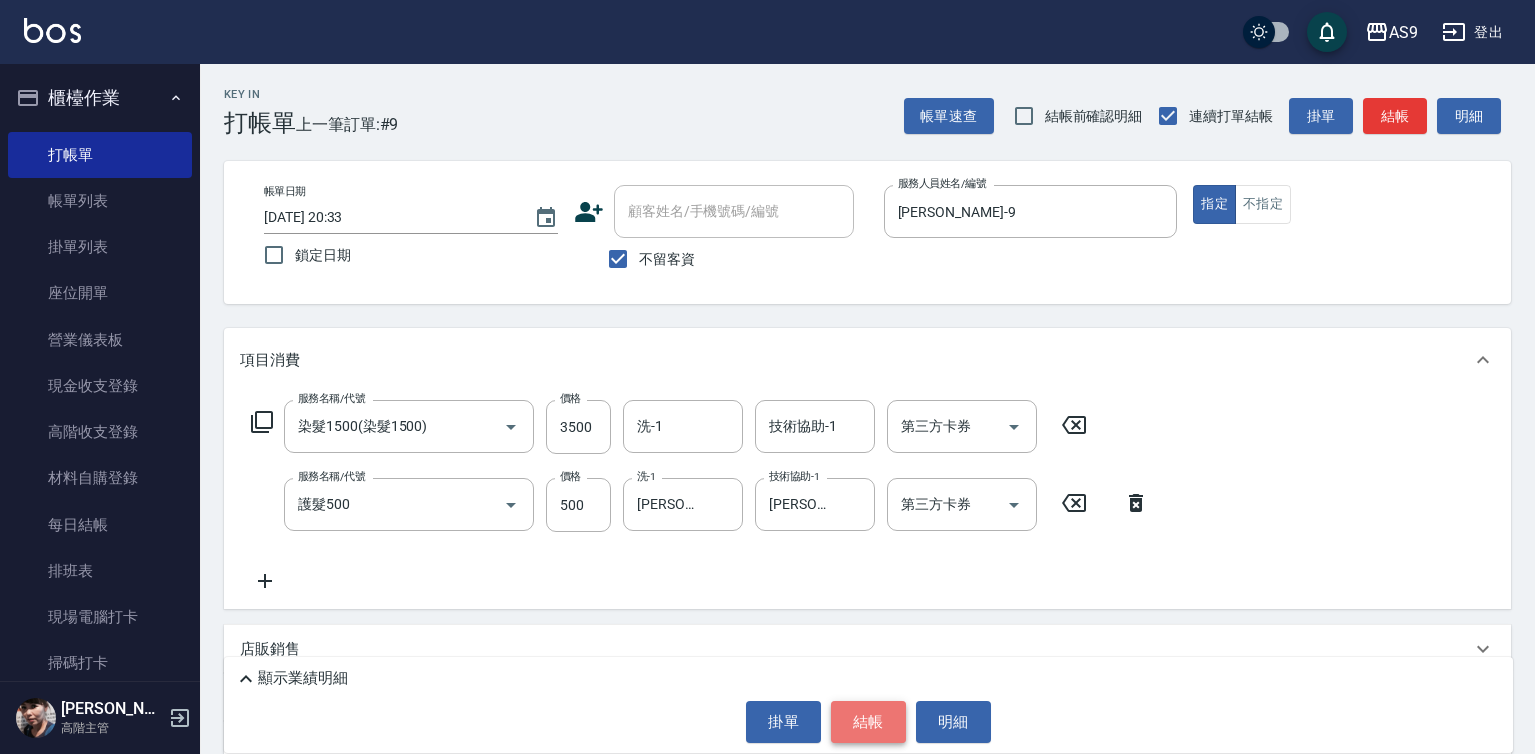 click on "結帳" at bounding box center (868, 722) 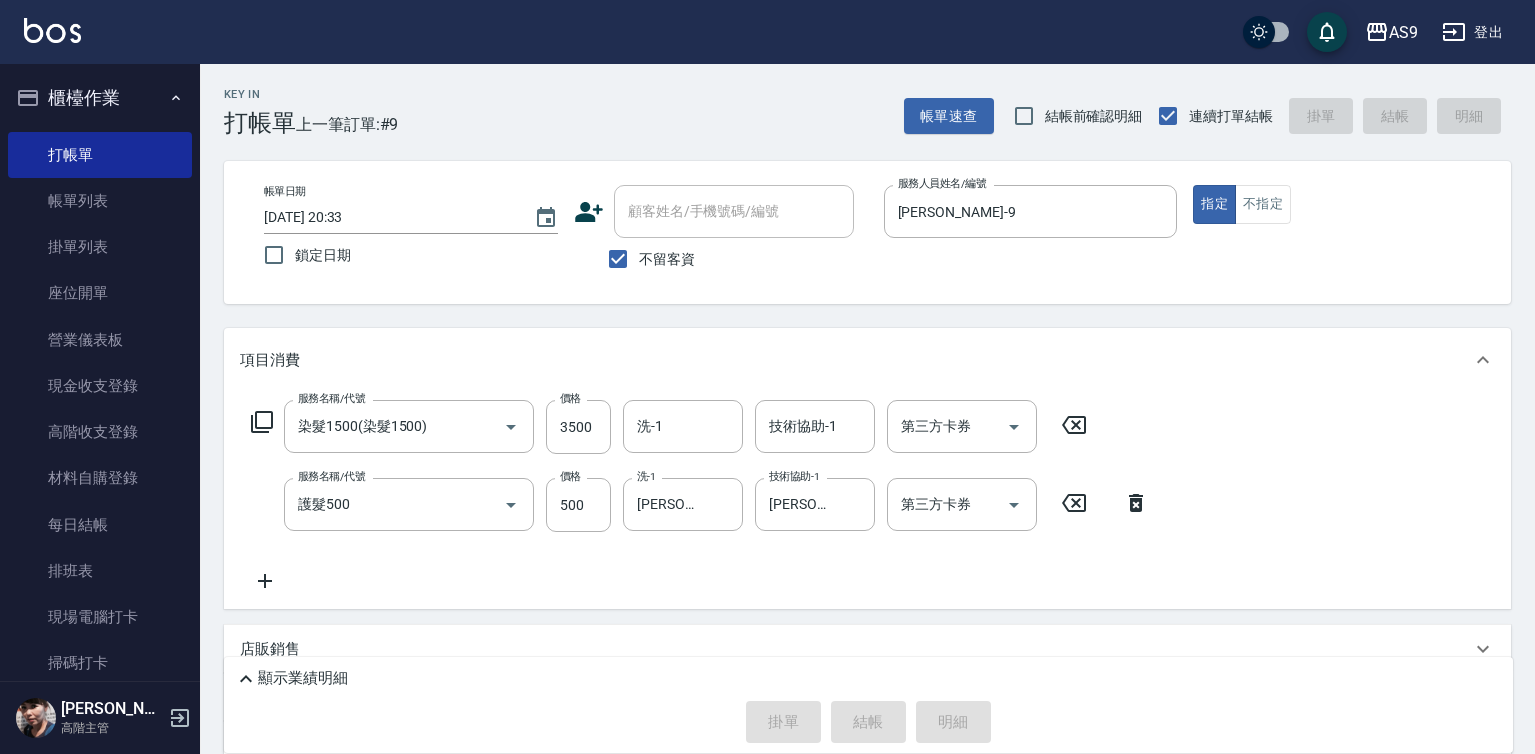 type 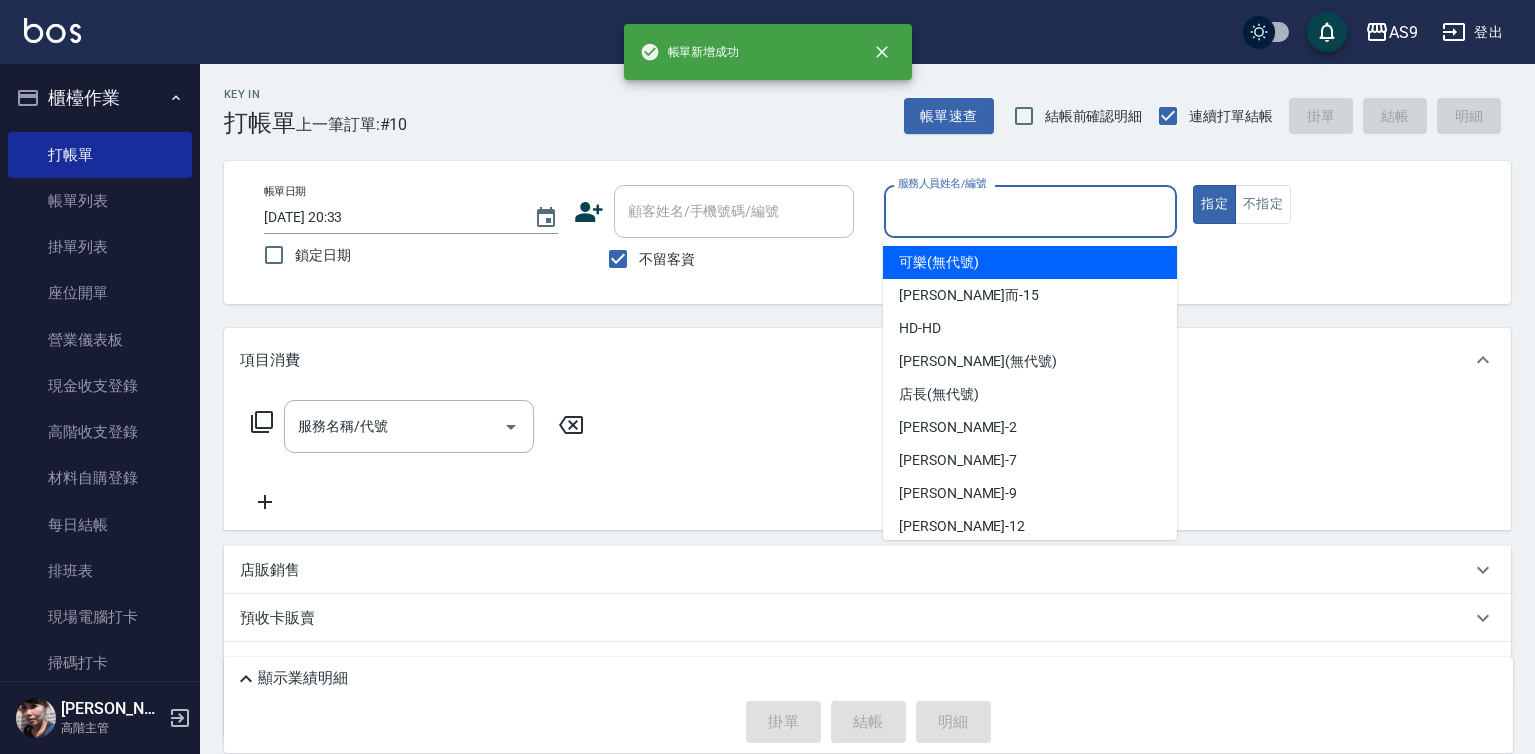 click on "服務人員姓名/編號" at bounding box center (1031, 211) 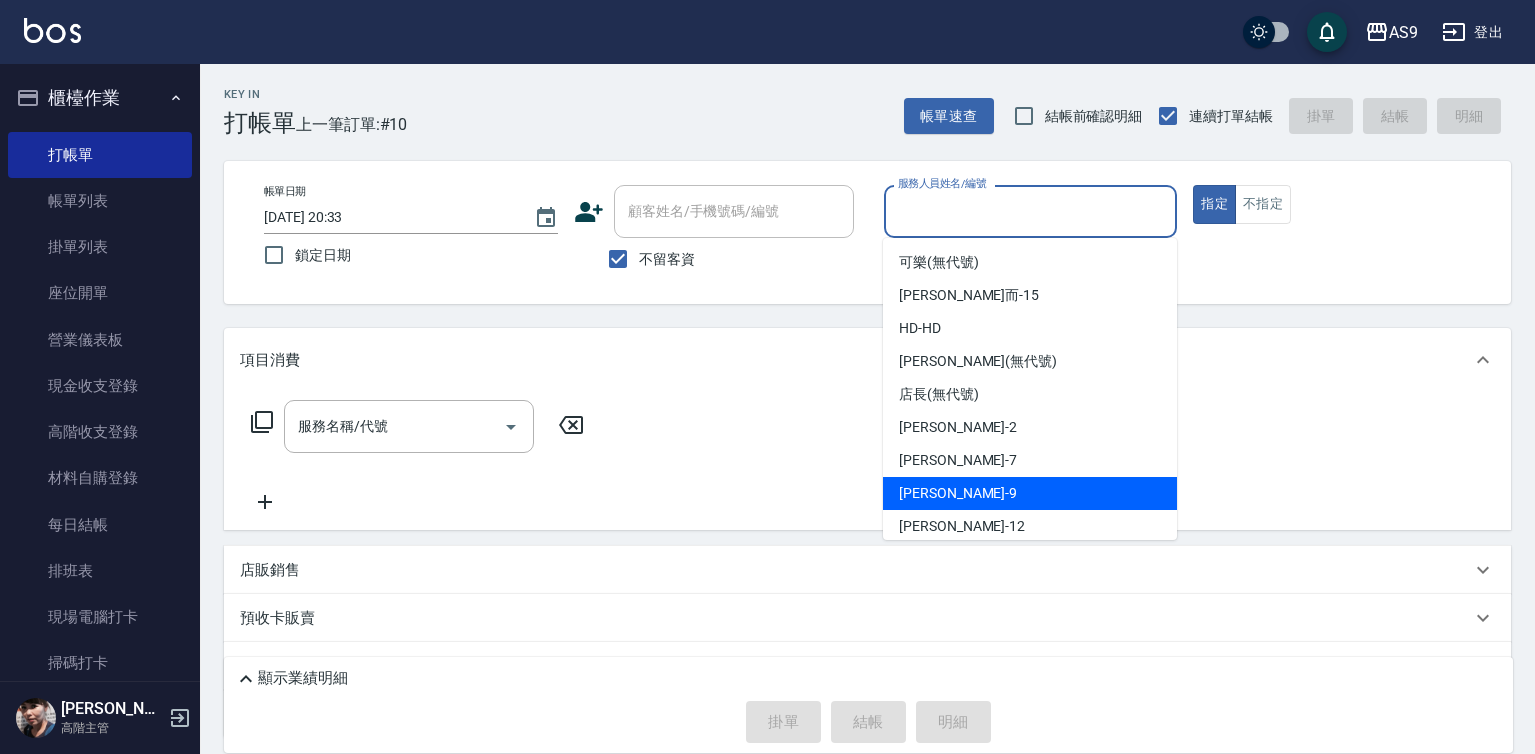 click on "[PERSON_NAME] -9" at bounding box center [1030, 493] 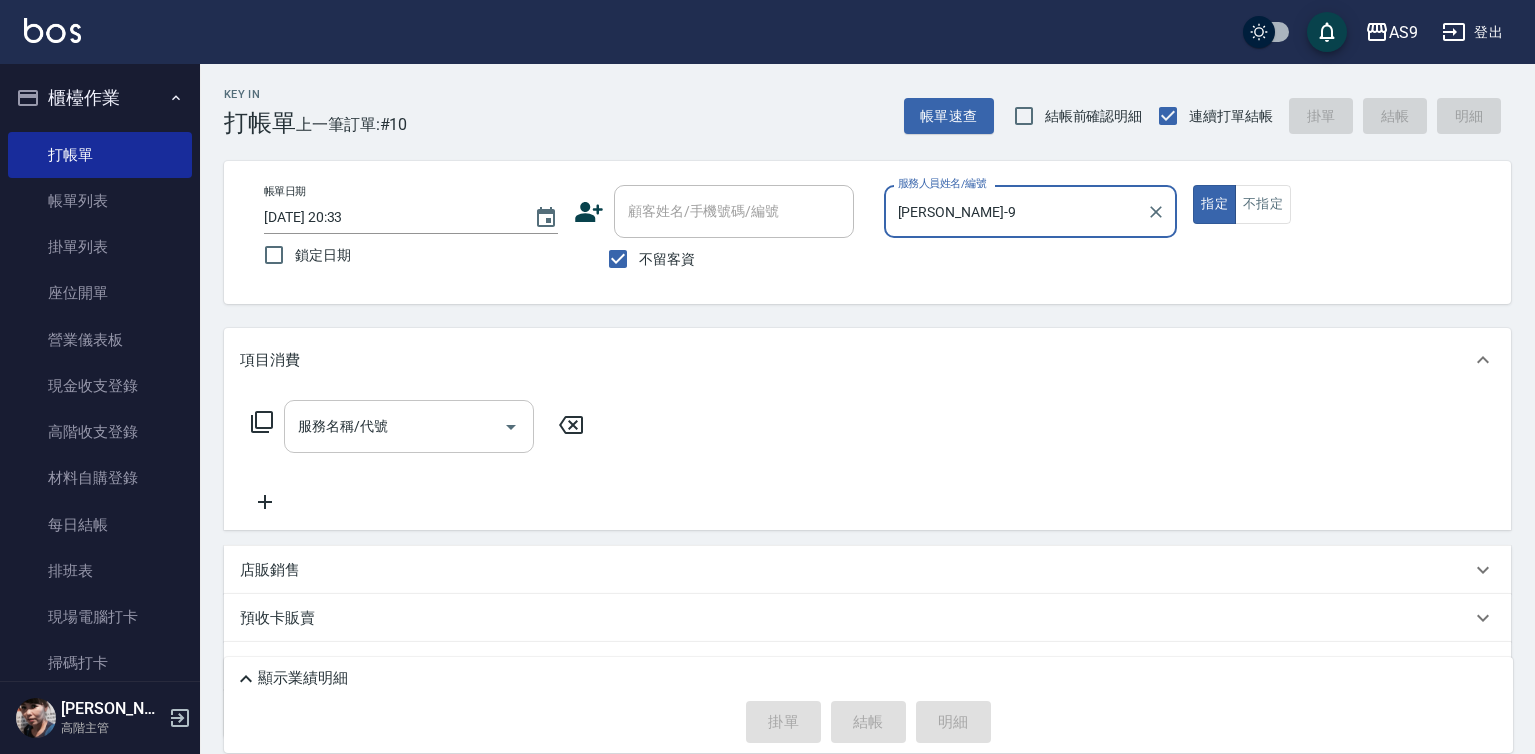 click on "服務名稱/代號" at bounding box center (394, 426) 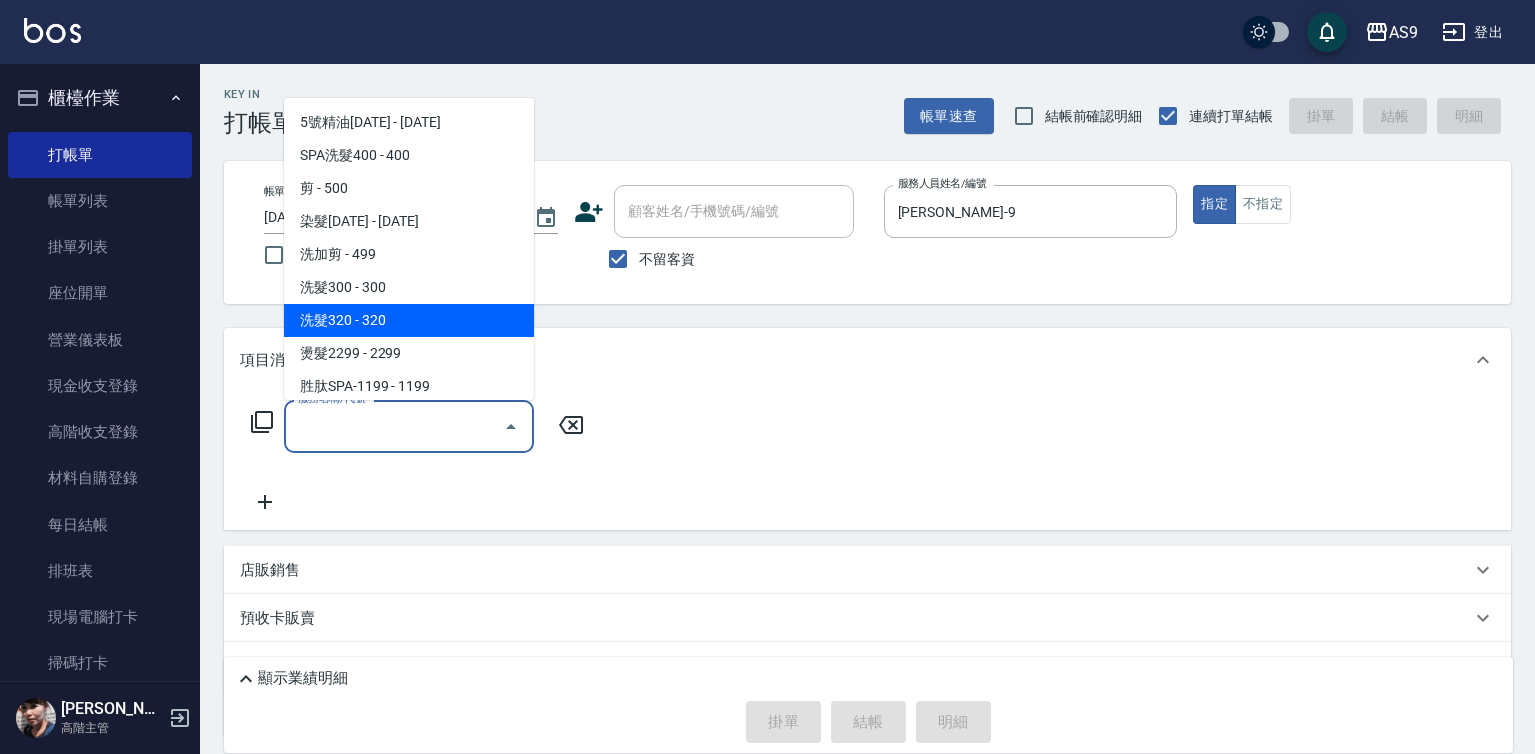 click on "洗髮320 - 320" at bounding box center (409, 320) 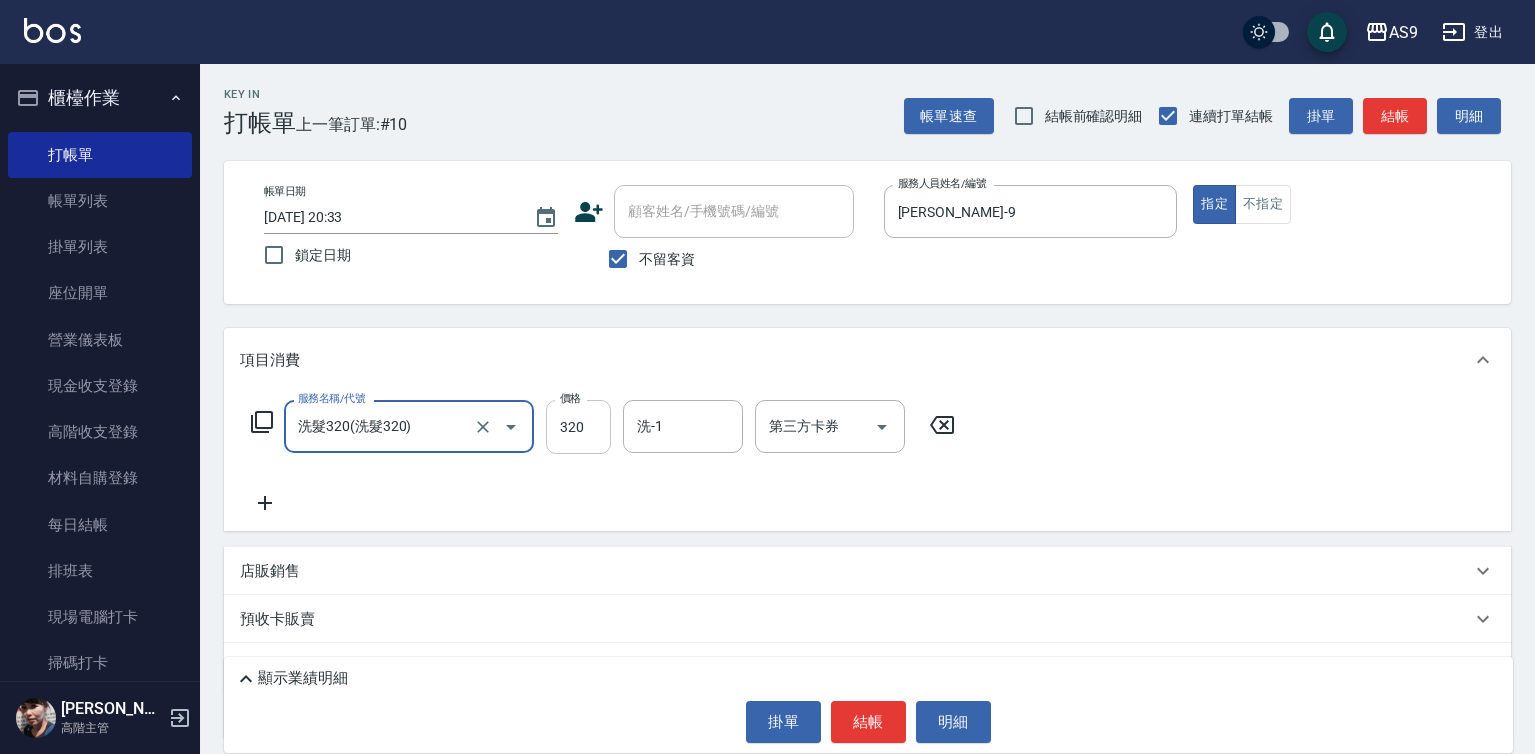 click on "320" at bounding box center (578, 427) 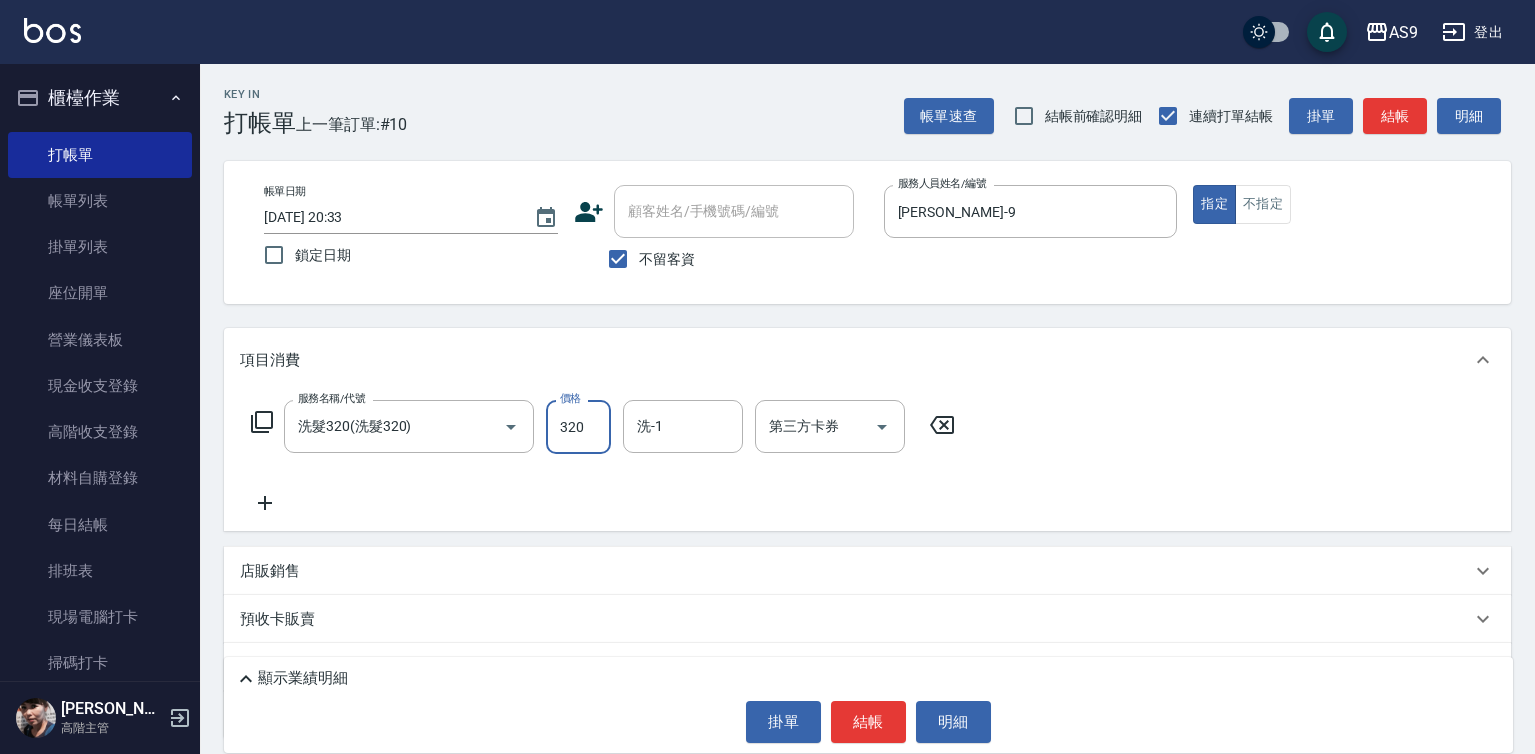 click on "320" at bounding box center (578, 427) 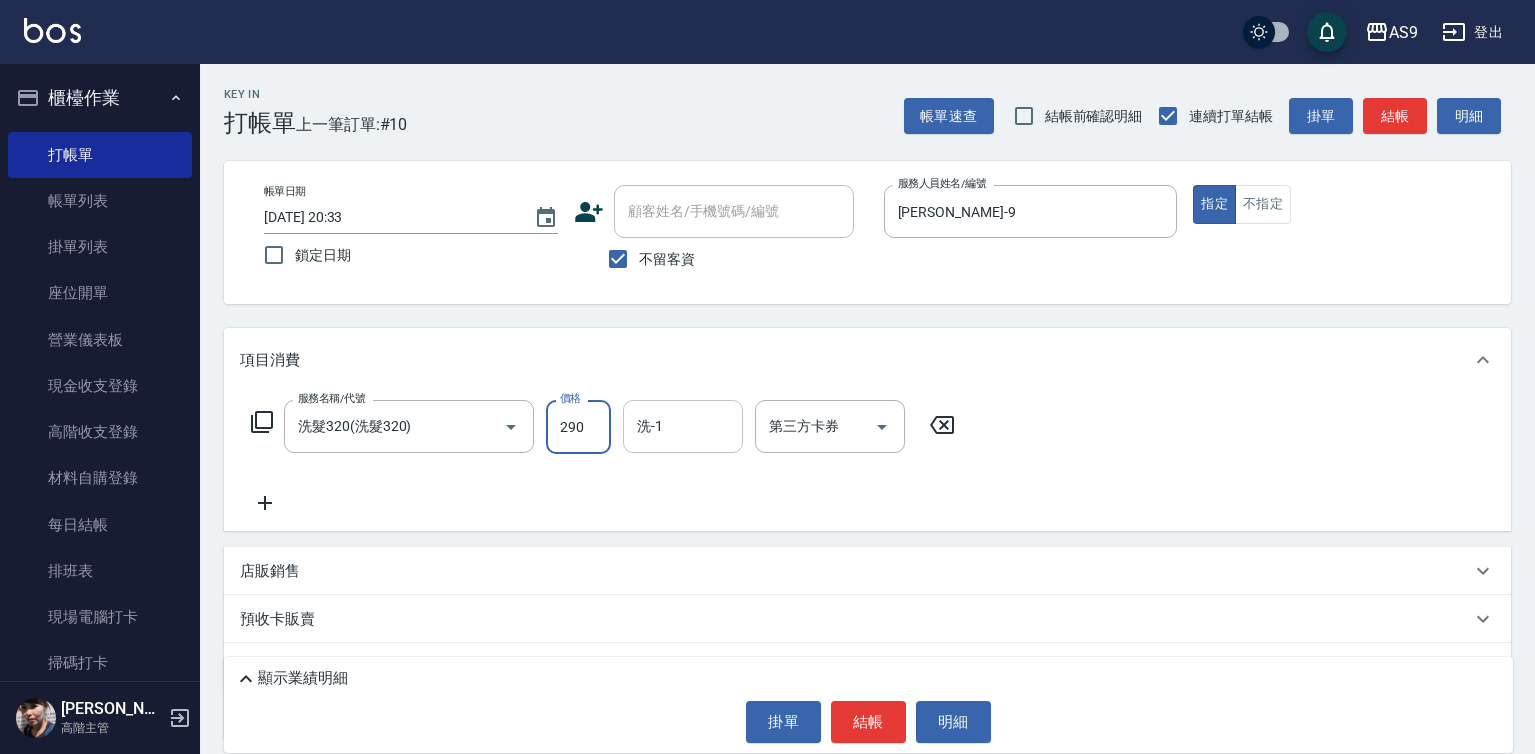 type on "290" 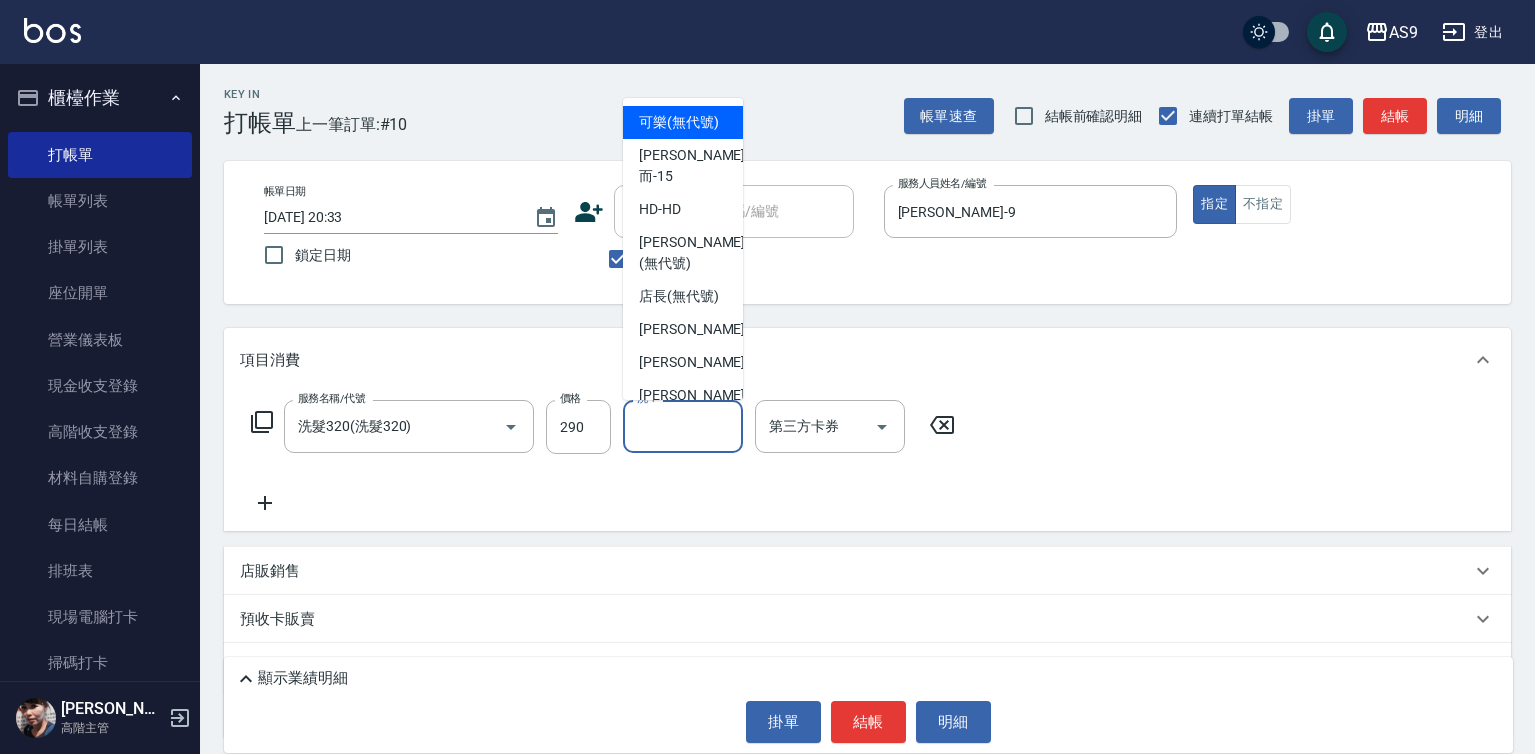 click on "洗-1" at bounding box center (683, 426) 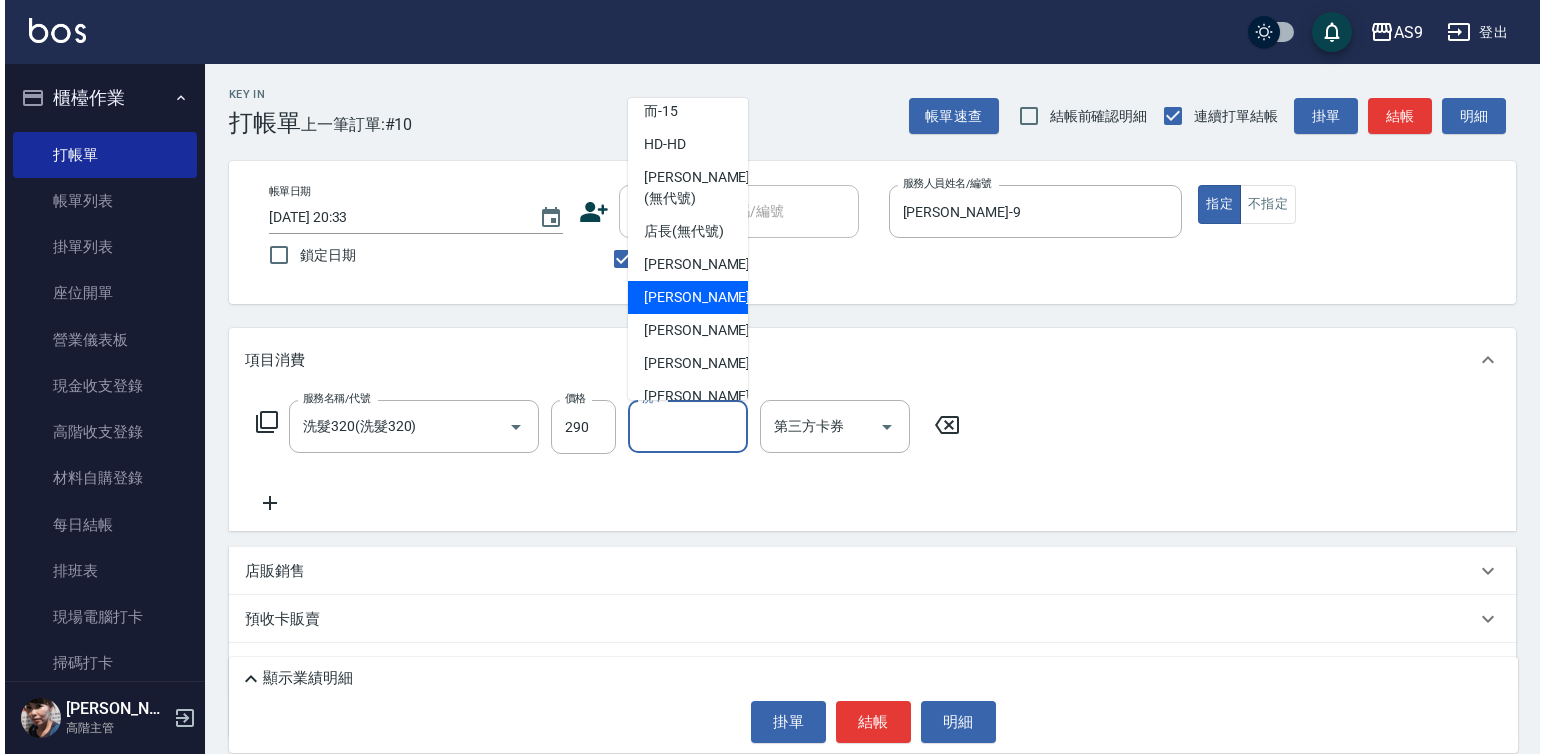 scroll, scrollTop: 100, scrollLeft: 0, axis: vertical 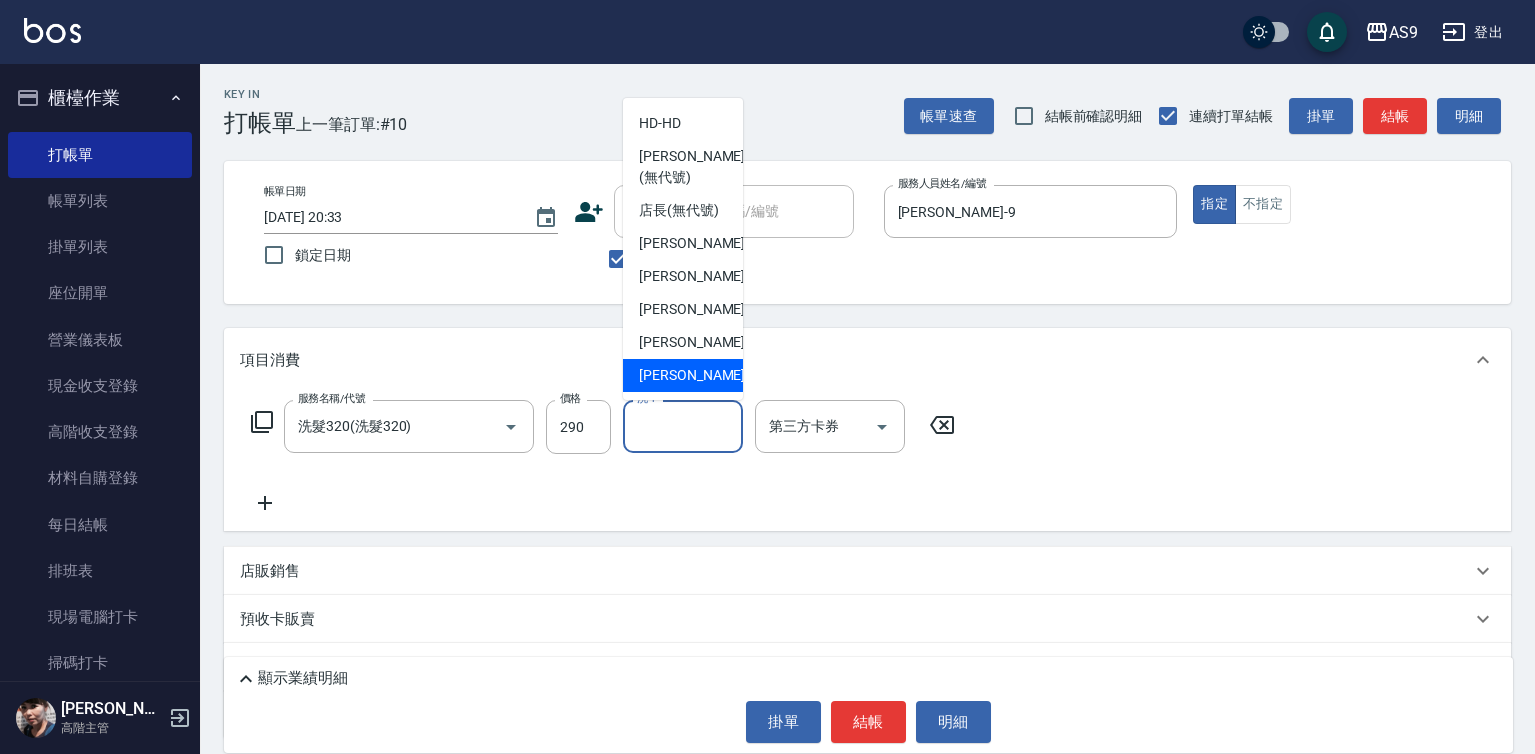 click on "[PERSON_NAME] -13" at bounding box center [683, 375] 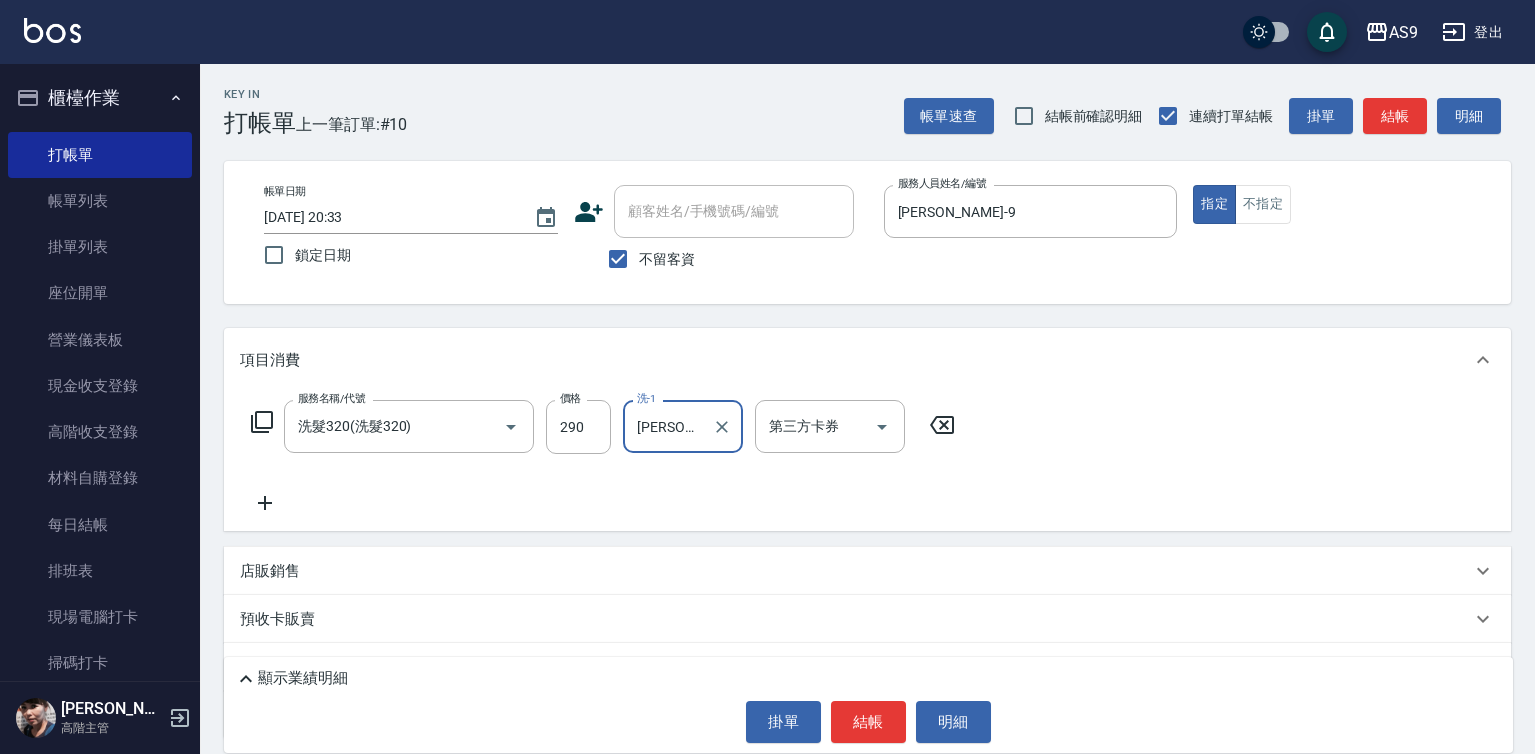 click on "項目消費" at bounding box center [867, 360] 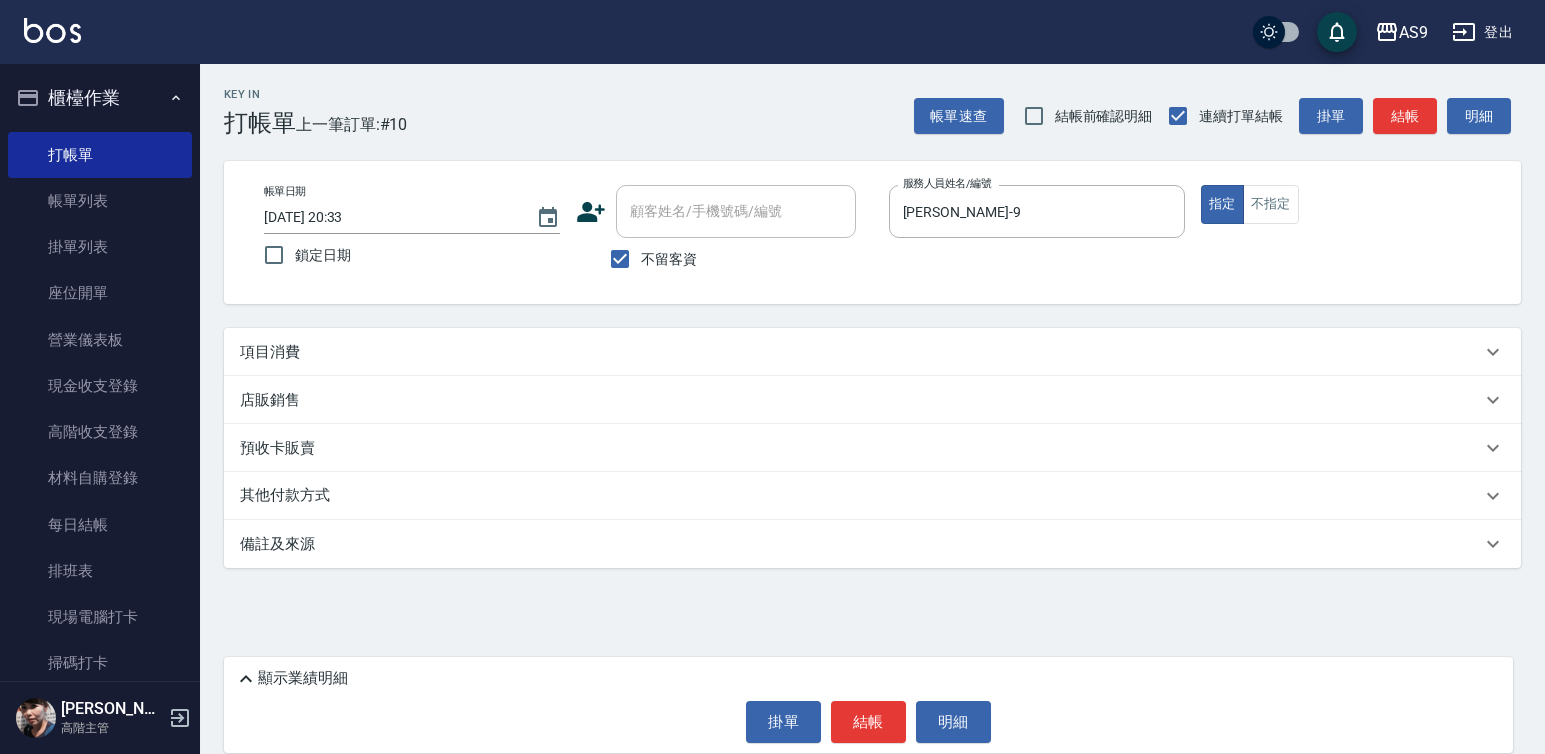 click on "預收卡販賣" at bounding box center [872, 448] 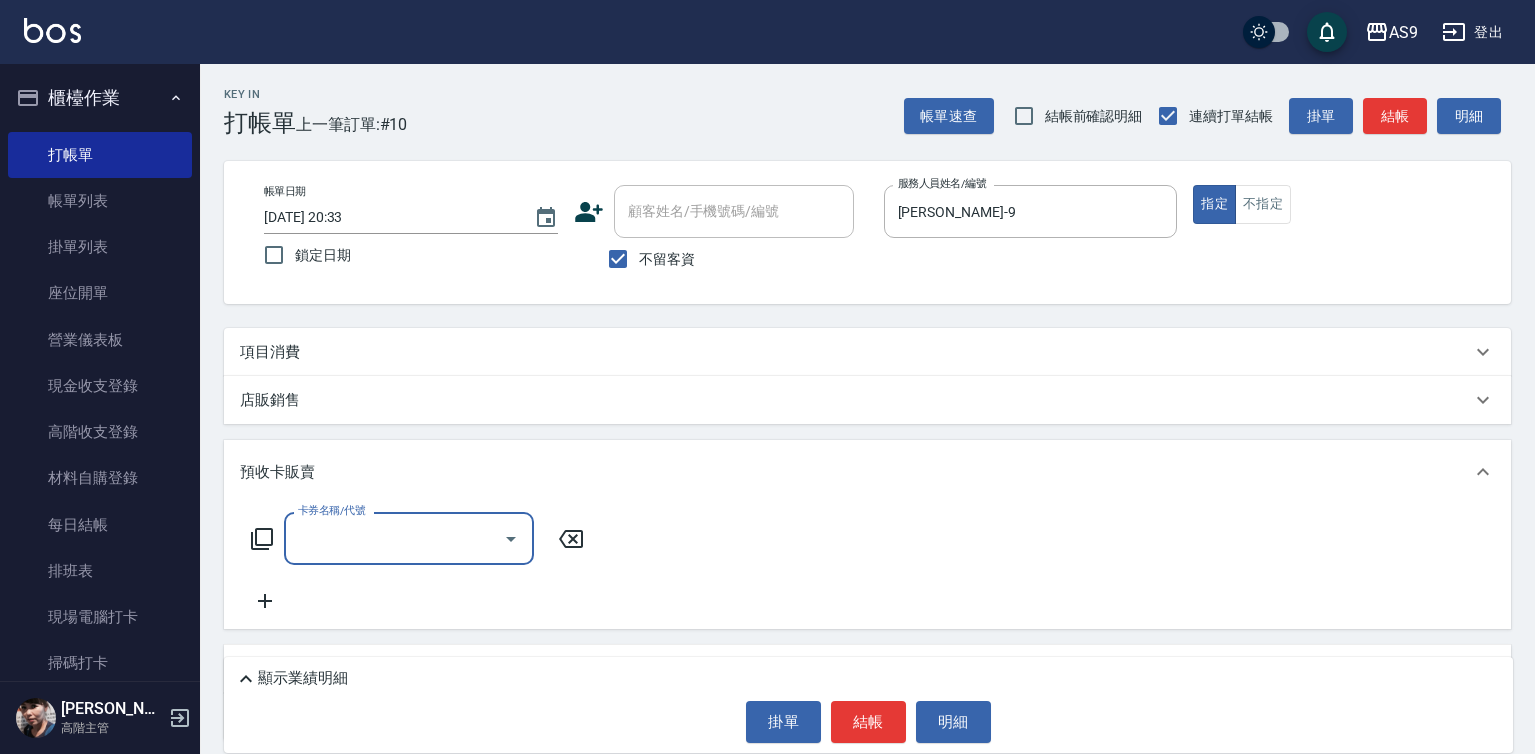 scroll, scrollTop: 0, scrollLeft: 0, axis: both 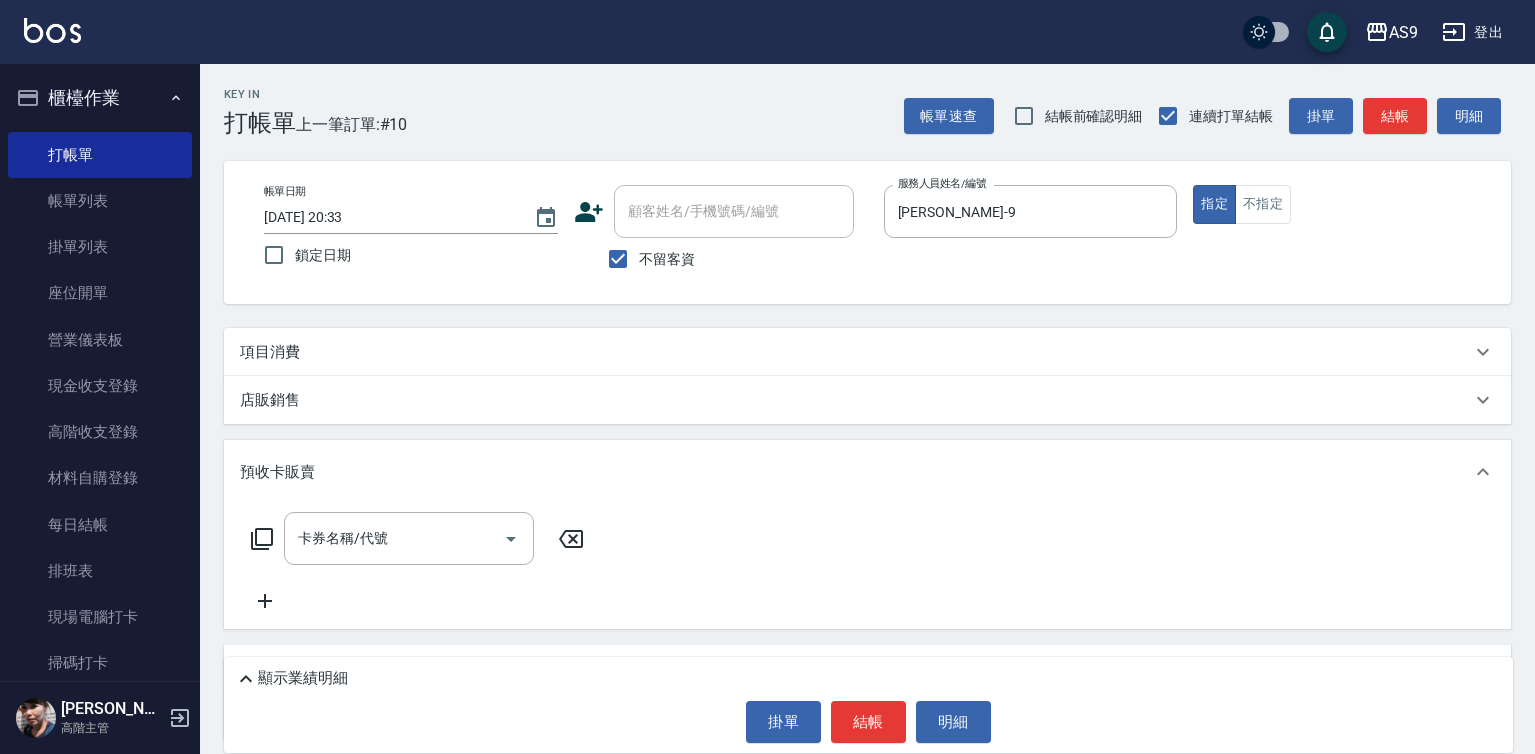 click on "項目消費" at bounding box center (855, 352) 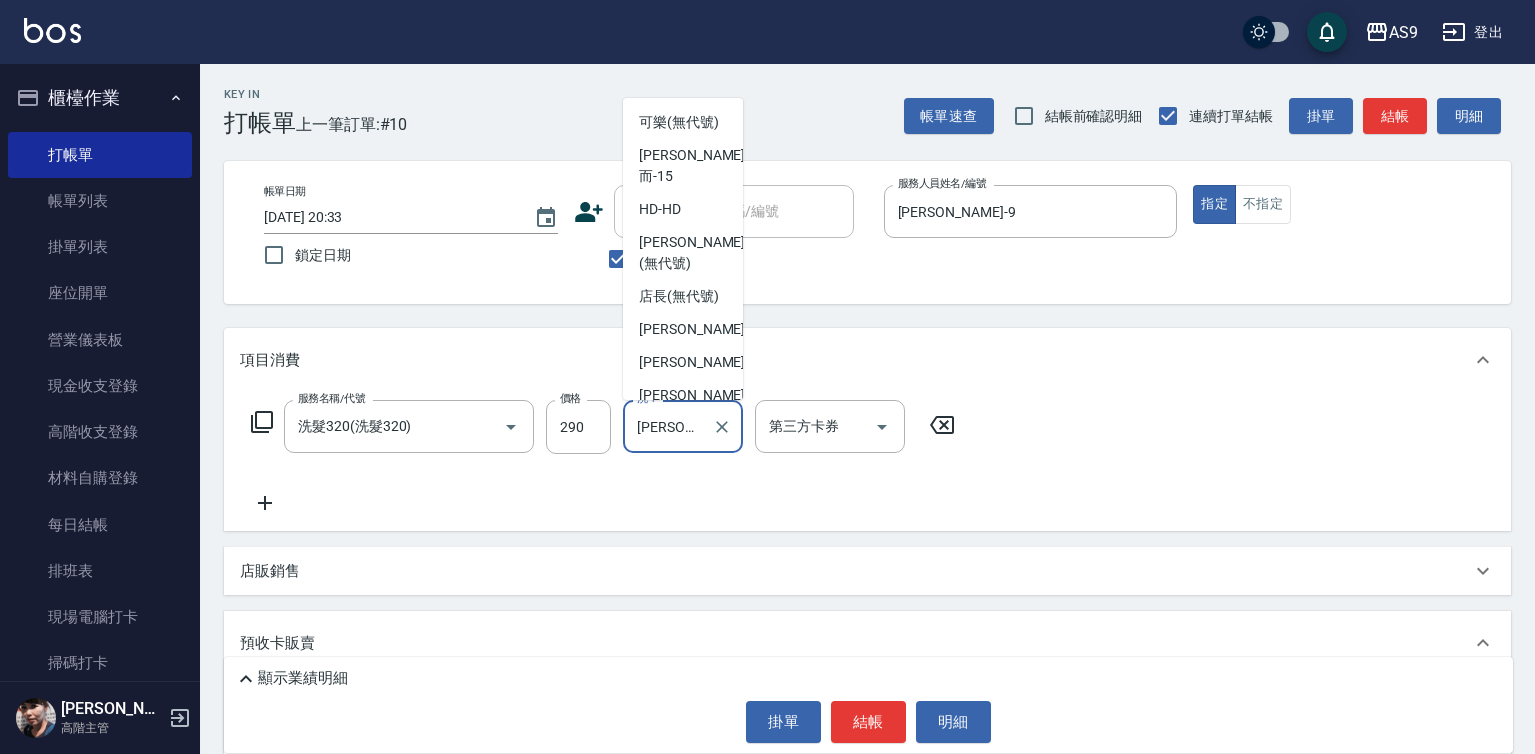 click on "[PERSON_NAME]-13" at bounding box center (668, 426) 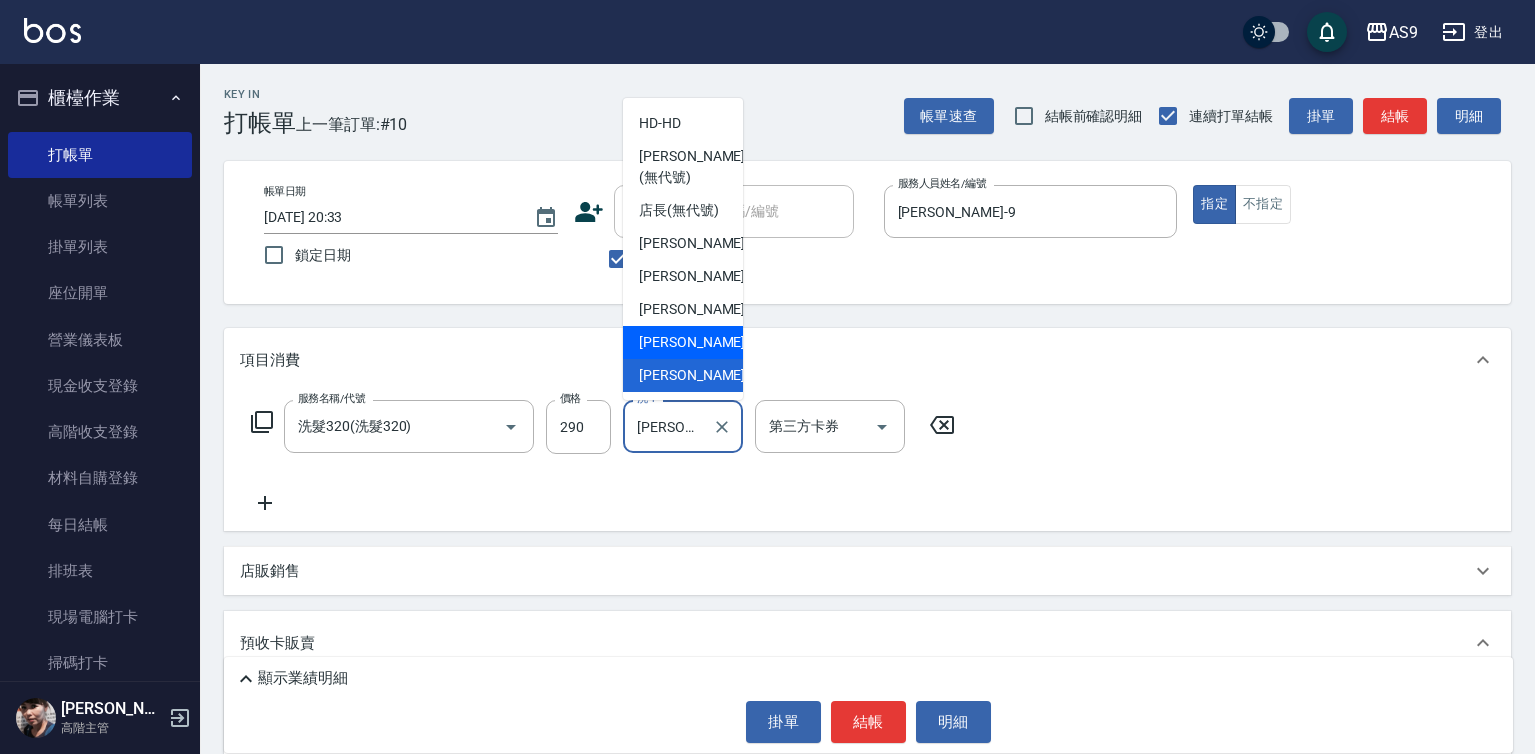 click on "[PERSON_NAME]-12" at bounding box center (683, 342) 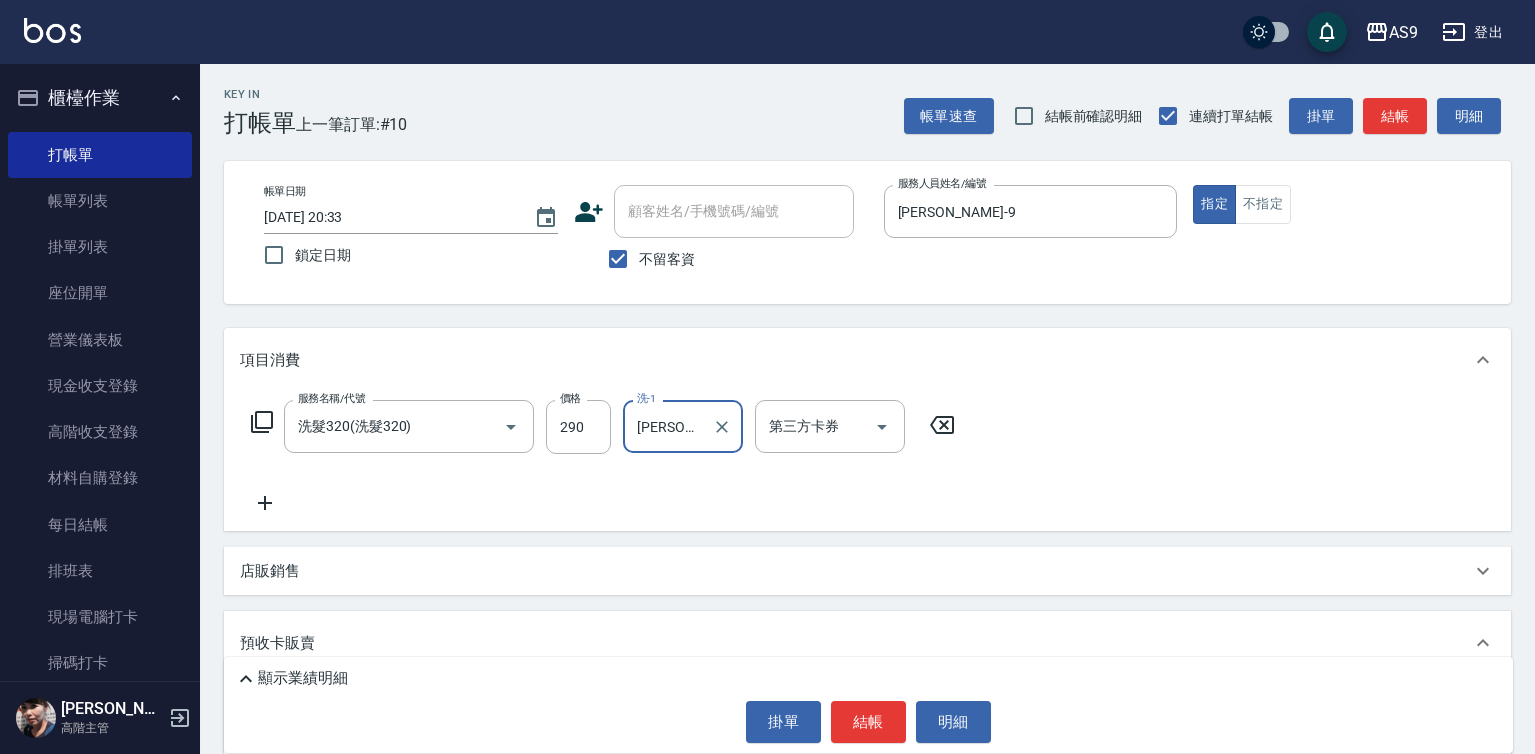 click on "顯示業績明細 掛單 結帳 明細" at bounding box center (868, 705) 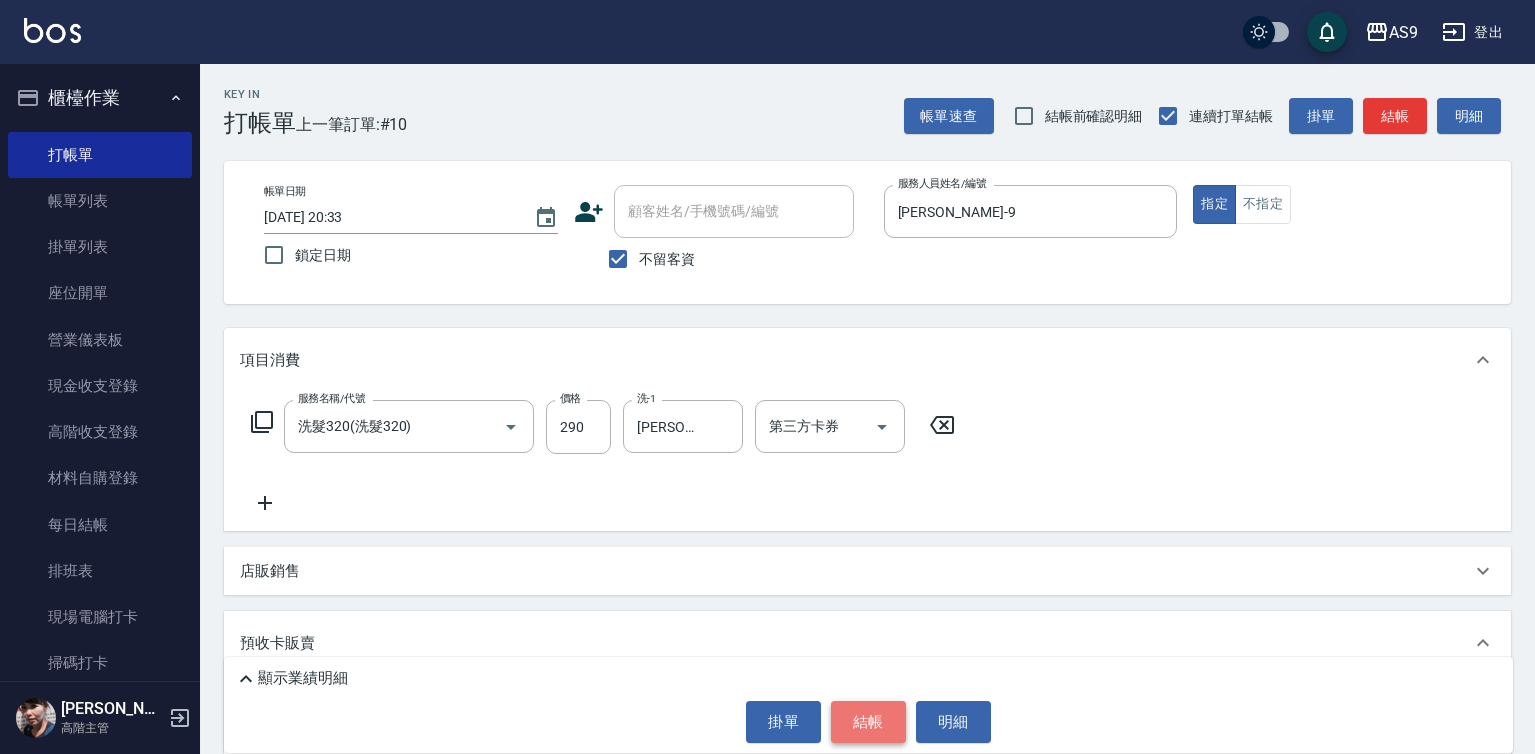 click on "結帳" at bounding box center (868, 722) 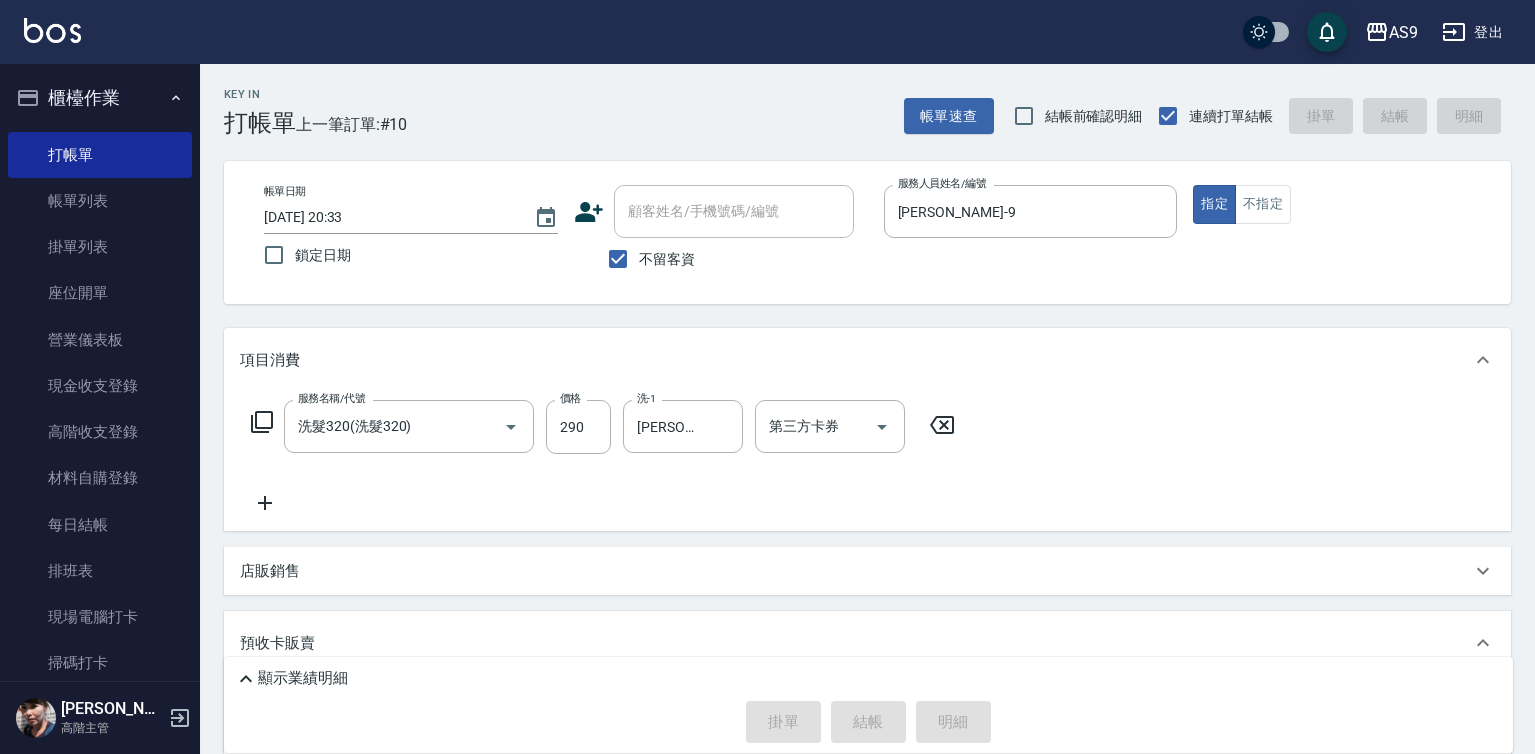 type 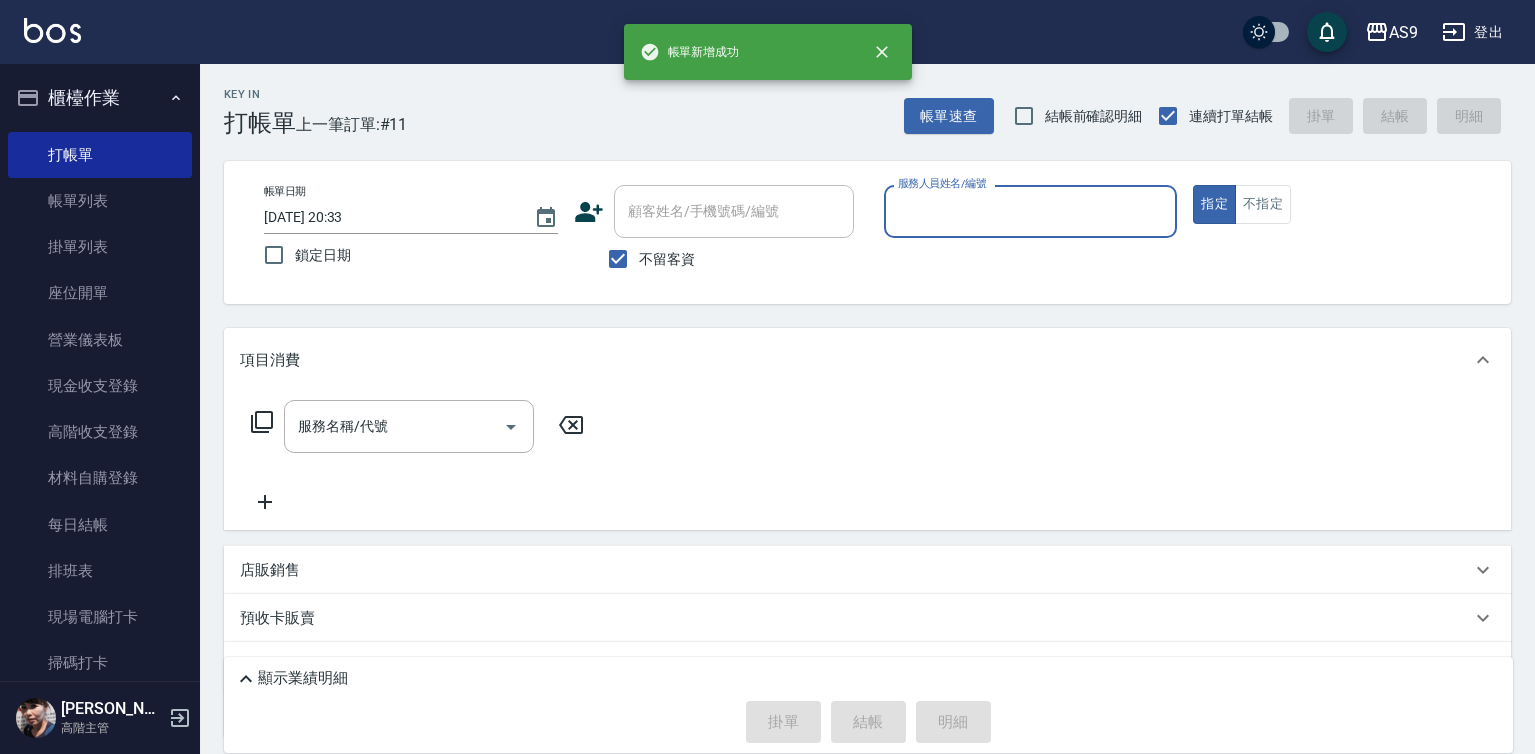 click on "服務人員姓名/編號" at bounding box center [1031, 211] 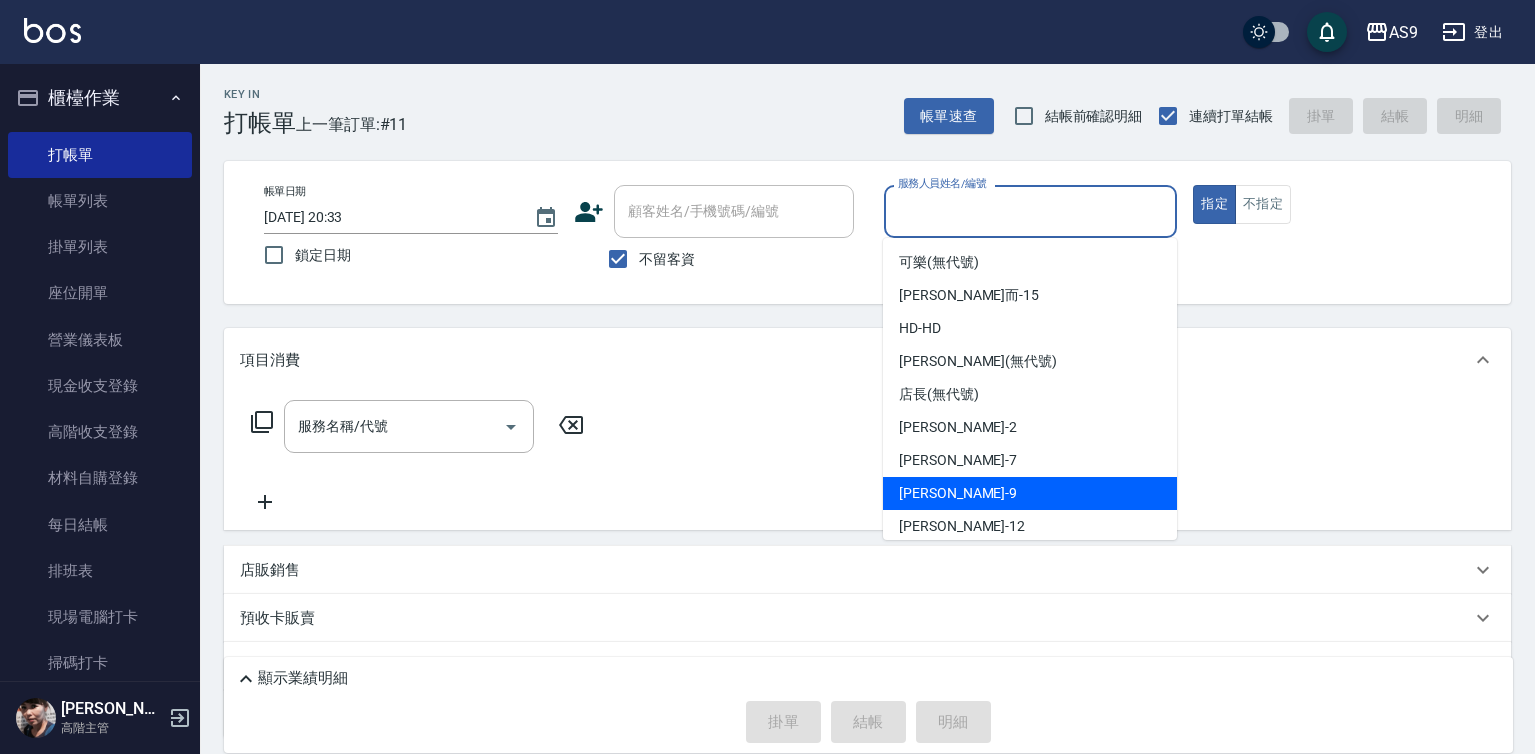 click on "[PERSON_NAME] -9" at bounding box center [958, 493] 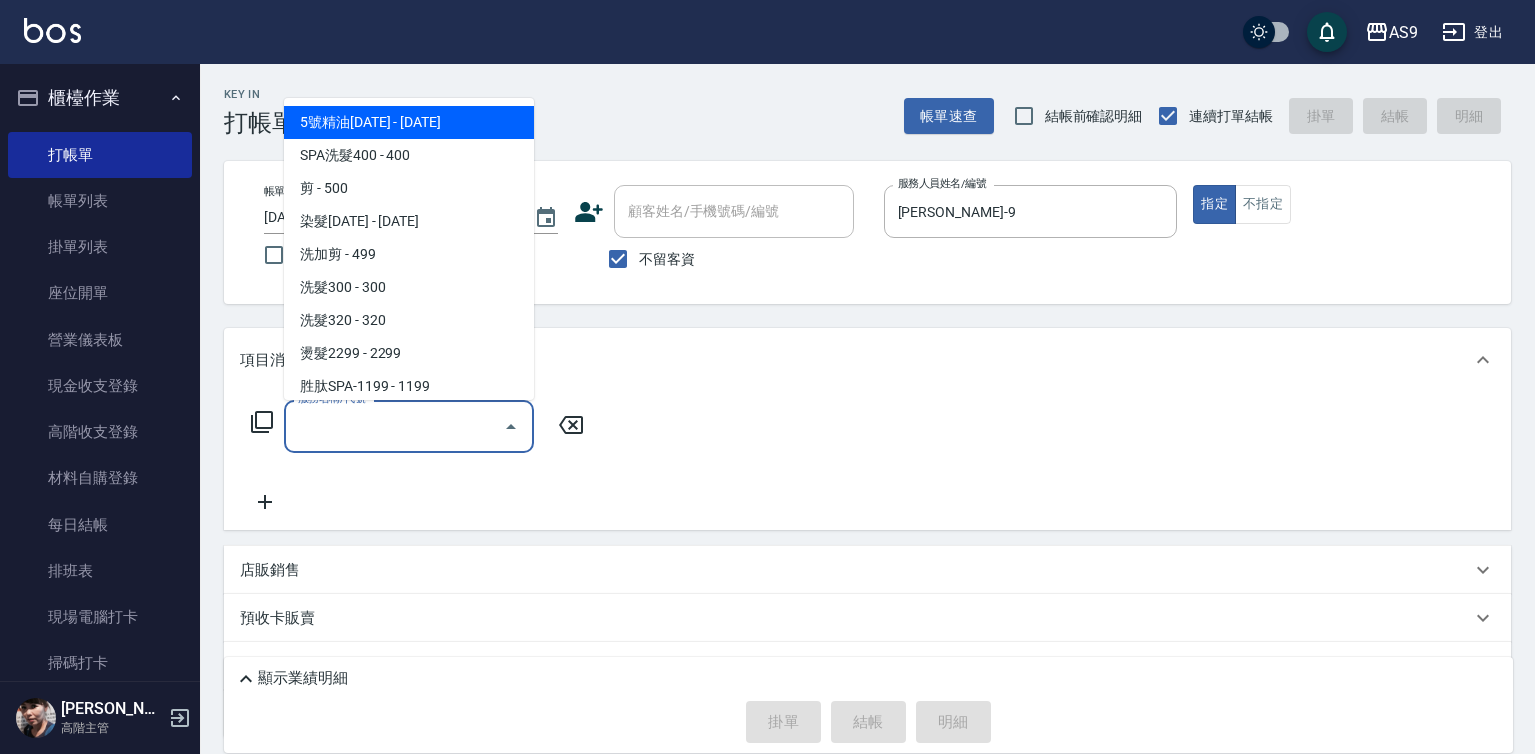 click on "服務名稱/代號" at bounding box center [394, 426] 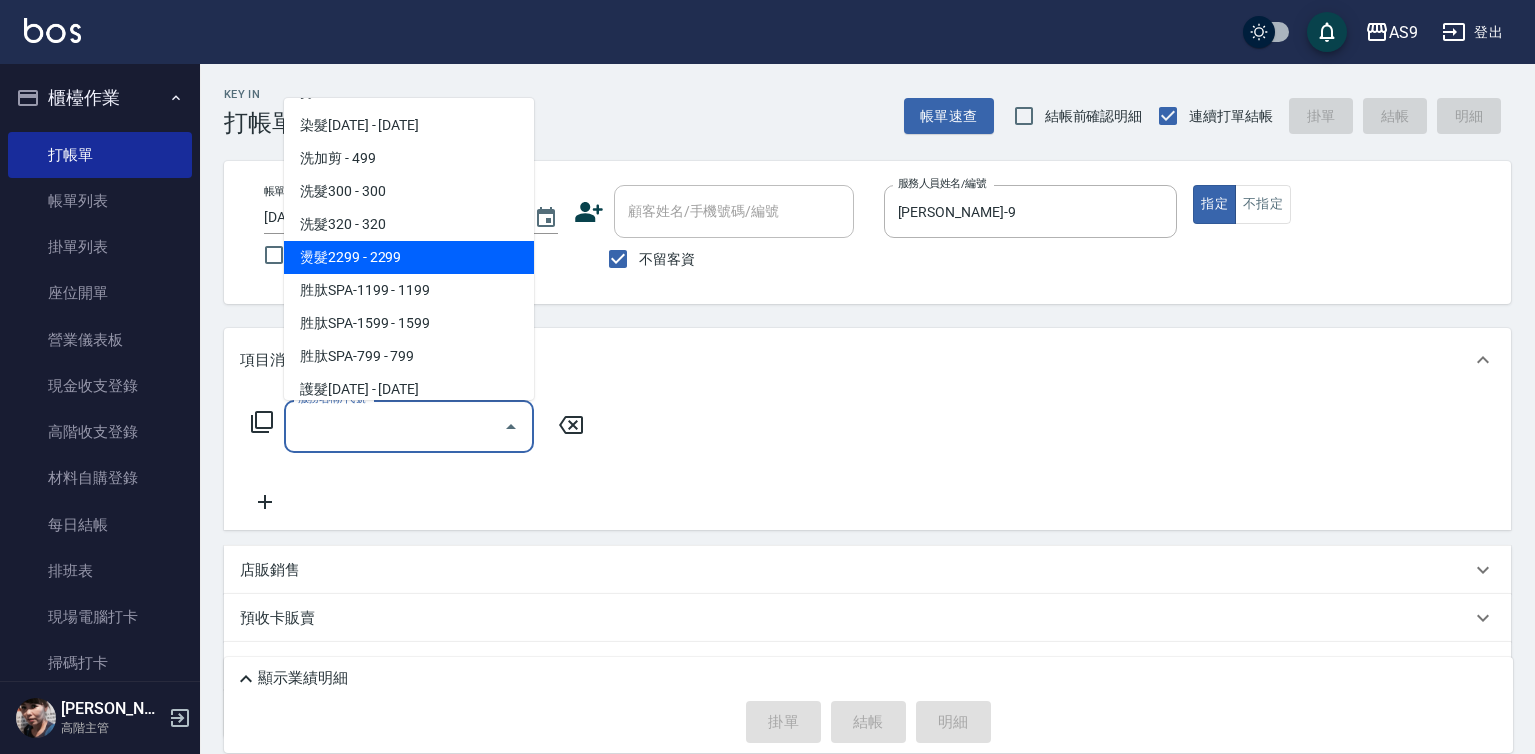scroll, scrollTop: 200, scrollLeft: 0, axis: vertical 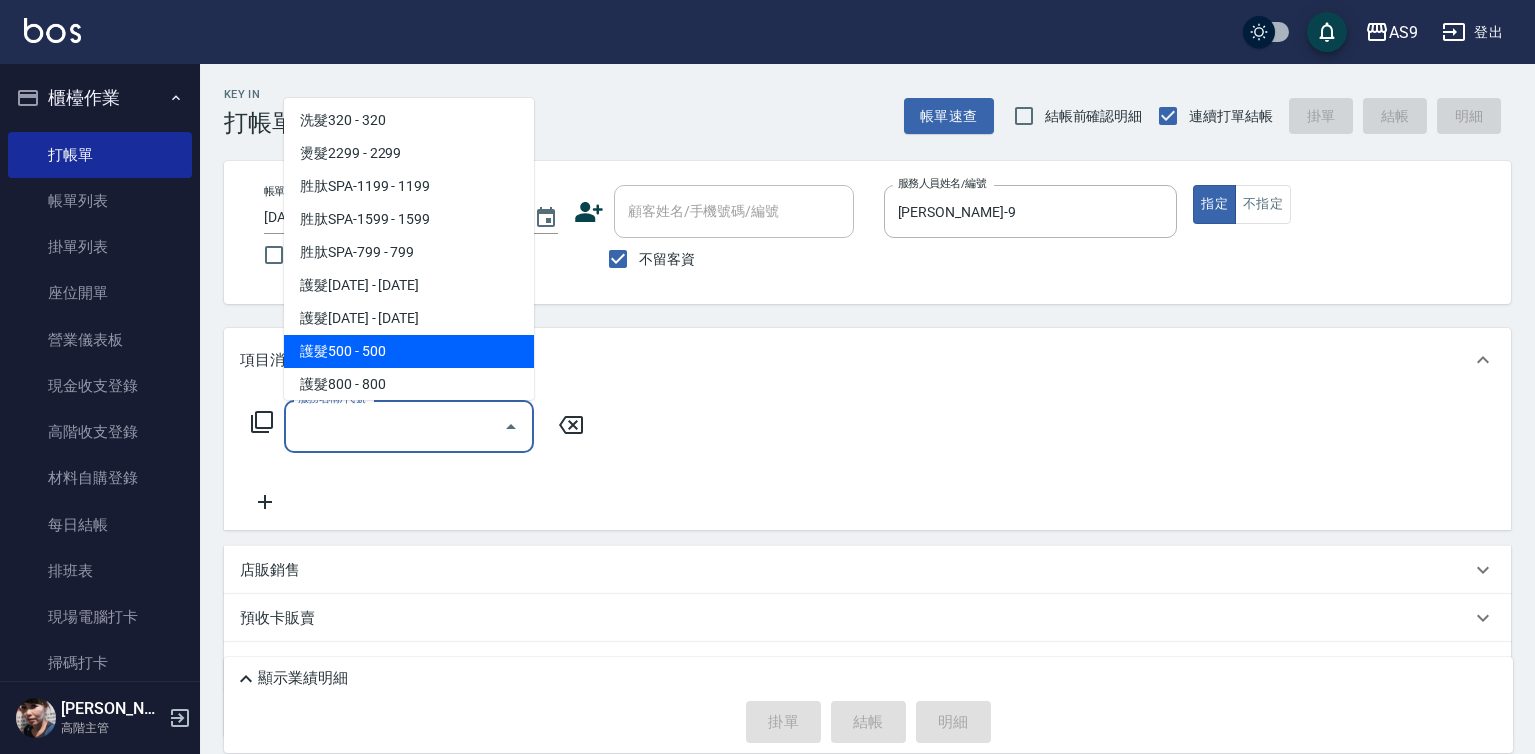 click on "護髮500 - 500" at bounding box center [409, 351] 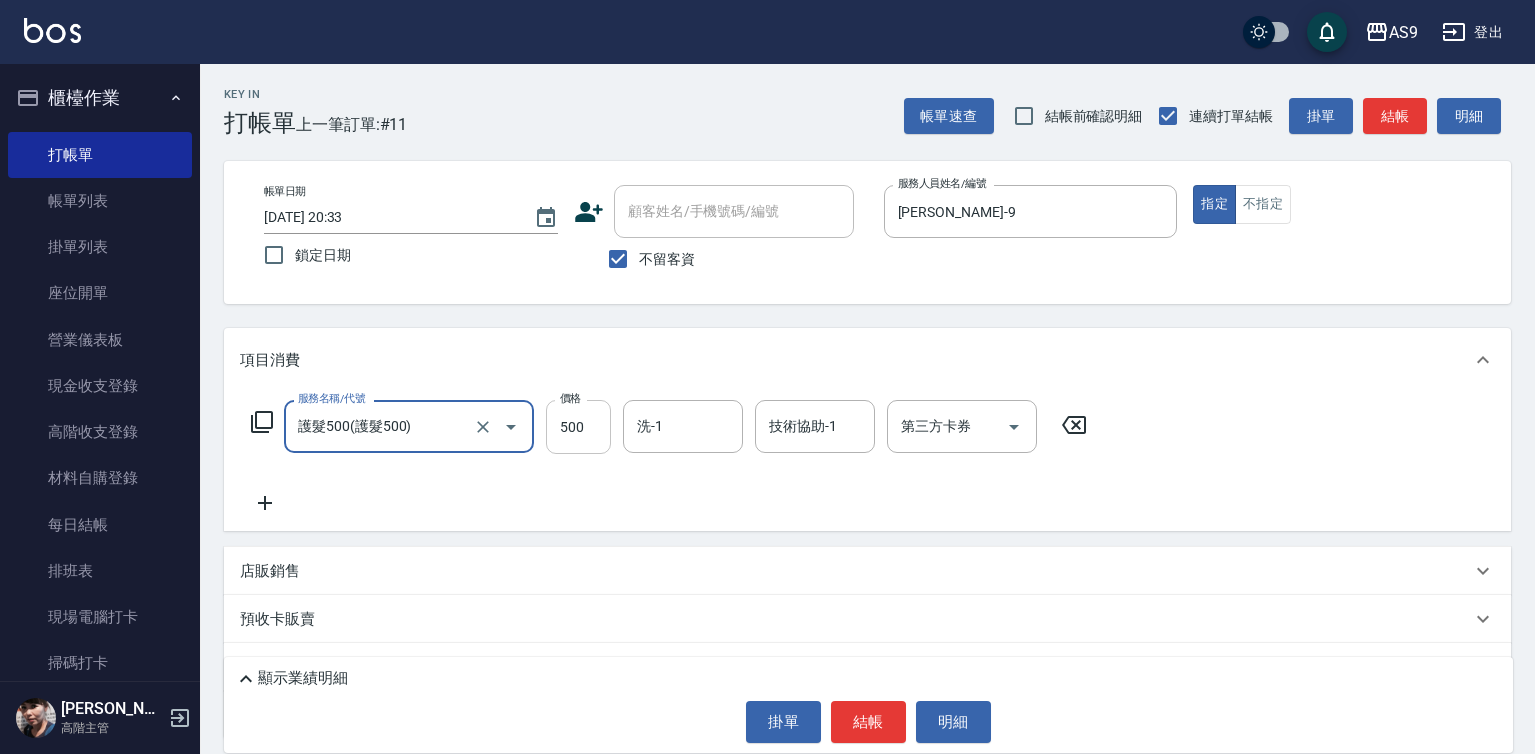 click on "500" at bounding box center [578, 427] 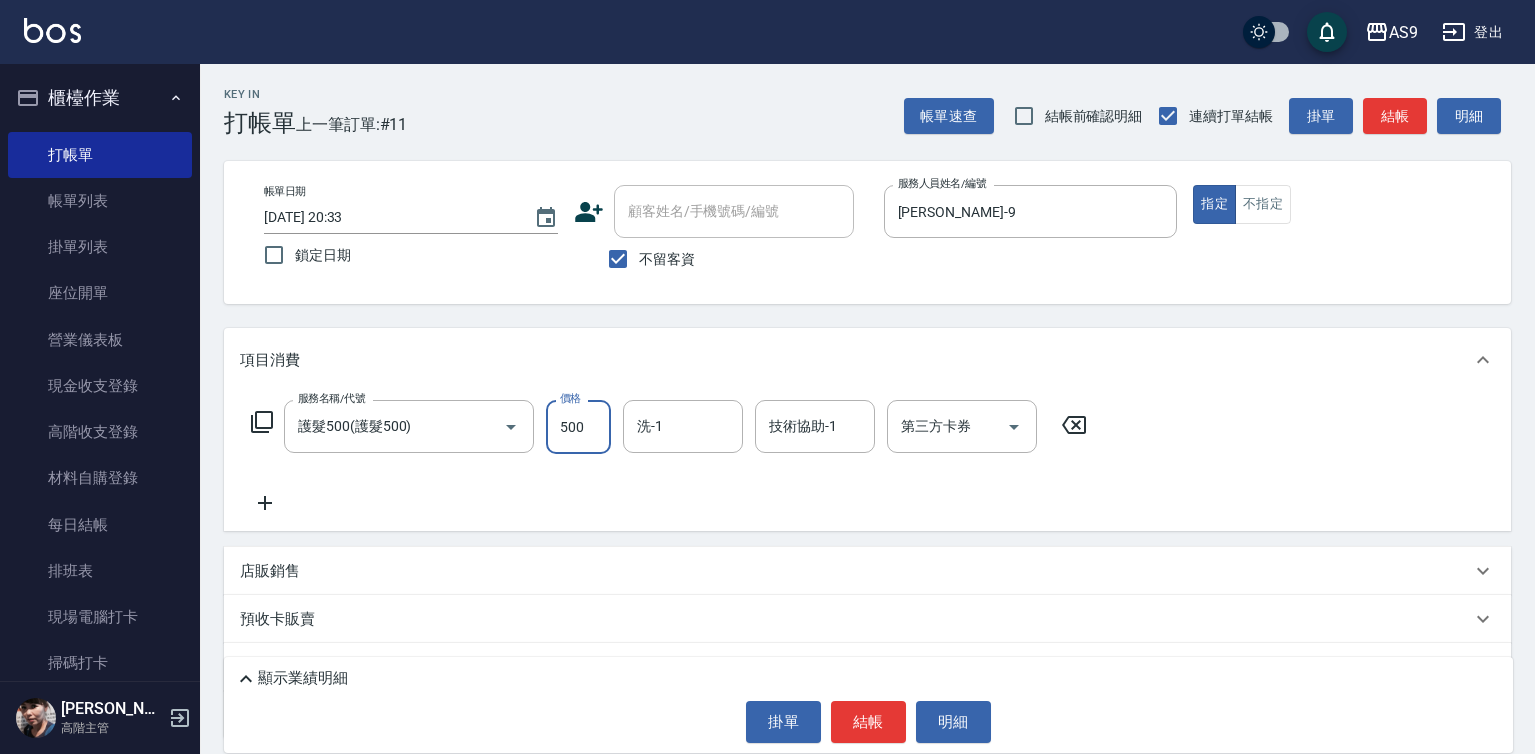 click on "500" at bounding box center (578, 427) 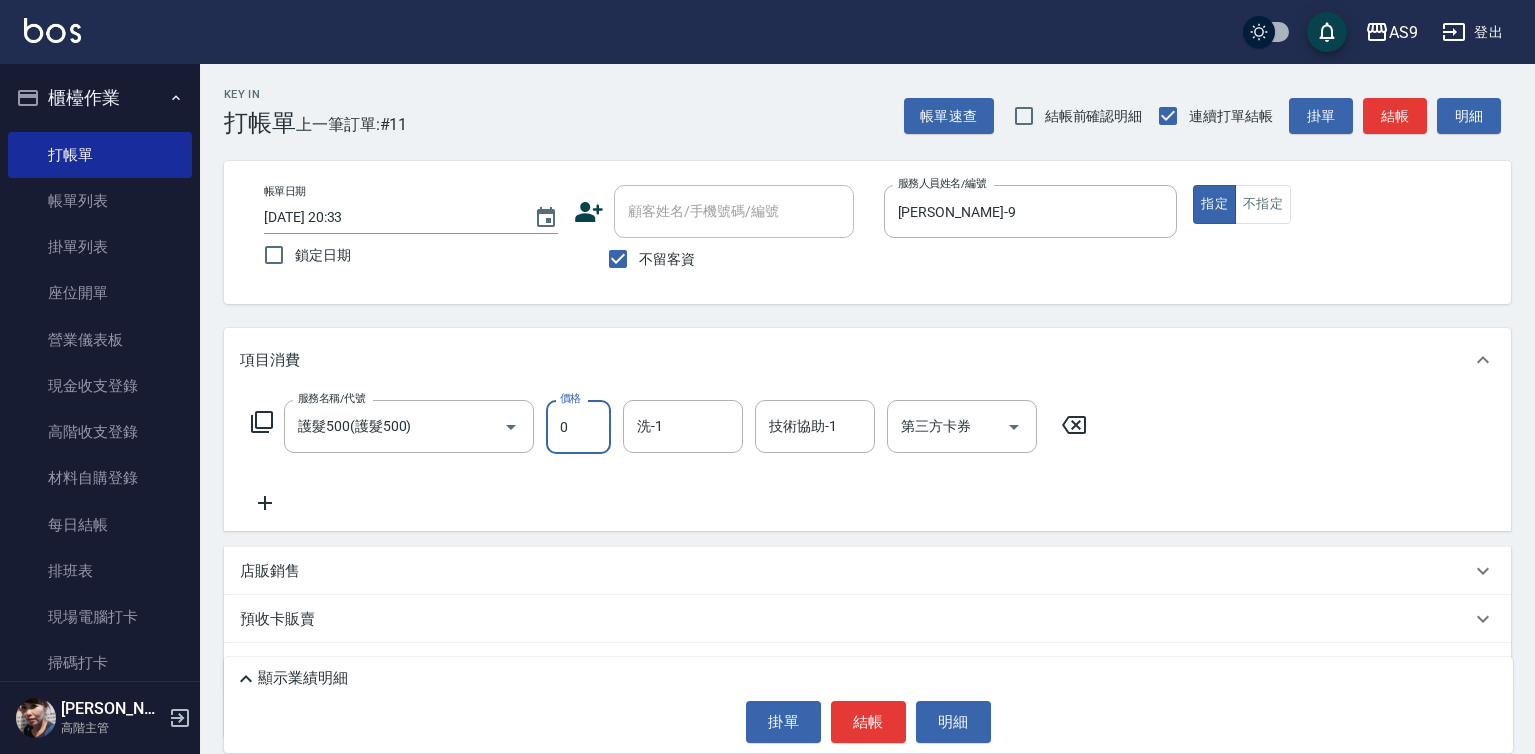 click on "0" at bounding box center [578, 427] 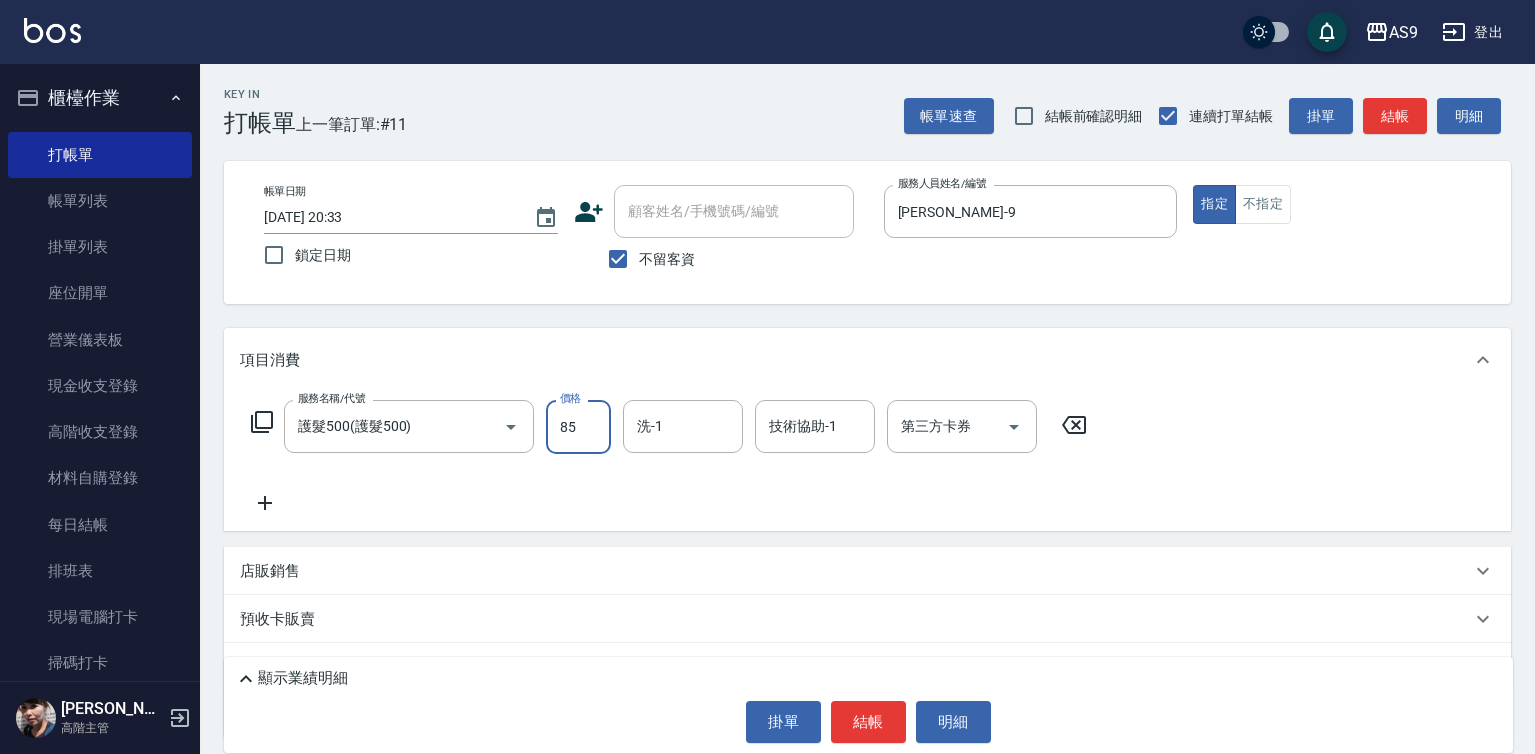 click on "85" at bounding box center (578, 427) 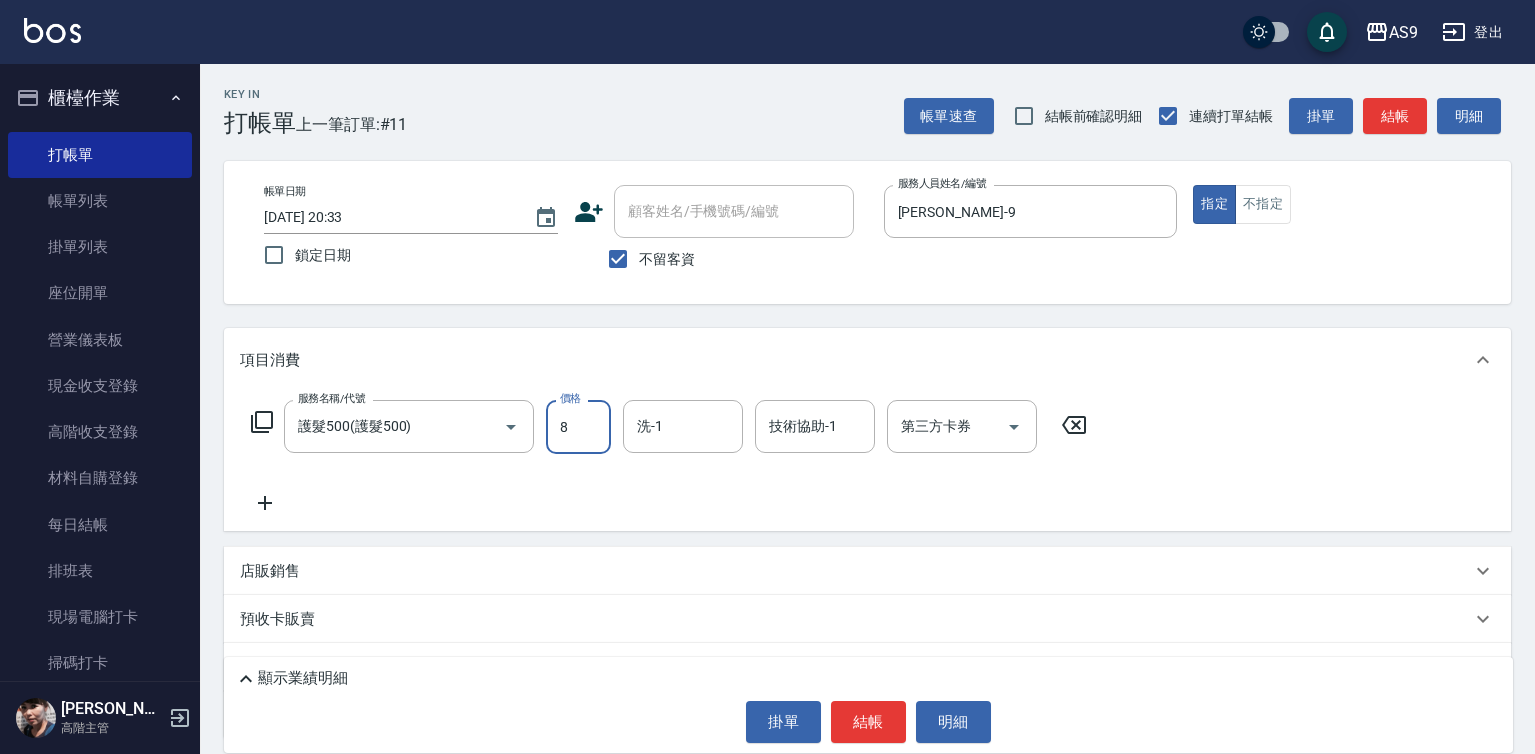 type on "867" 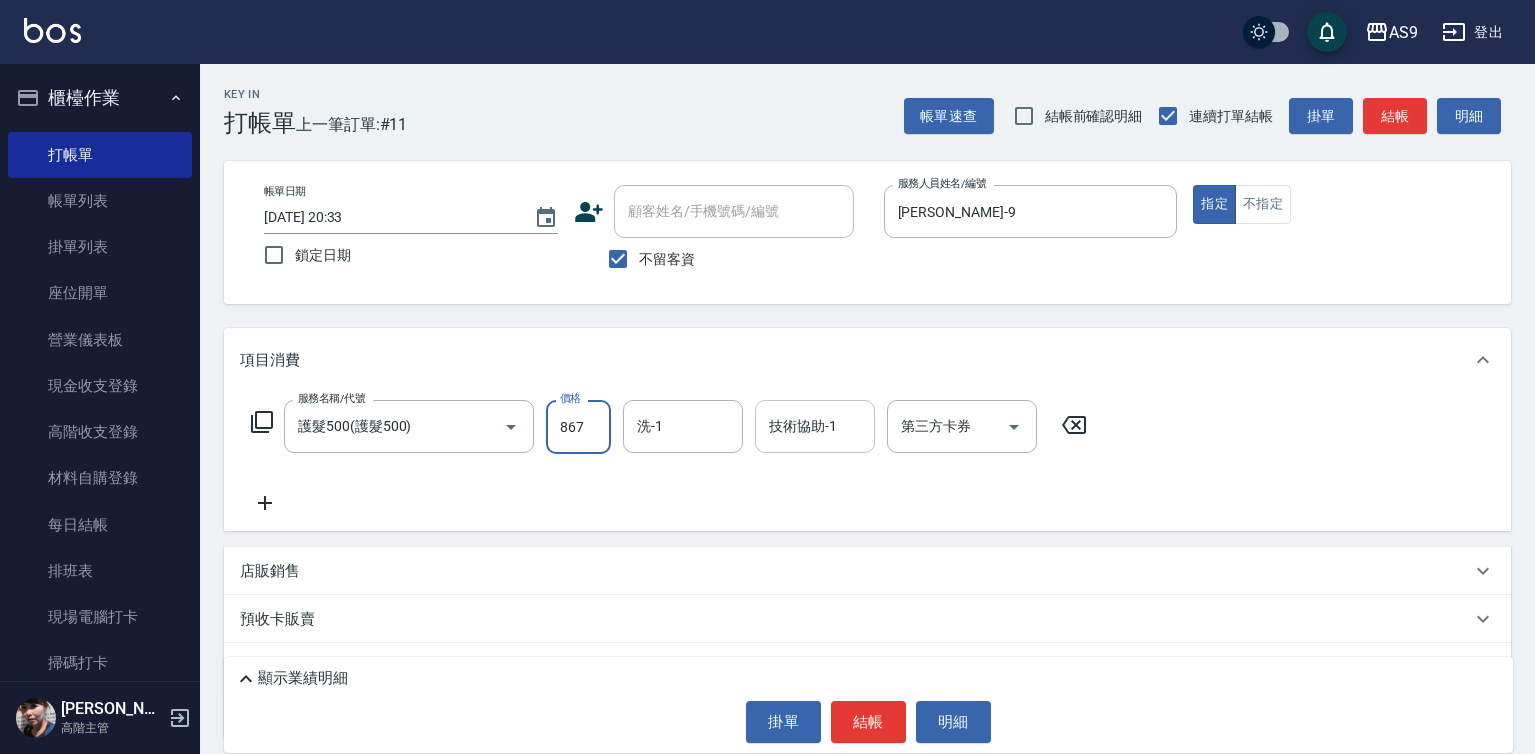 click on "技術協助-1 技術協助-1" at bounding box center [815, 426] 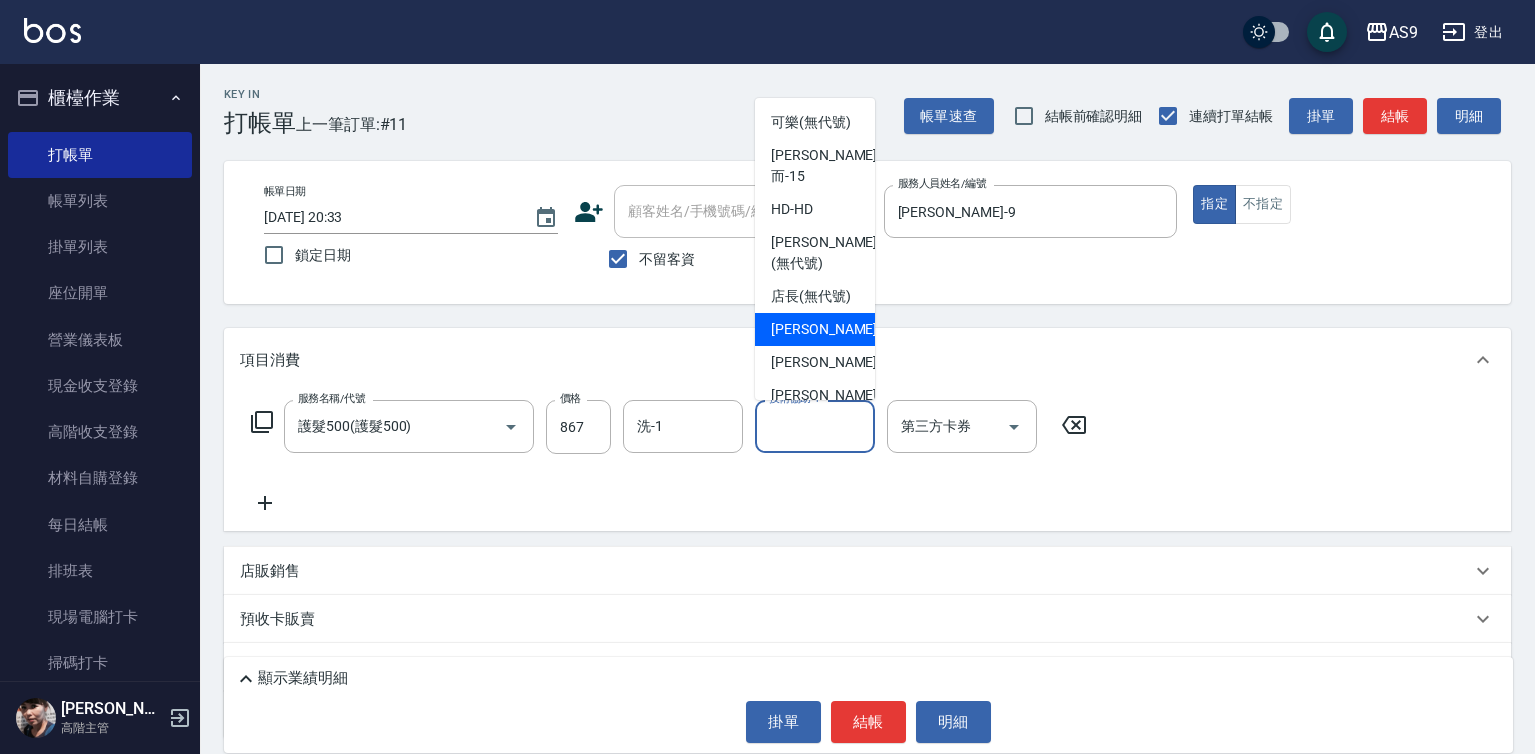 scroll, scrollTop: 100, scrollLeft: 0, axis: vertical 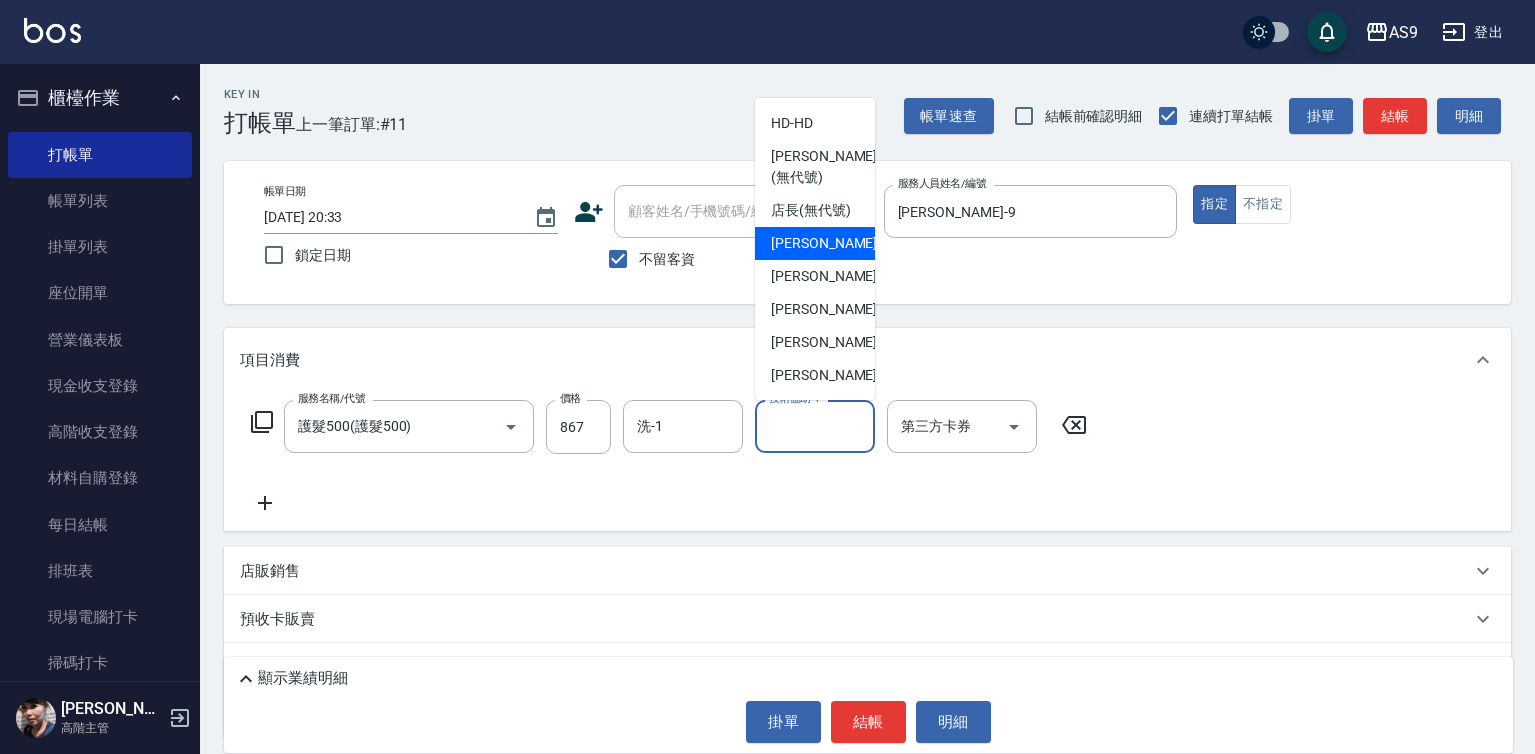 click on "[PERSON_NAME]-12" at bounding box center [834, 342] 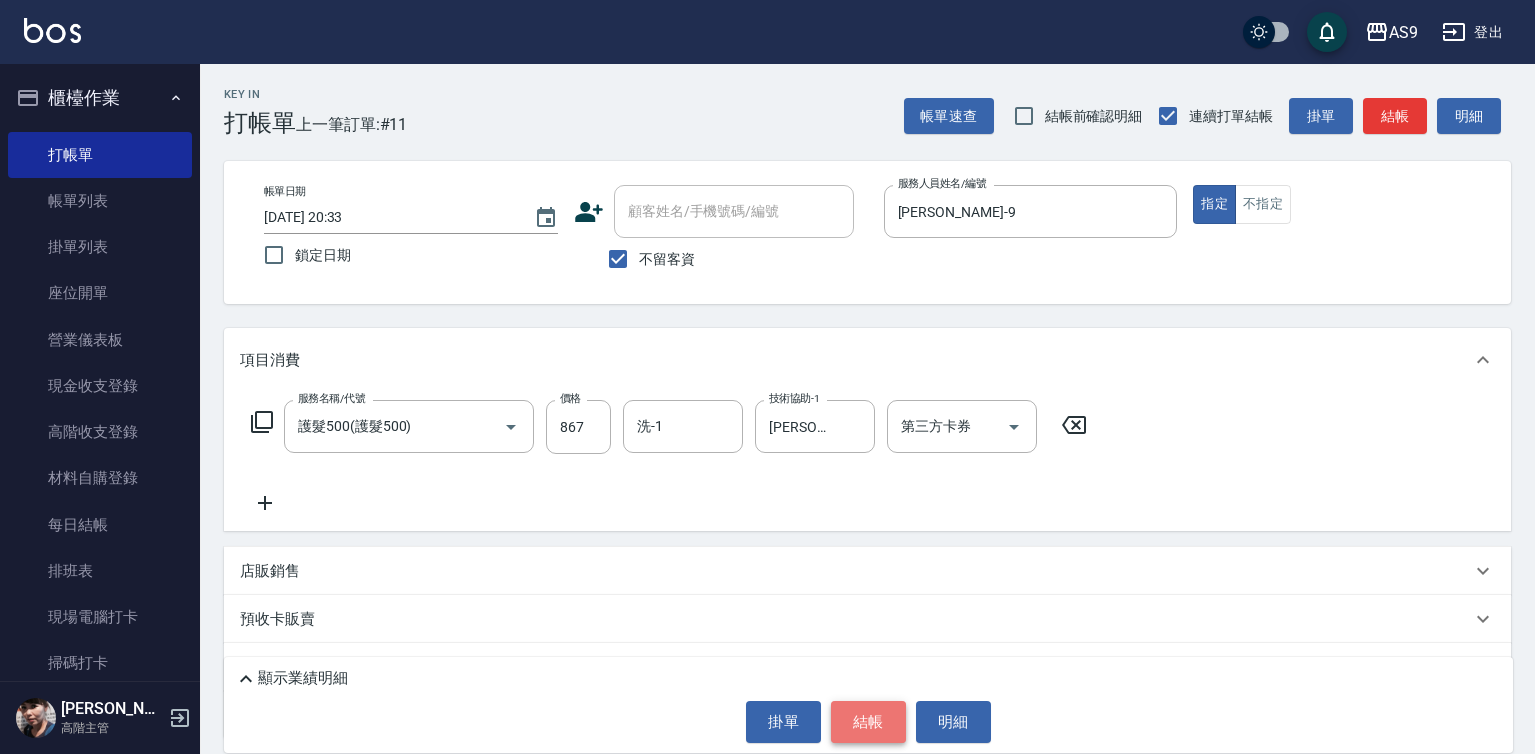 click on "結帳" at bounding box center [868, 722] 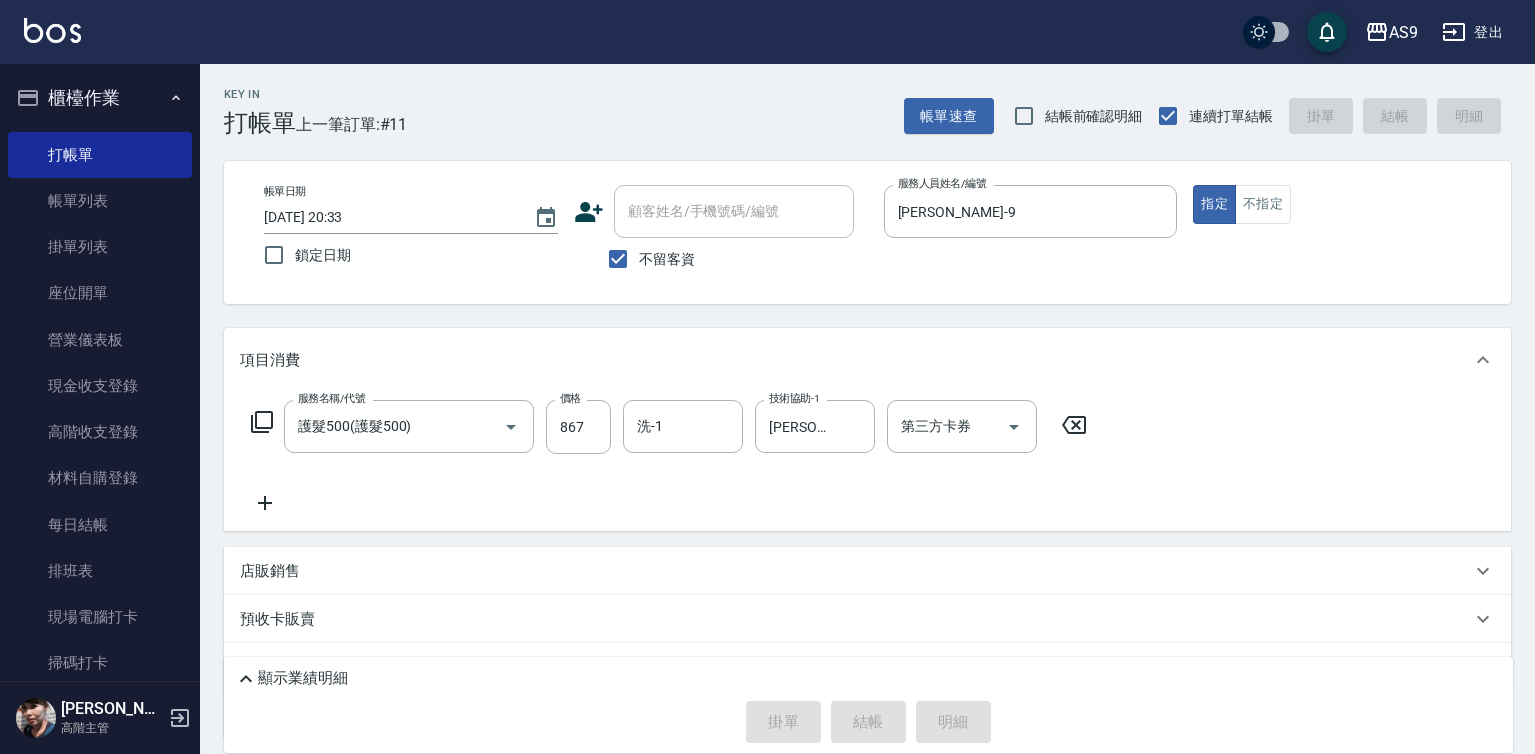 type on "[DATE] 20:34" 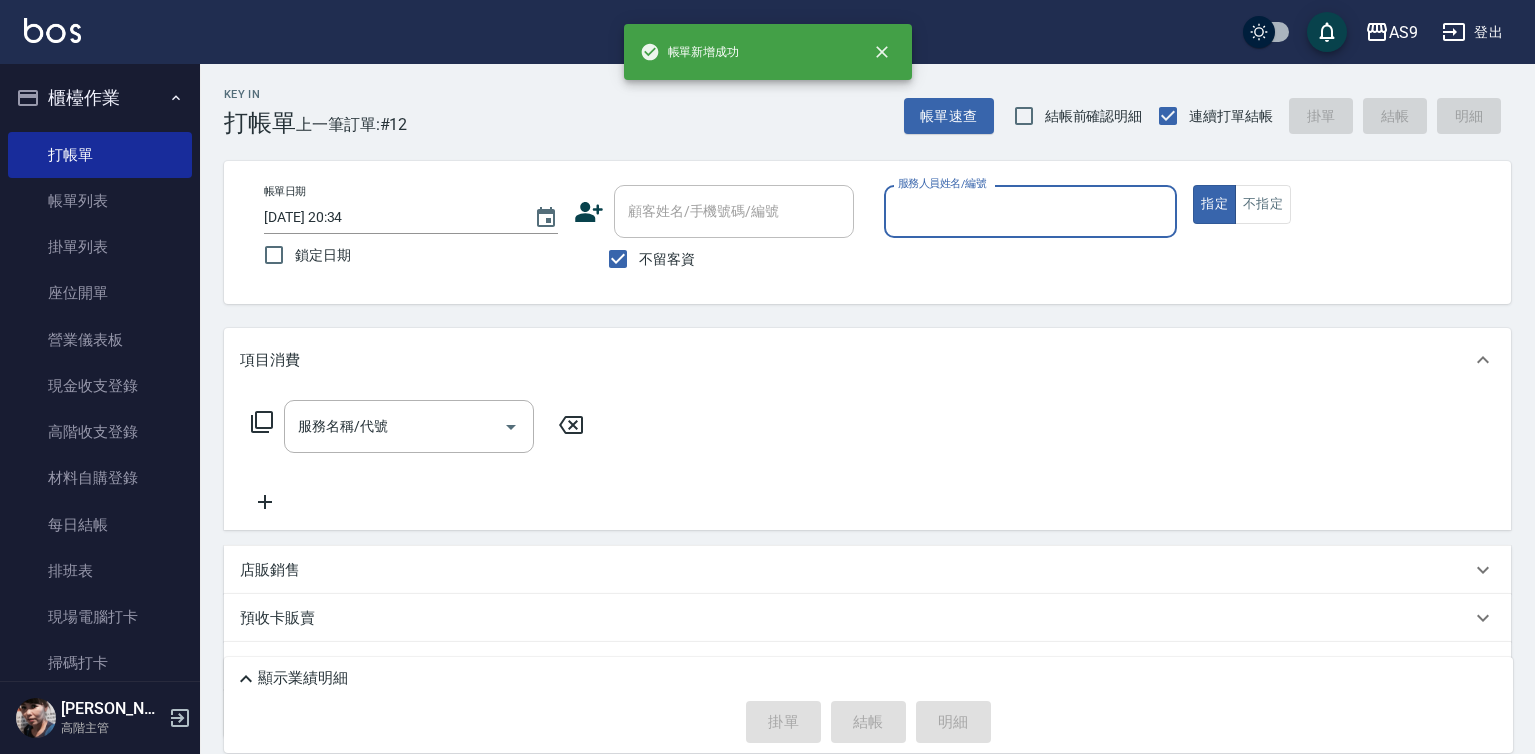 click on "服務人員姓名/編號" at bounding box center (1031, 211) 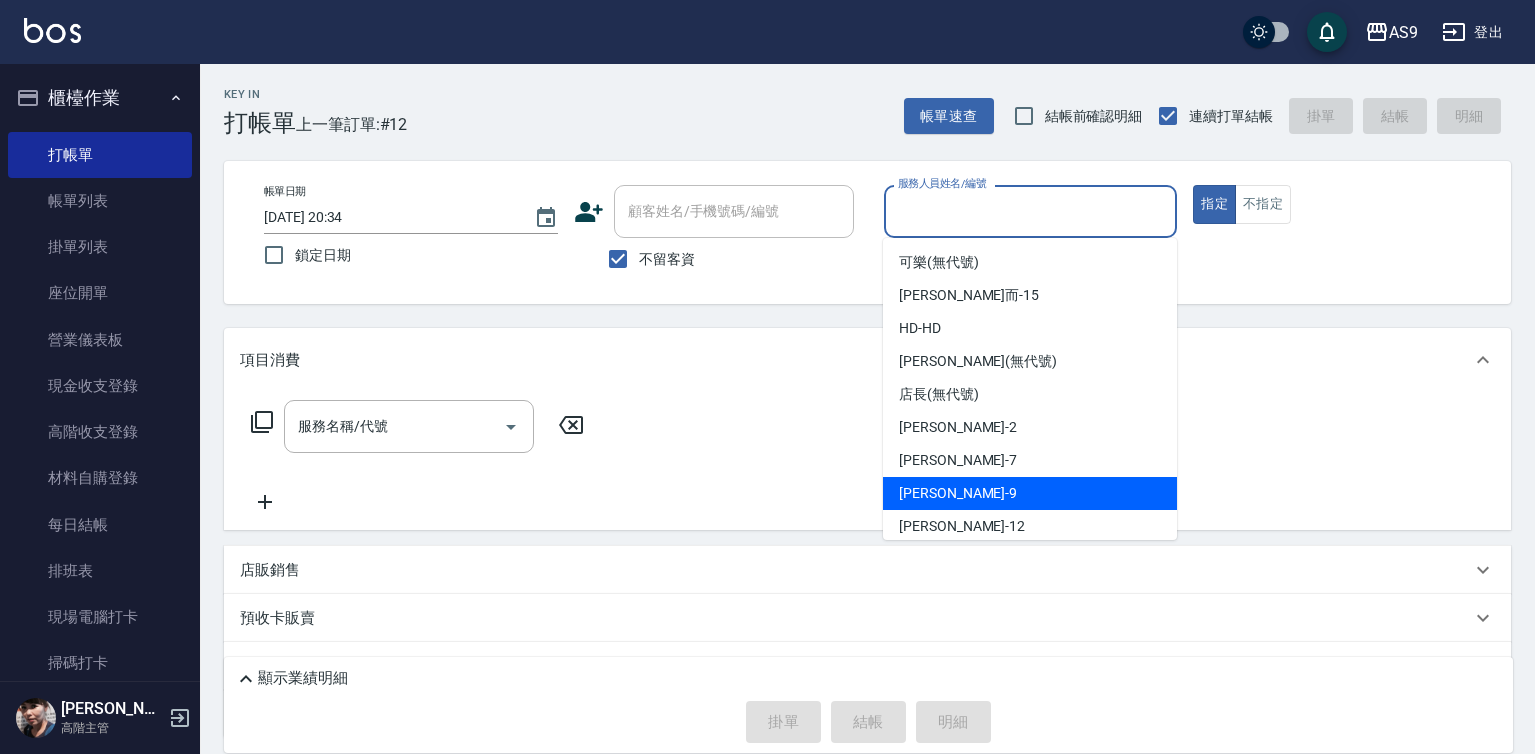 click on "[PERSON_NAME] -9" at bounding box center [958, 493] 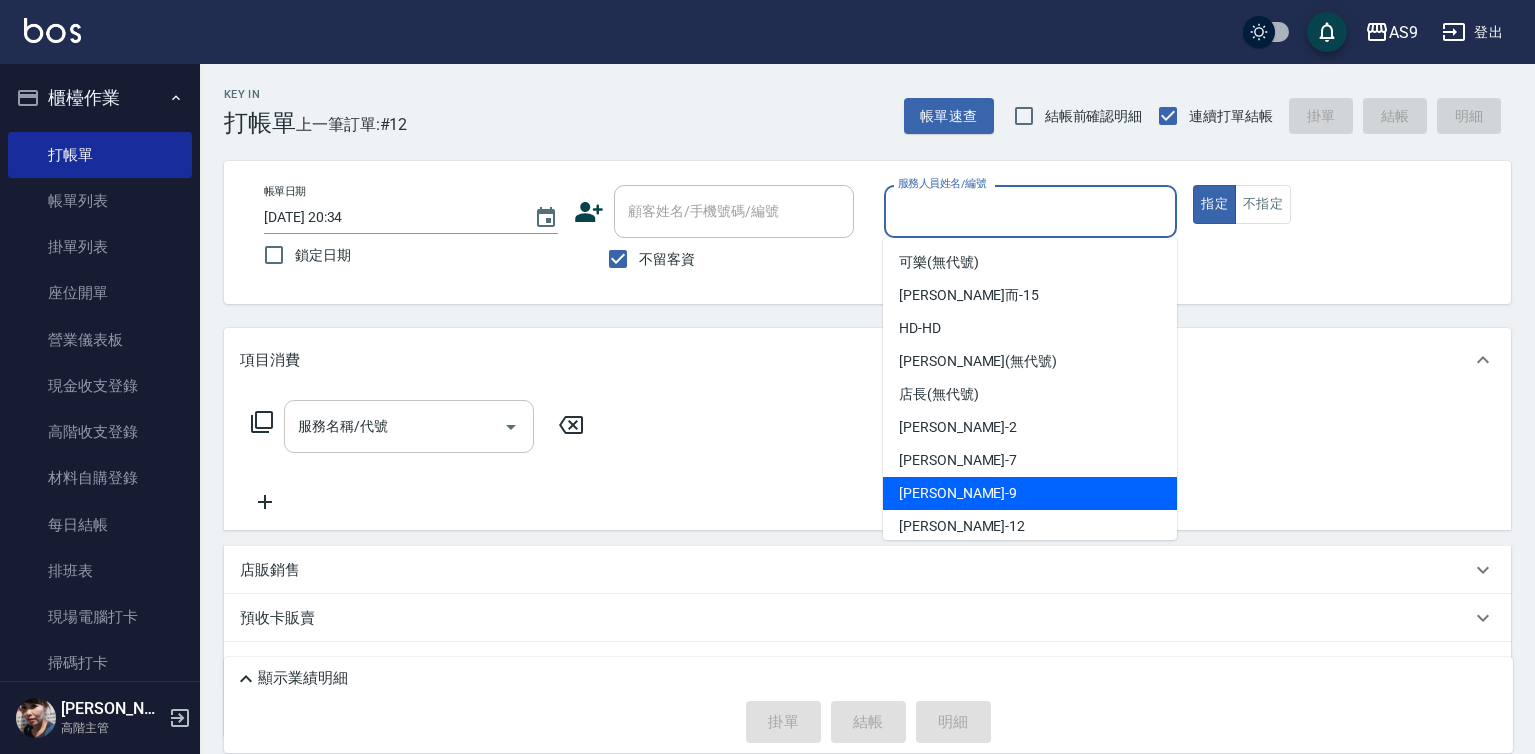 type on "[PERSON_NAME]-9" 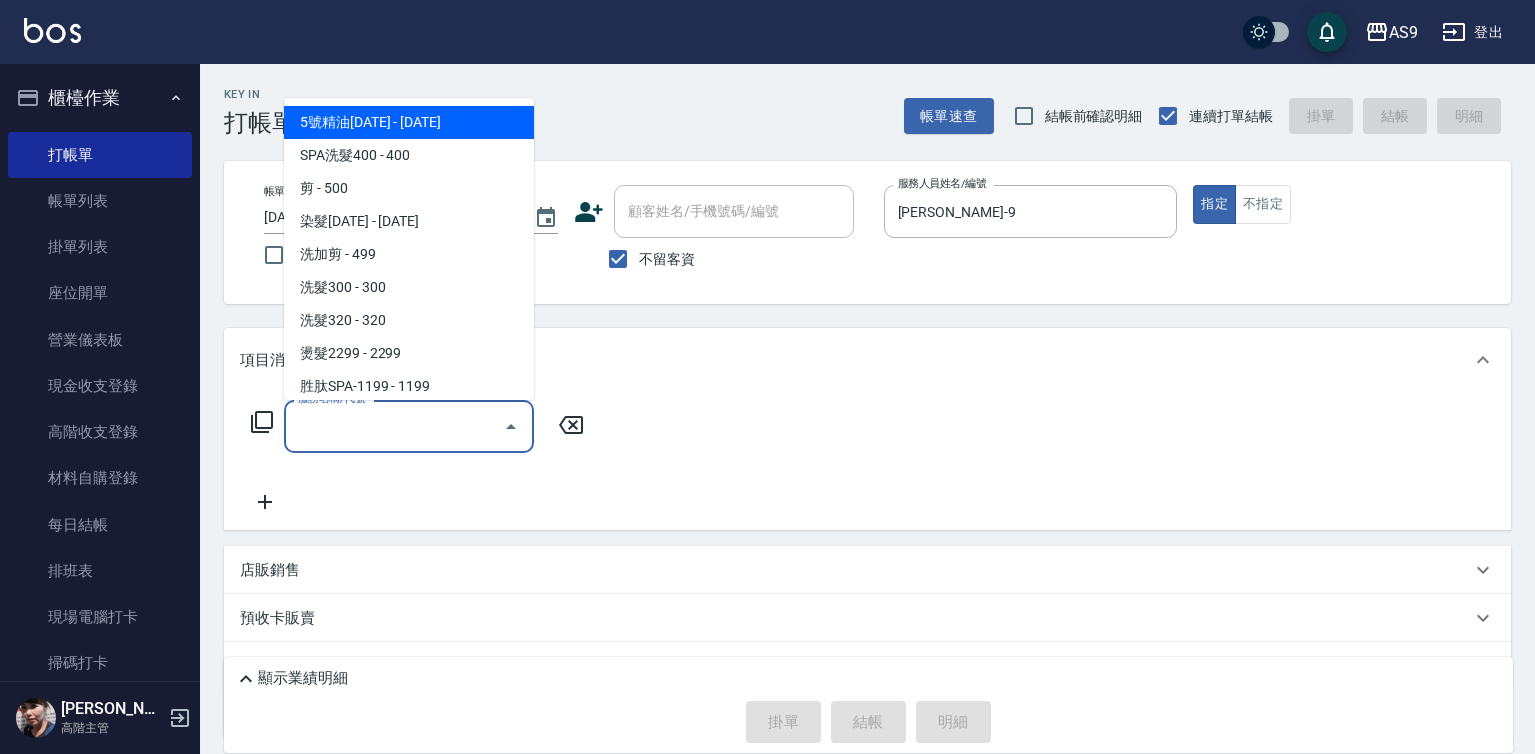 click on "服務名稱/代號" at bounding box center (394, 426) 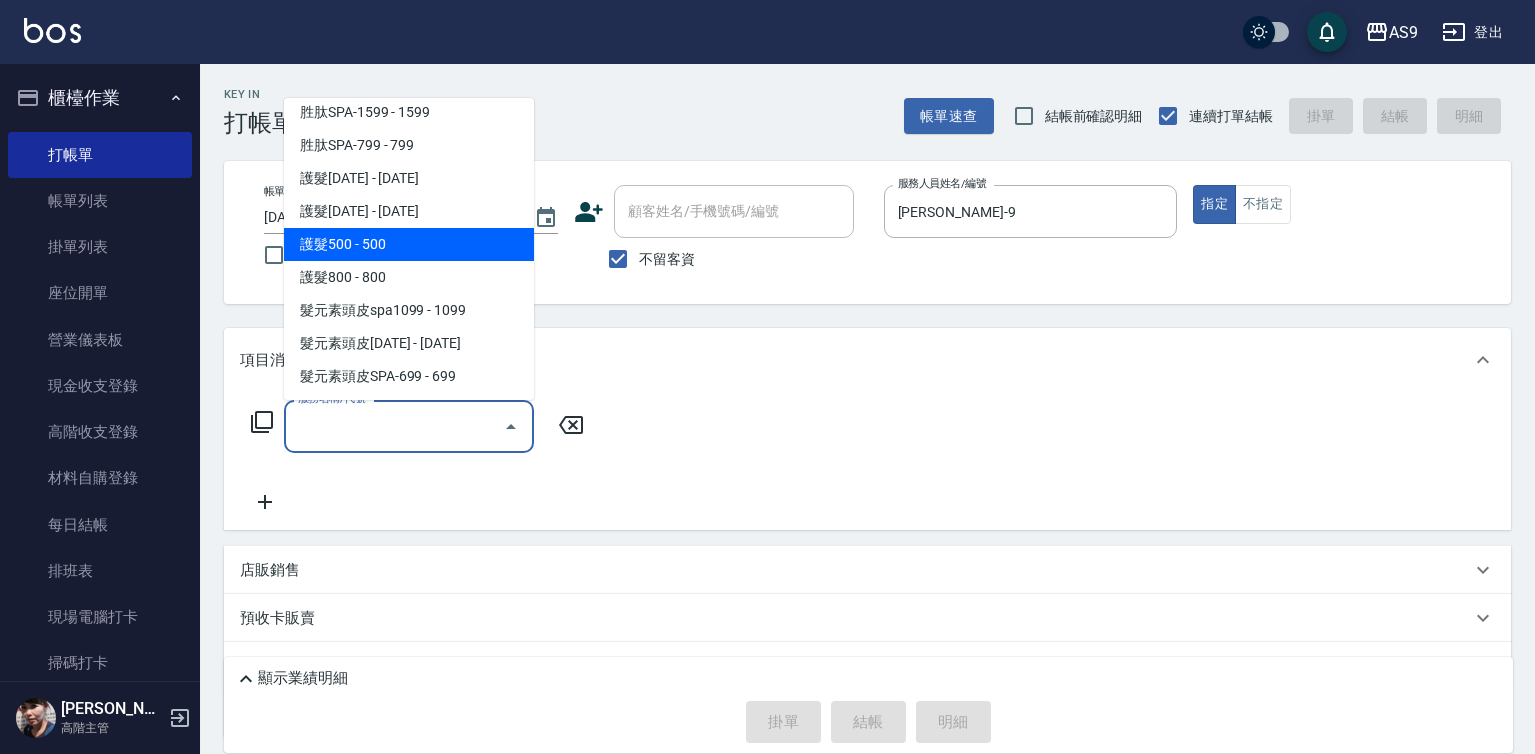 scroll, scrollTop: 308, scrollLeft: 0, axis: vertical 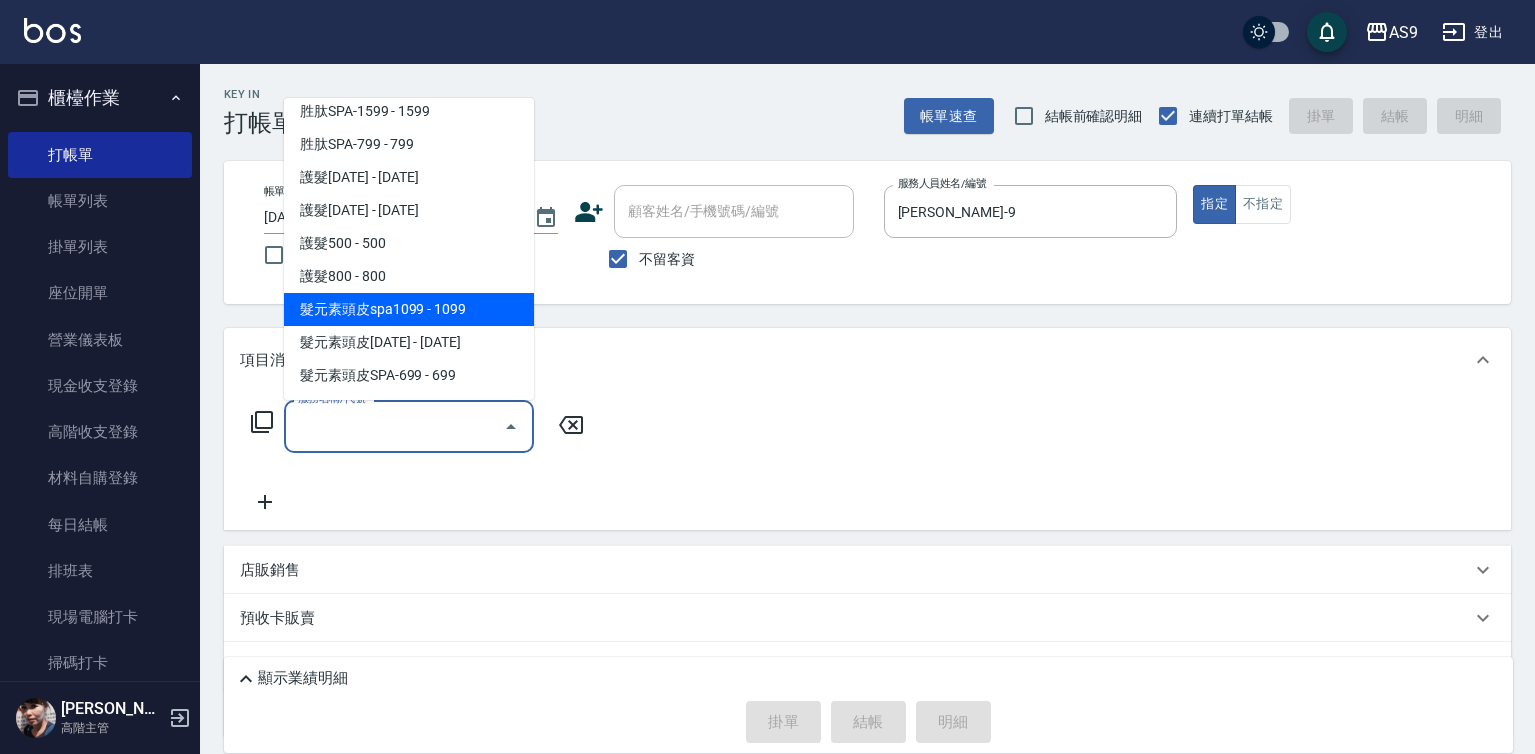 click on "髮元素頭皮spa1099 - 1099" at bounding box center [409, 309] 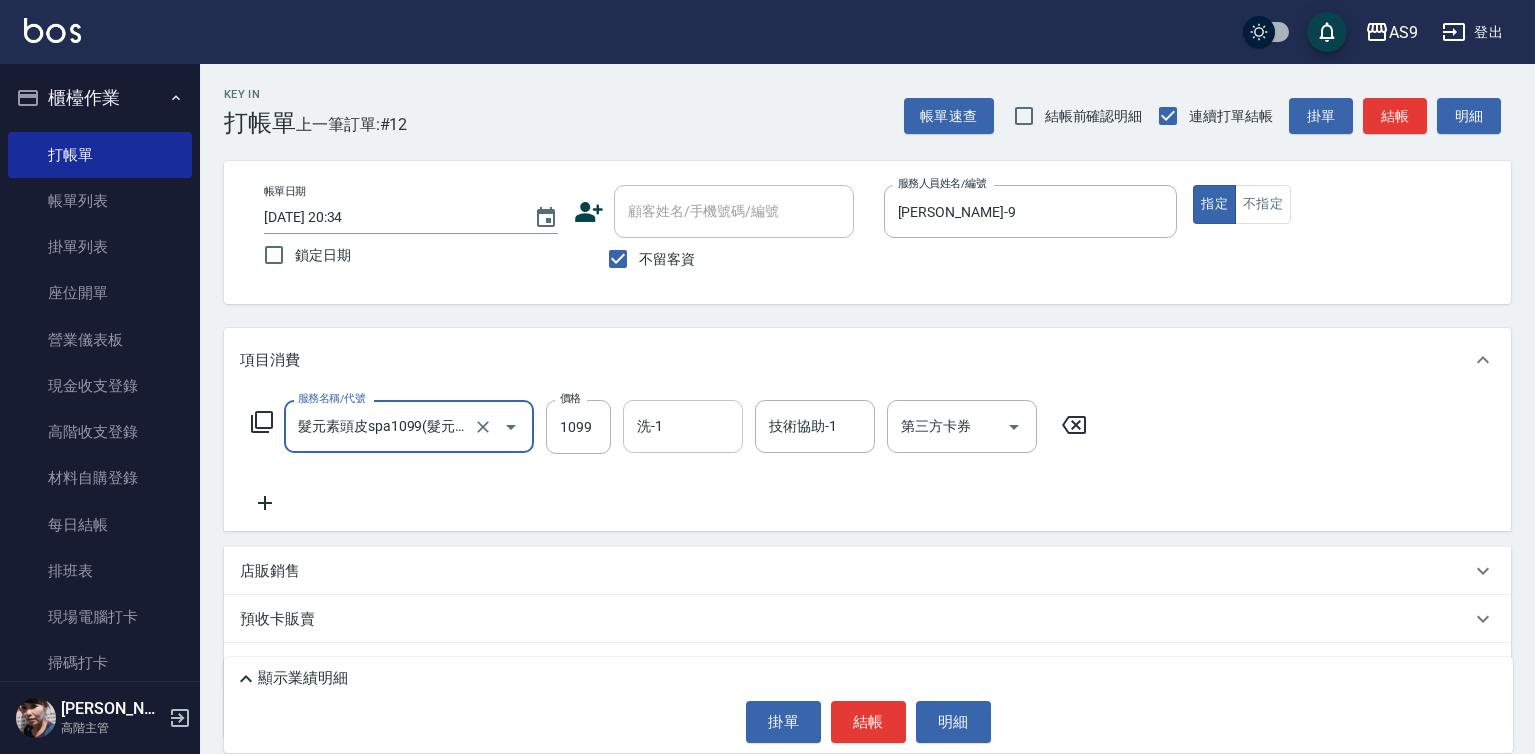 click on "洗-1" at bounding box center [683, 426] 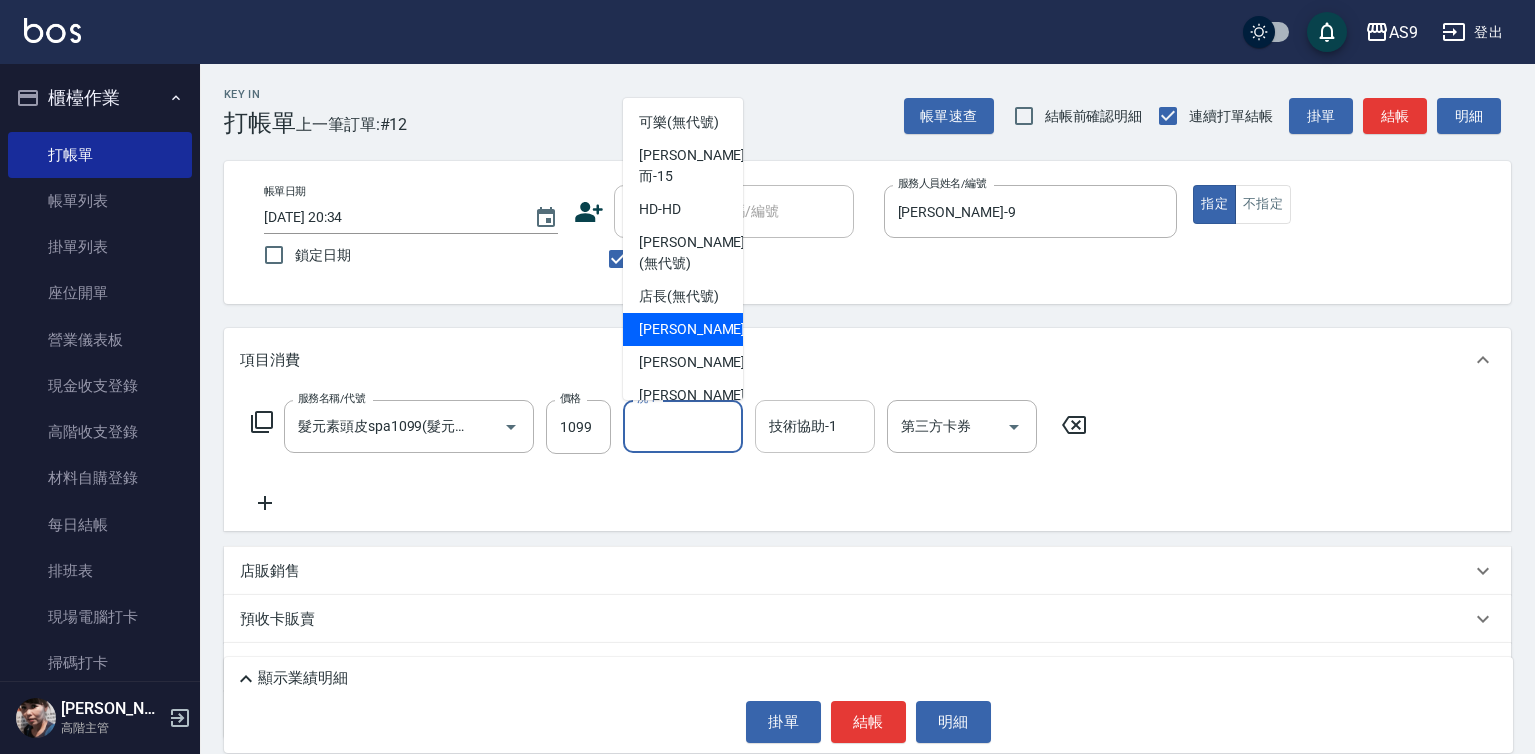 drag, startPoint x: 685, startPoint y: 349, endPoint x: 761, endPoint y: 407, distance: 95.60335 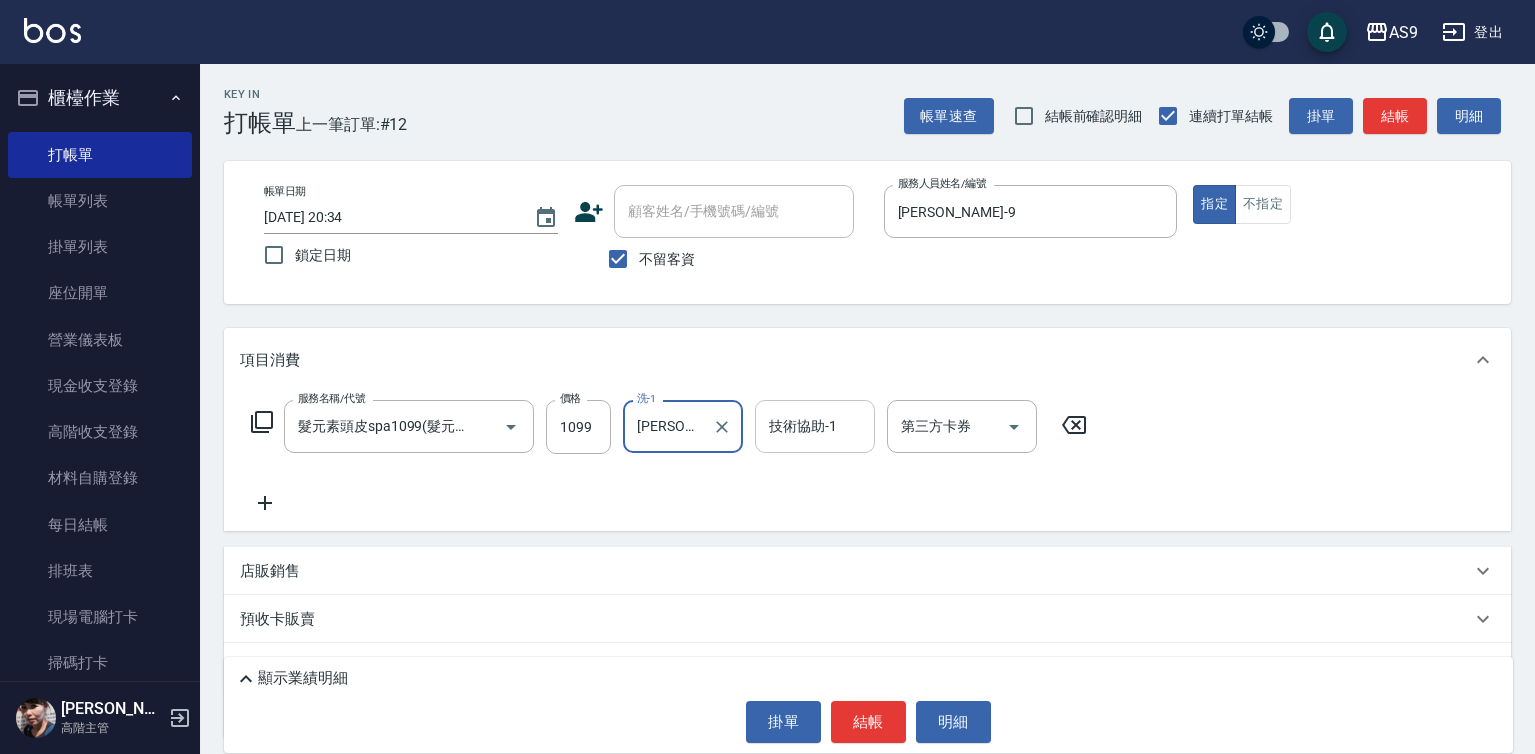 click on "技術協助-1 技術協助-1" at bounding box center [815, 426] 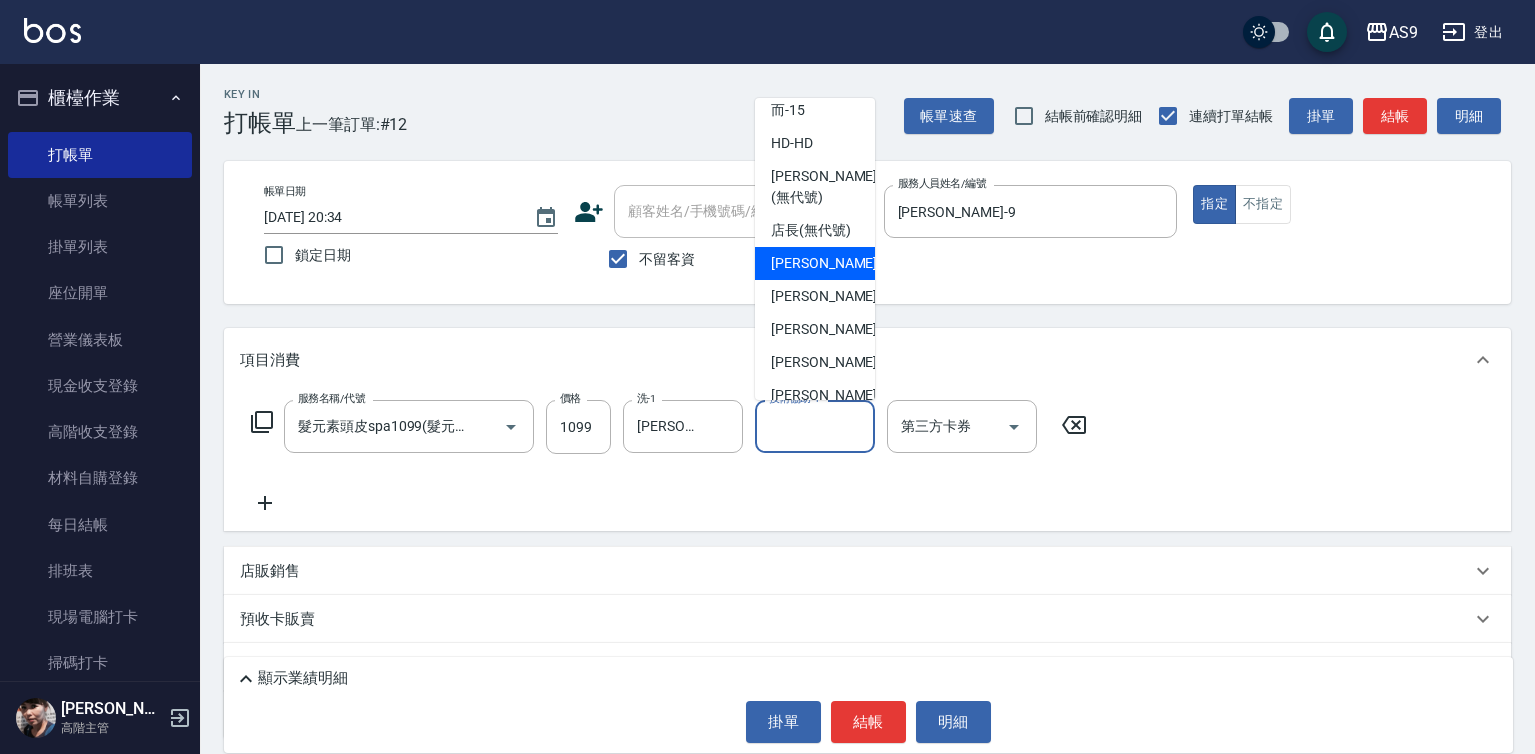 scroll, scrollTop: 100, scrollLeft: 0, axis: vertical 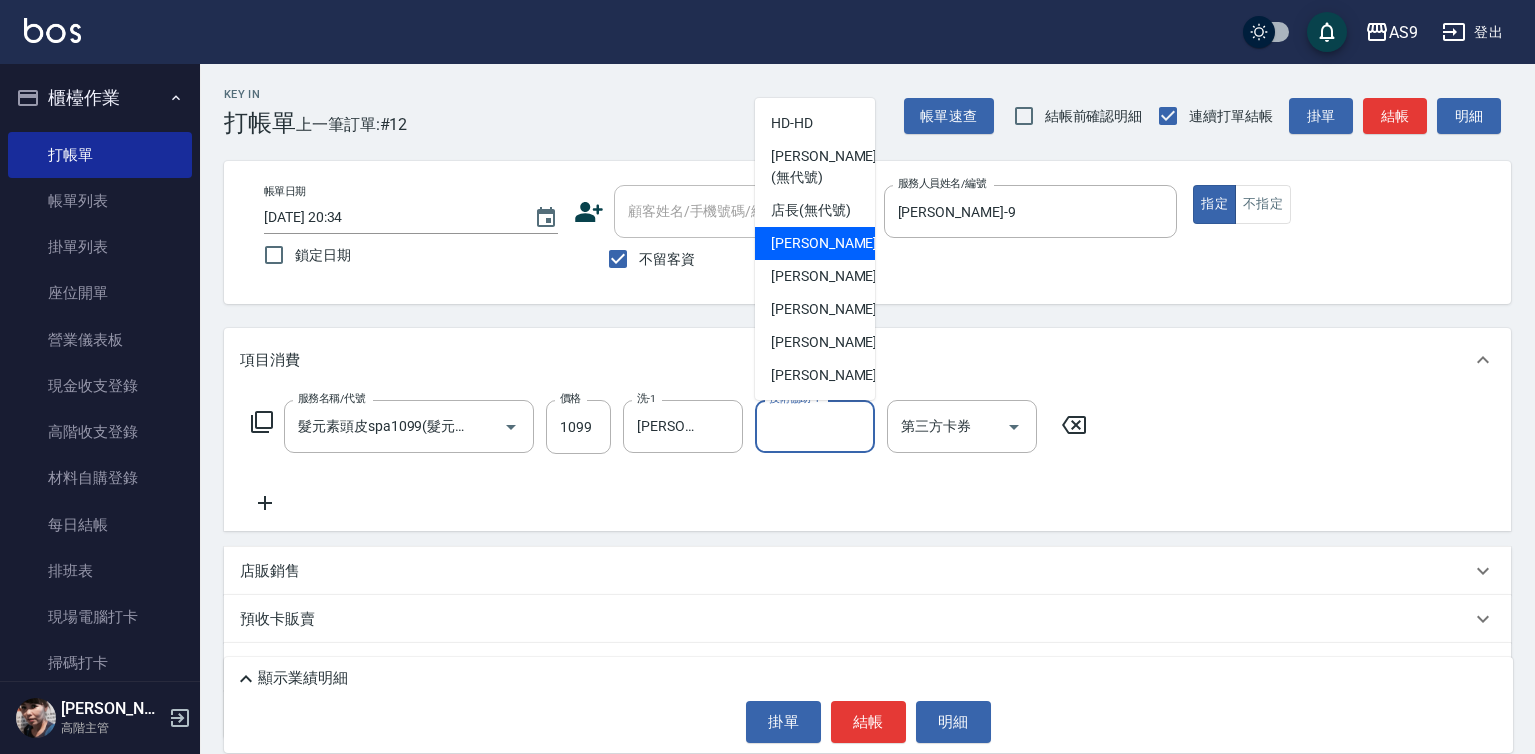 click on "[PERSON_NAME]-12" at bounding box center [834, 342] 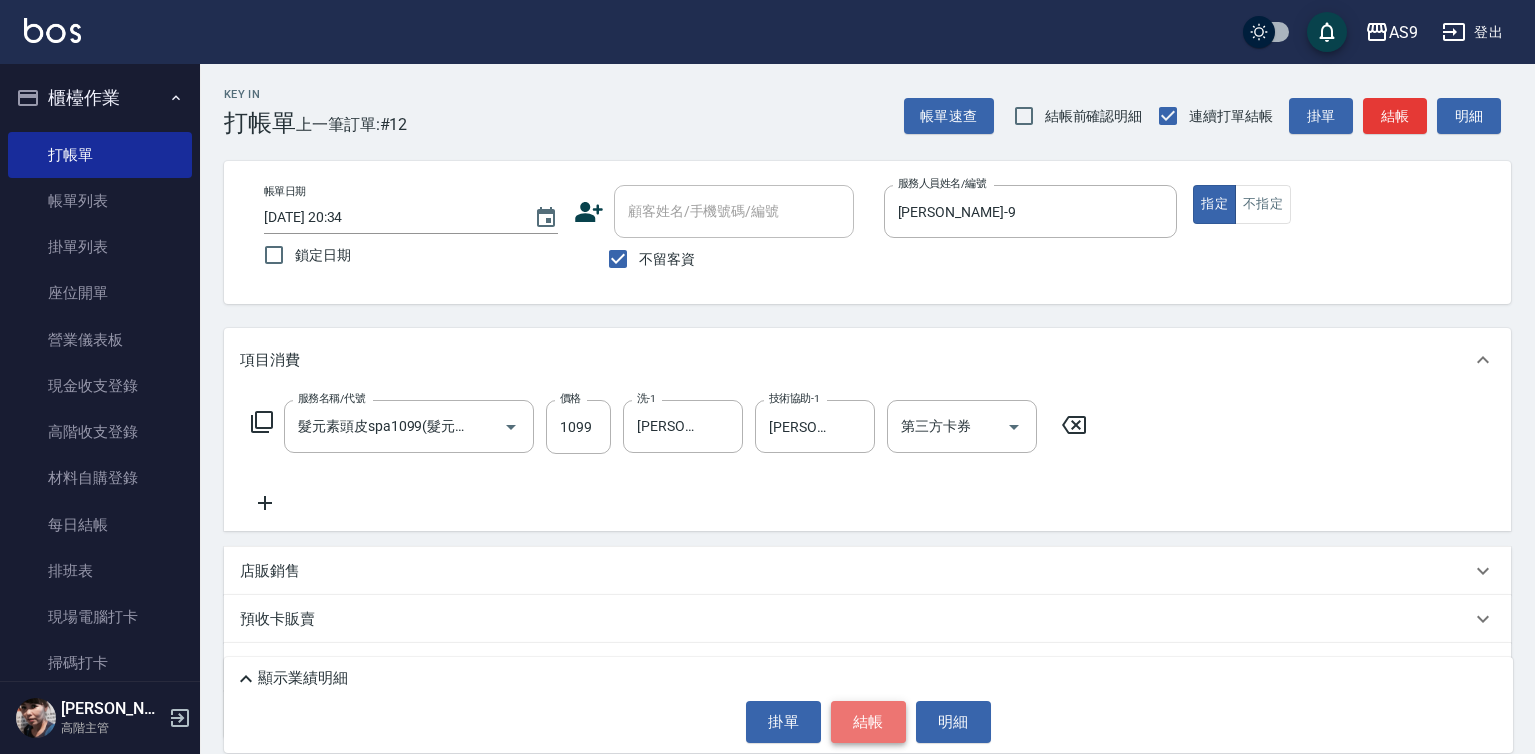 click on "結帳" at bounding box center (868, 722) 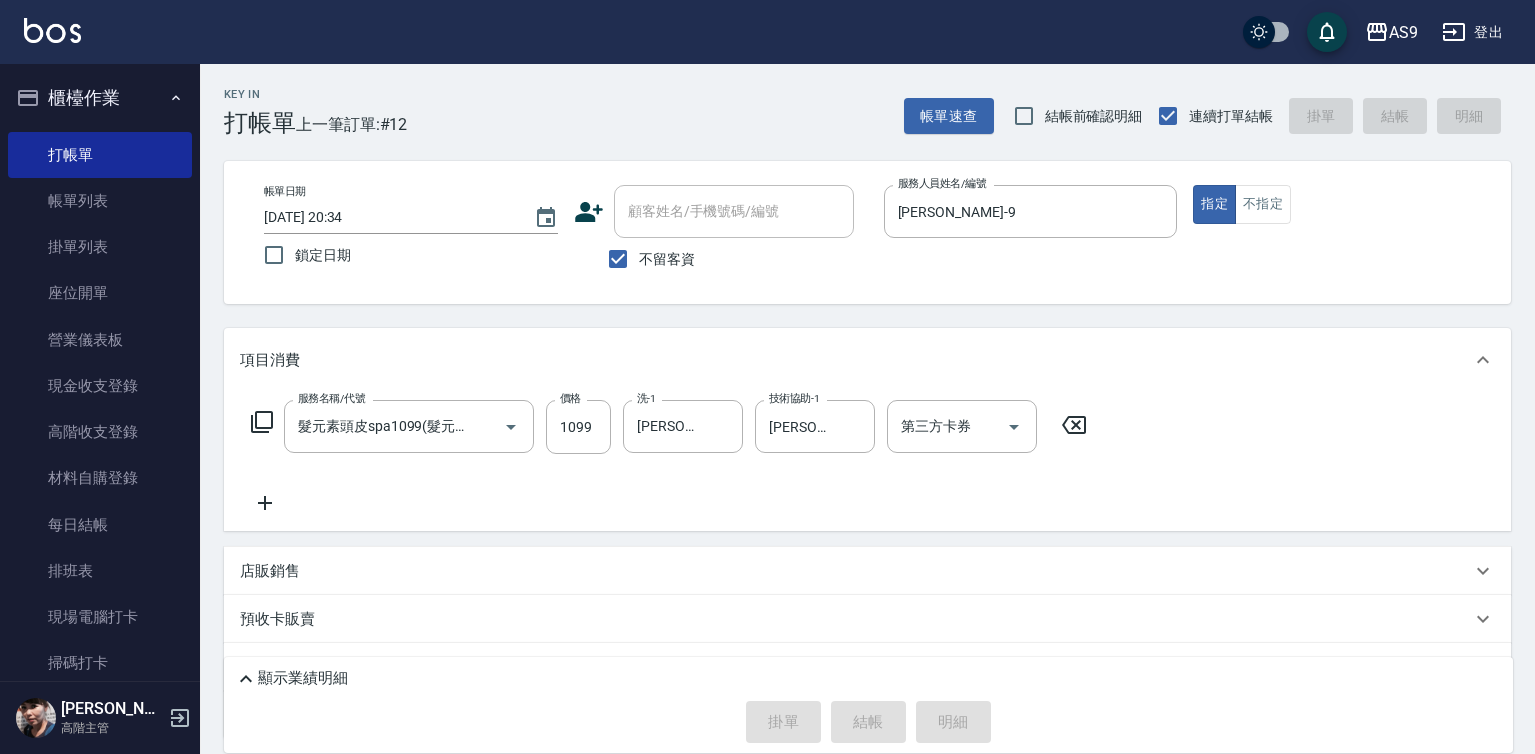 type 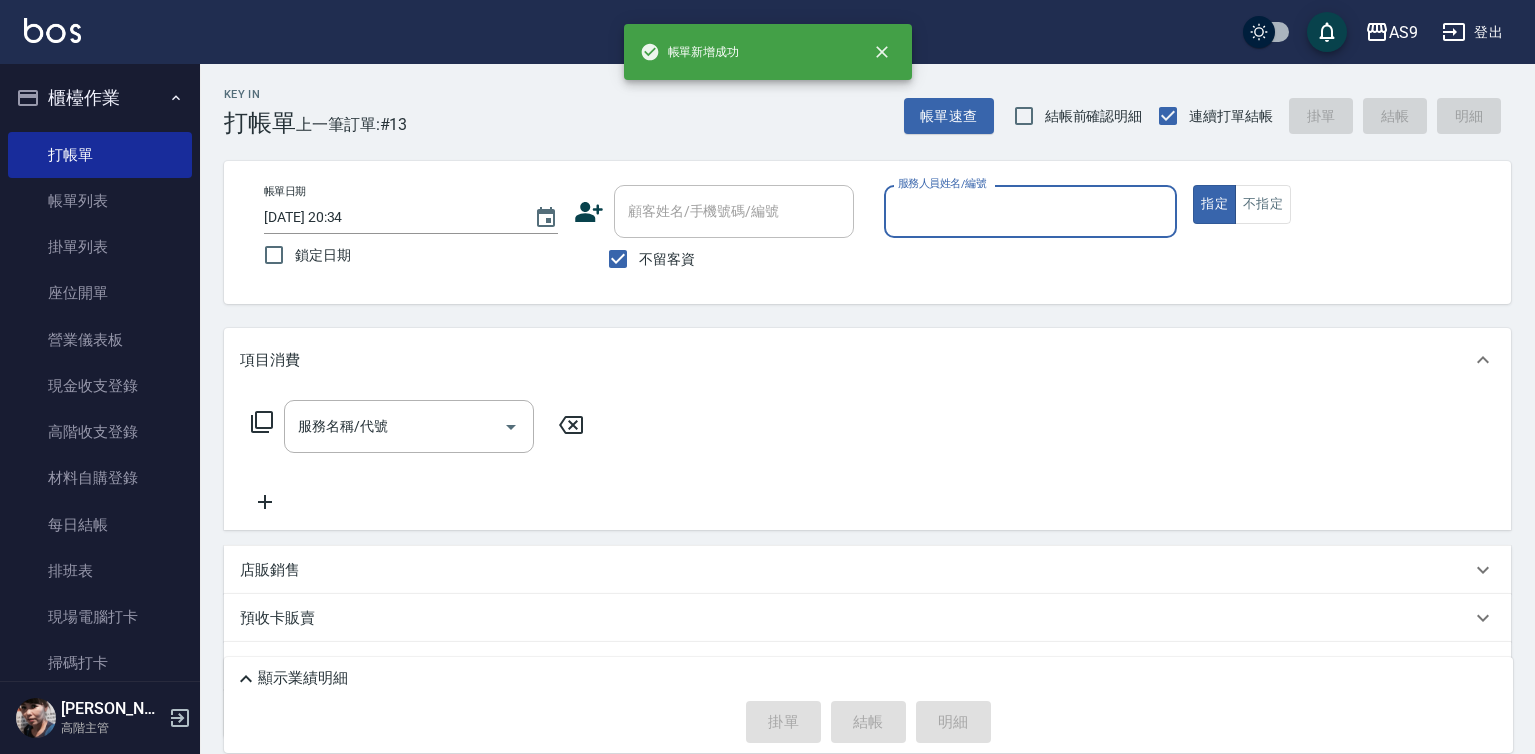 click on "服務人員姓名/編號" at bounding box center [1031, 211] 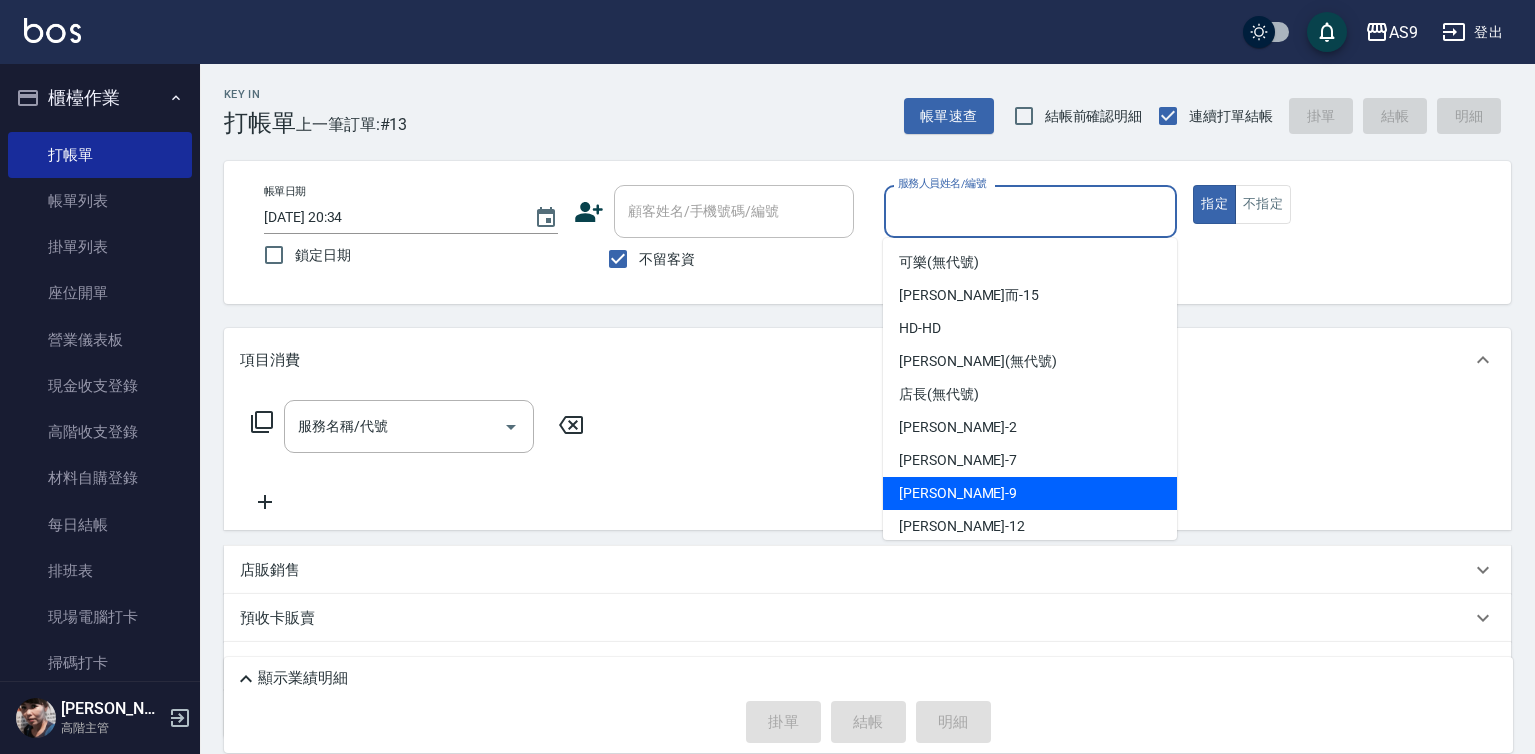 click on "[PERSON_NAME] -9" at bounding box center [1030, 493] 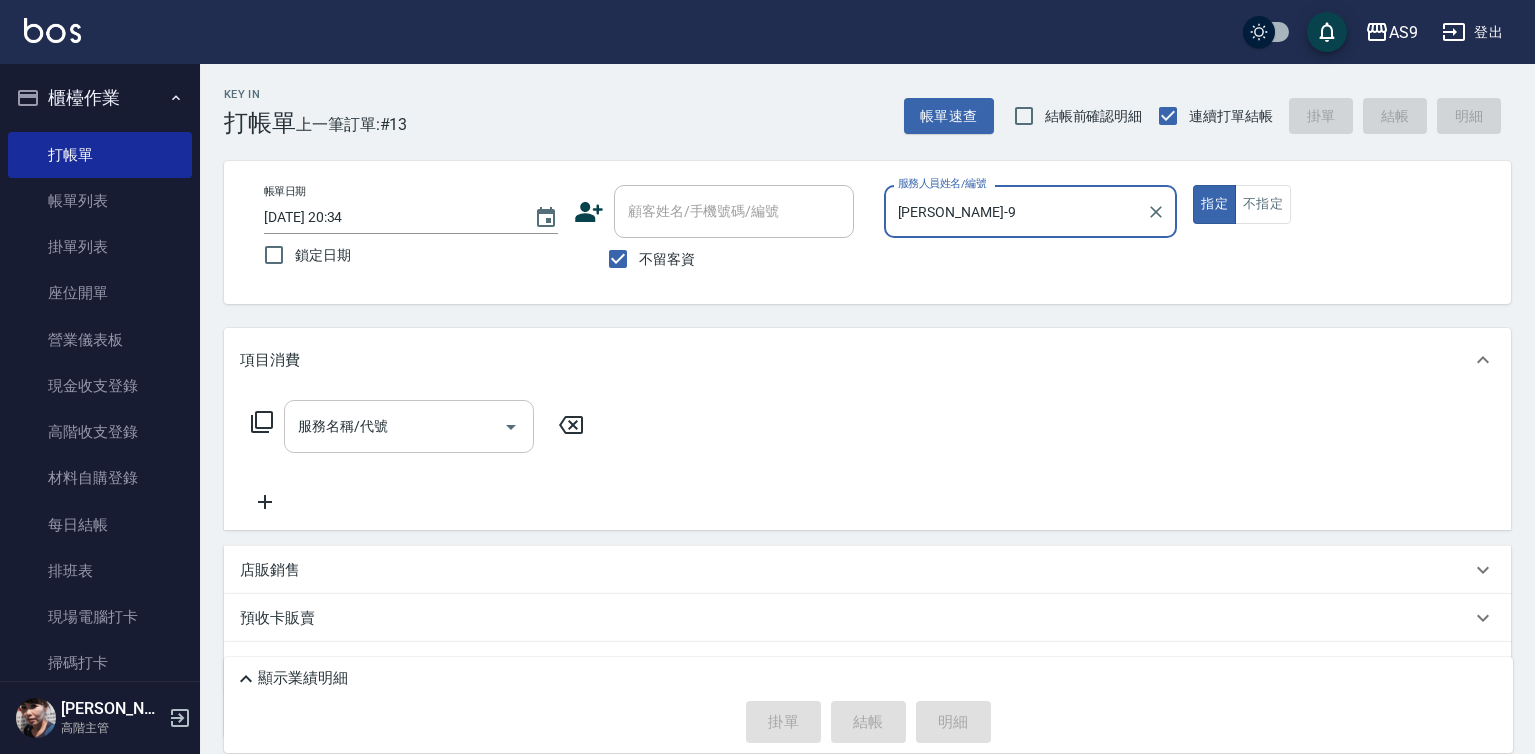 click on "服務名稱/代號" at bounding box center [409, 426] 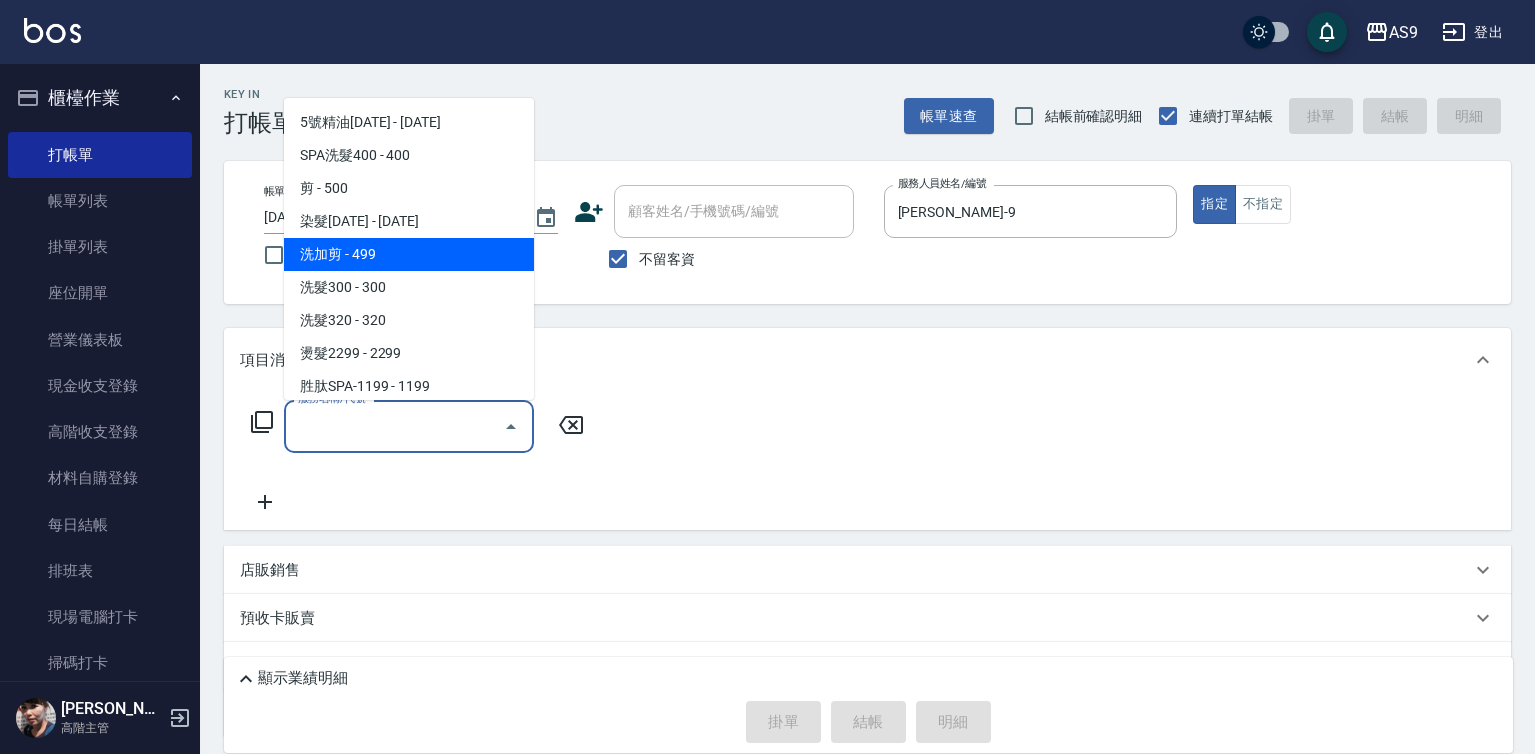 click on "洗加剪 - 499" at bounding box center [409, 254] 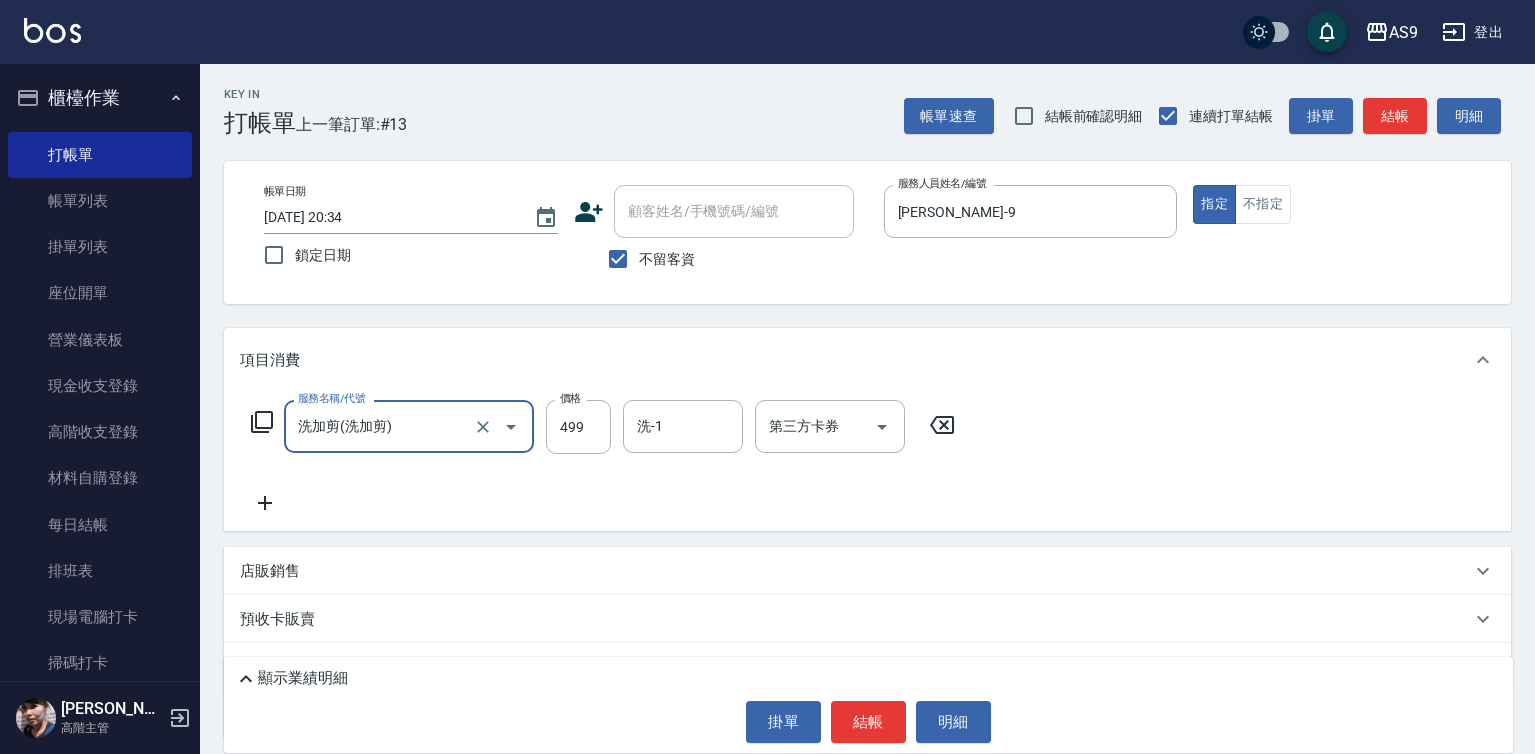 click on "洗-1 洗-1" at bounding box center (683, 426) 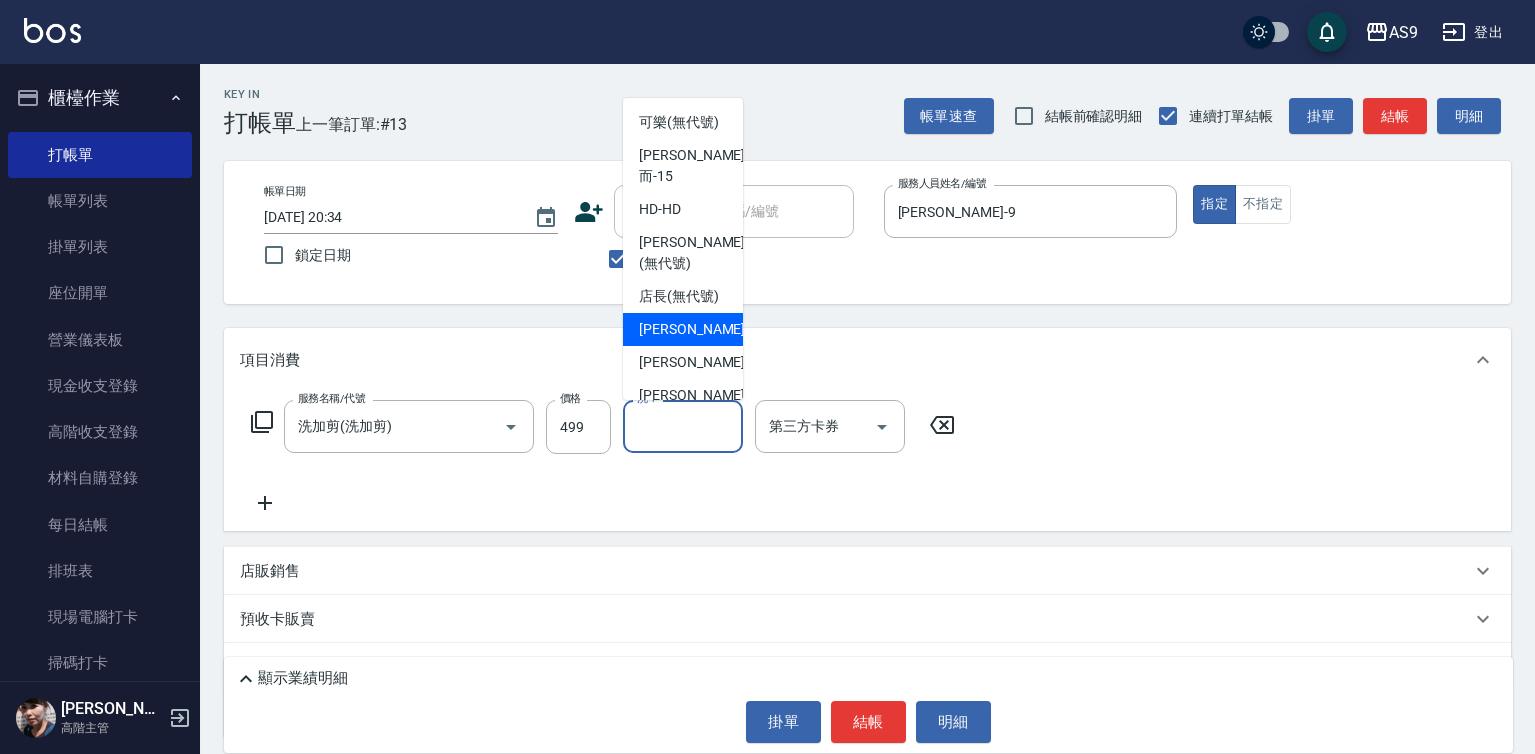 click on "[PERSON_NAME]蘭 -2" at bounding box center (698, 329) 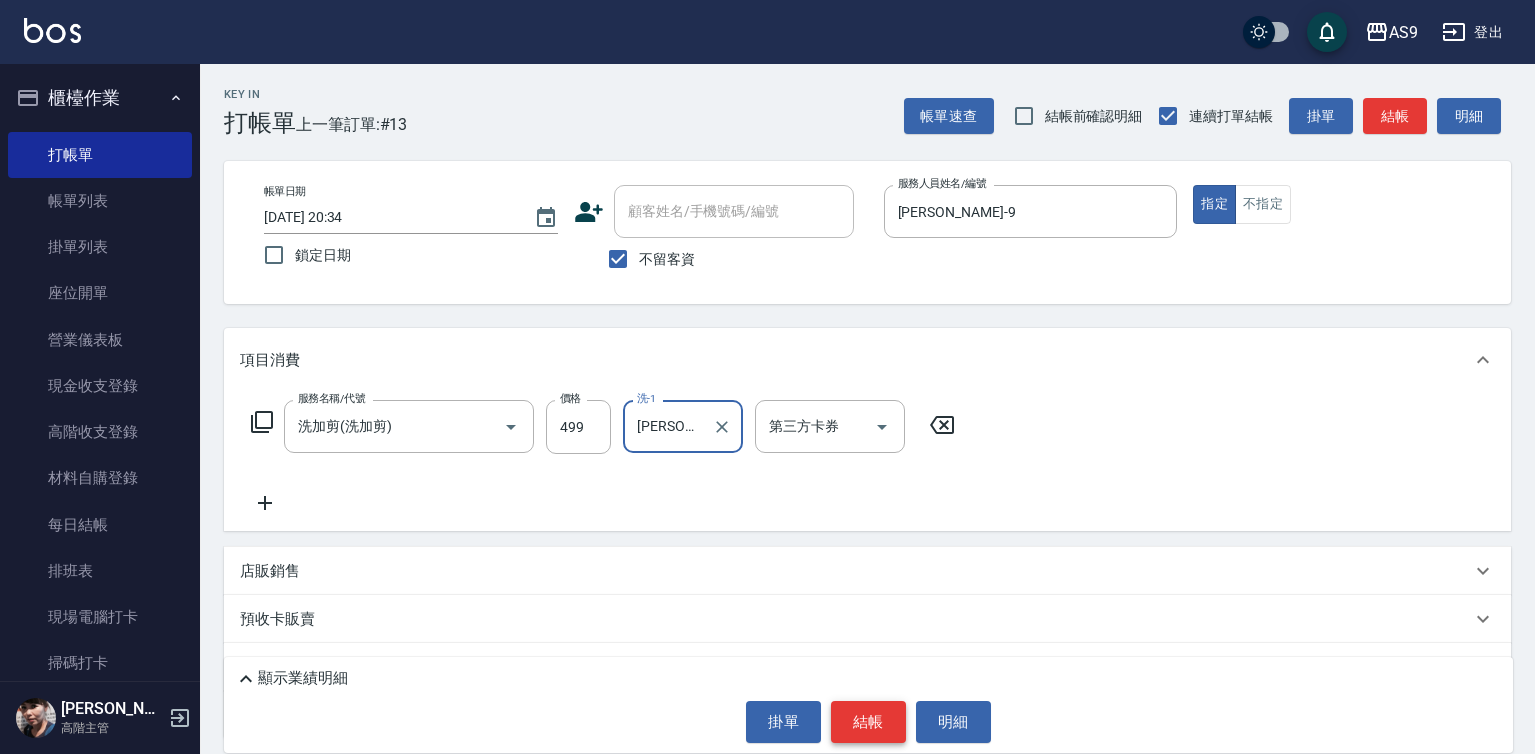 click on "結帳" at bounding box center (868, 722) 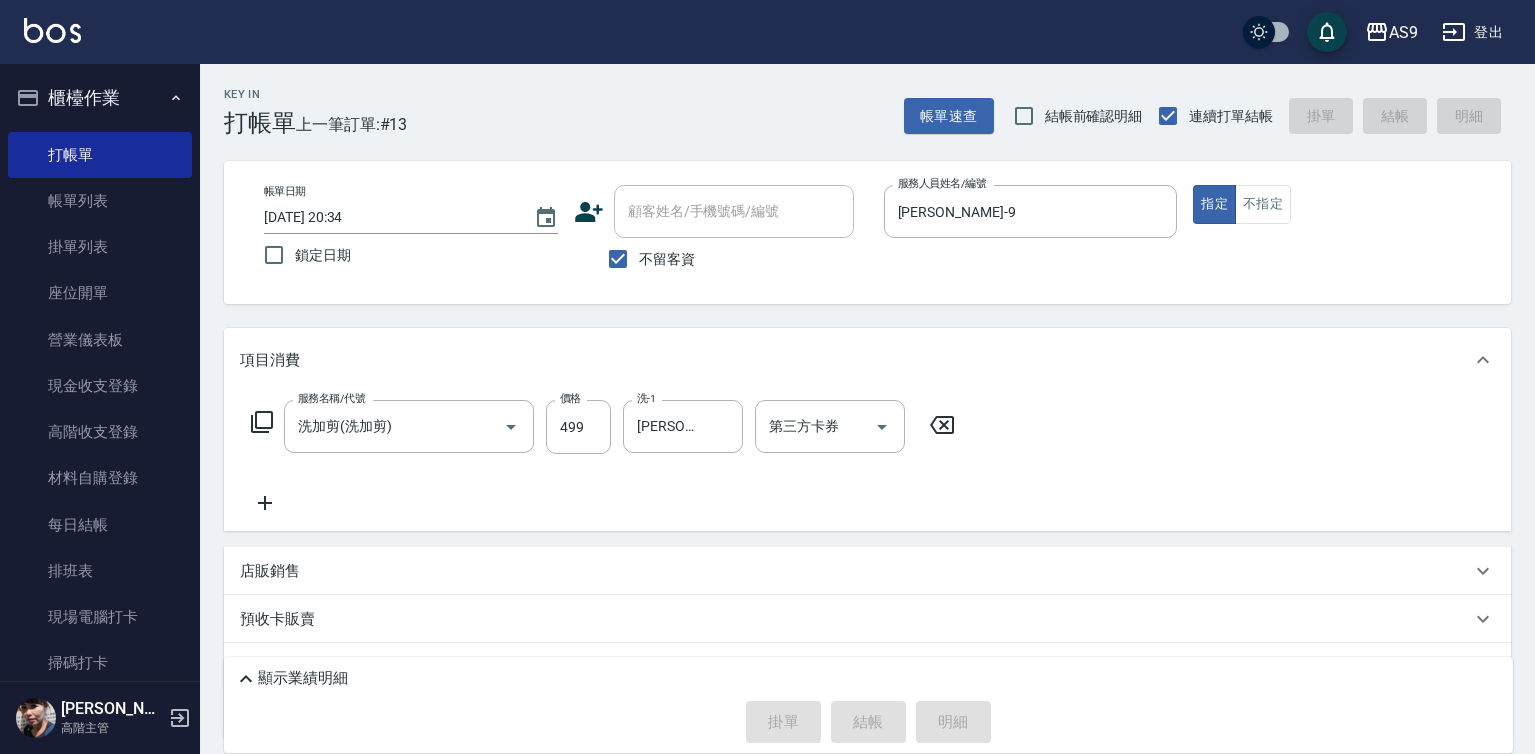 type on "[DATE] 20:35" 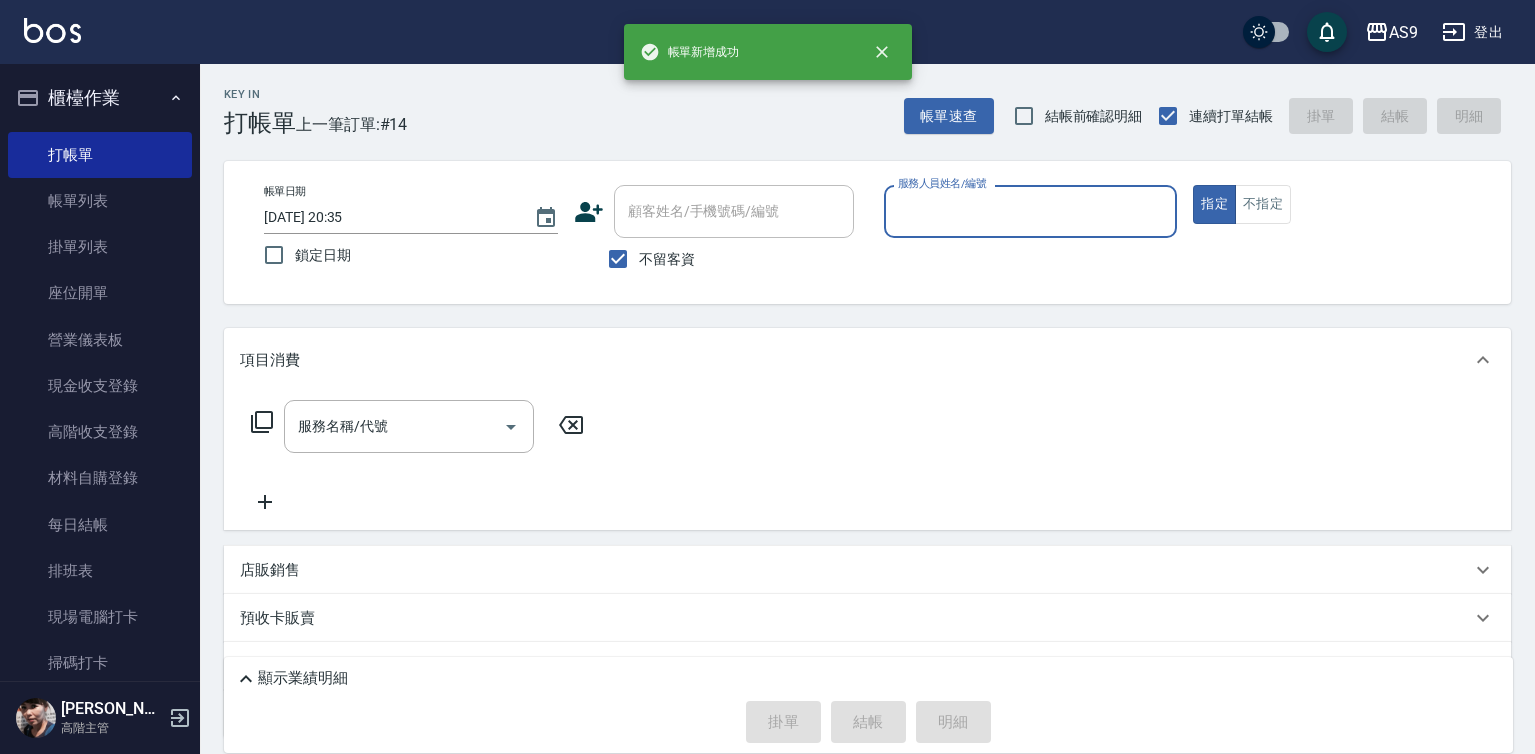 click on "服務人員姓名/編號" at bounding box center [1031, 211] 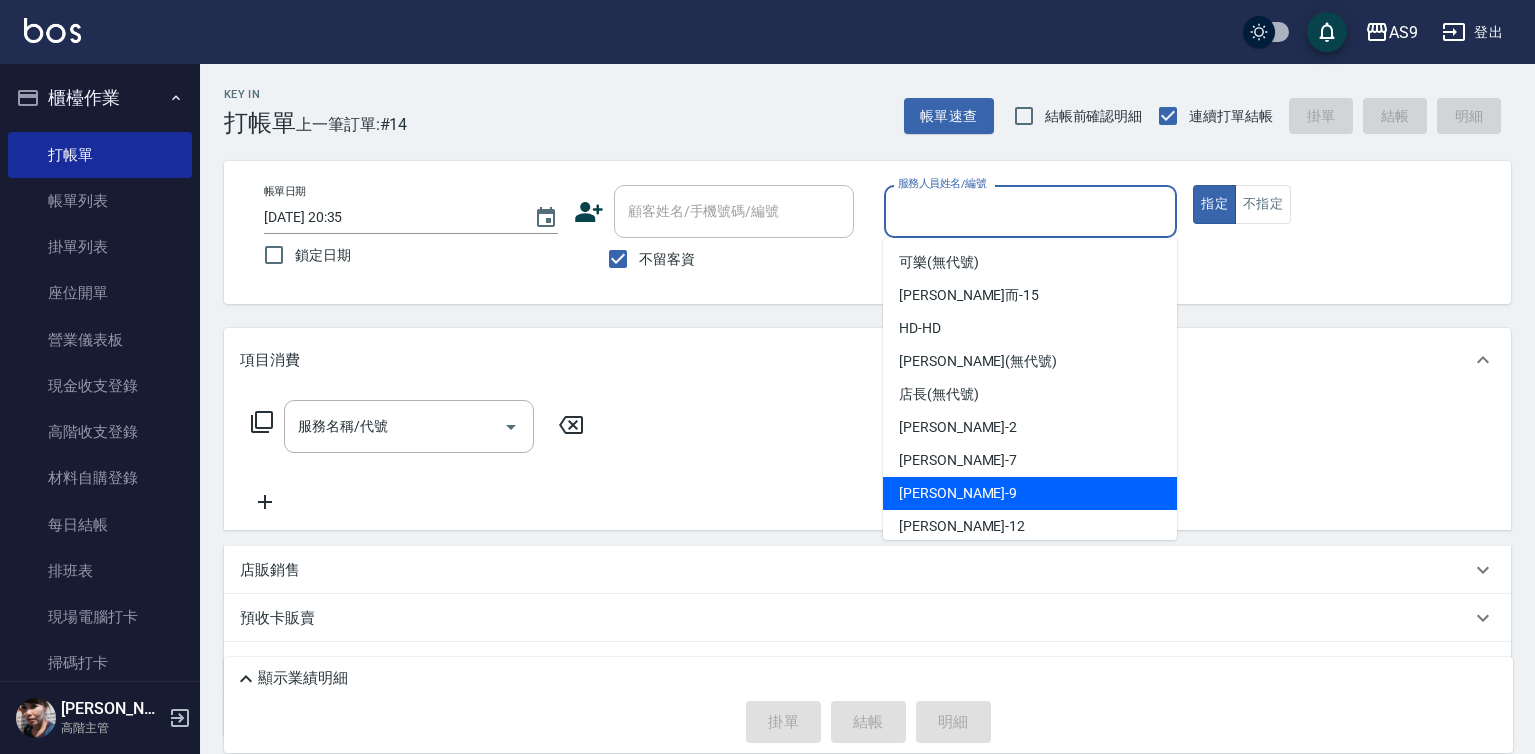 click on "[PERSON_NAME] -9" at bounding box center (1030, 493) 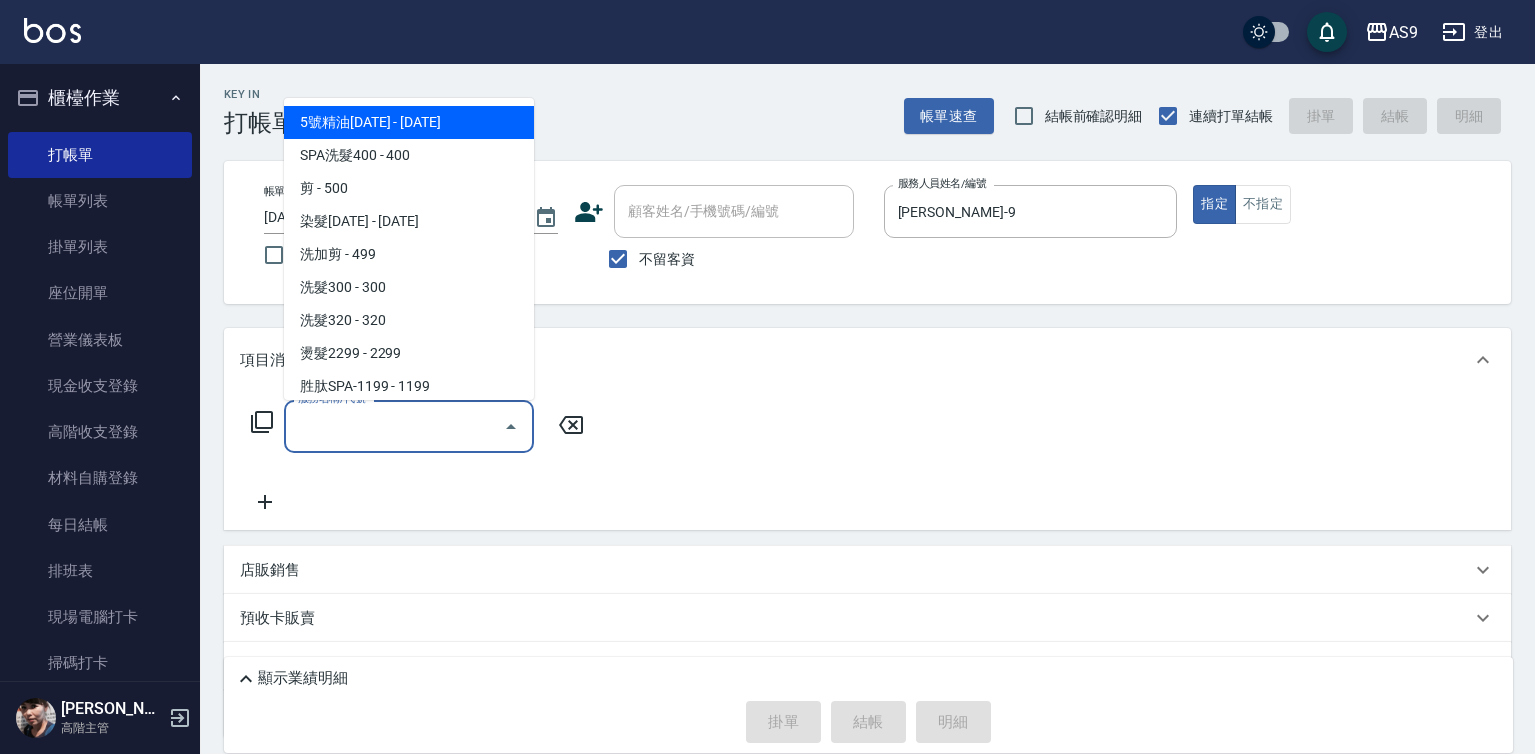 click on "服務名稱/代號" at bounding box center [394, 426] 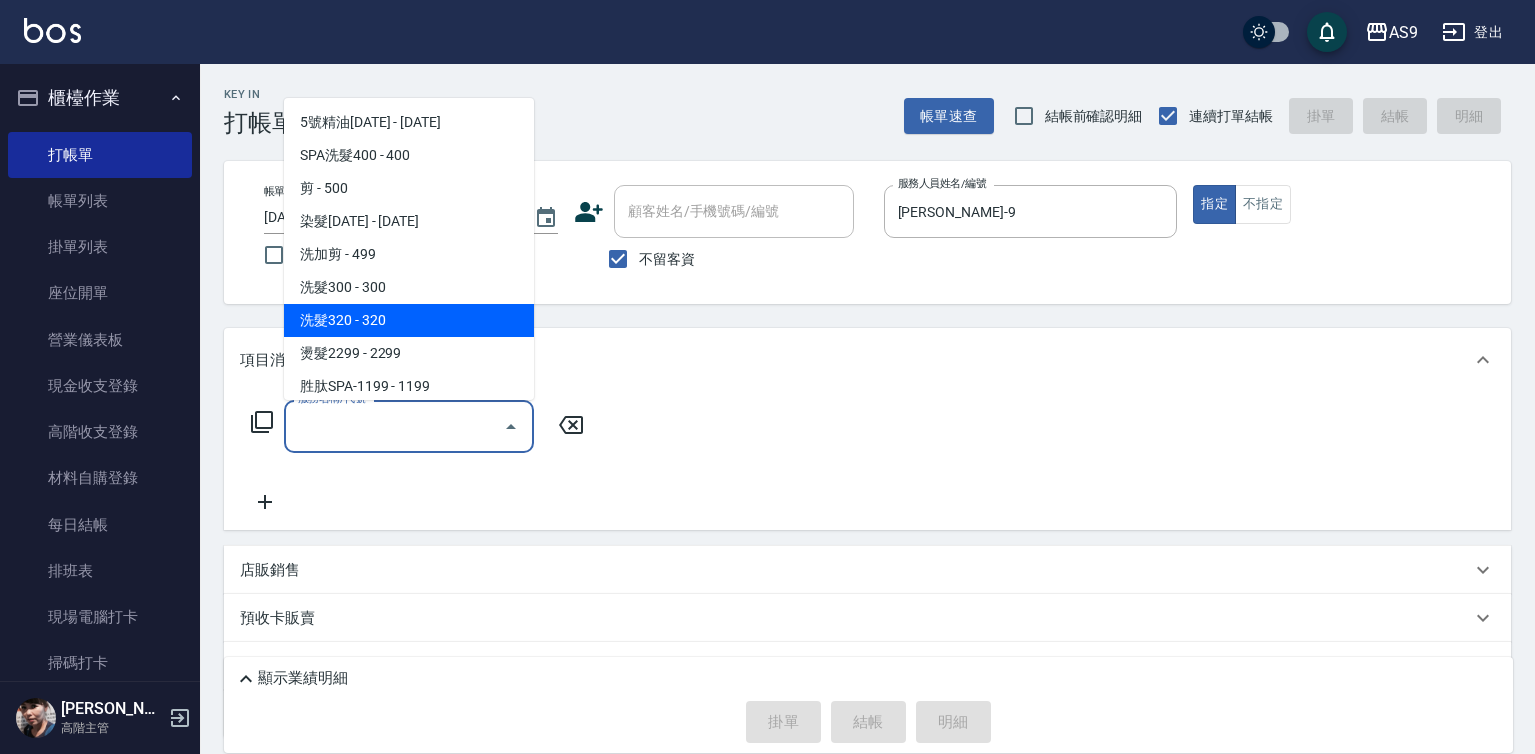 click on "洗髮320 - 320" at bounding box center (409, 320) 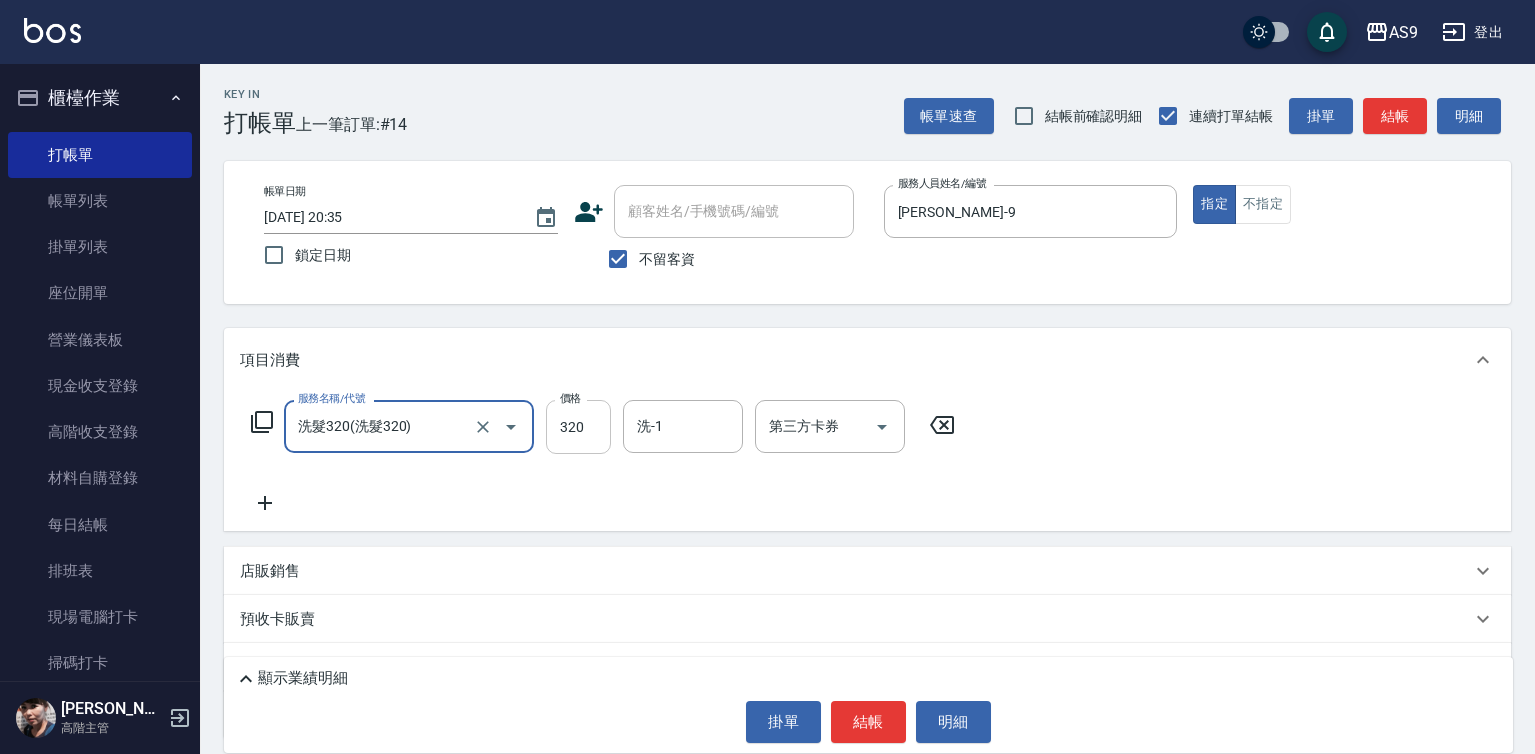 click on "320" at bounding box center [578, 427] 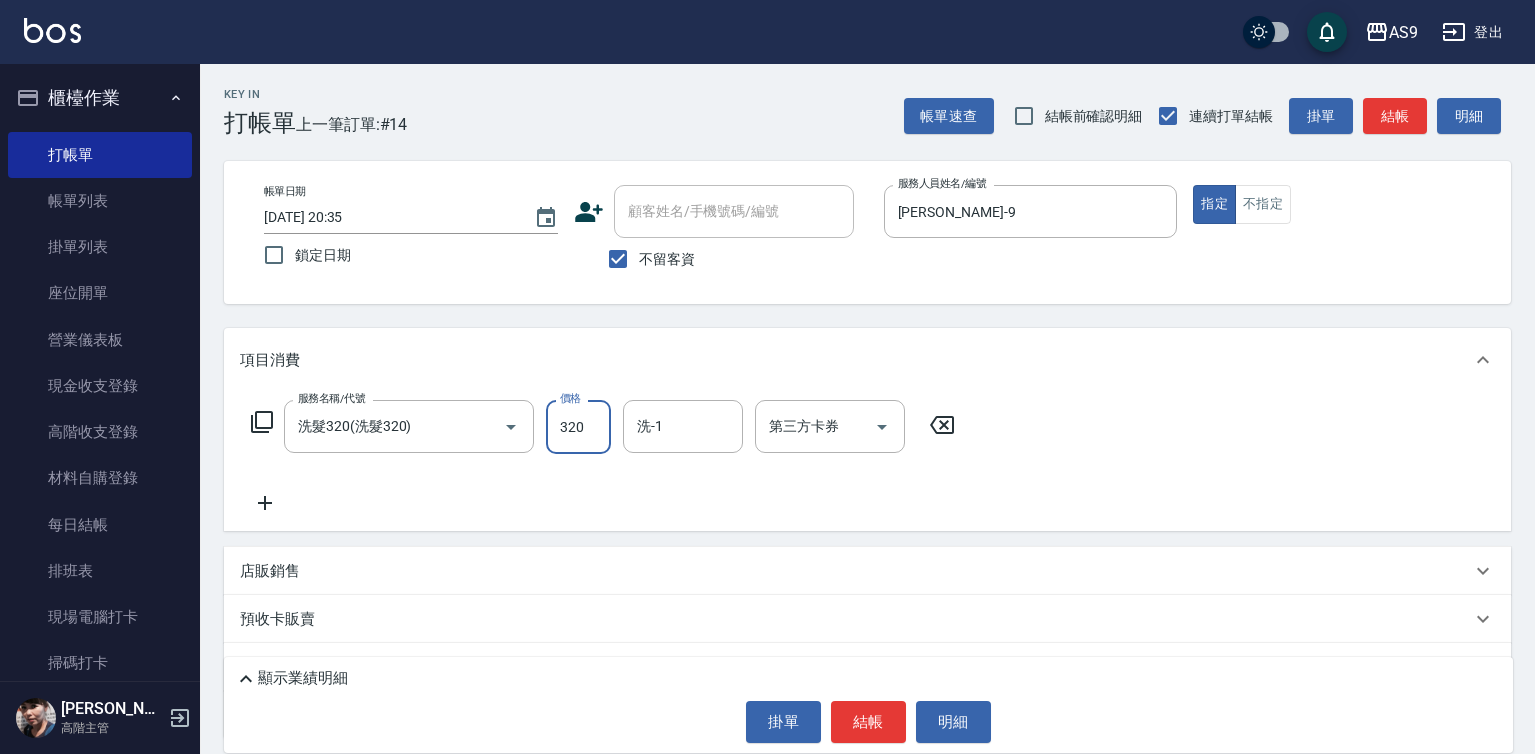 click on "320" at bounding box center [578, 427] 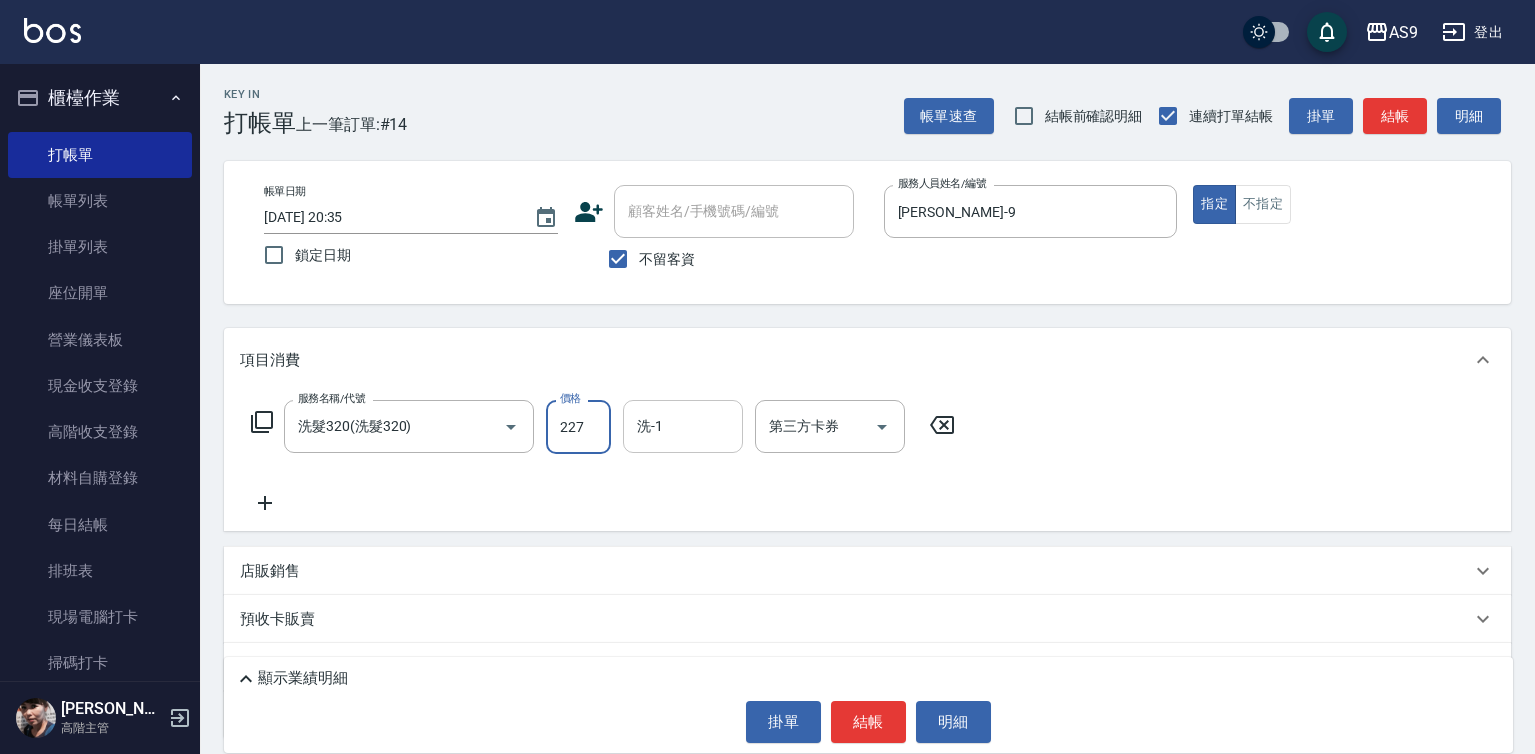 type on "227" 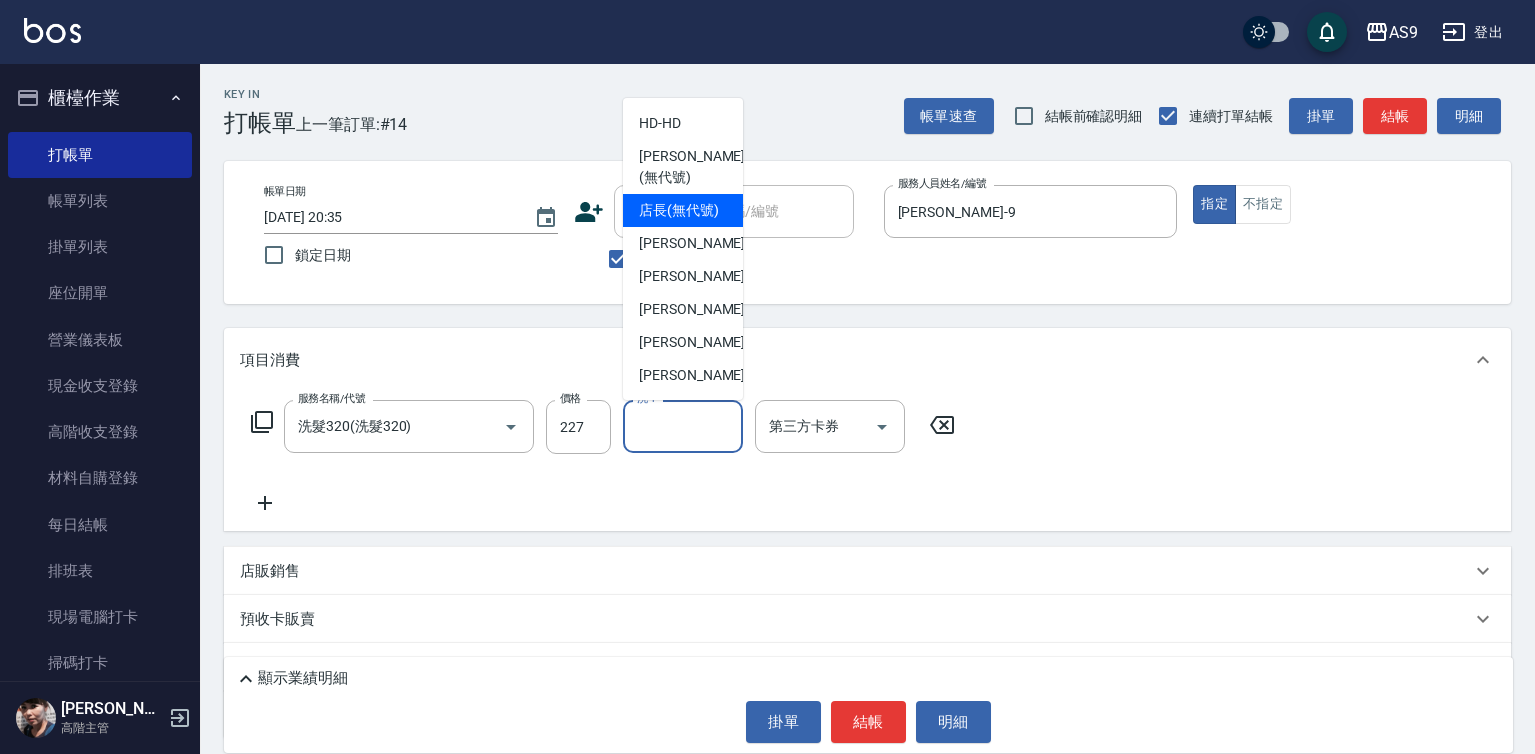 scroll, scrollTop: 128, scrollLeft: 0, axis: vertical 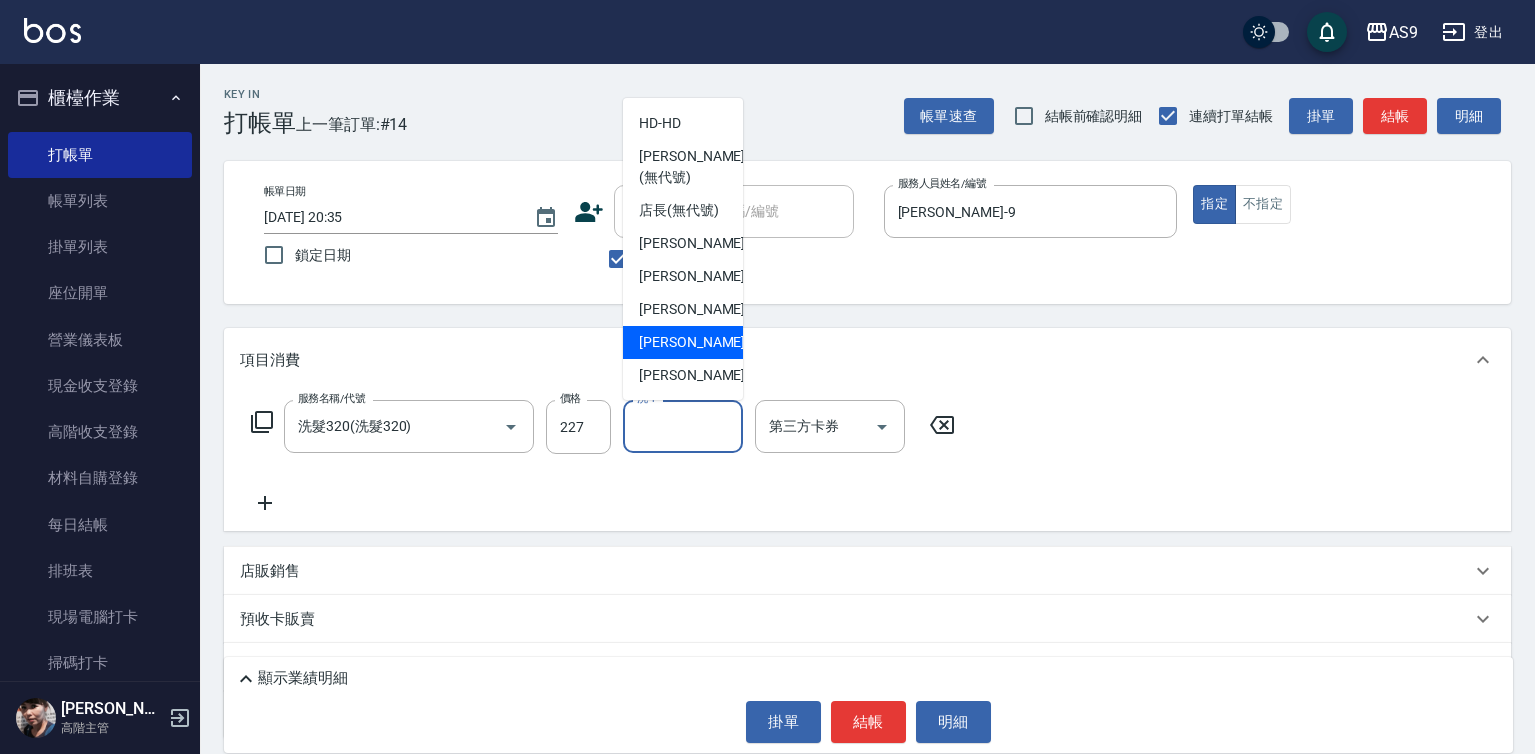 click on "[PERSON_NAME]-12" at bounding box center [702, 342] 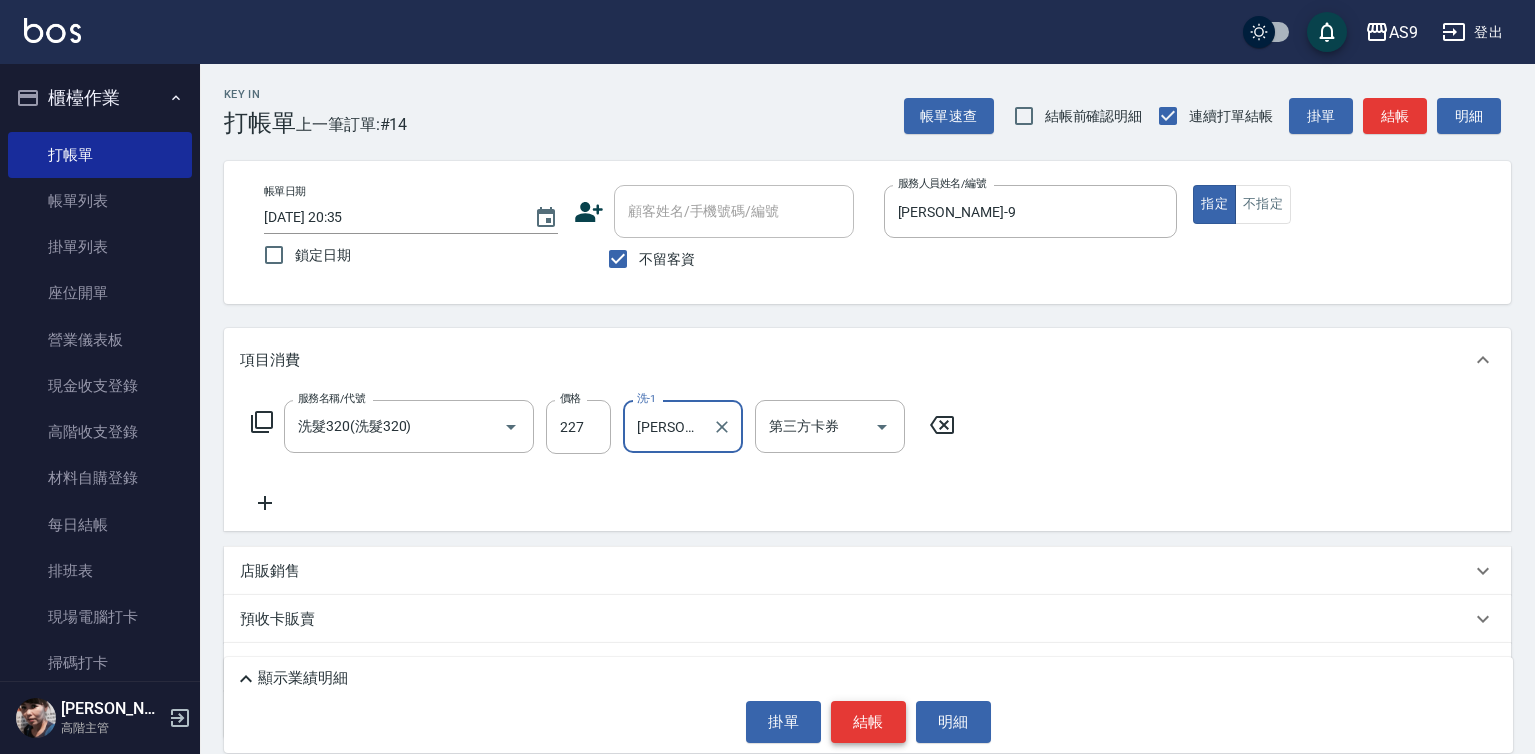 click on "結帳" at bounding box center [868, 722] 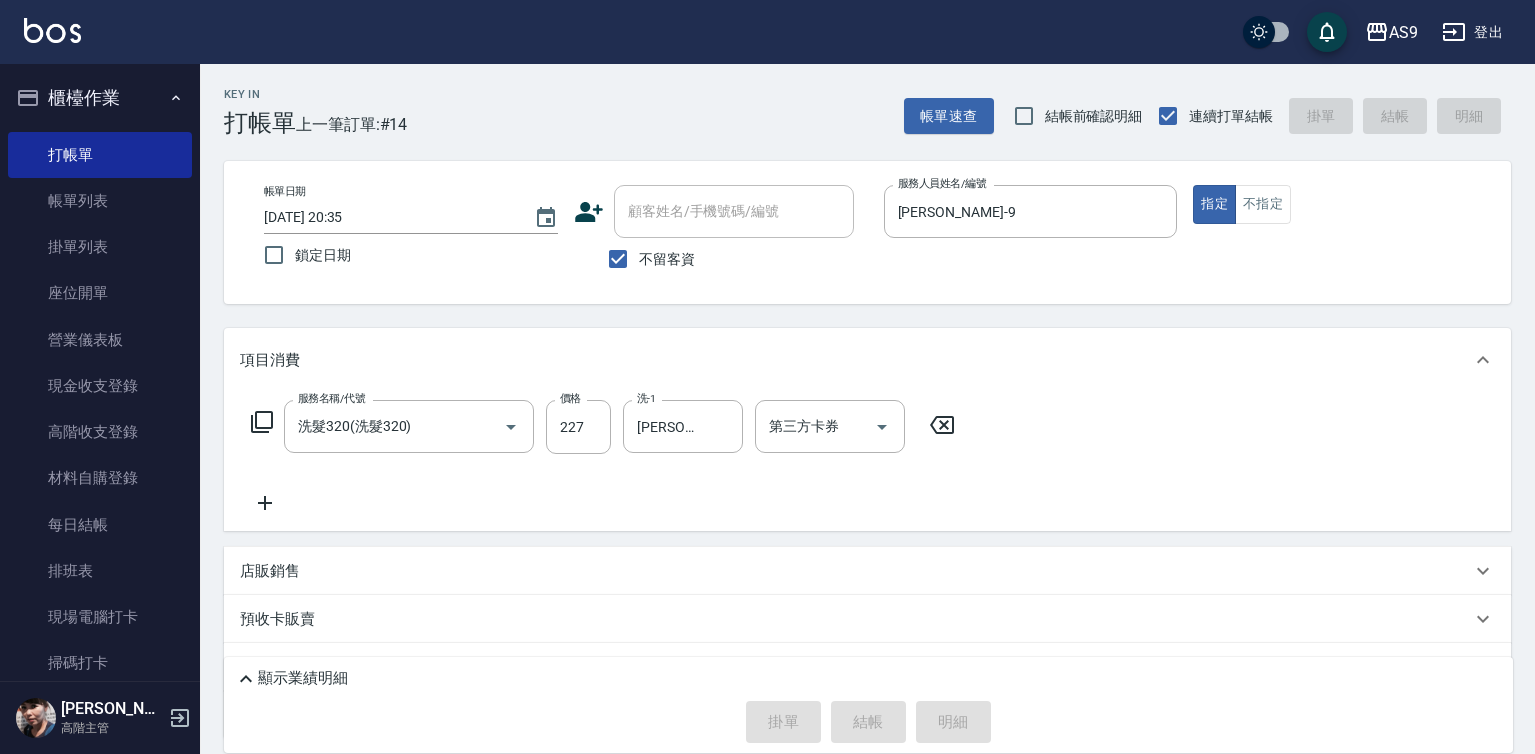 type 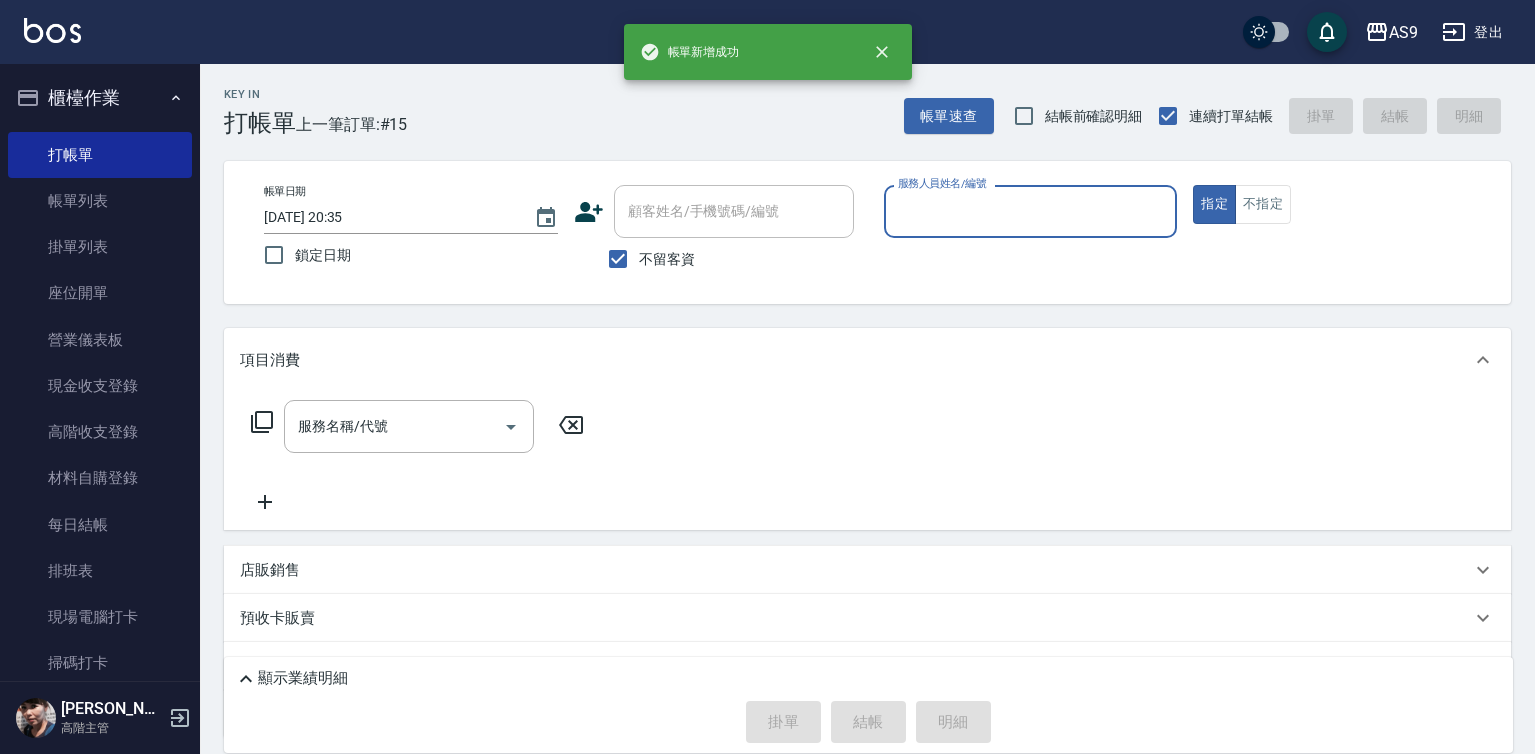 click on "服務人員姓名/編號" at bounding box center (1031, 211) 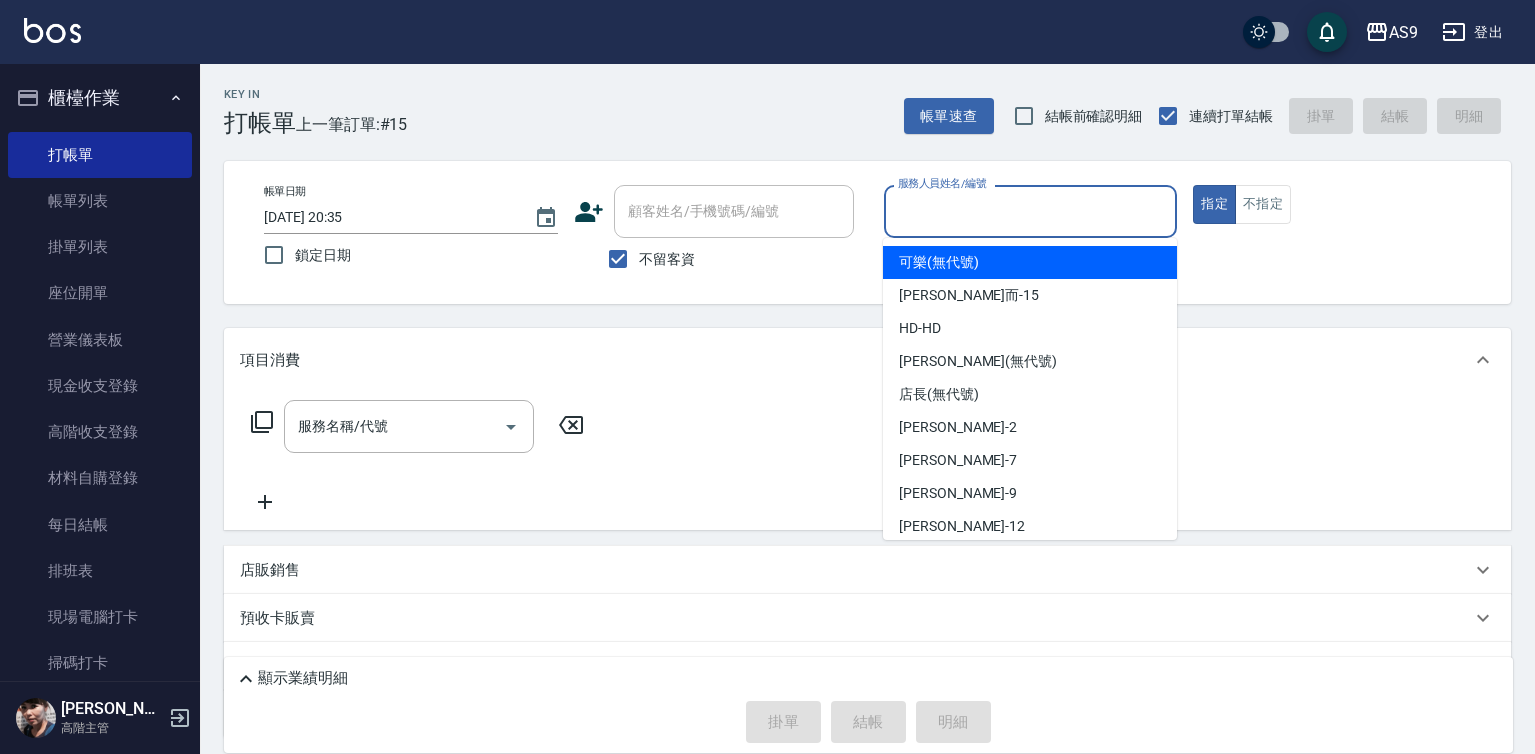 click on "可樂 (無代號)" at bounding box center [939, 262] 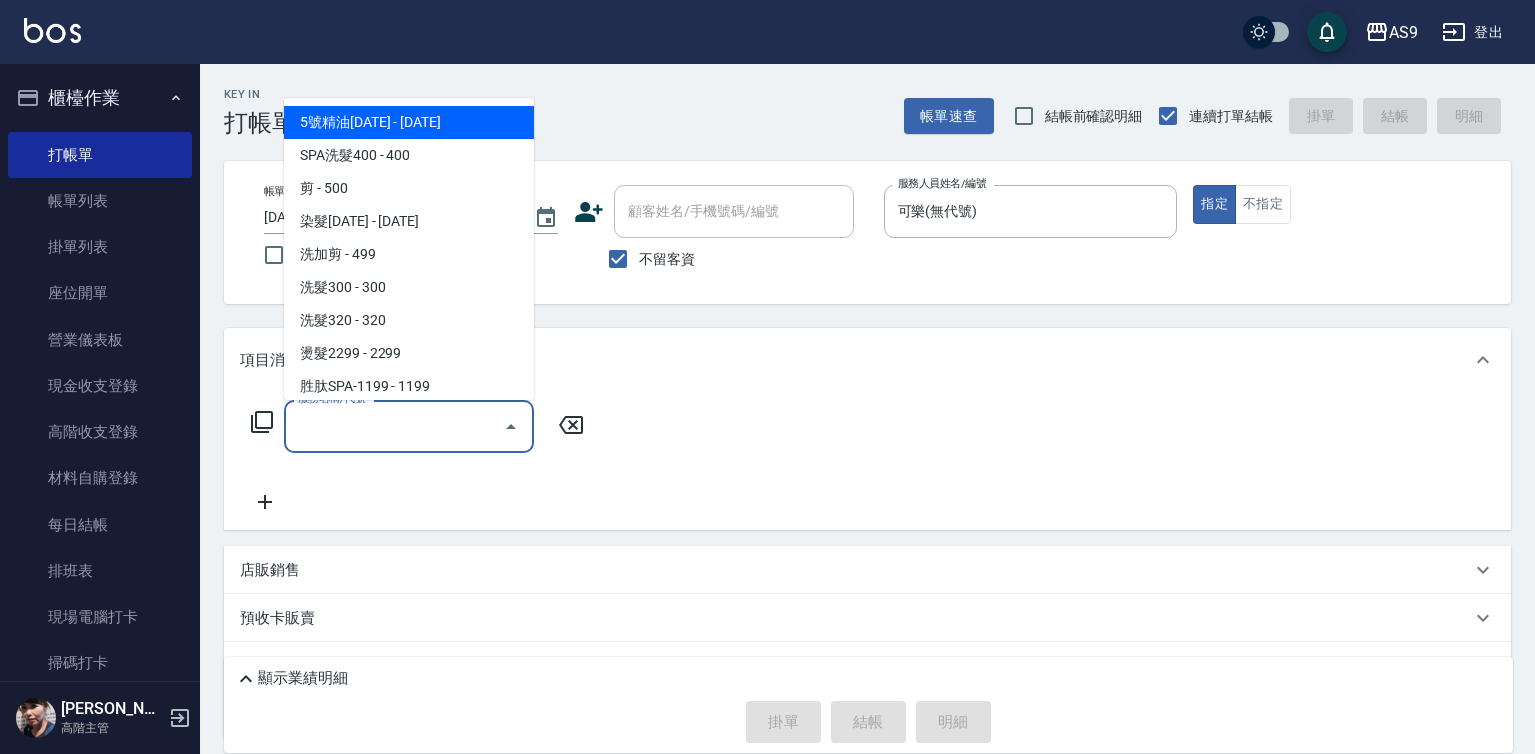 click on "服務名稱/代號" at bounding box center [394, 426] 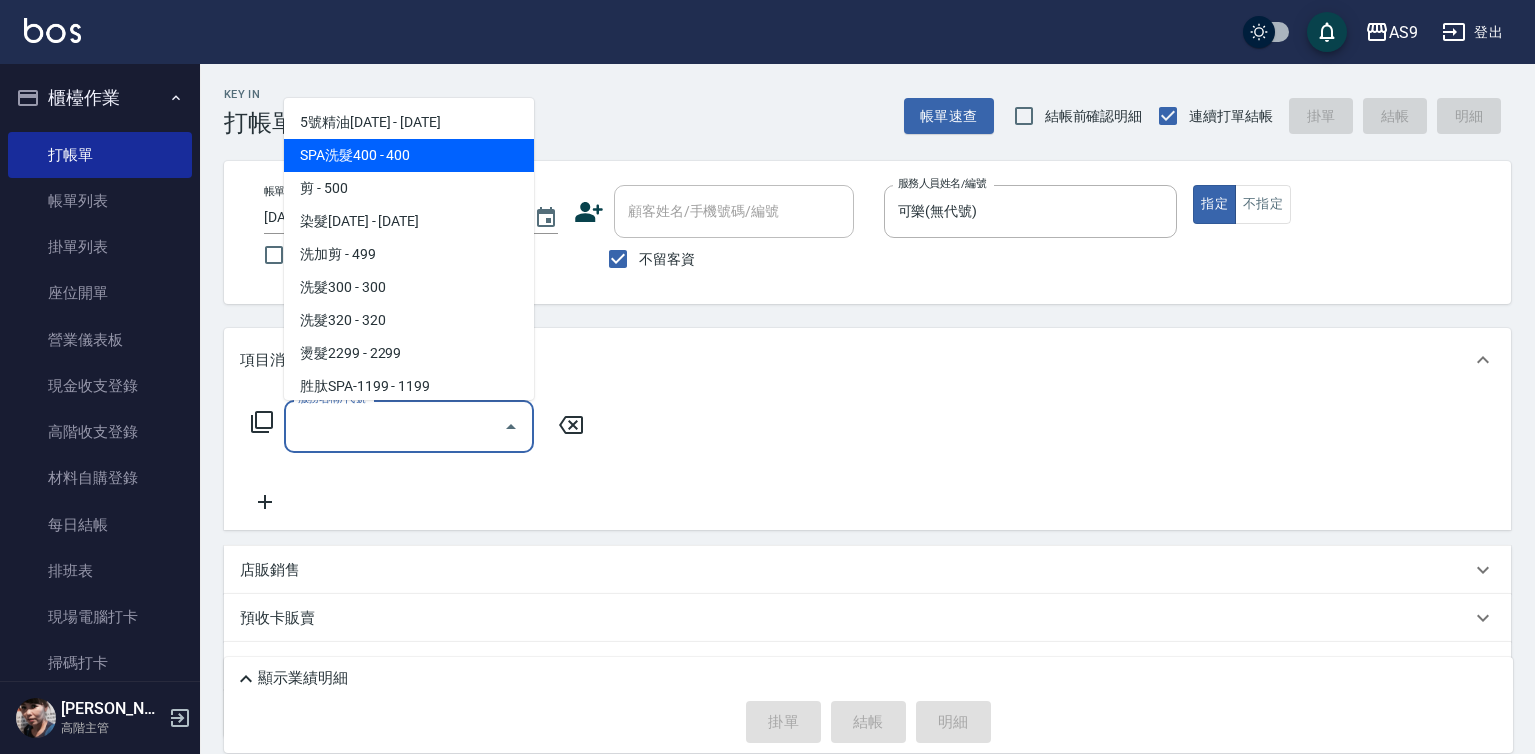 click on "SPA洗髮400 - 400" at bounding box center (409, 155) 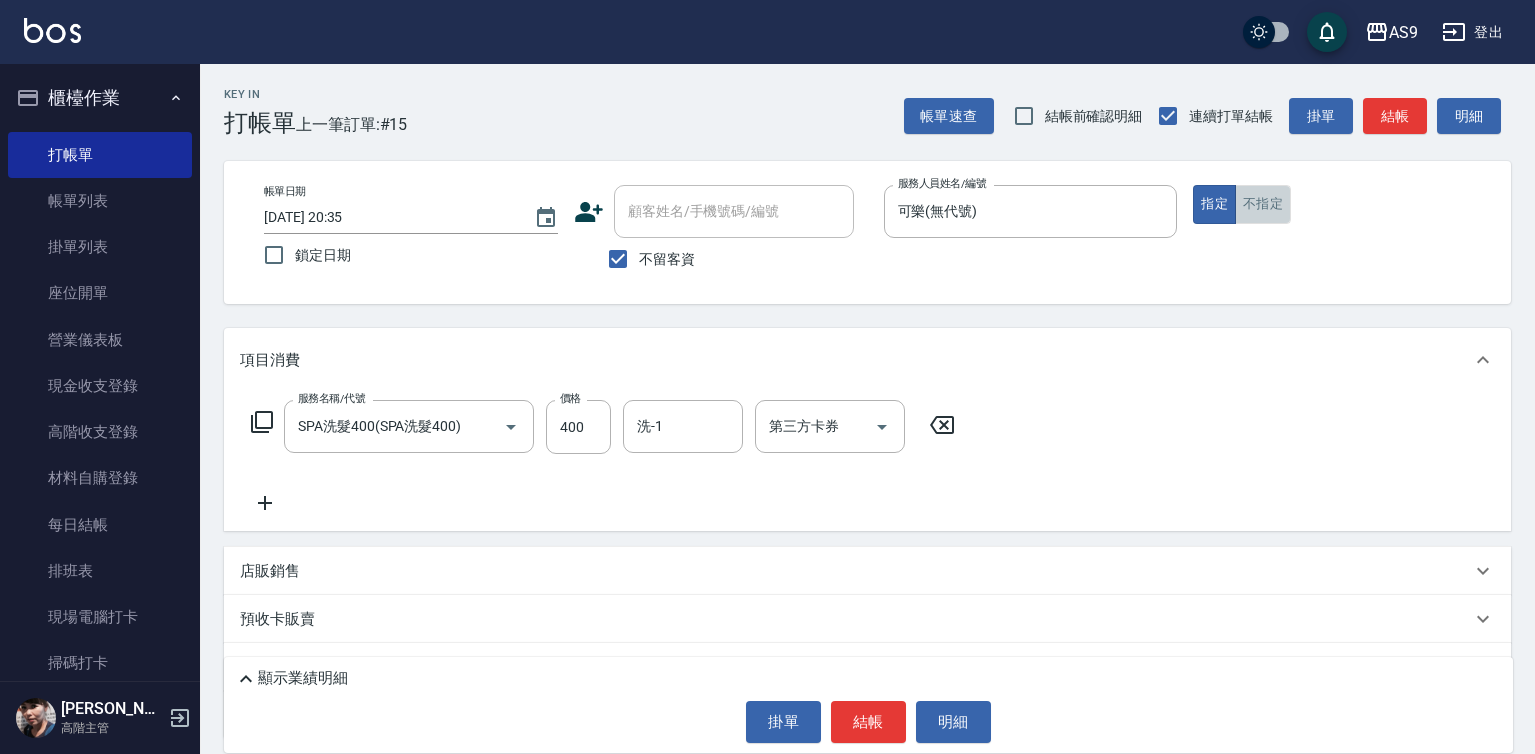 drag, startPoint x: 1254, startPoint y: 194, endPoint x: 1209, endPoint y: 247, distance: 69.52697 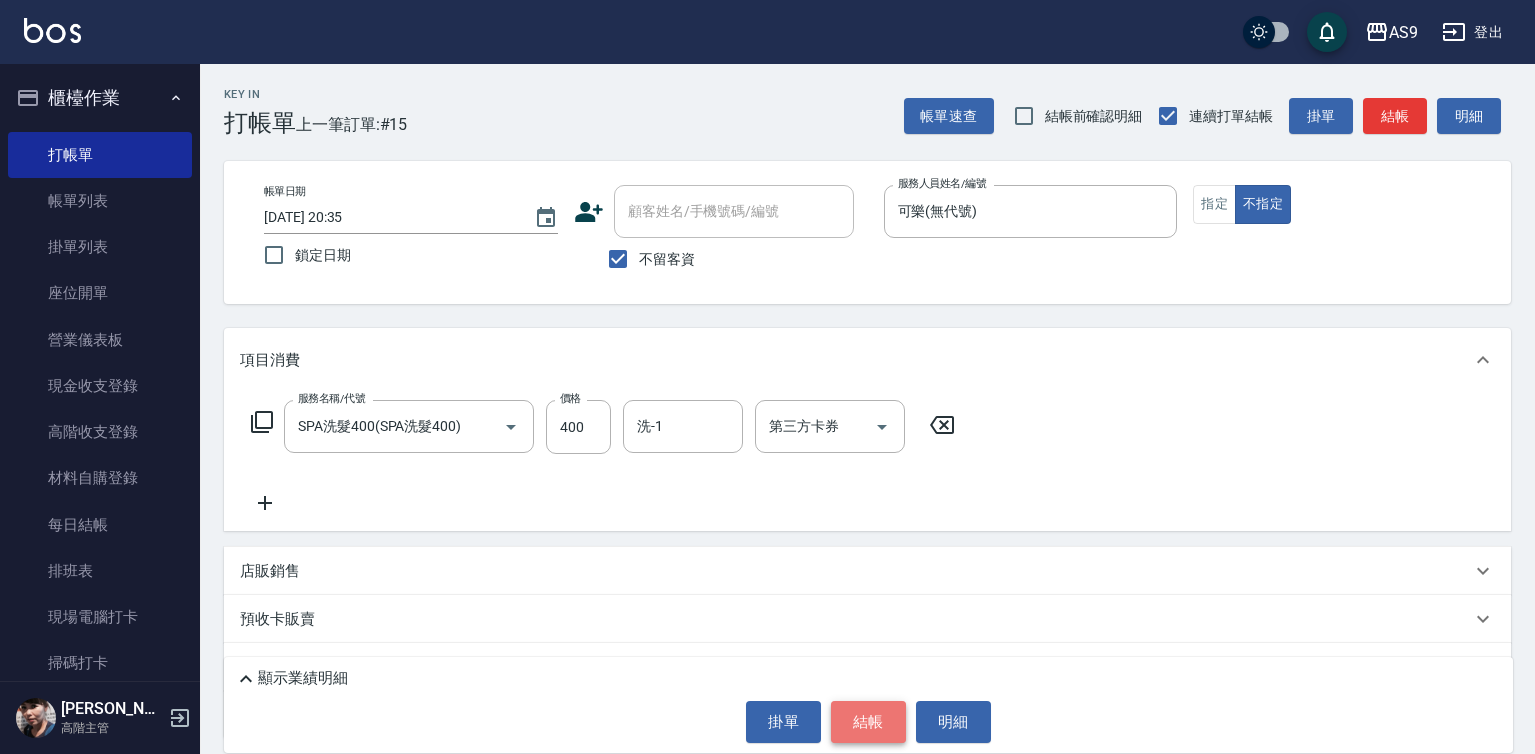 click on "結帳" at bounding box center [868, 722] 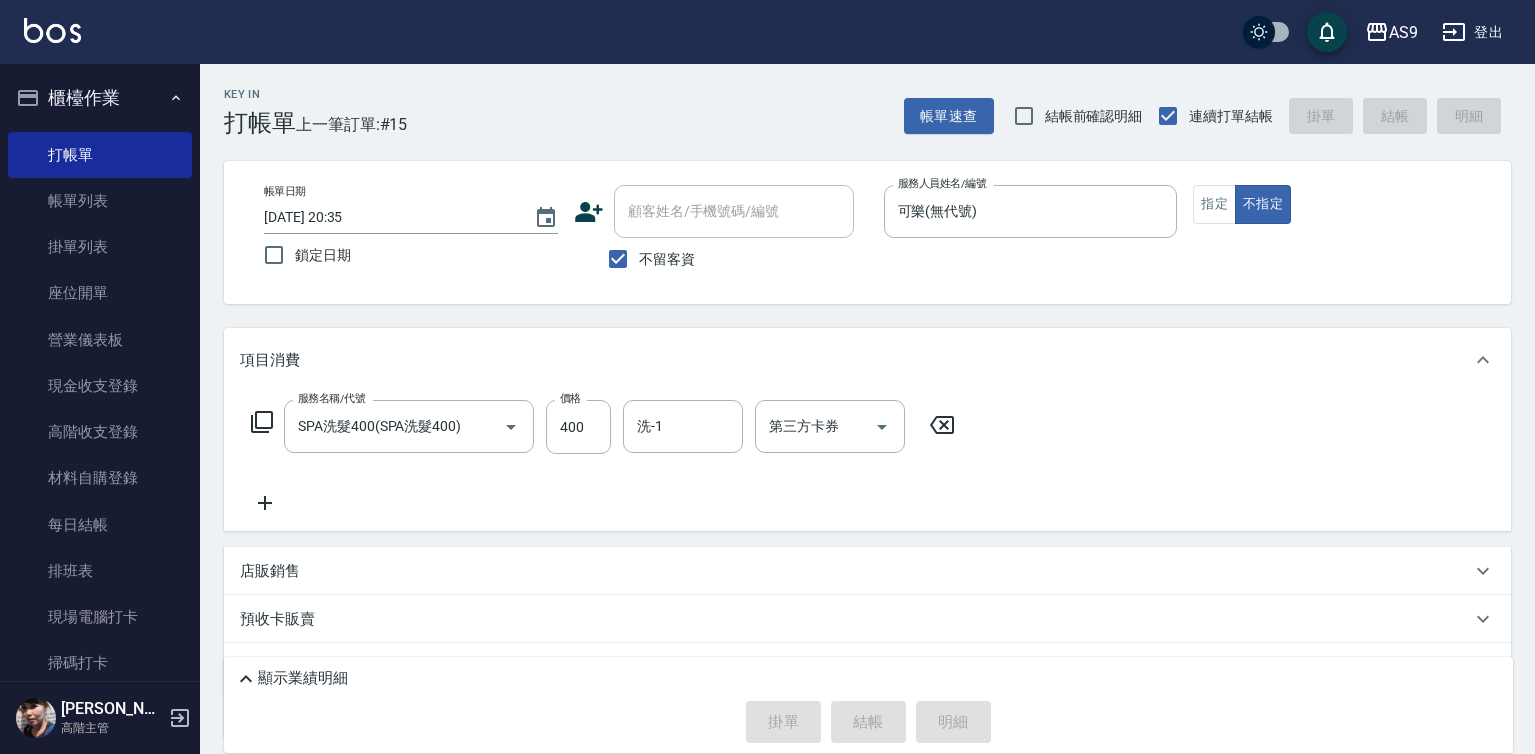 type 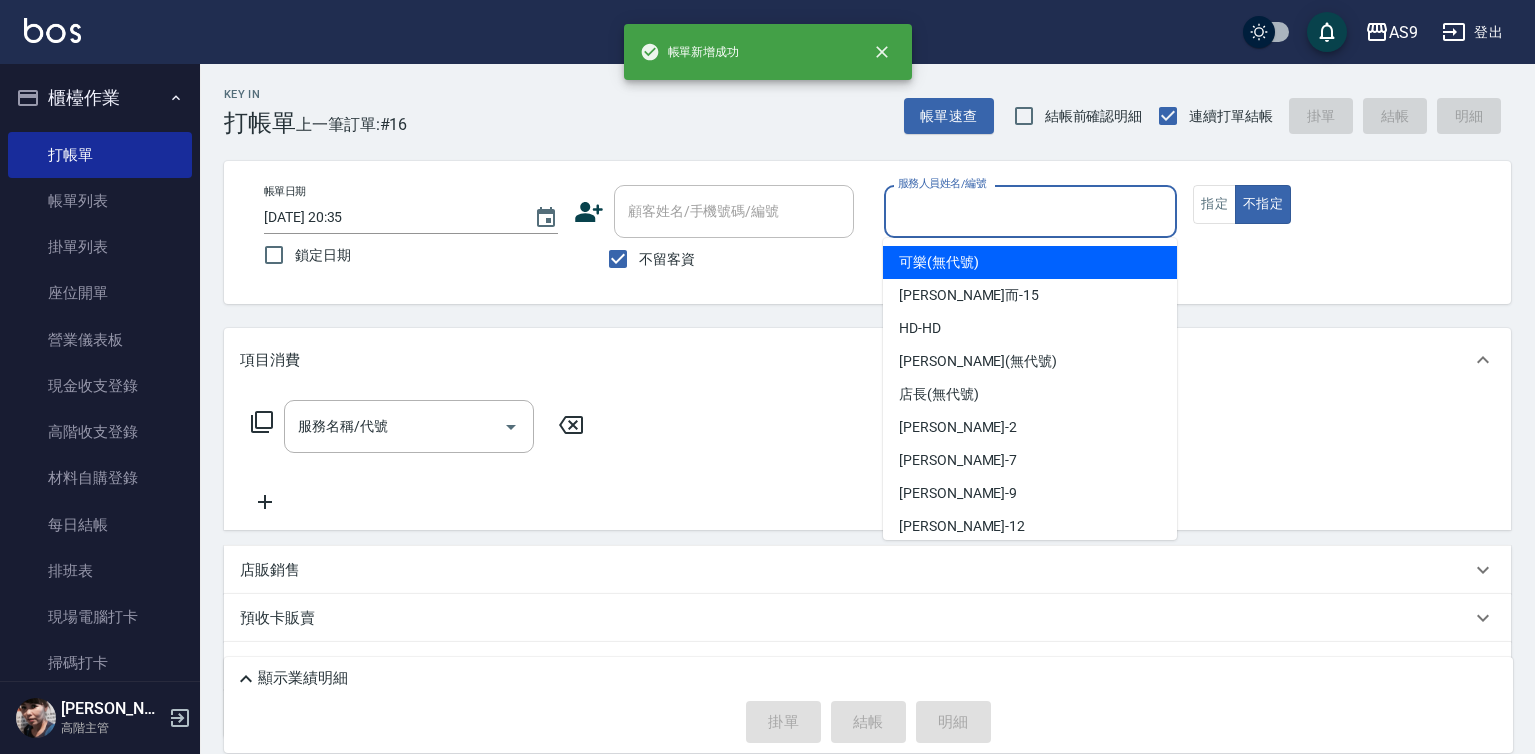 drag, startPoint x: 938, startPoint y: 199, endPoint x: 957, endPoint y: 286, distance: 89.050545 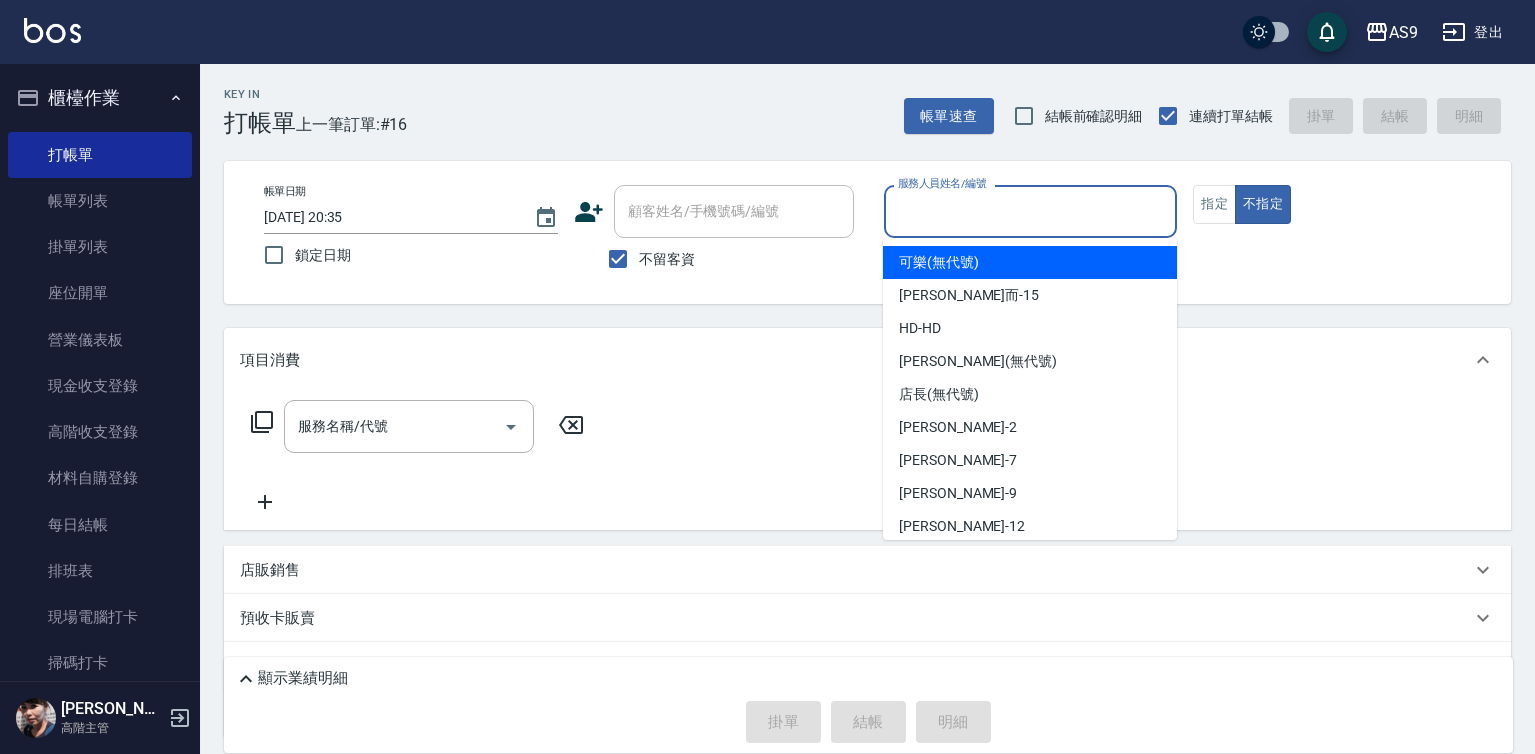 click on "可樂 (無代號)" at bounding box center [939, 262] 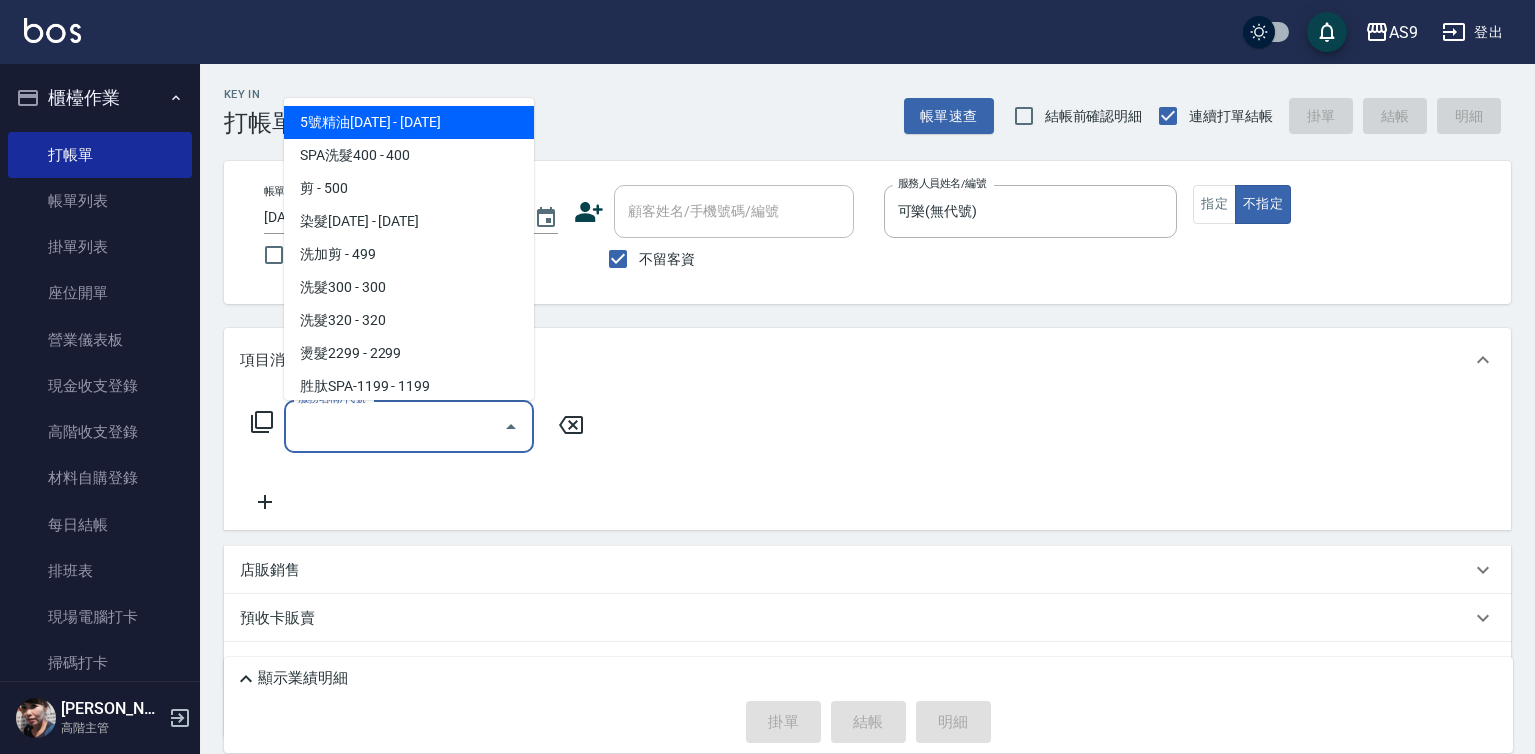 click on "服務名稱/代號" at bounding box center [394, 426] 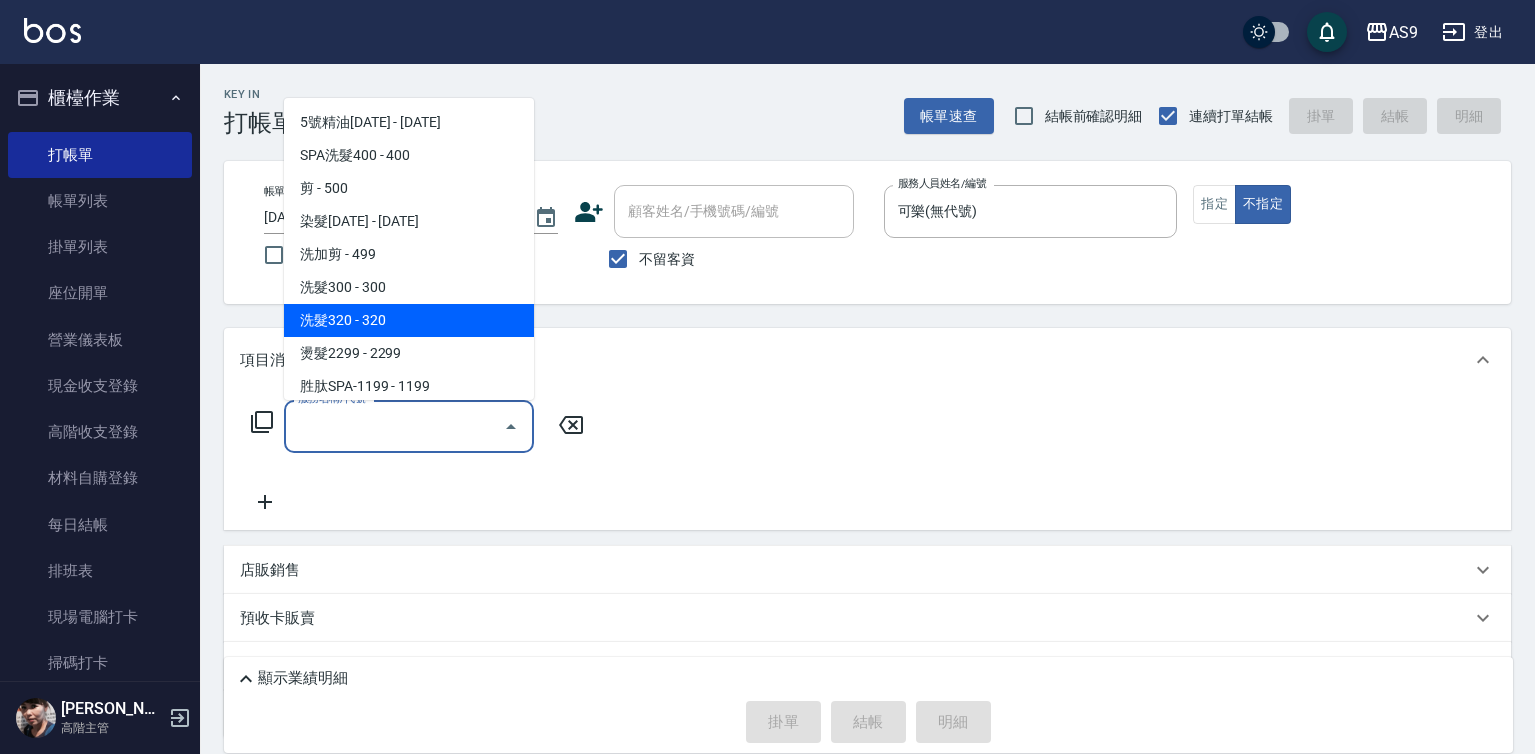 click on "洗髮320 - 320" at bounding box center (409, 320) 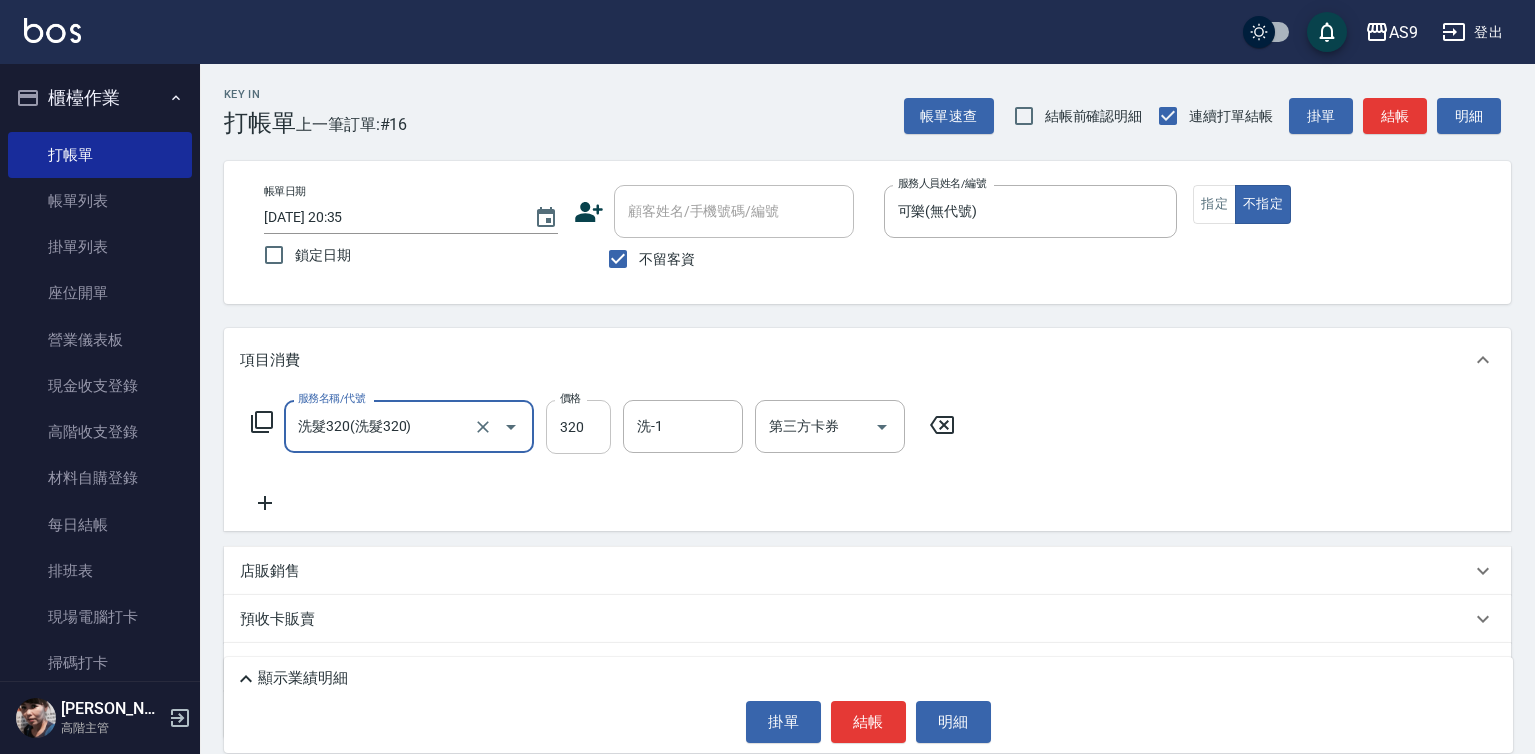 click on "320" at bounding box center [578, 427] 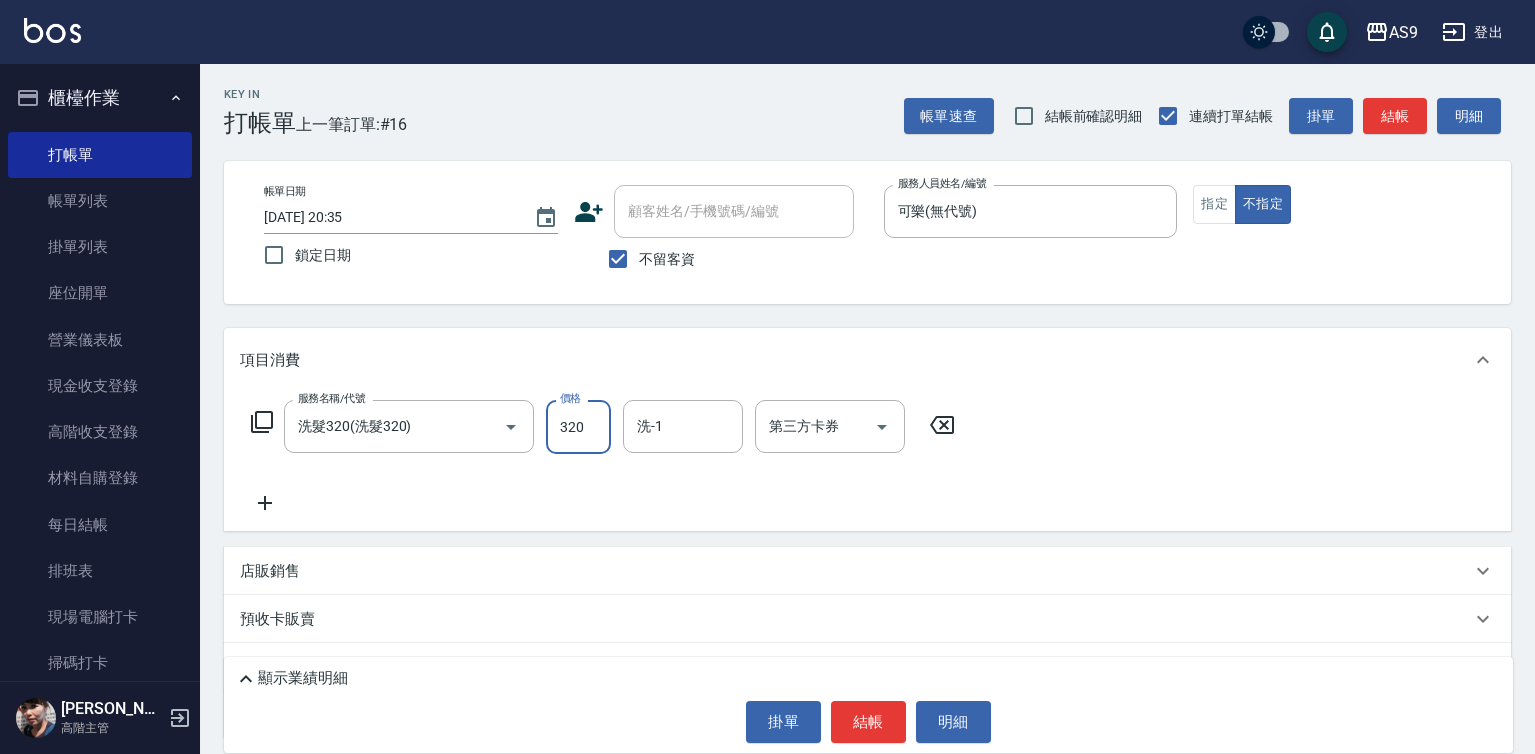 click on "320" at bounding box center (578, 427) 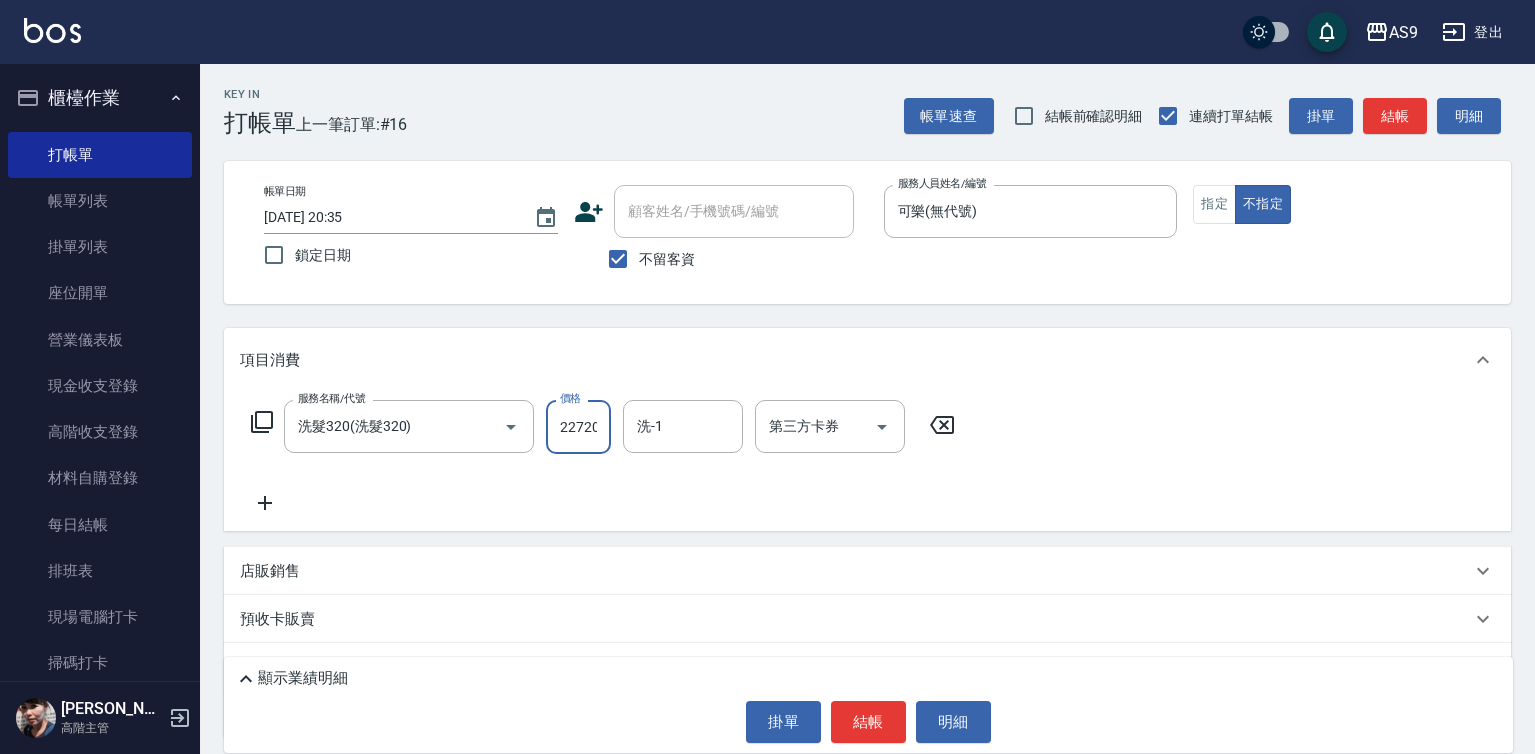 click on "22720" at bounding box center (578, 427) 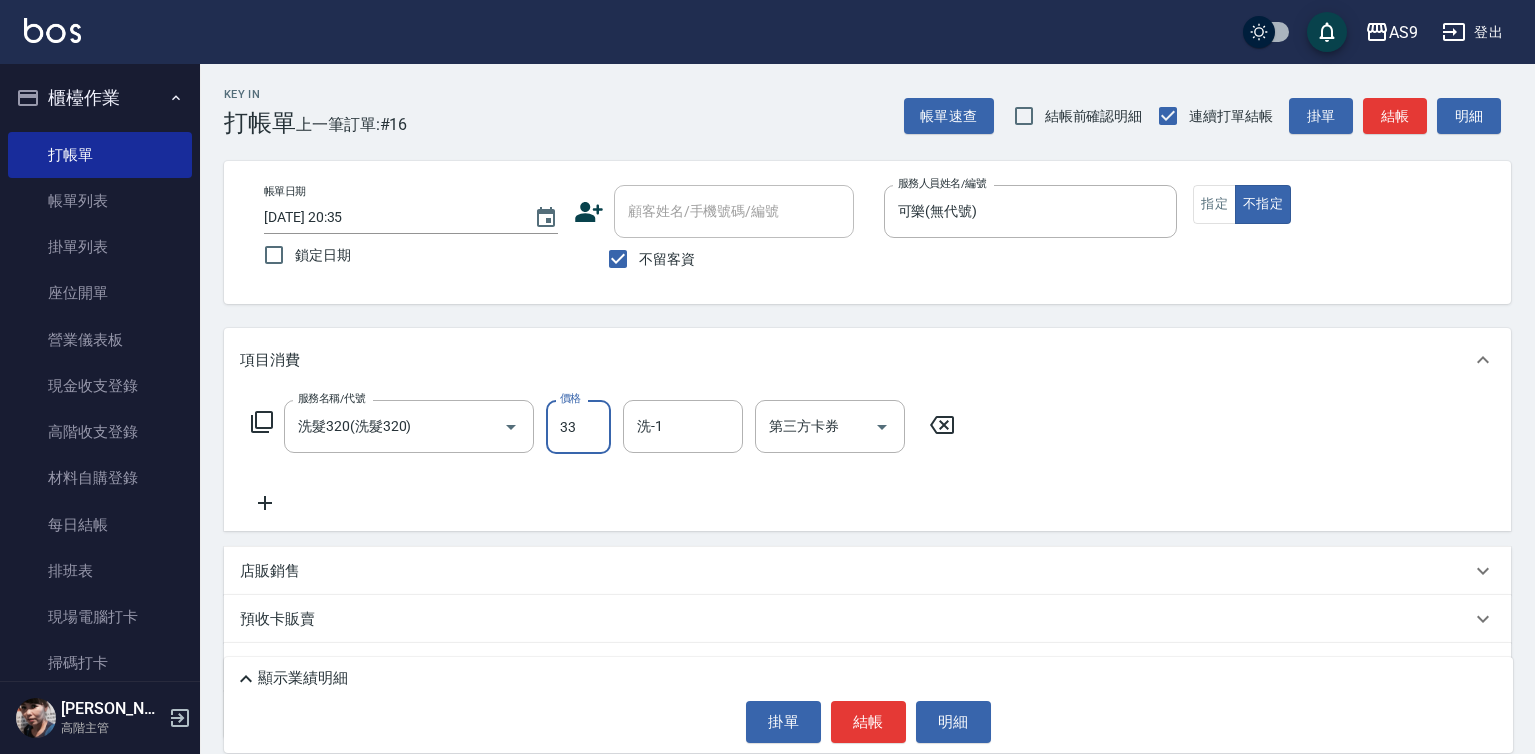 scroll, scrollTop: 0, scrollLeft: 0, axis: both 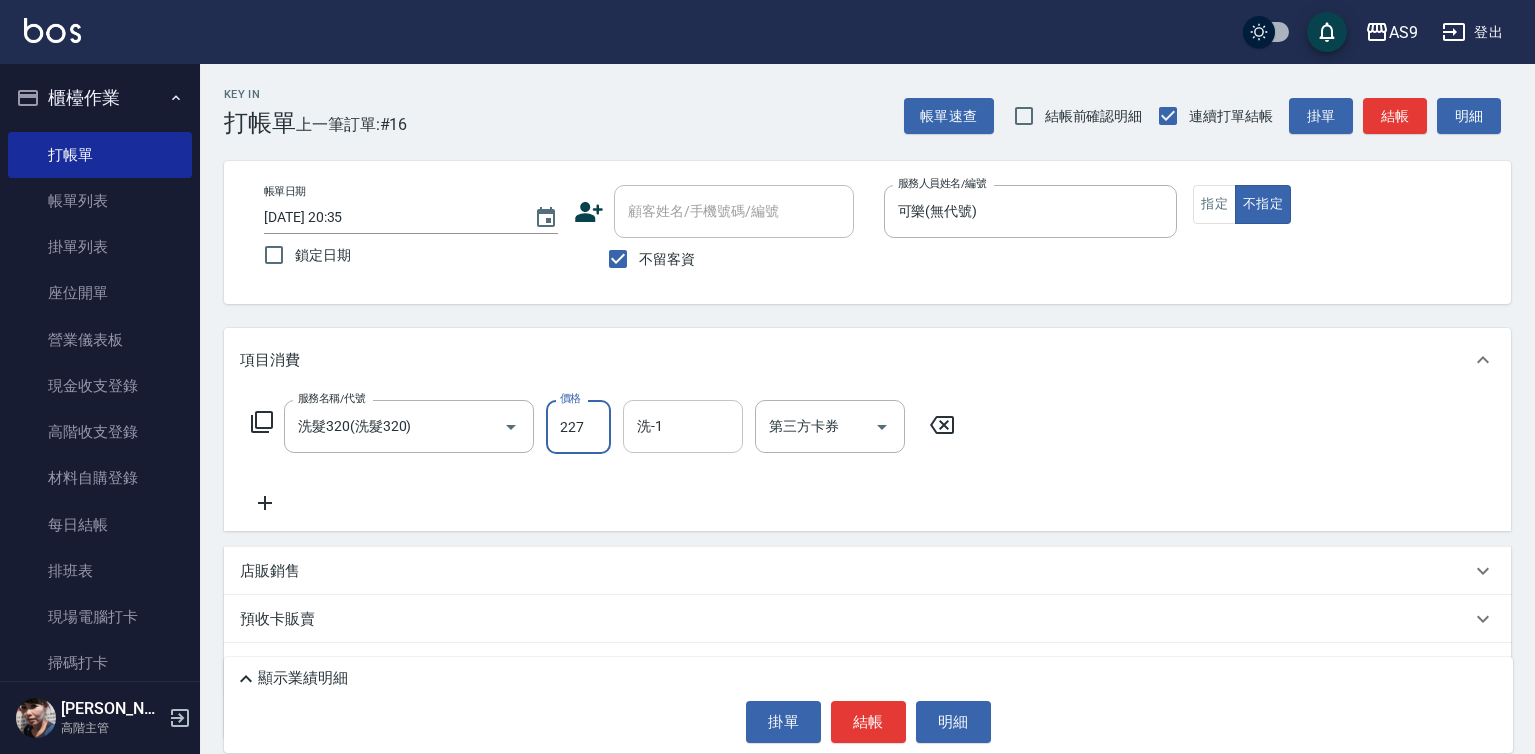 type on "227" 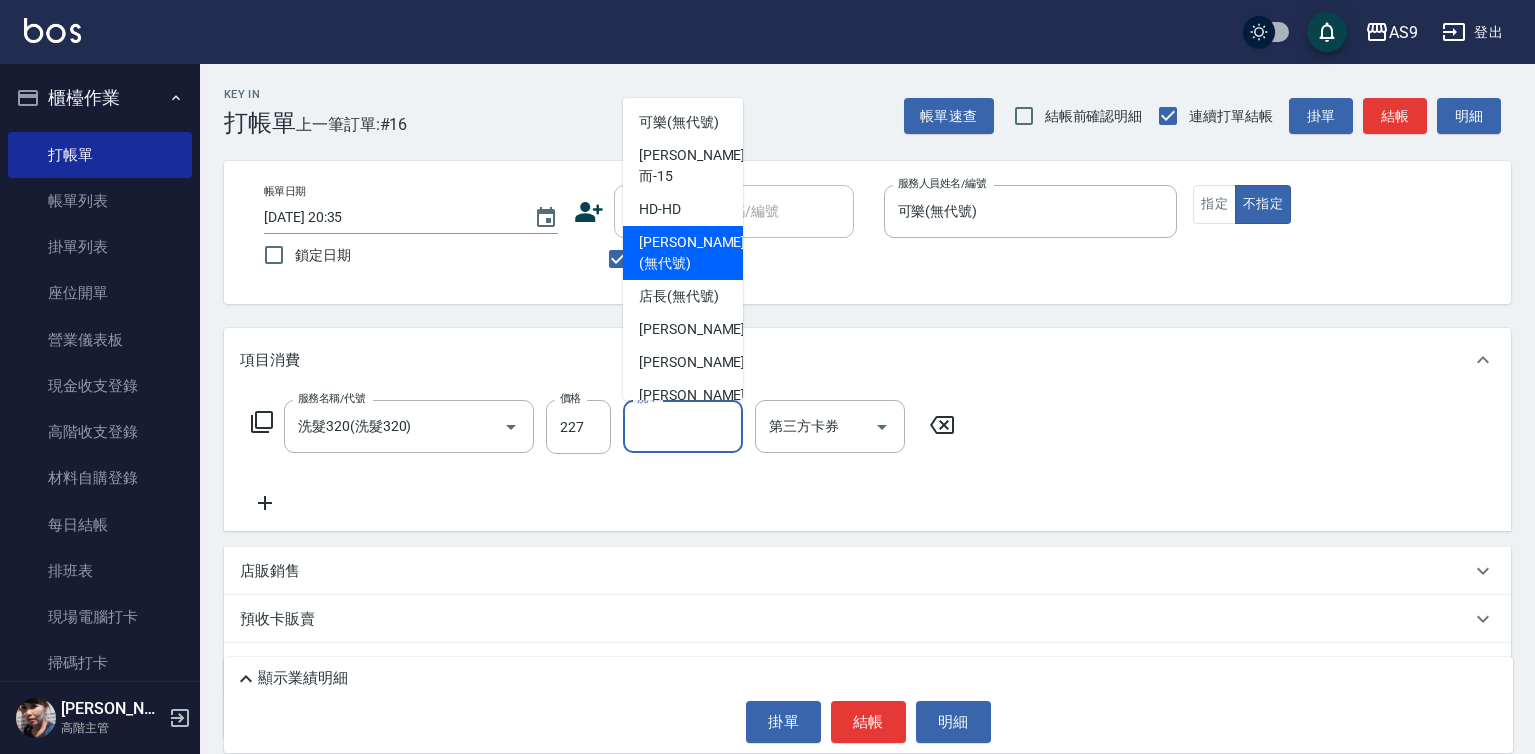 click on "[PERSON_NAME] (無代號)" at bounding box center (683, 253) 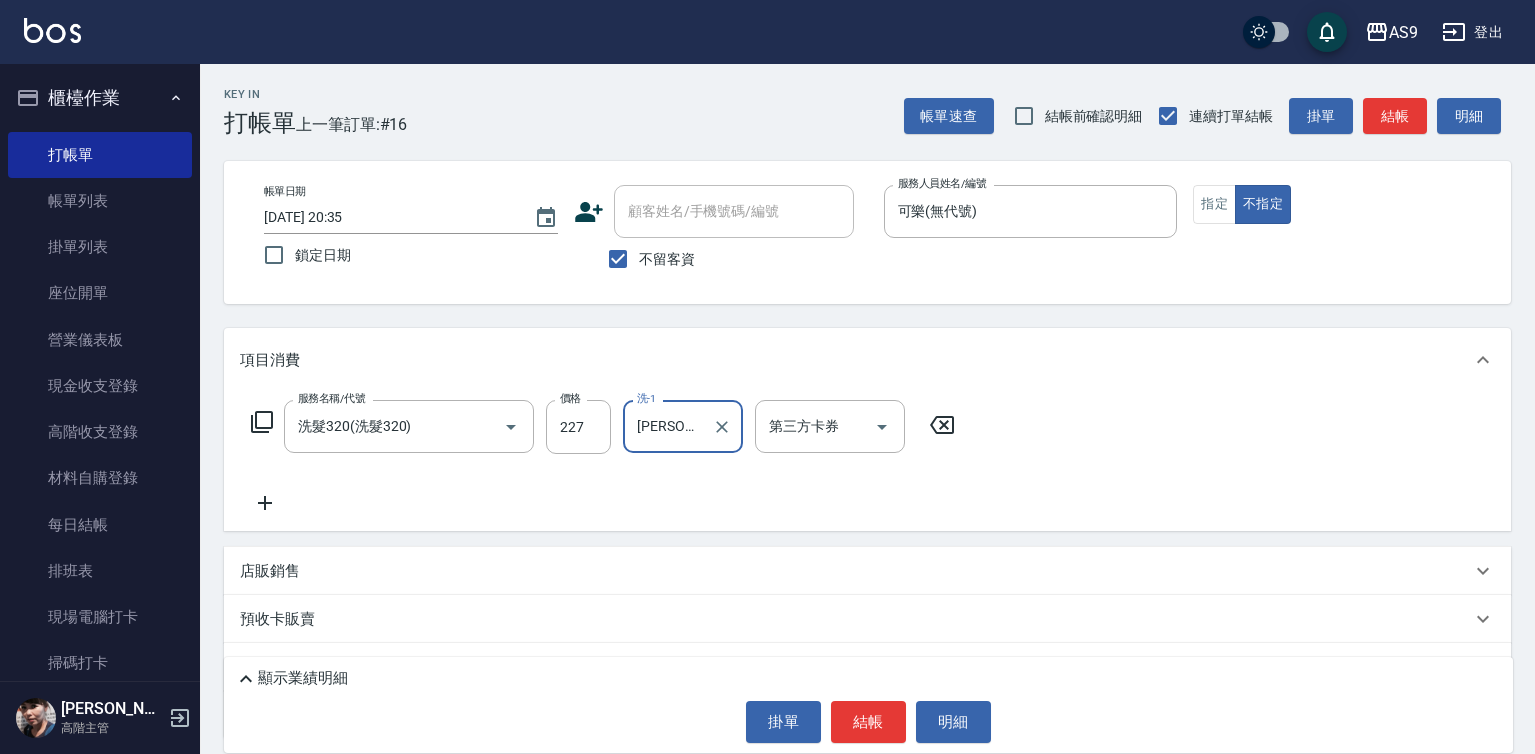 click on "帳單日期 [DATE] 20:35 鎖定日期 顧客姓名/手機號碼/編號 顧客姓名/手機號碼/編號 不留客資 服務人員姓名/編號 可樂(無代號) 服務人員姓名/編號 指定 不指定" at bounding box center [867, 232] 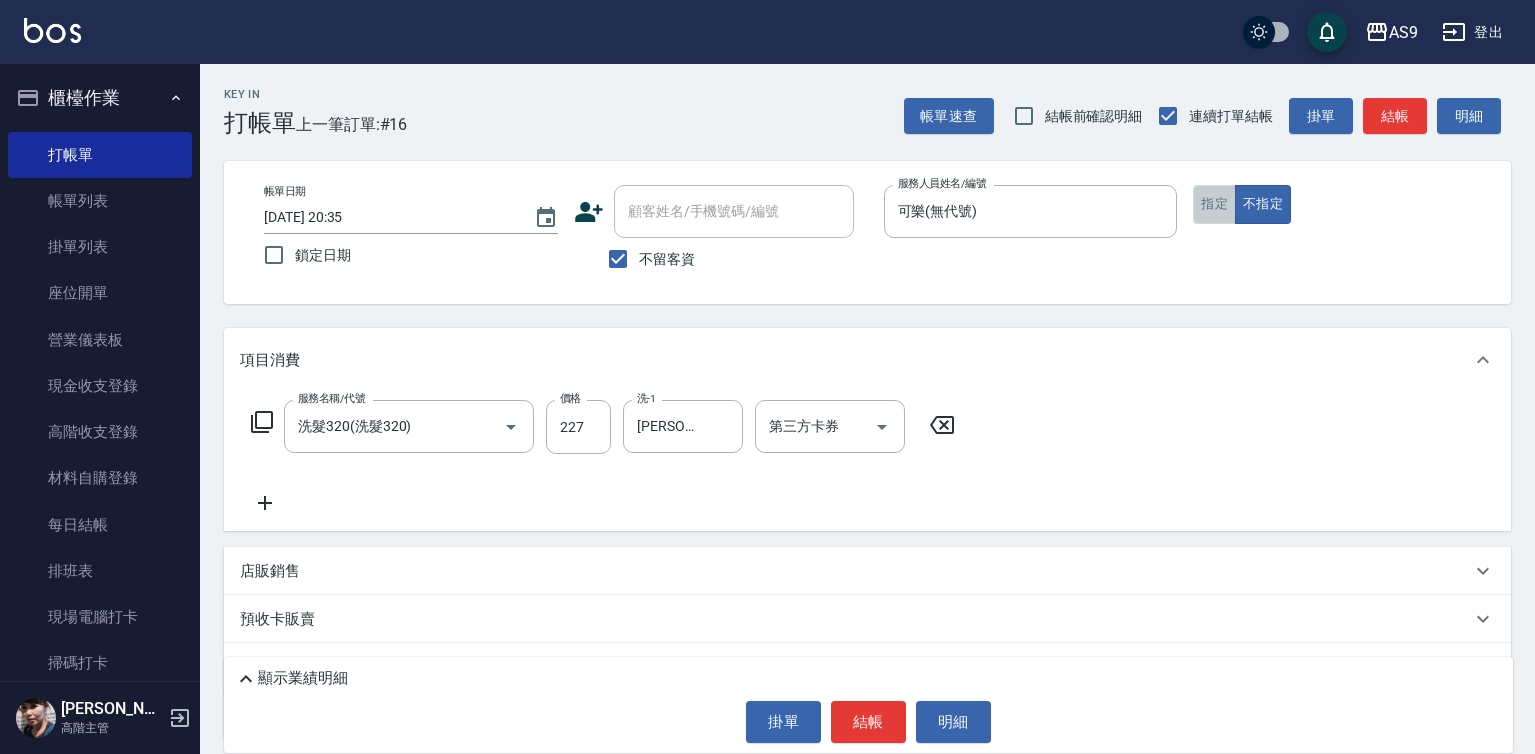 click on "指定" at bounding box center [1214, 204] 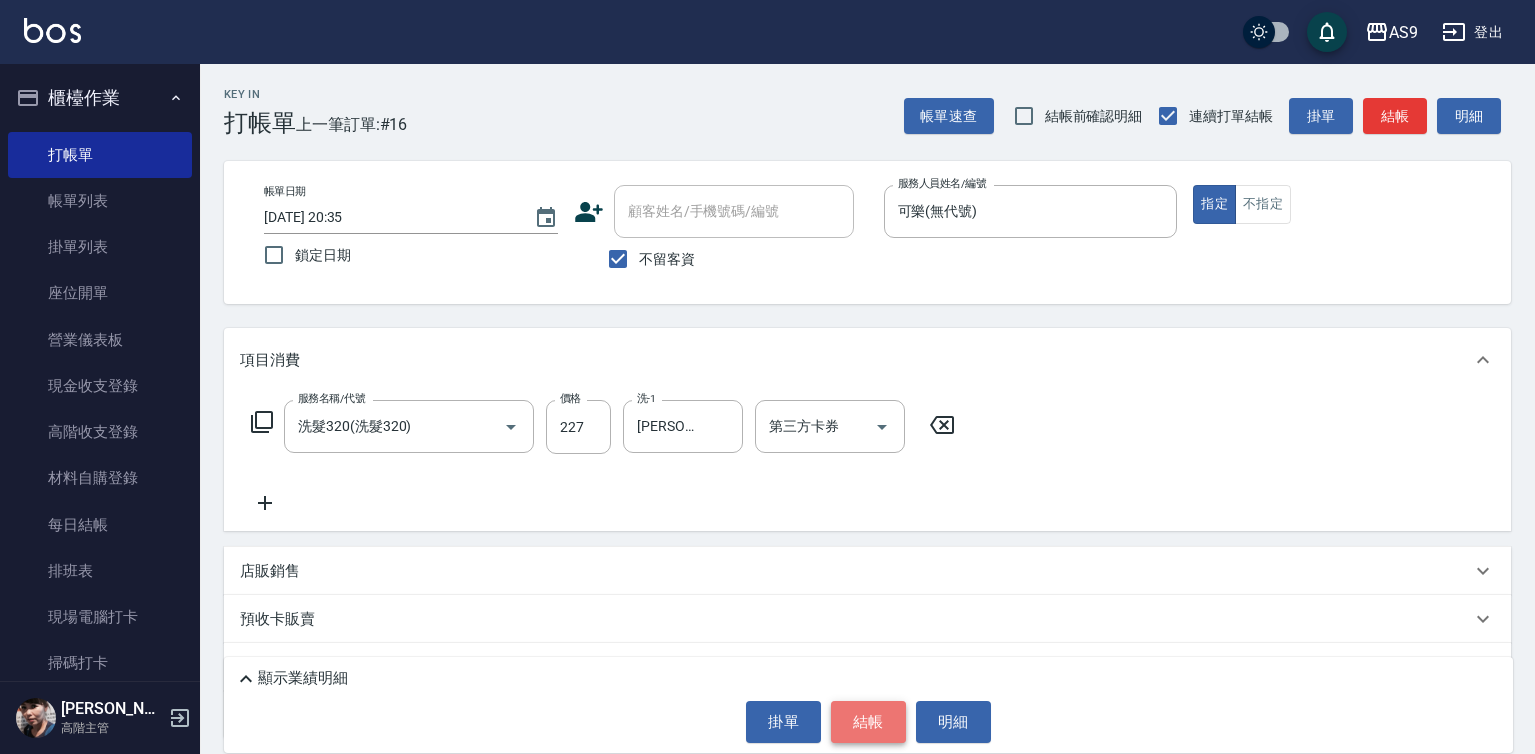 click on "結帳" at bounding box center [868, 722] 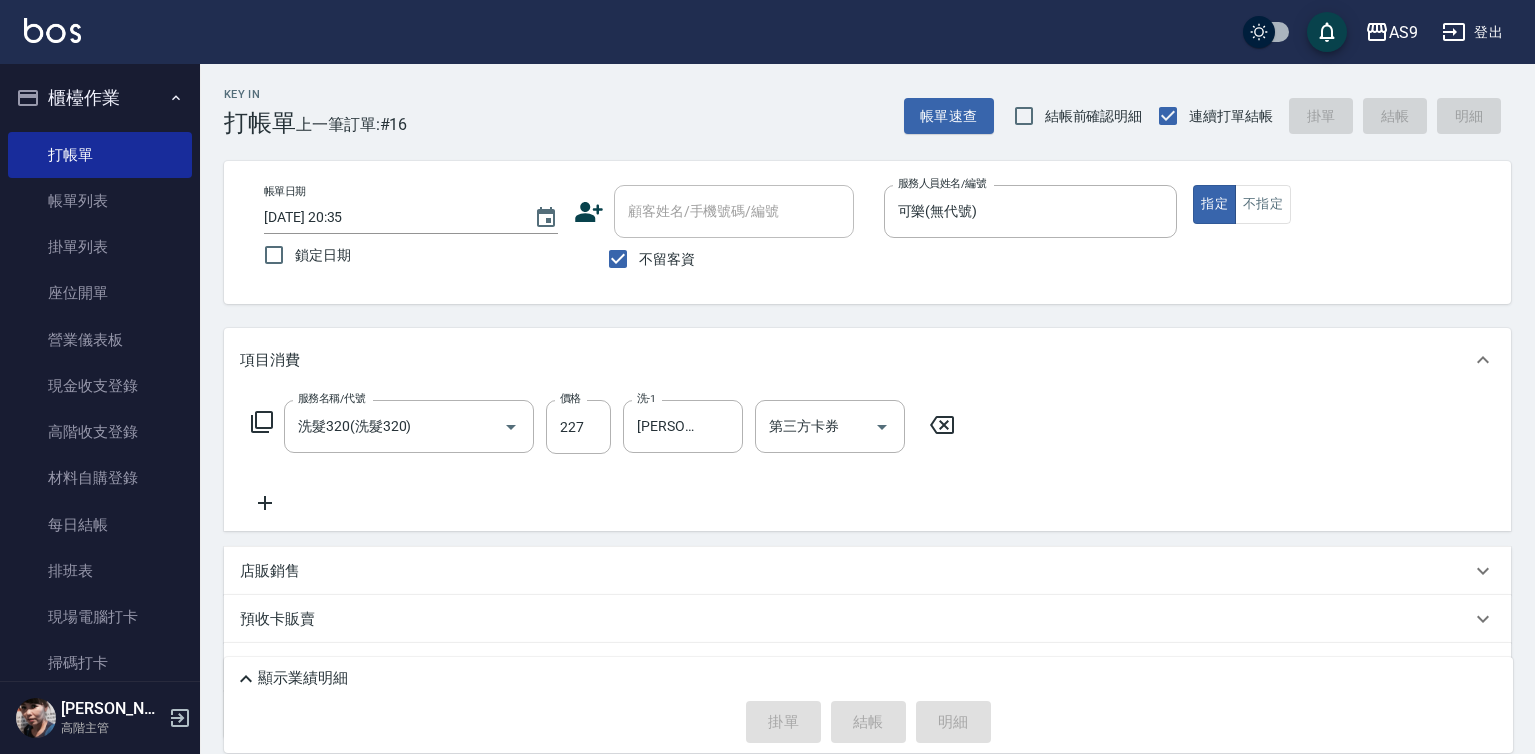 type 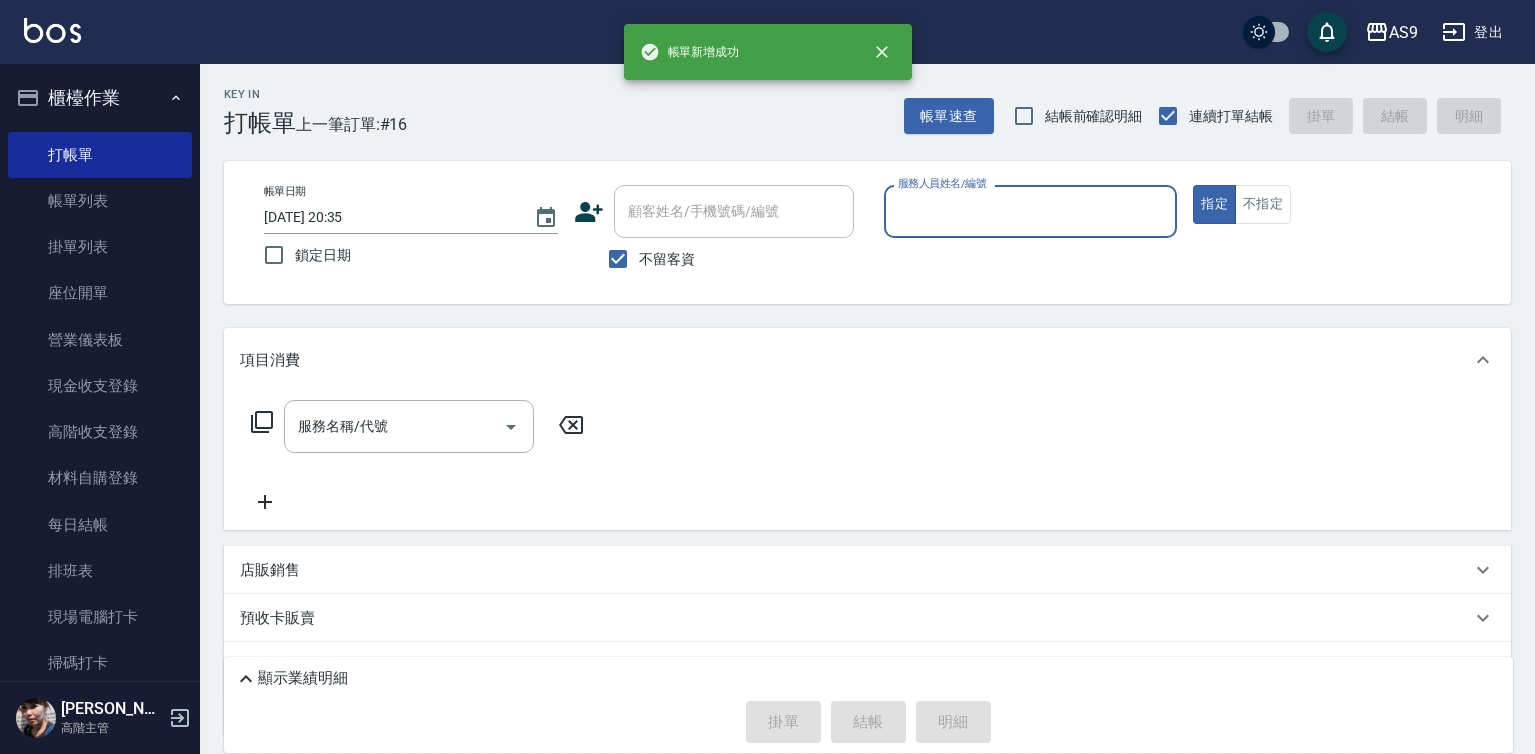 click on "服務人員姓名/編號" at bounding box center (1031, 211) 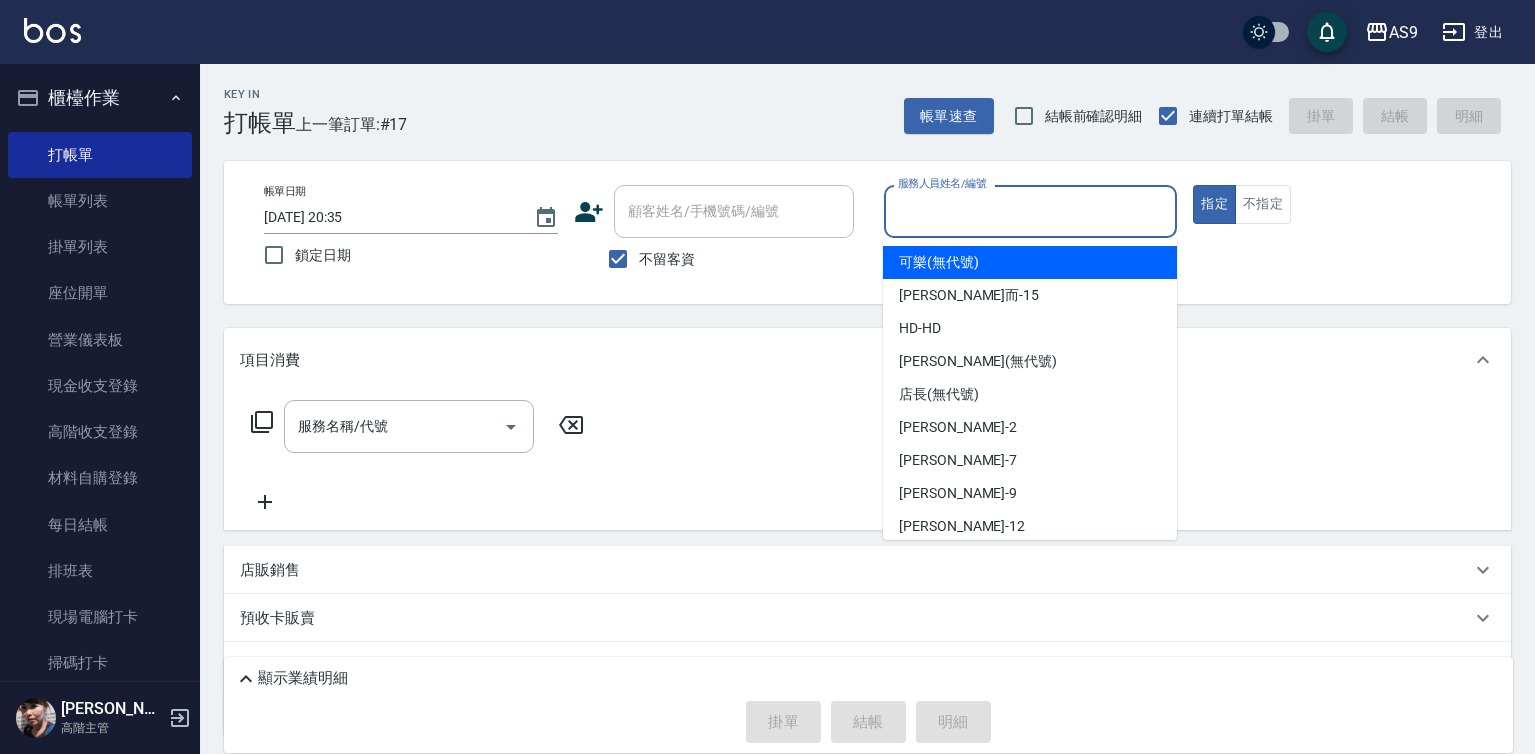 click on "可樂 (無代號)" at bounding box center (939, 262) 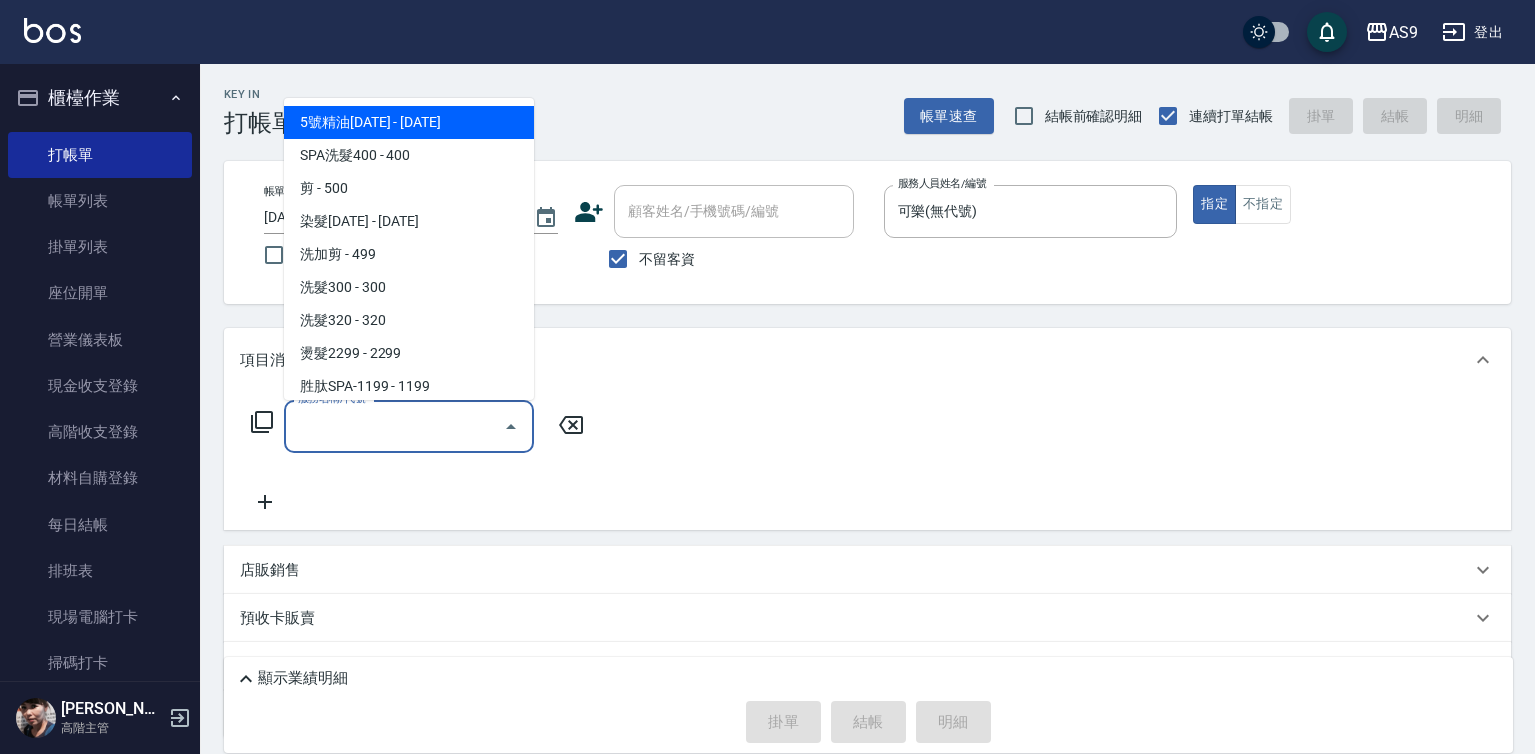 click on "服務名稱/代號" at bounding box center [394, 426] 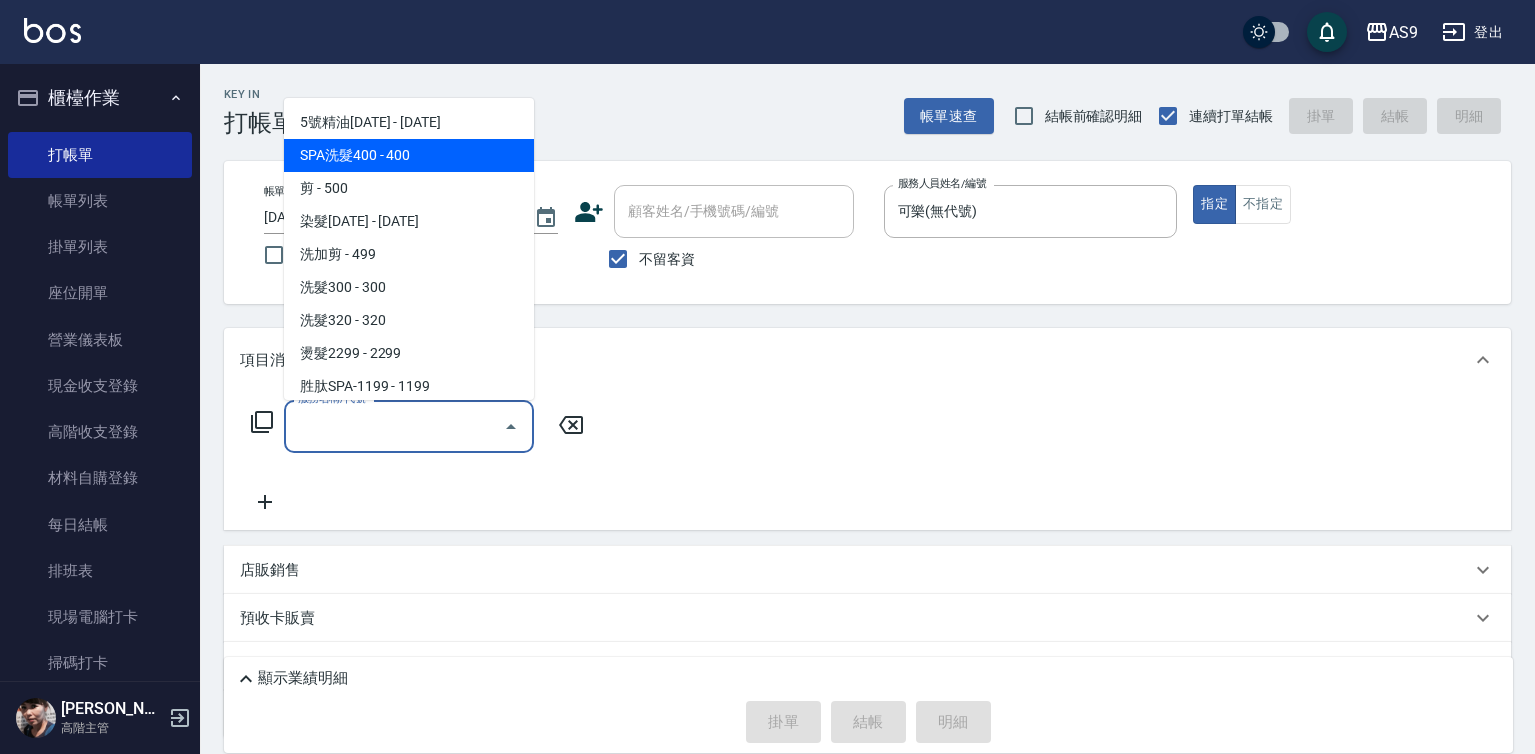 click on "SPA洗髮400 - 400" at bounding box center (409, 155) 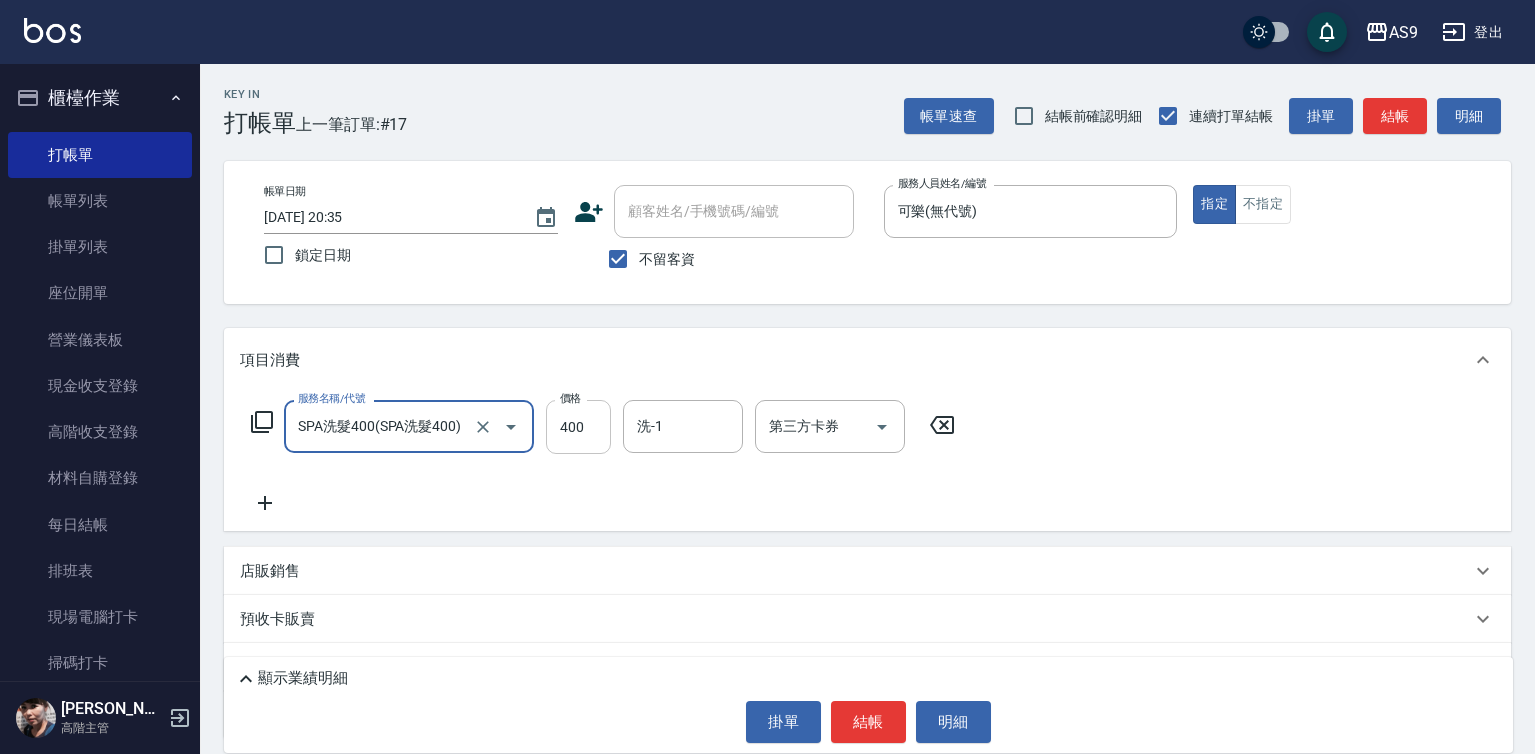 click on "400" at bounding box center [578, 427] 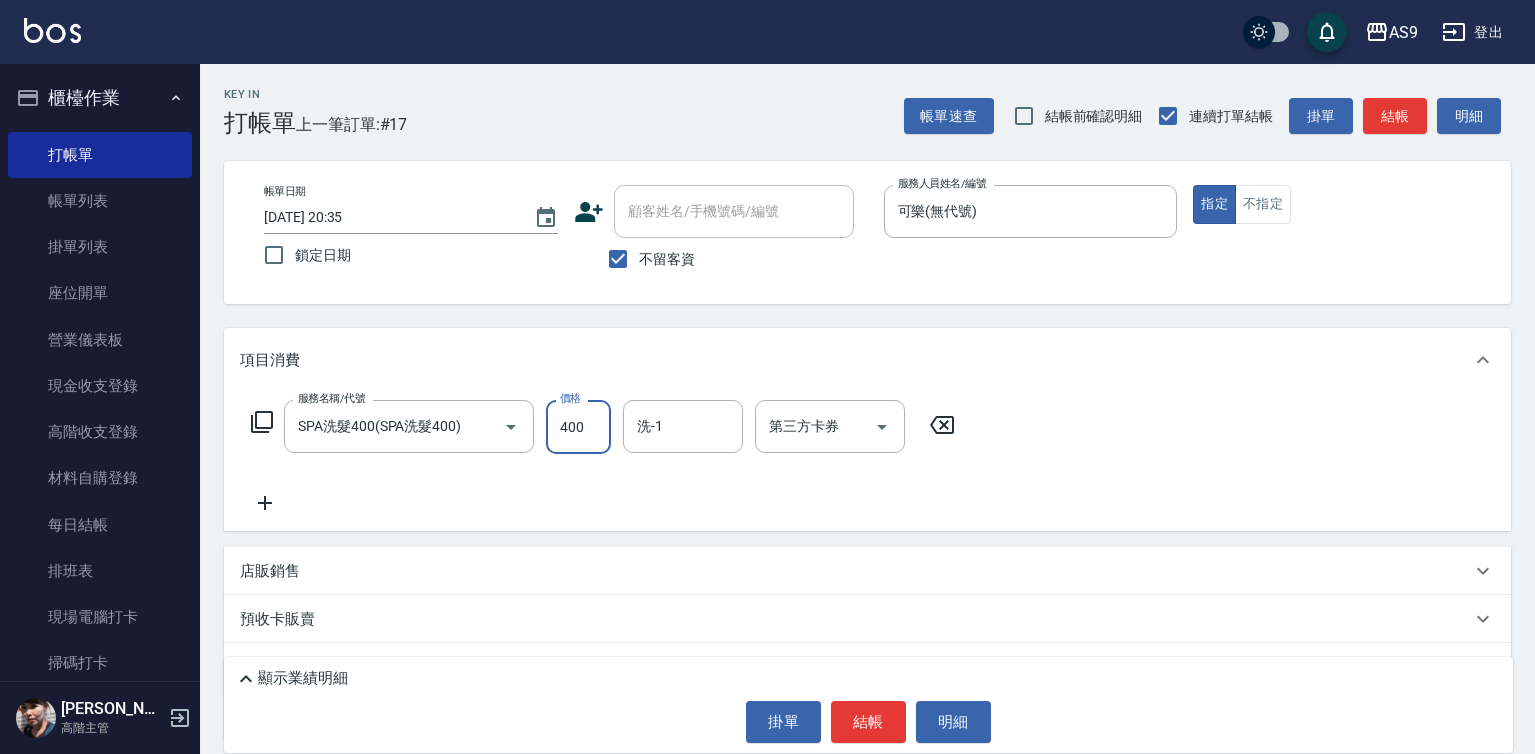 click on "400" at bounding box center [578, 427] 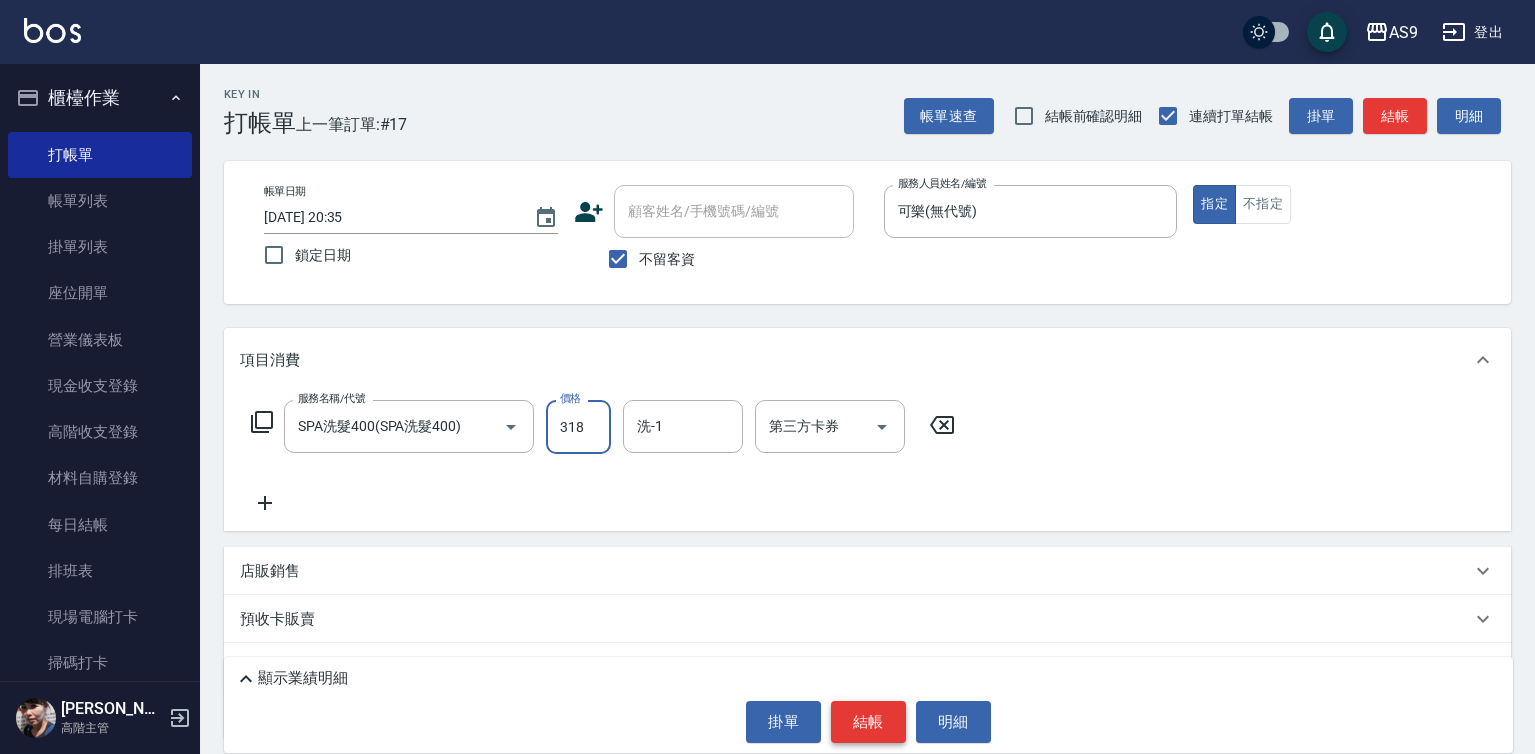type on "318" 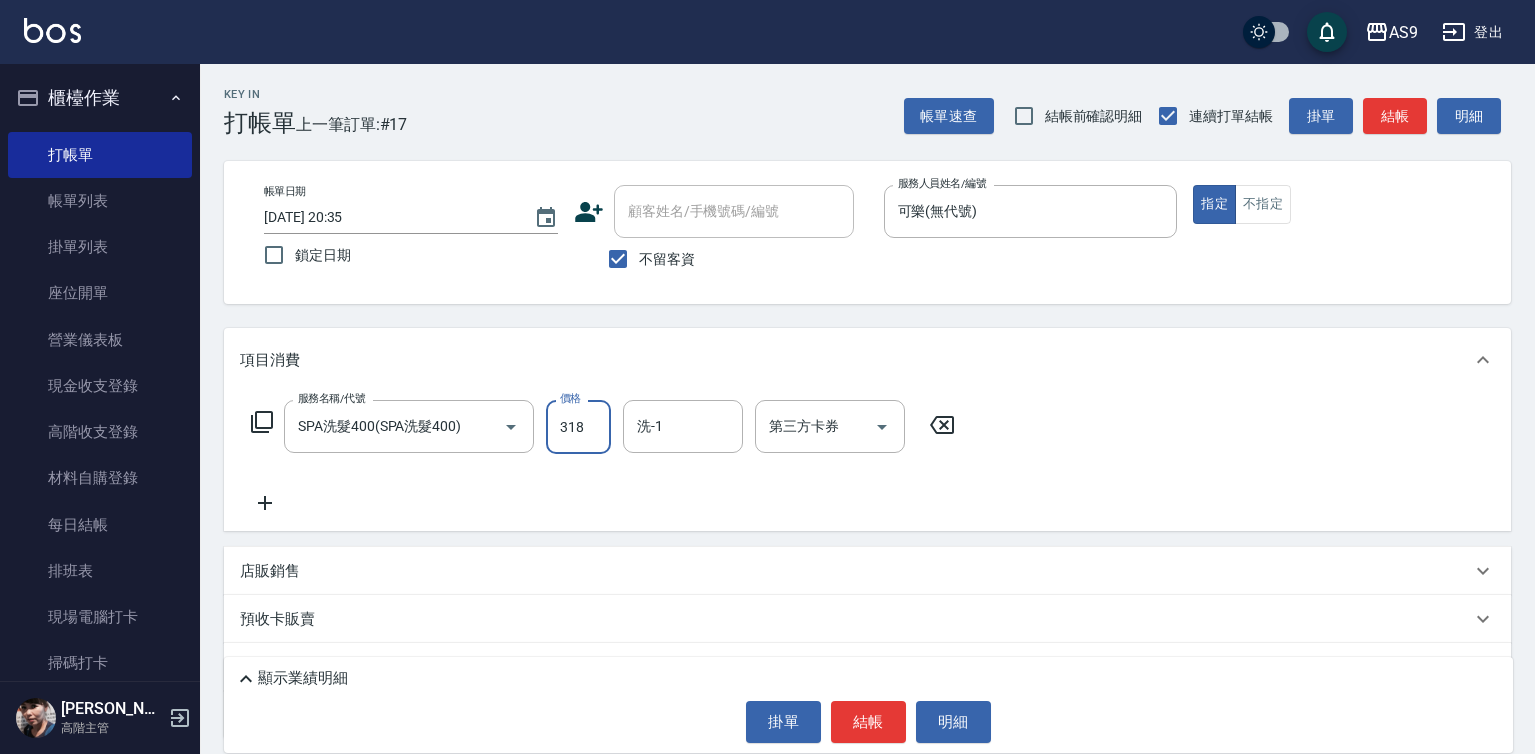 click on "結帳" at bounding box center (868, 722) 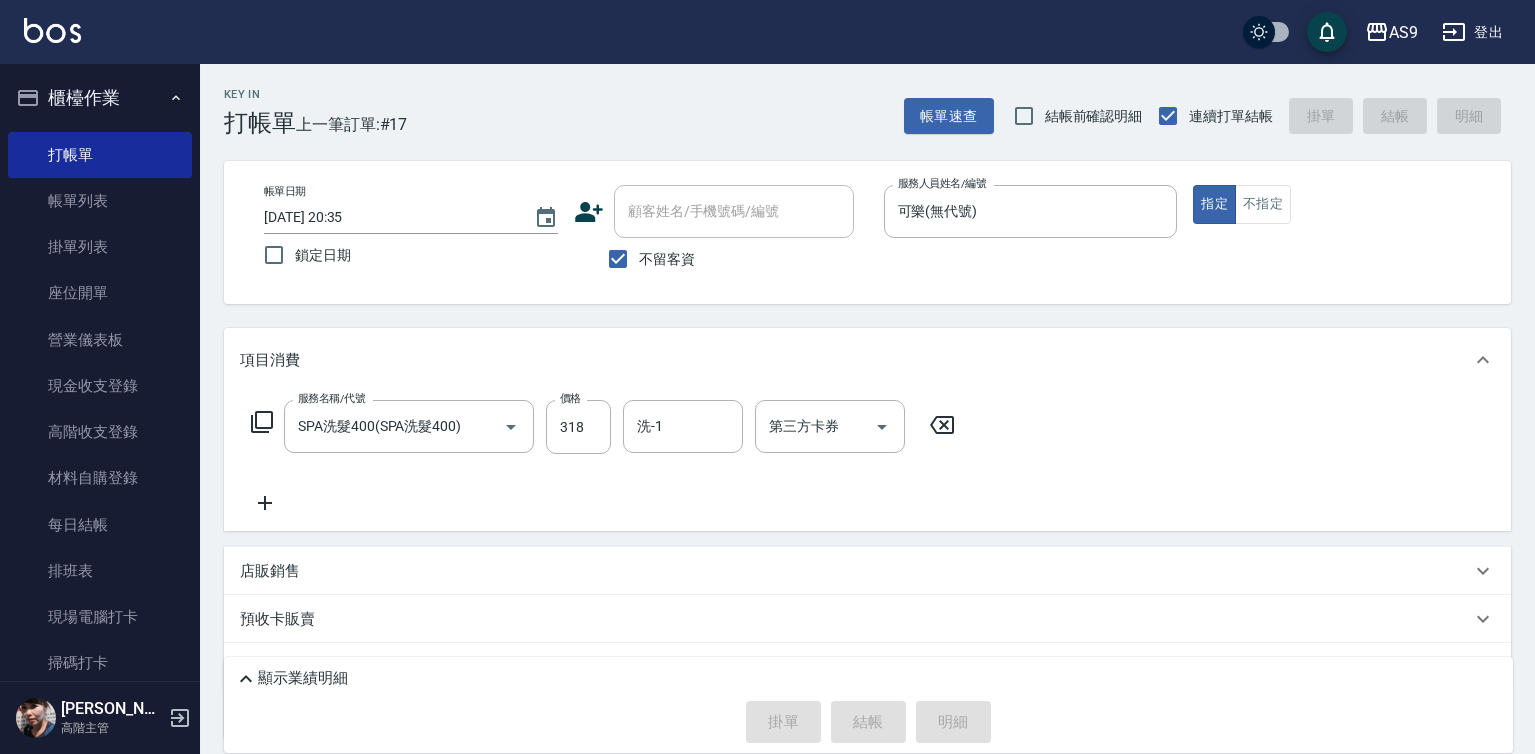 type 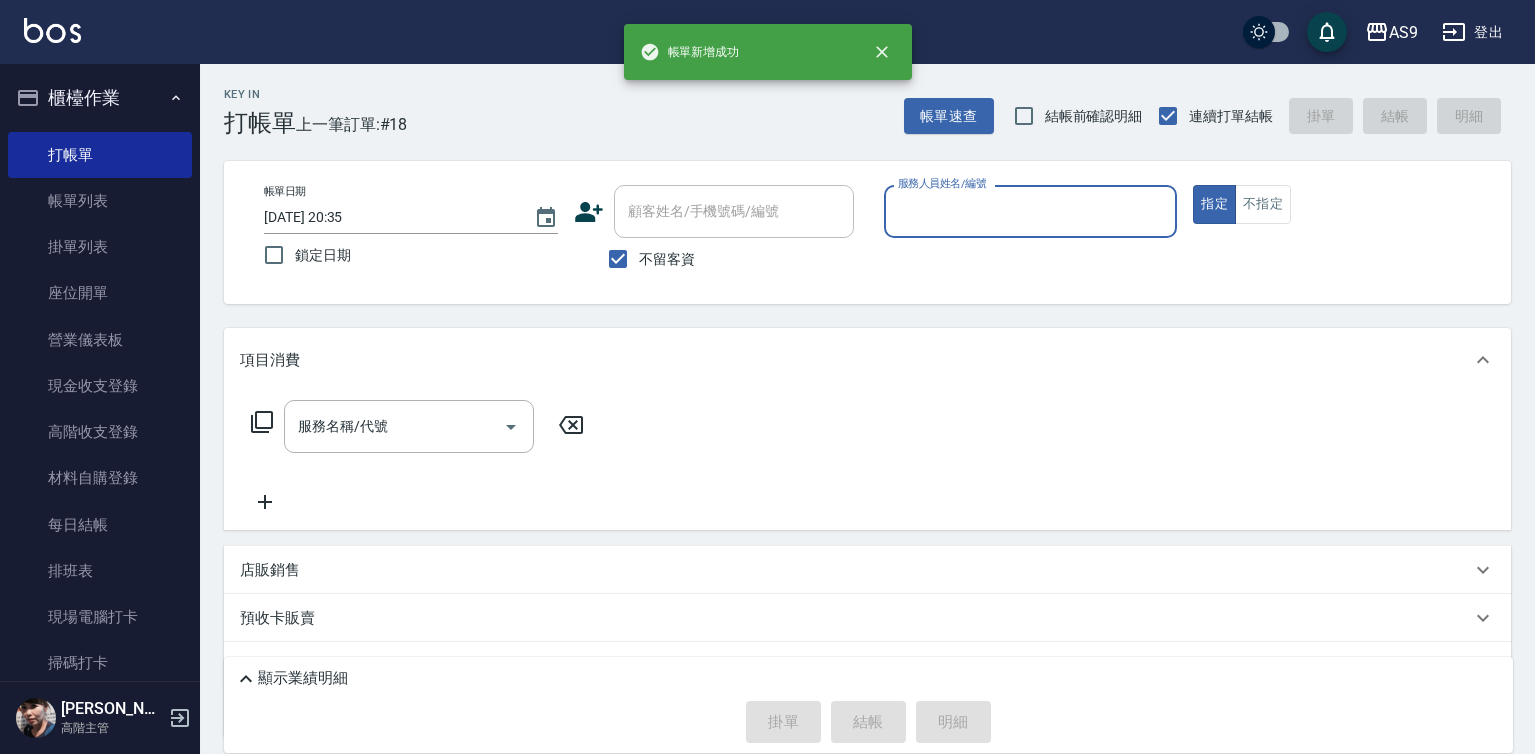 click on "服務人員姓名/編號" at bounding box center (1031, 211) 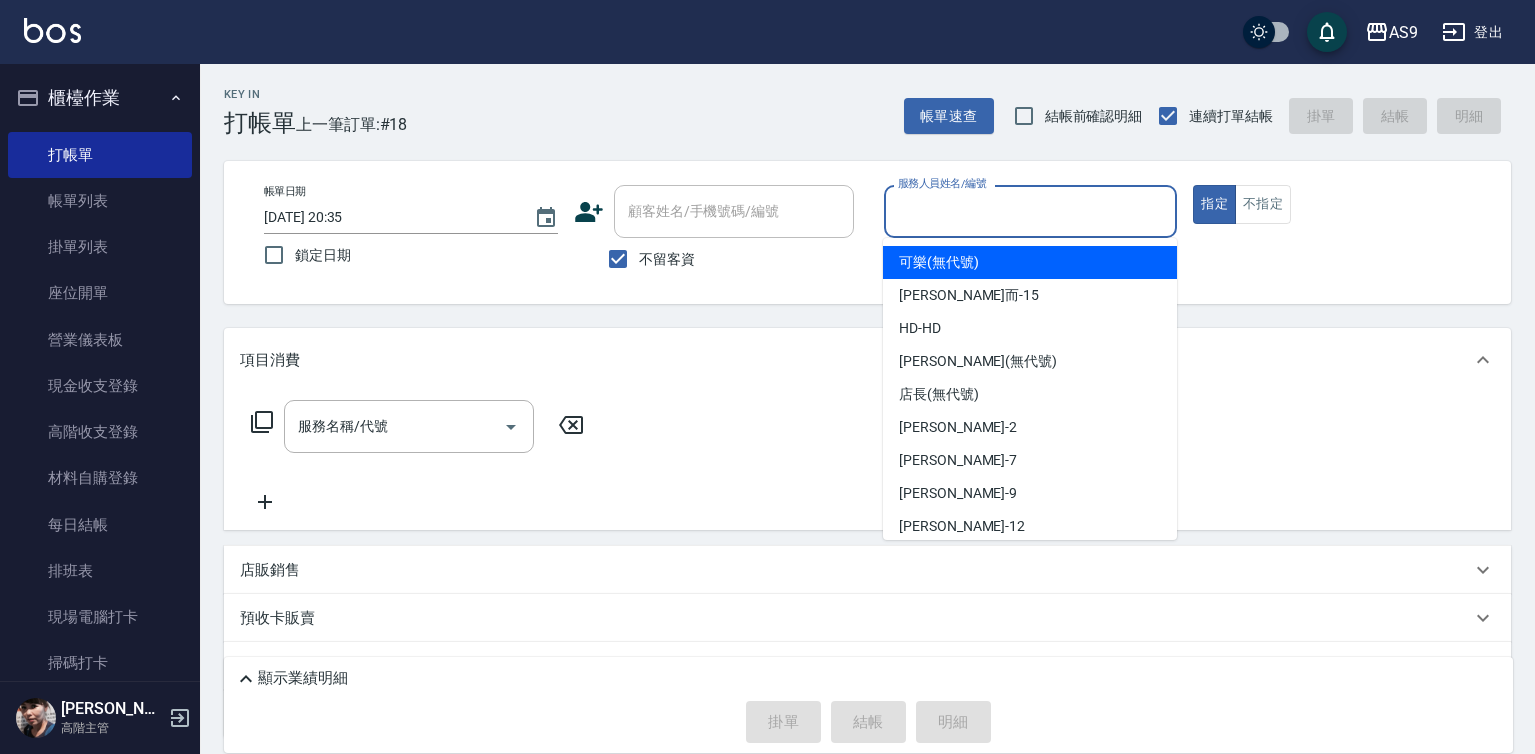 click on "可樂 (無代號)" at bounding box center (939, 262) 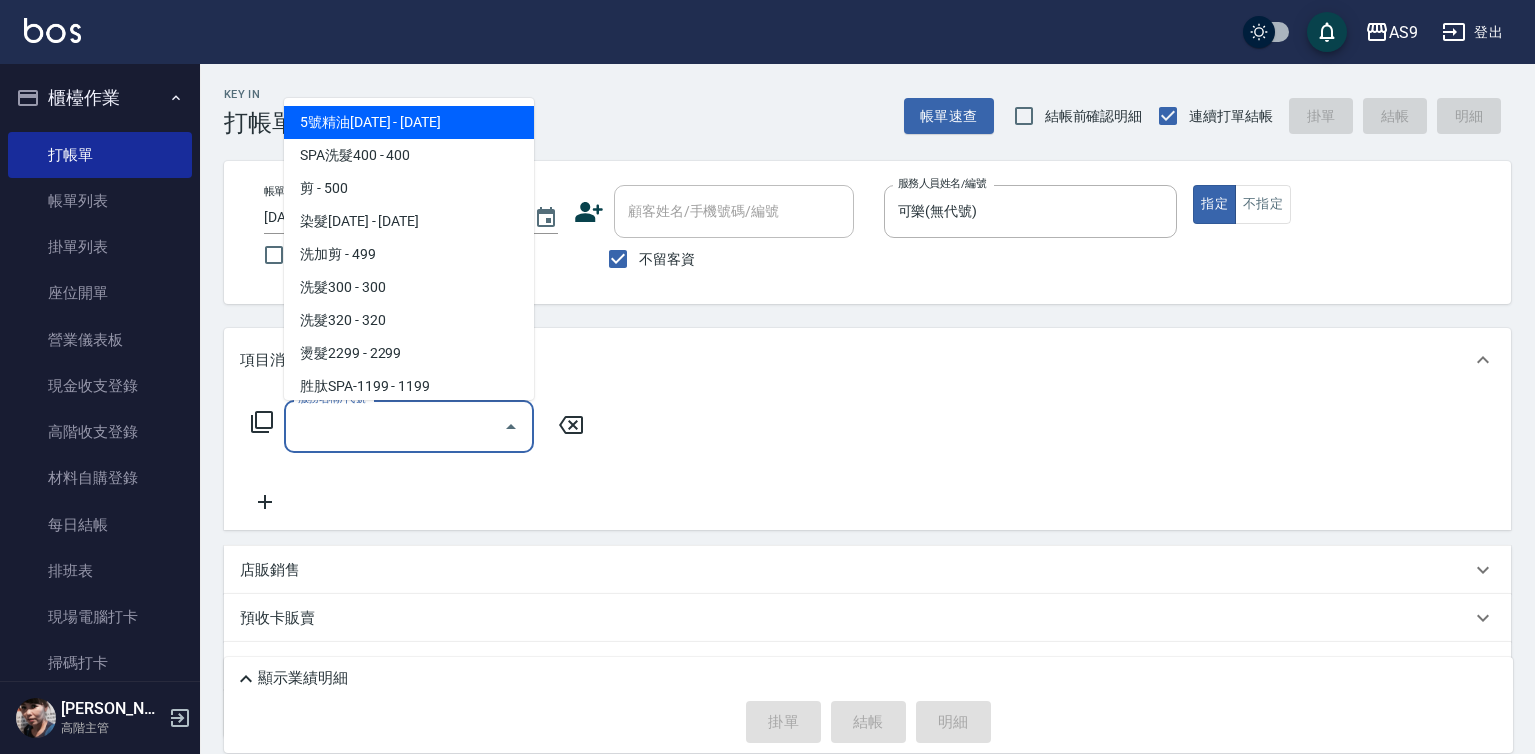 click on "服務名稱/代號 服務名稱/代號" at bounding box center (409, 426) 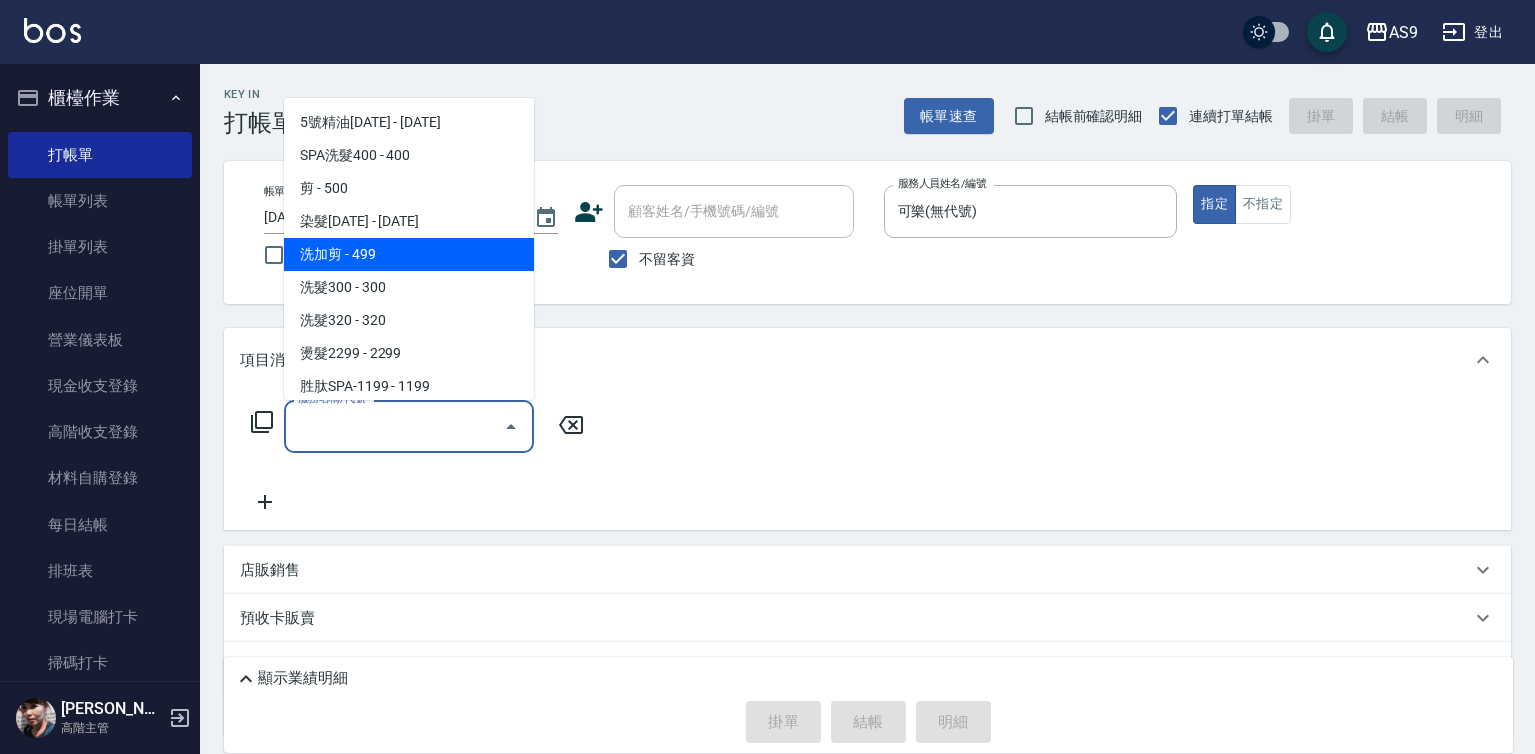 click on "洗加剪 - 499" at bounding box center [409, 254] 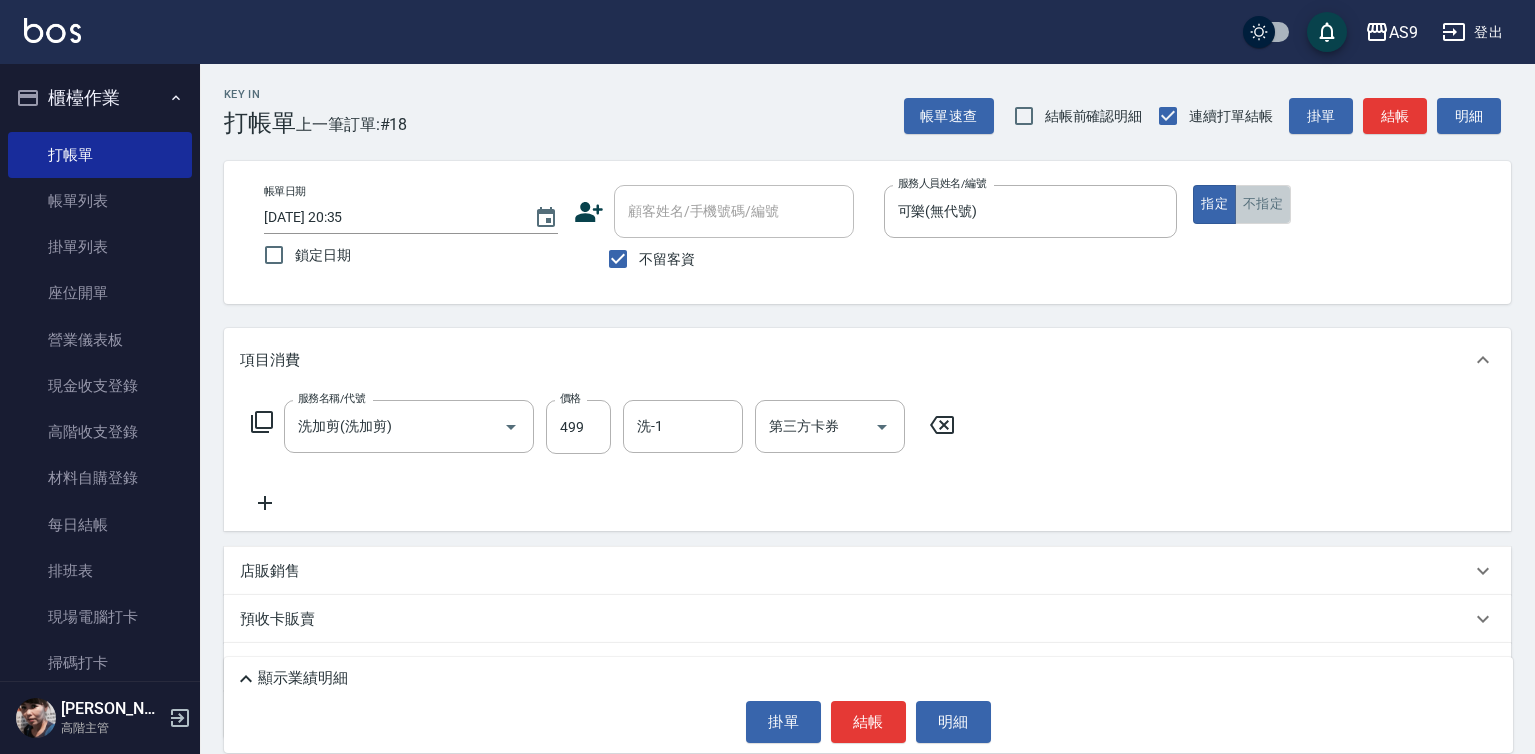 click on "不指定" at bounding box center [1263, 204] 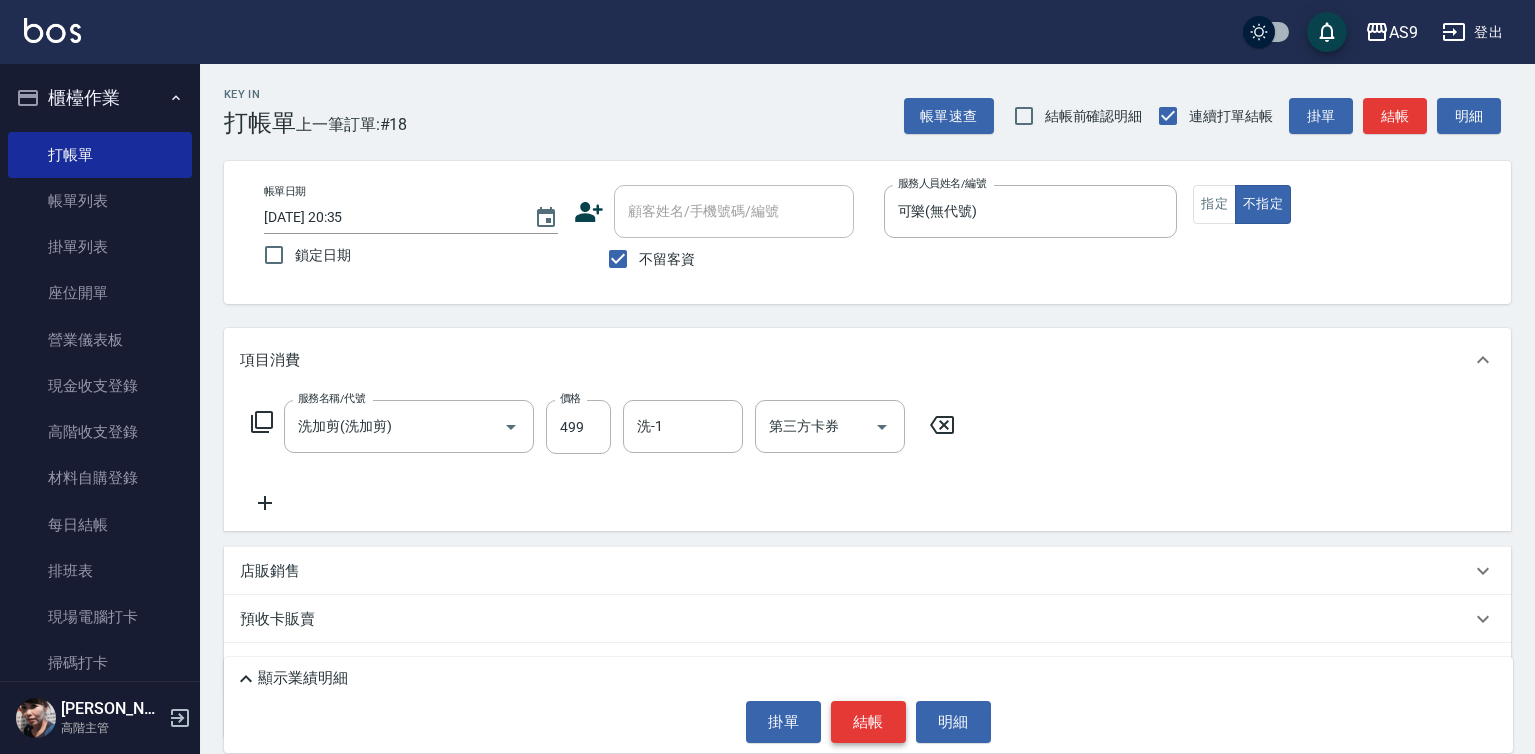 click on "結帳" at bounding box center [868, 722] 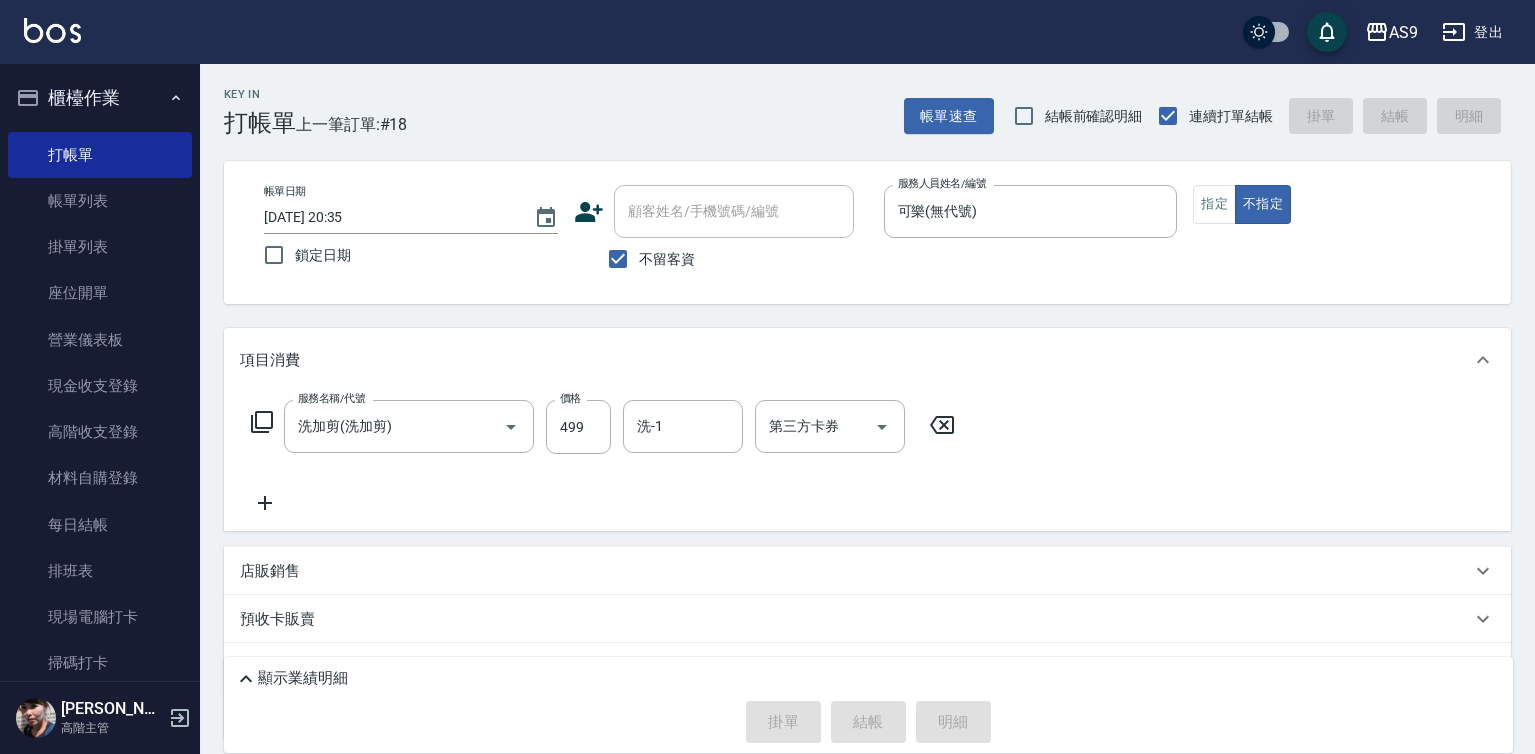 type 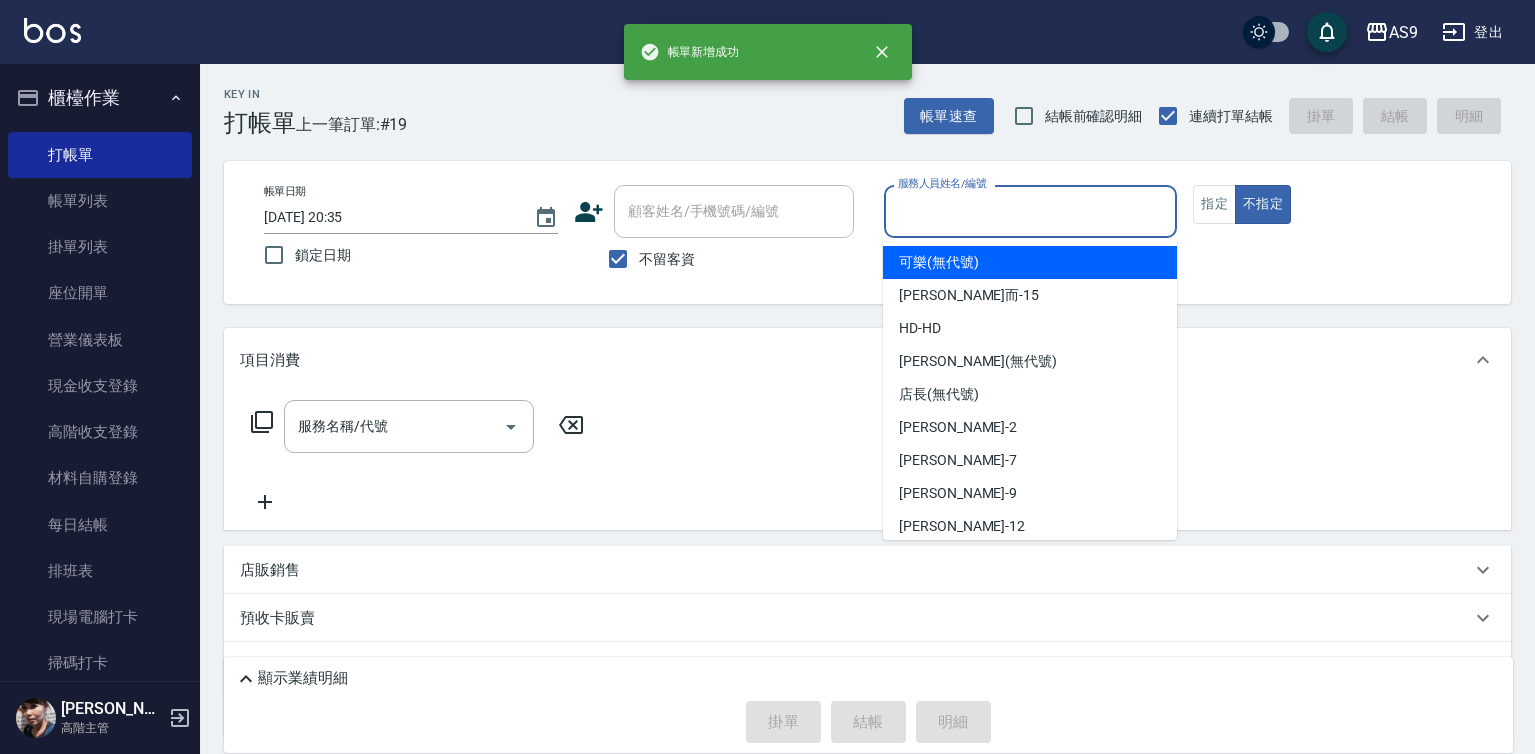 click on "服務人員姓名/編號" at bounding box center [1031, 211] 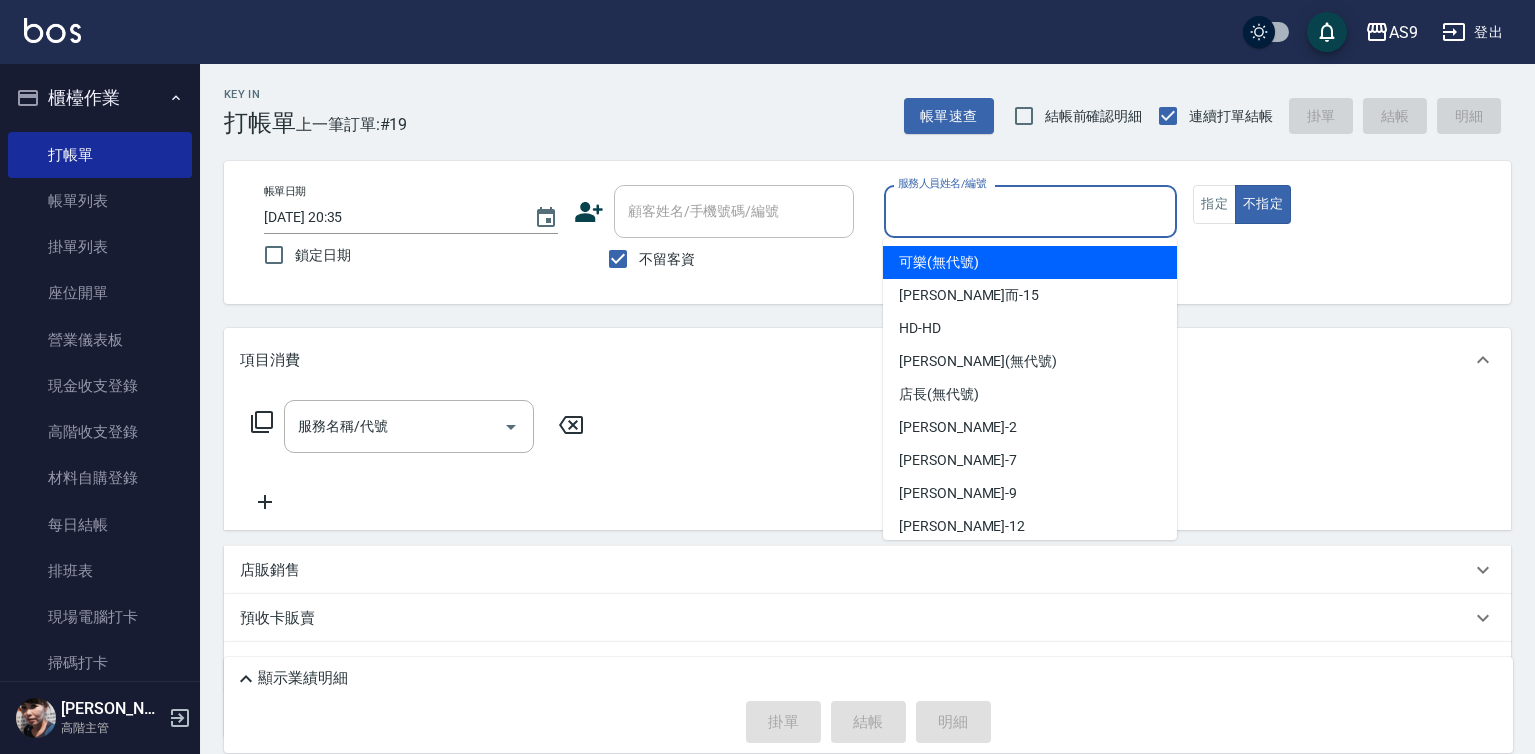 click on "可樂 (無代號)" at bounding box center (939, 262) 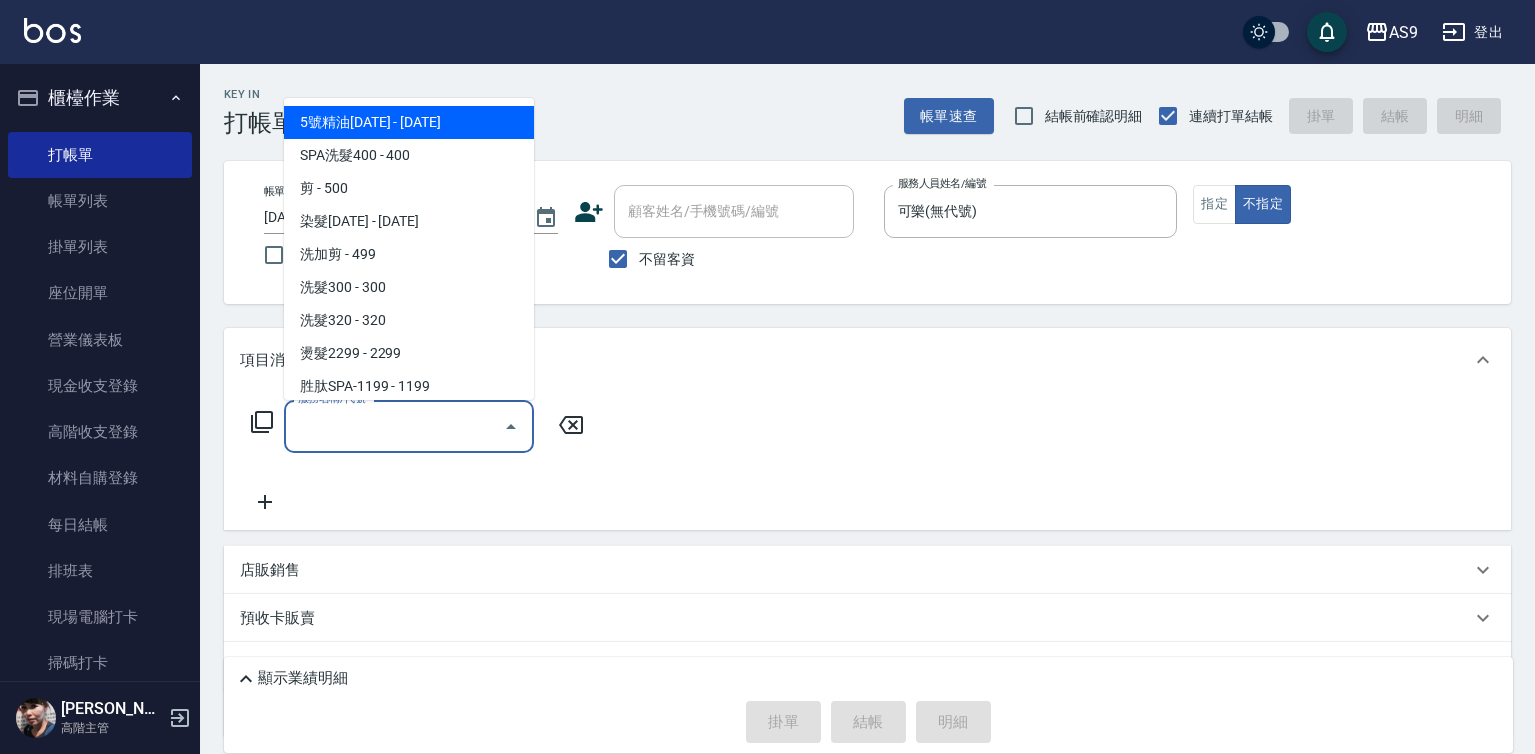 click on "服務名稱/代號" at bounding box center [394, 426] 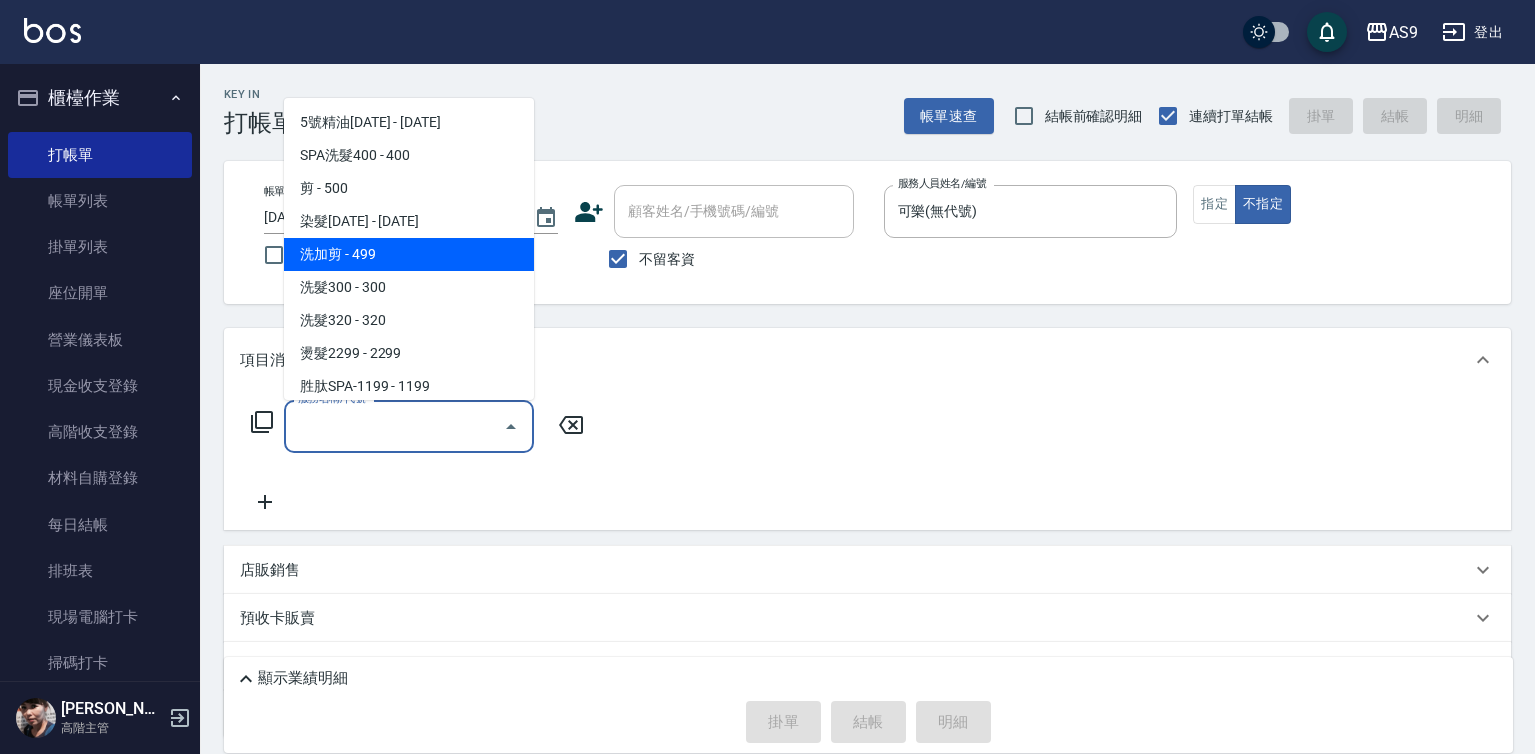 click on "洗加剪 - 499" at bounding box center [409, 254] 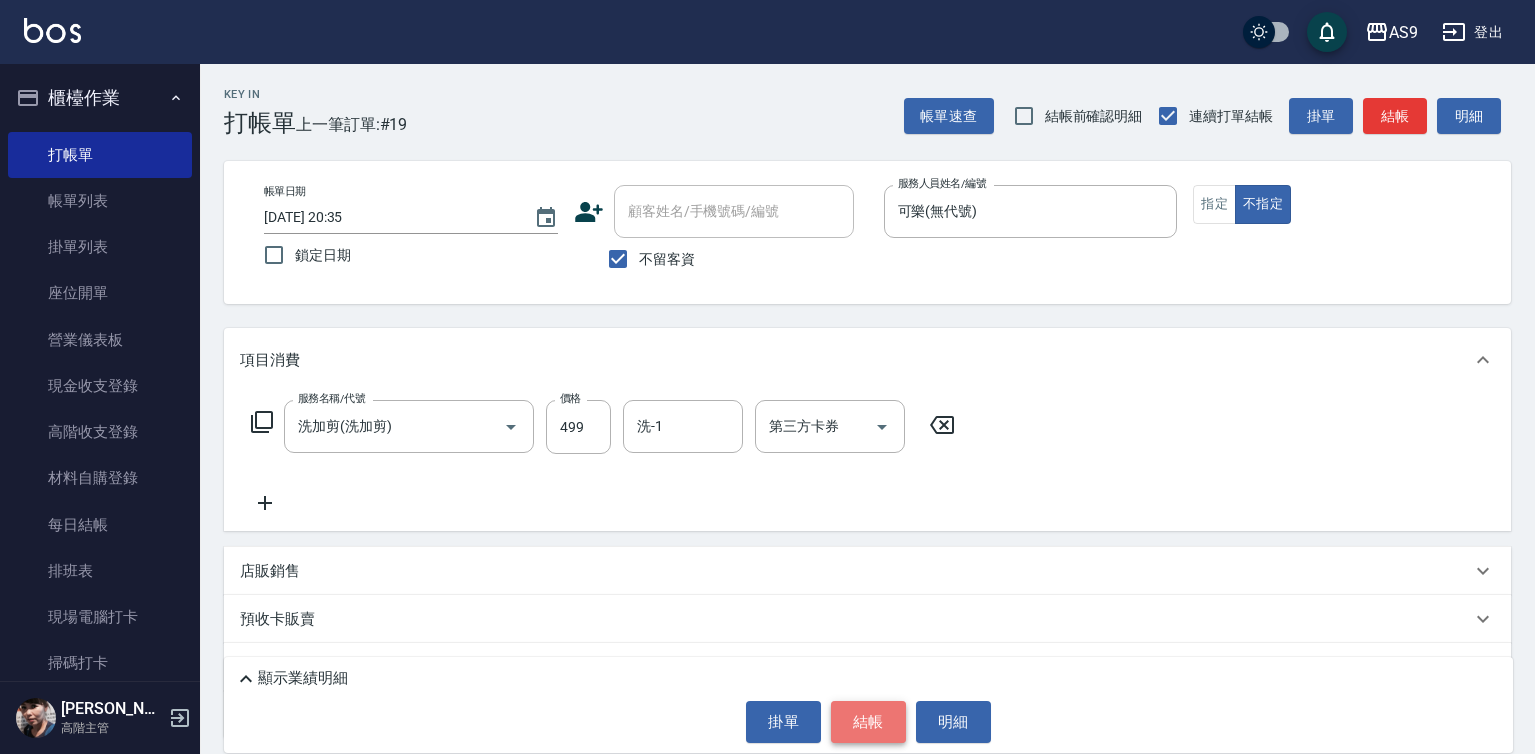 click on "結帳" at bounding box center [868, 722] 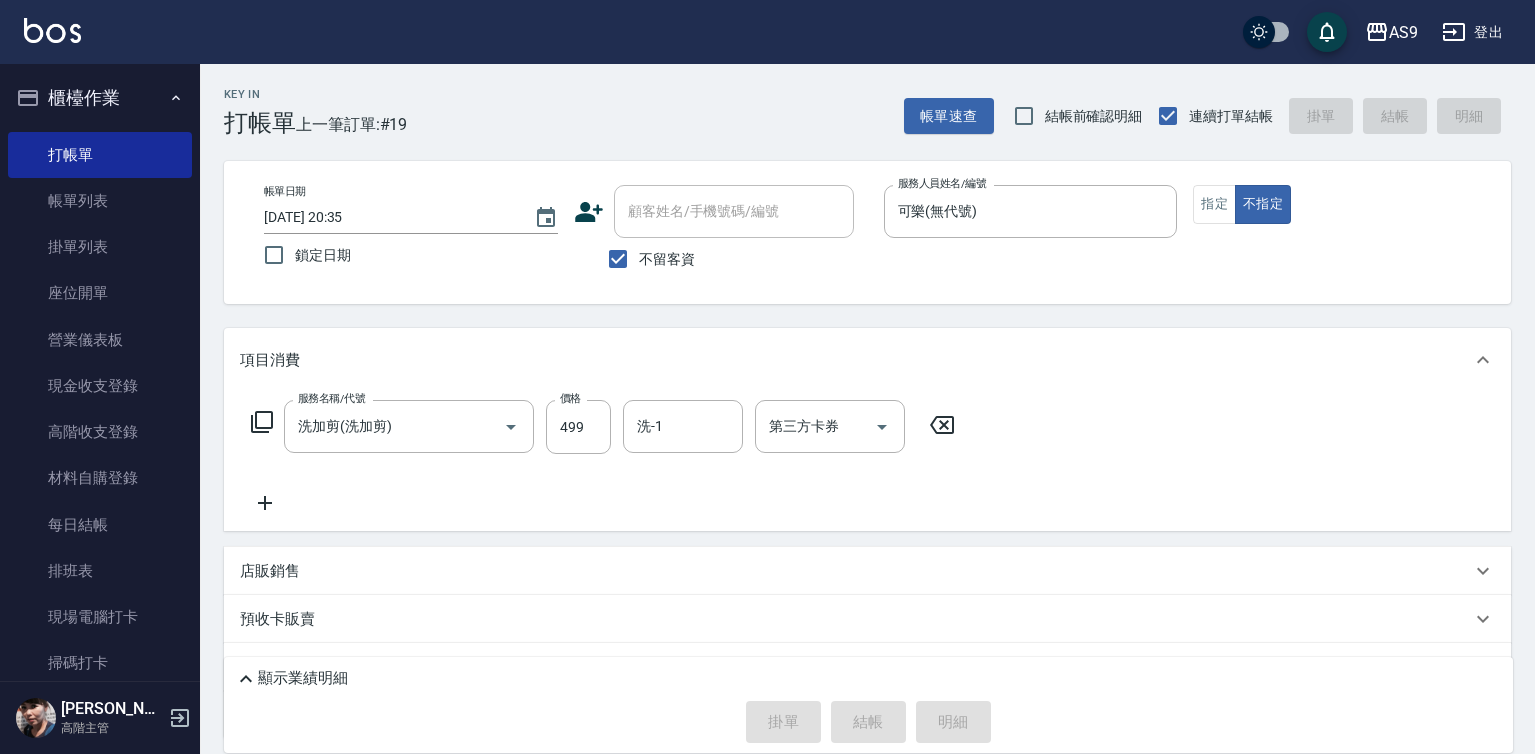 type on "[DATE] 20:36" 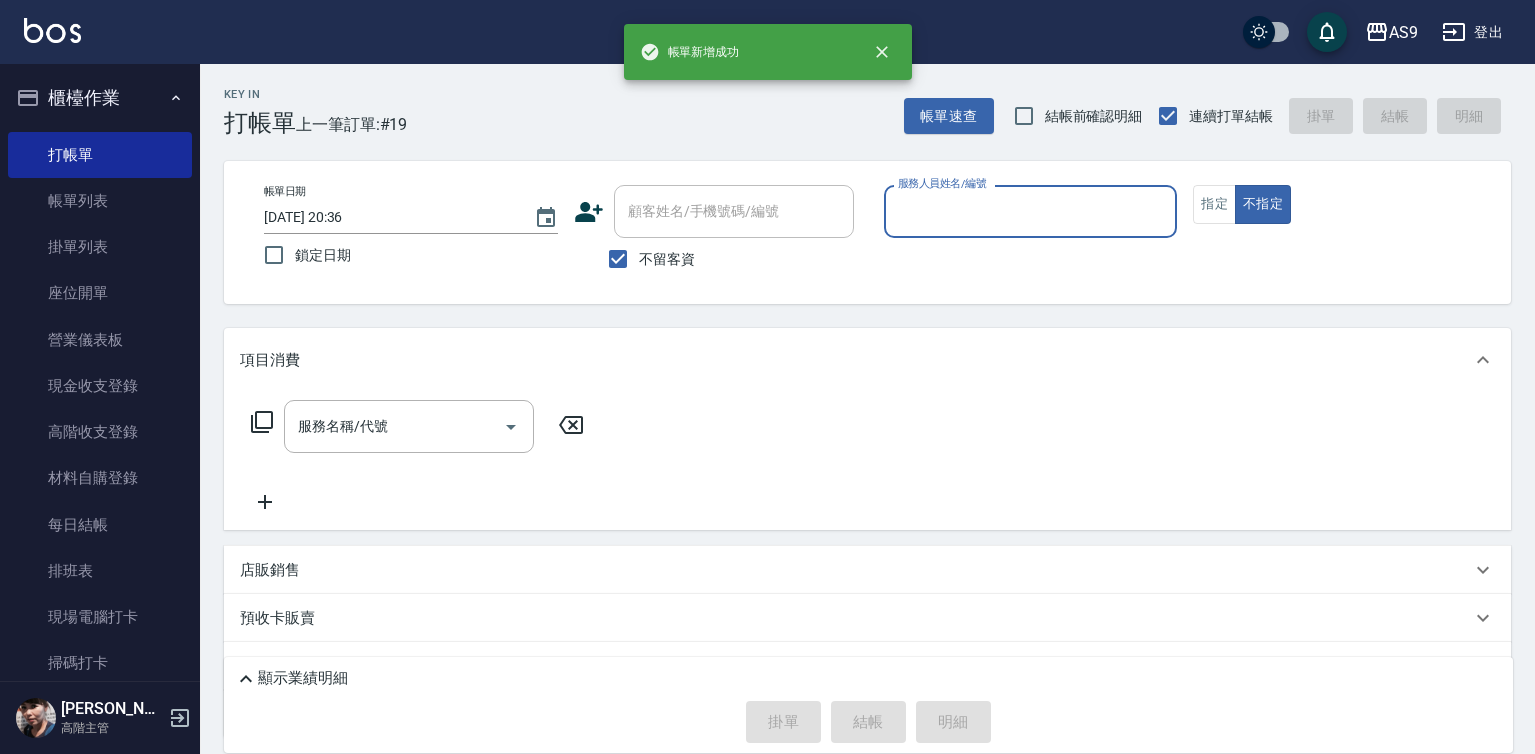 click on "服務人員姓名/編號" at bounding box center [1031, 211] 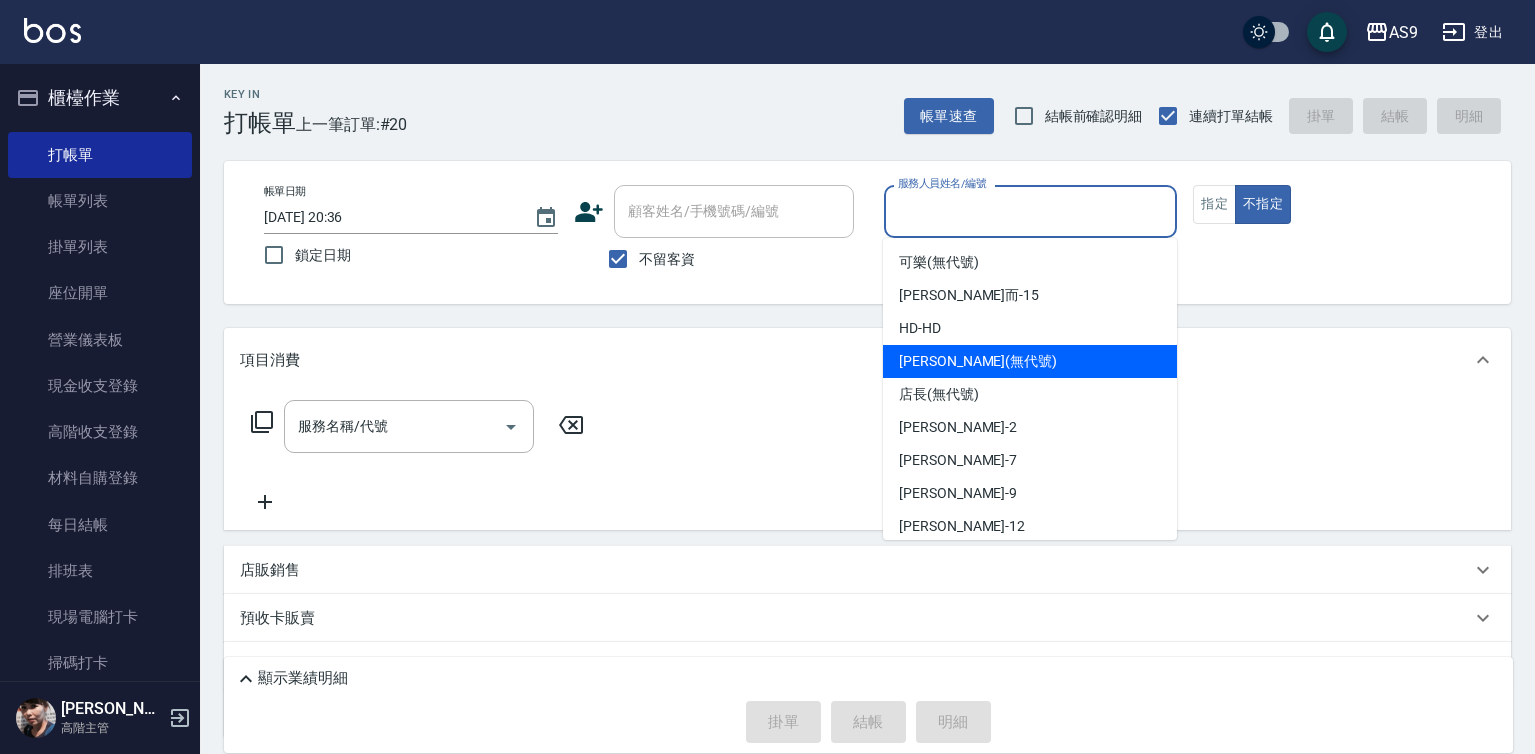 click on "[PERSON_NAME] (無代號)" at bounding box center (978, 361) 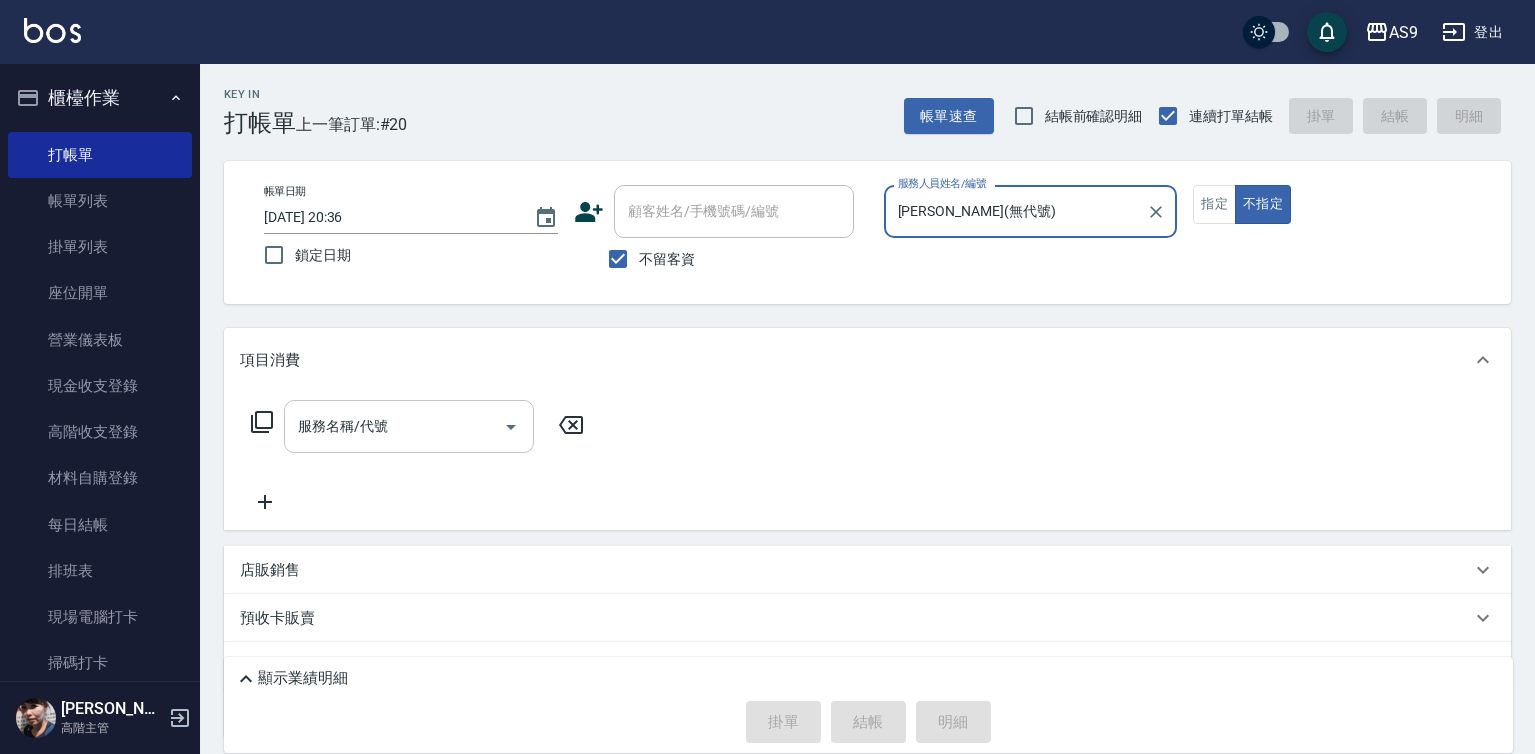 click on "服務名稱/代號 服務名稱/代號" at bounding box center (409, 426) 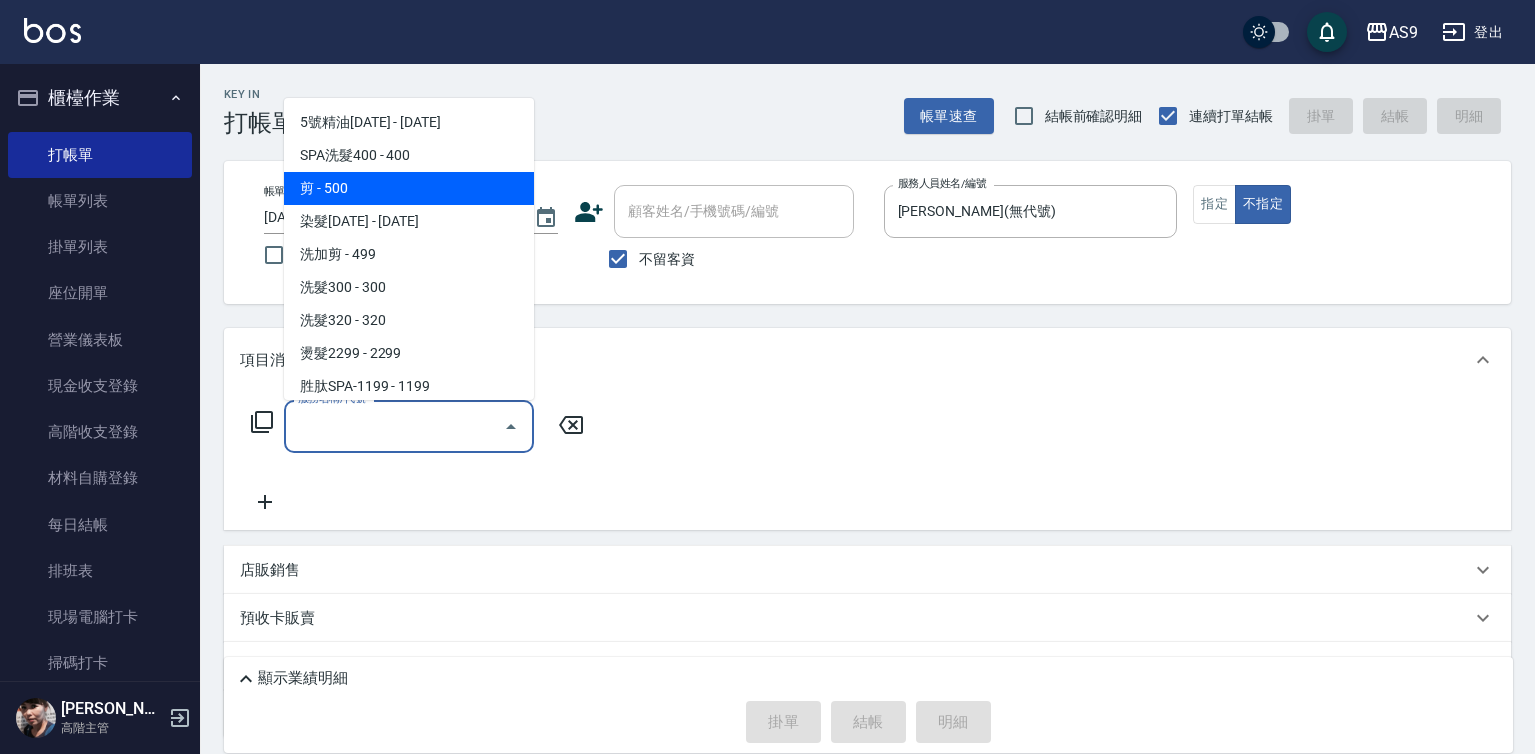 click on "剪 - 500" at bounding box center (409, 188) 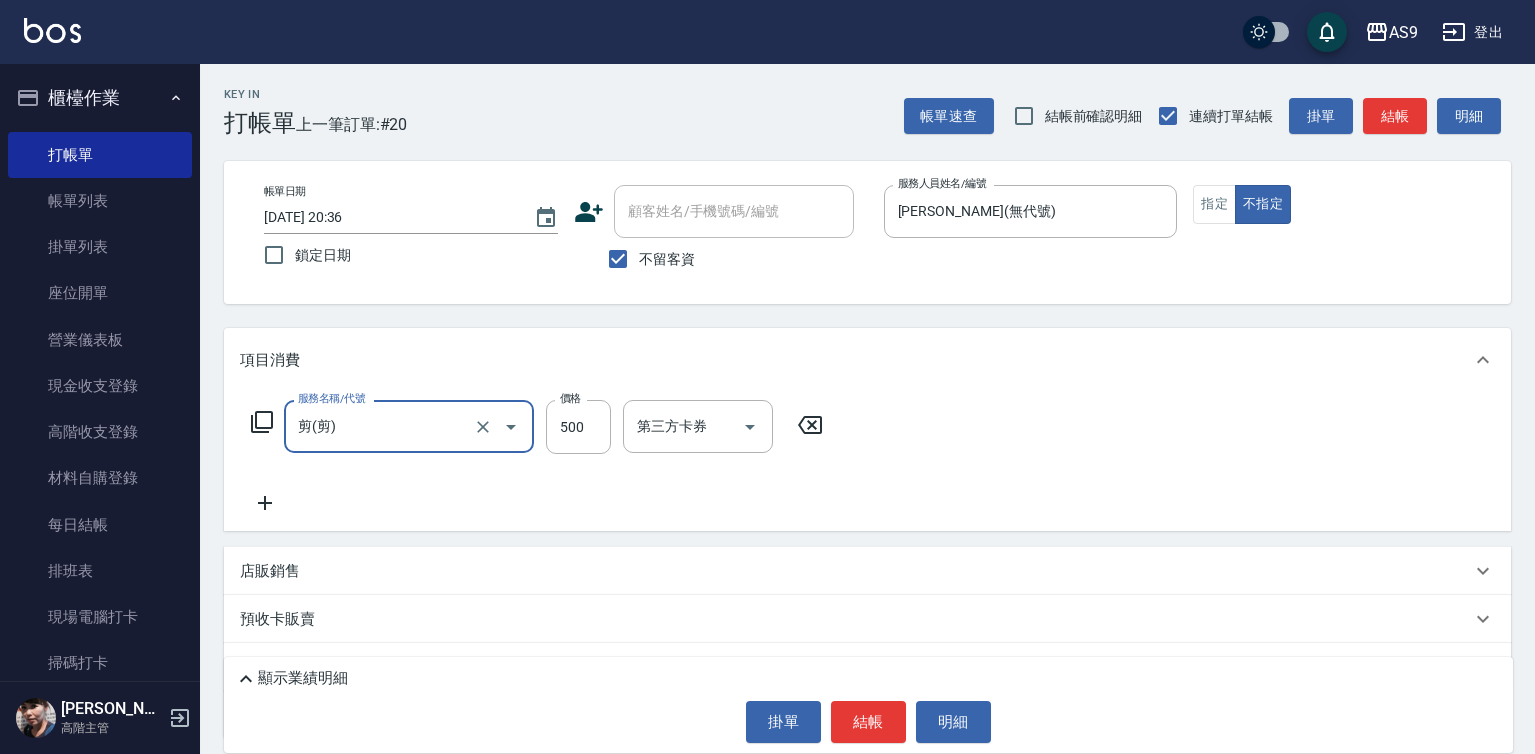 click on "剪(剪)" at bounding box center [381, 426] 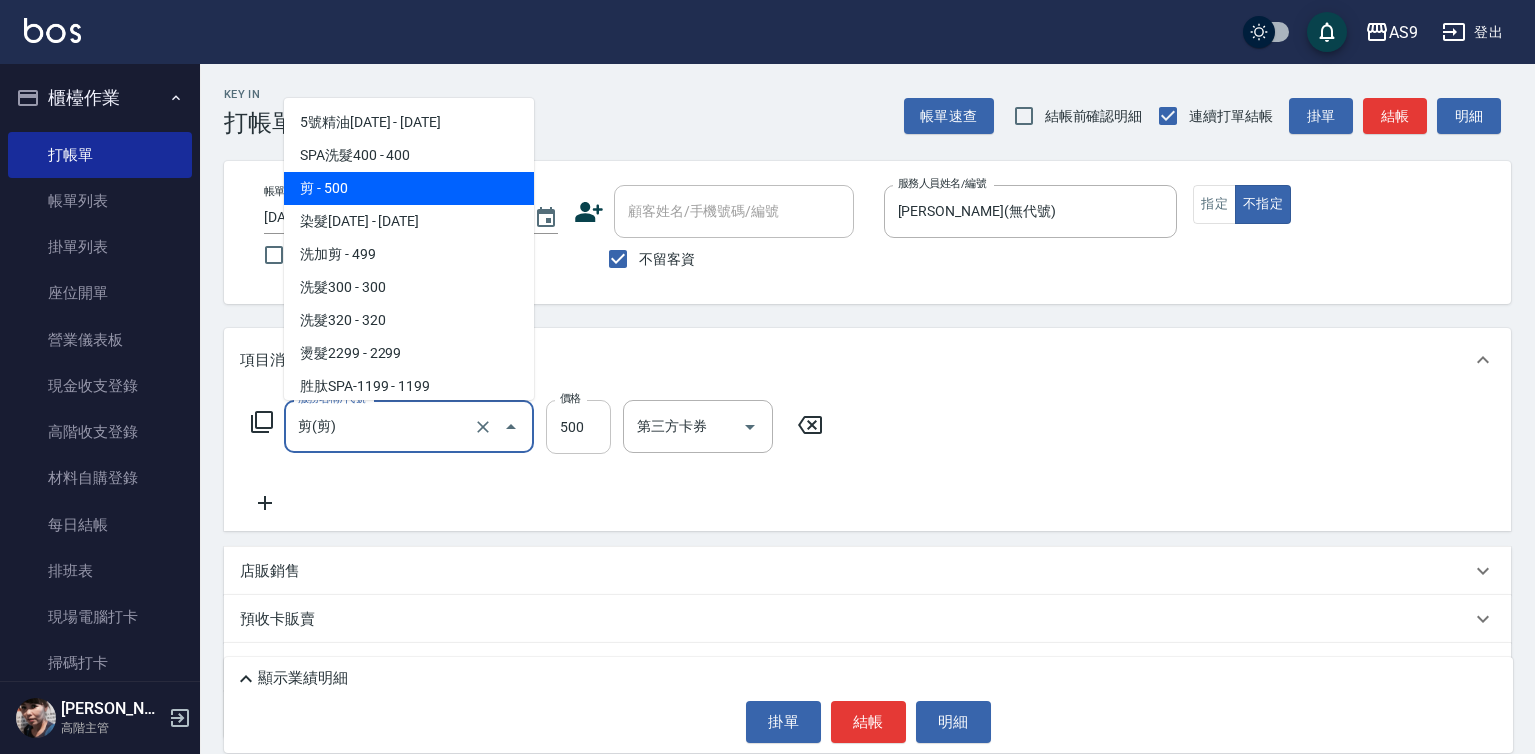click on "500" at bounding box center [578, 427] 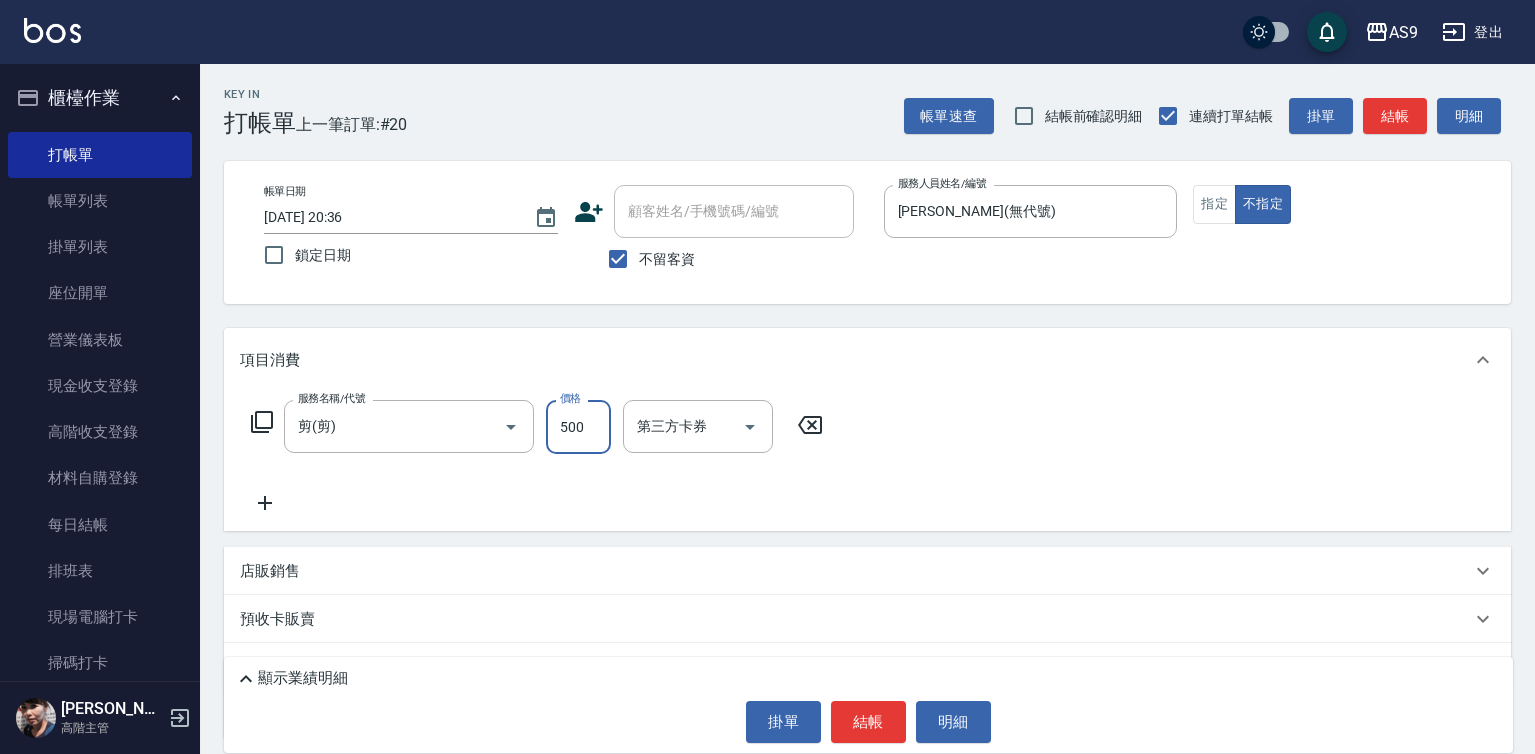 click on "500" at bounding box center (578, 427) 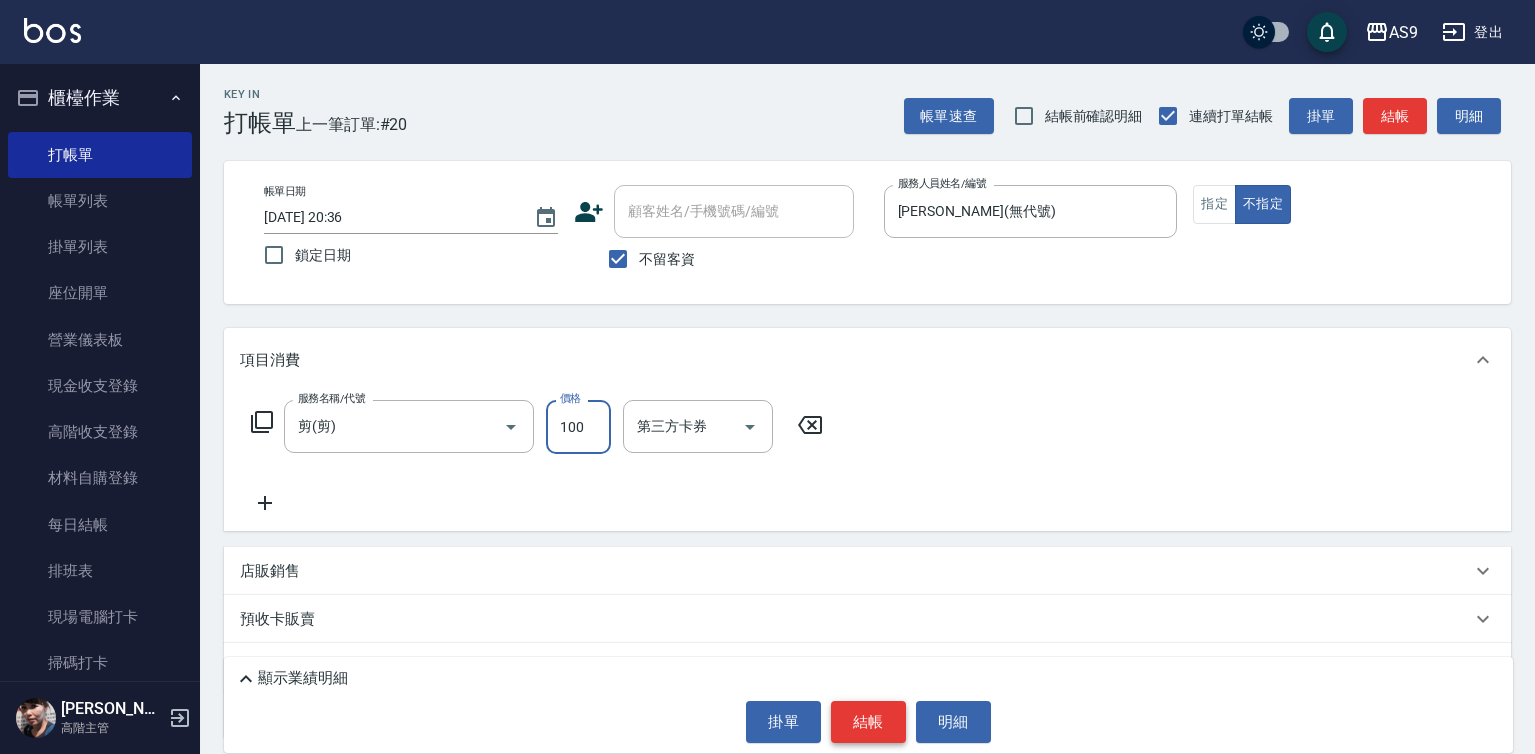 type on "100" 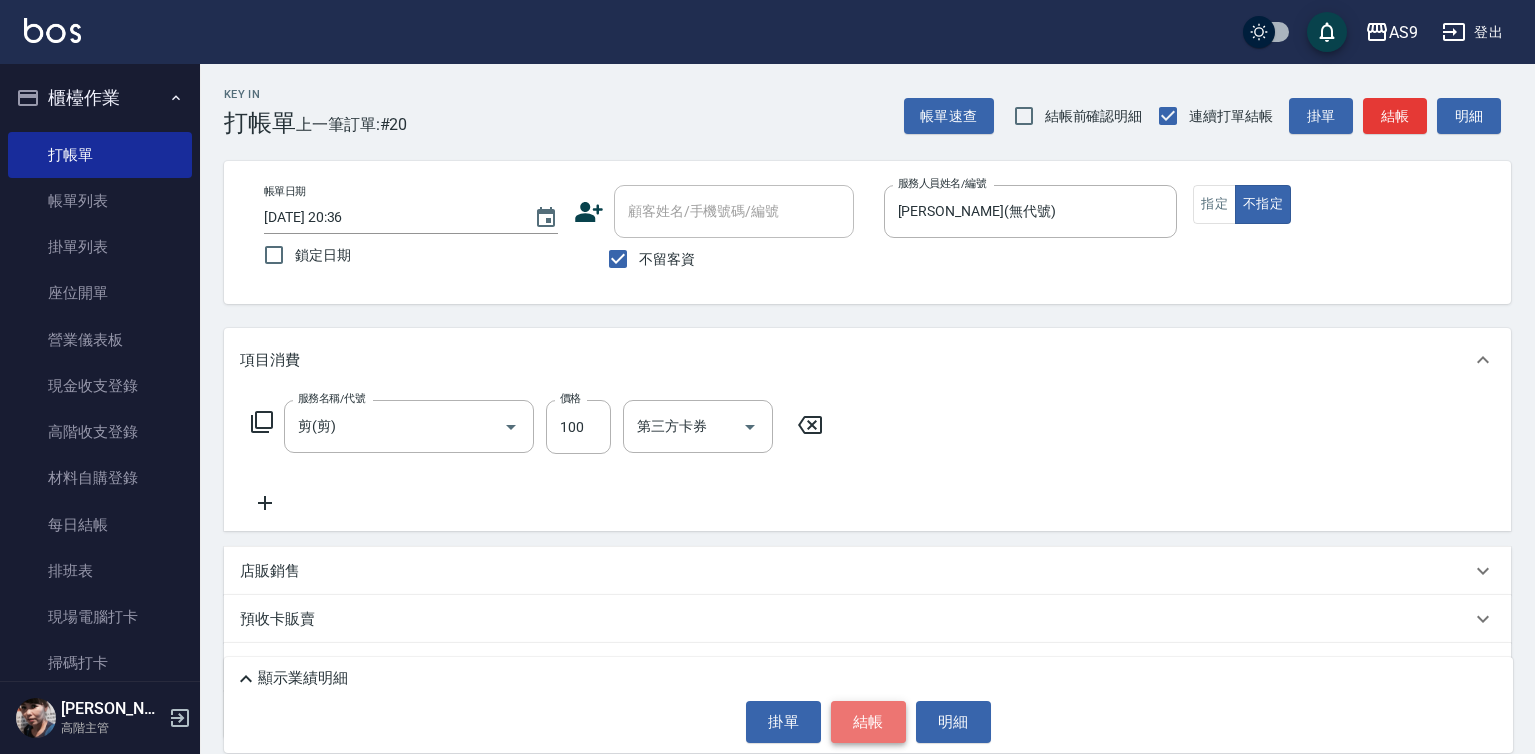 click on "結帳" at bounding box center [868, 722] 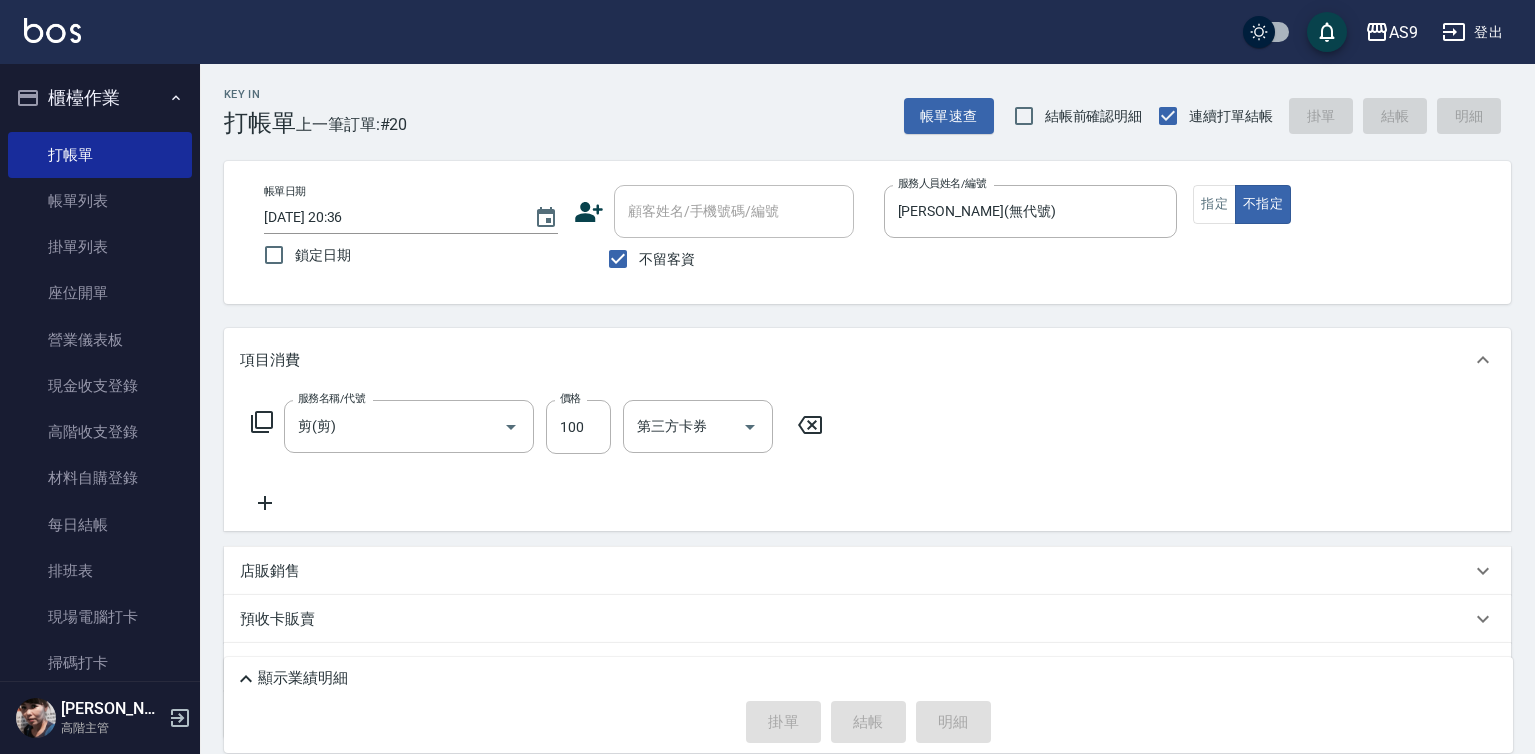 type 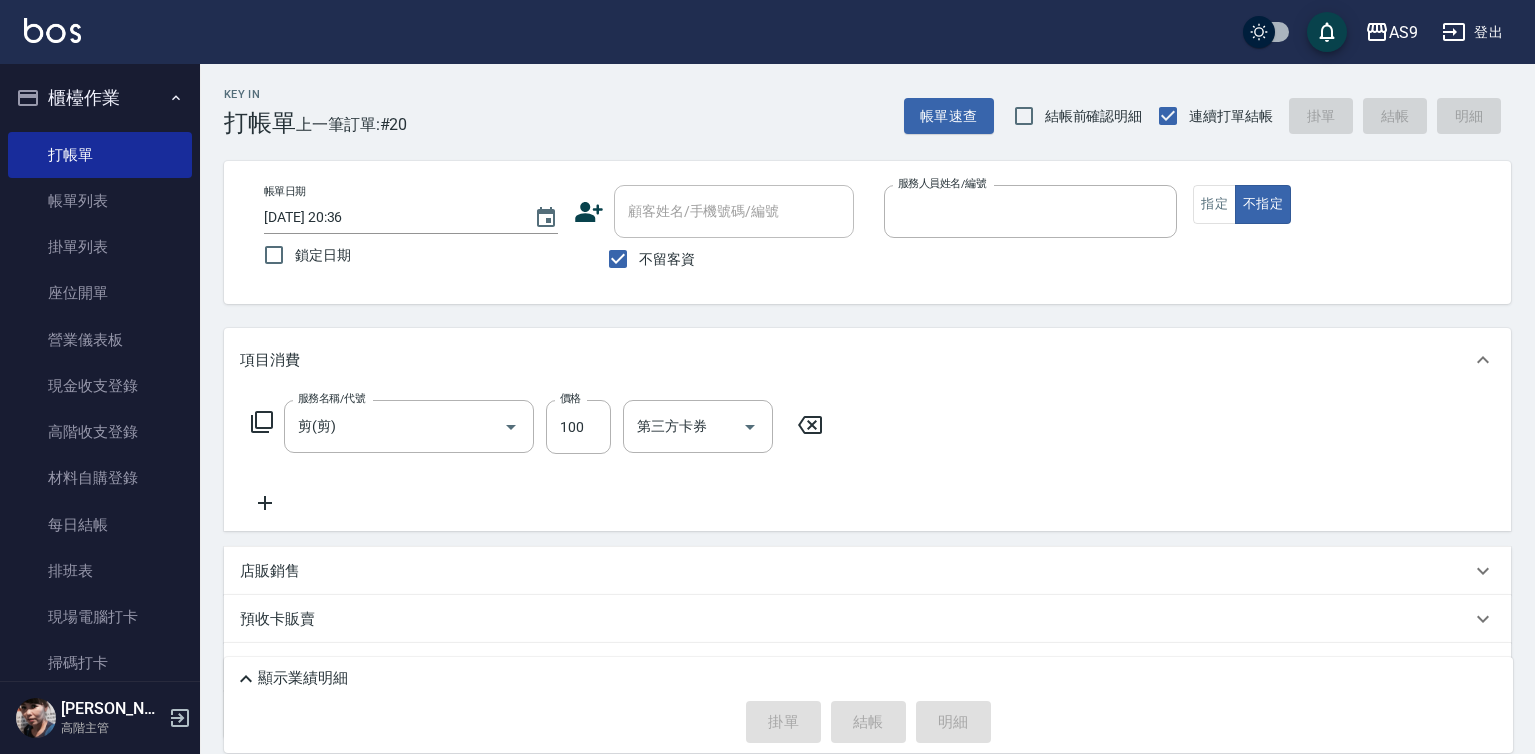 type 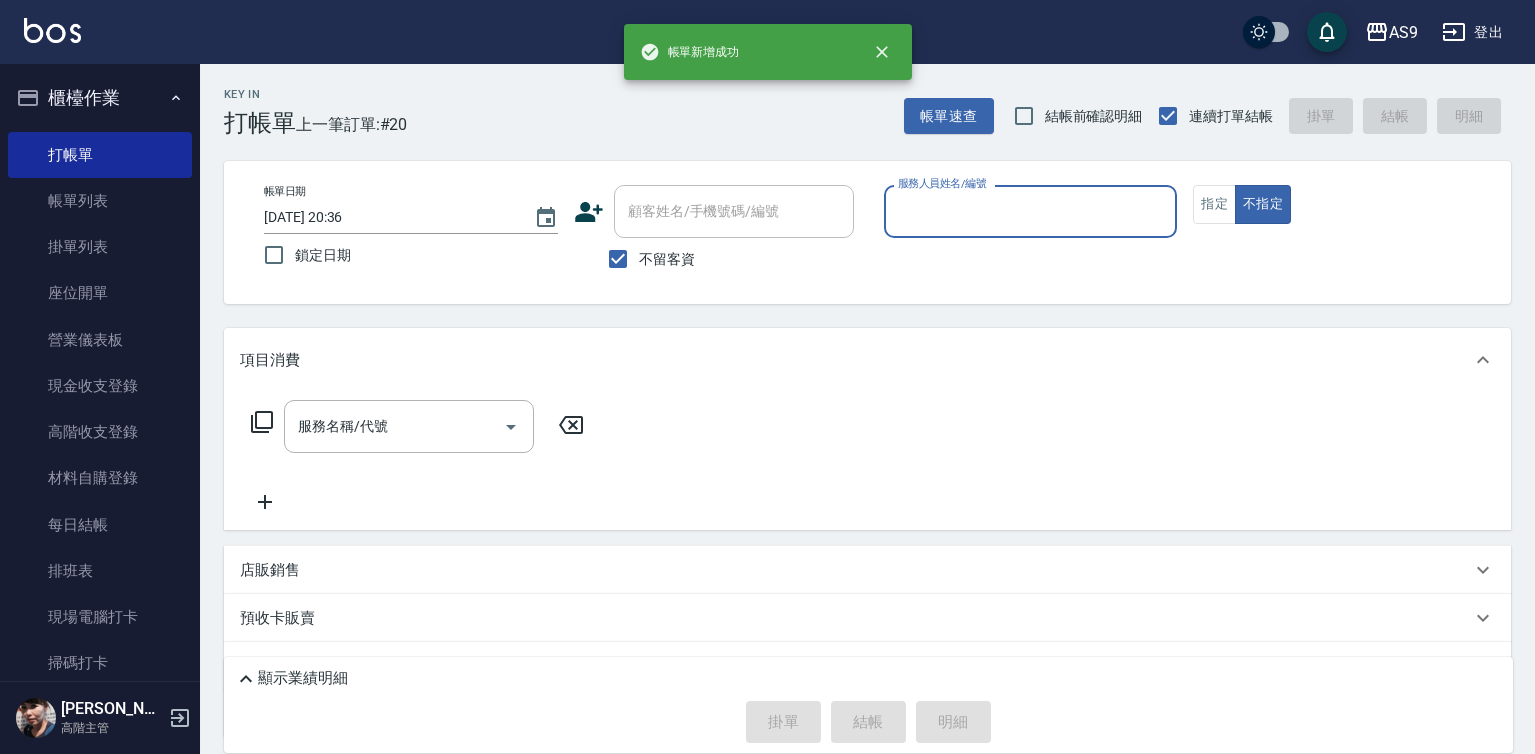 click on "服務人員姓名/編號" at bounding box center (1031, 211) 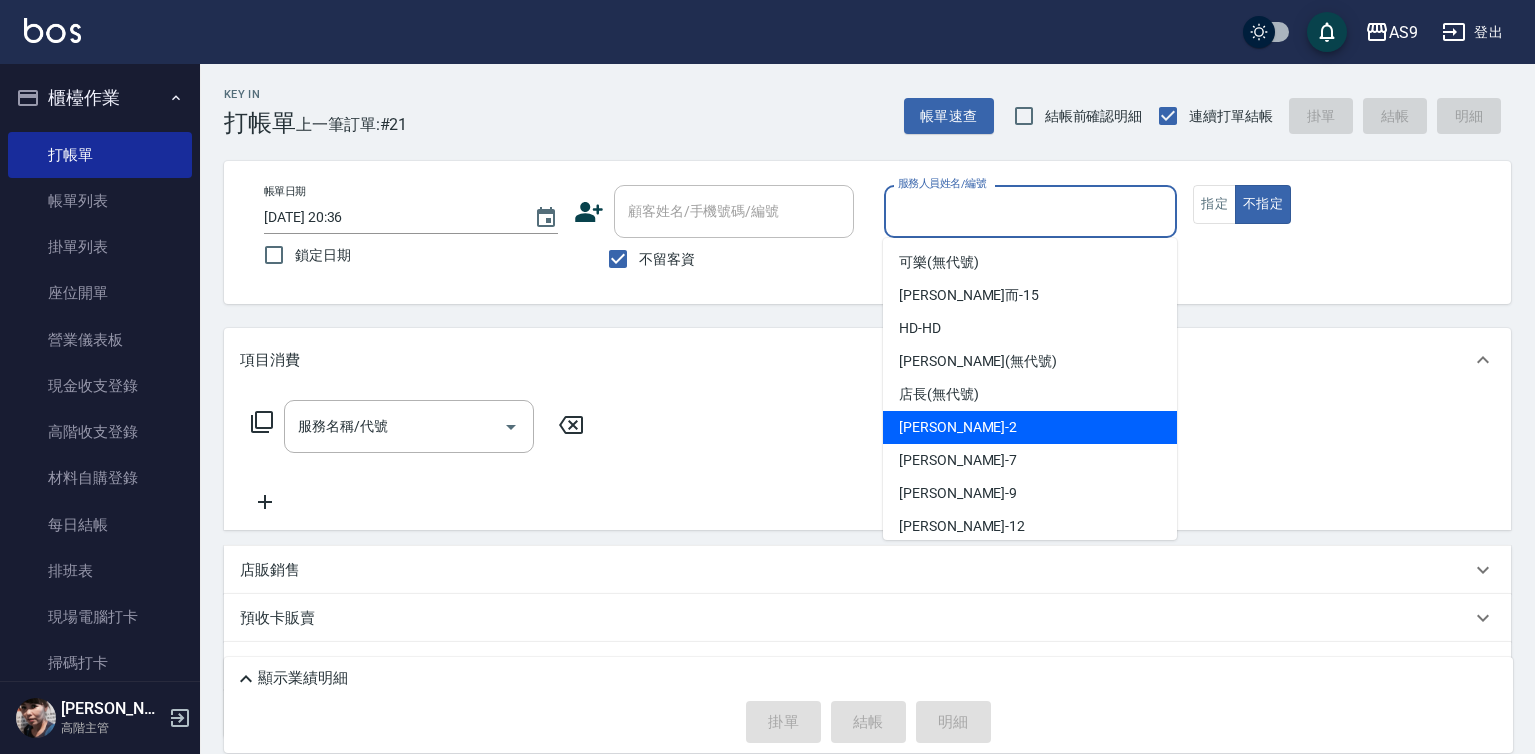 click on "[PERSON_NAME]蘭 -2" at bounding box center (958, 427) 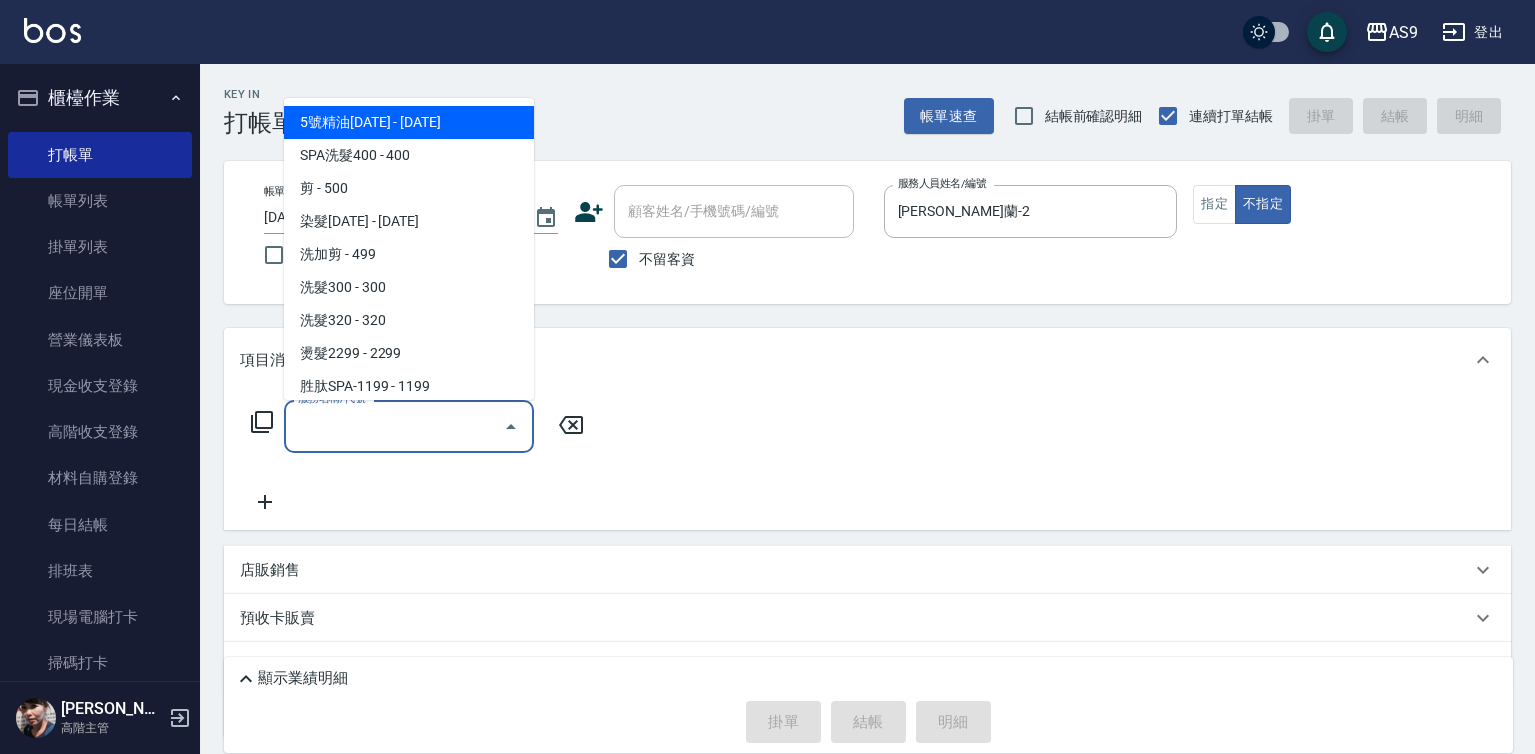 click on "服務名稱/代號" at bounding box center [394, 426] 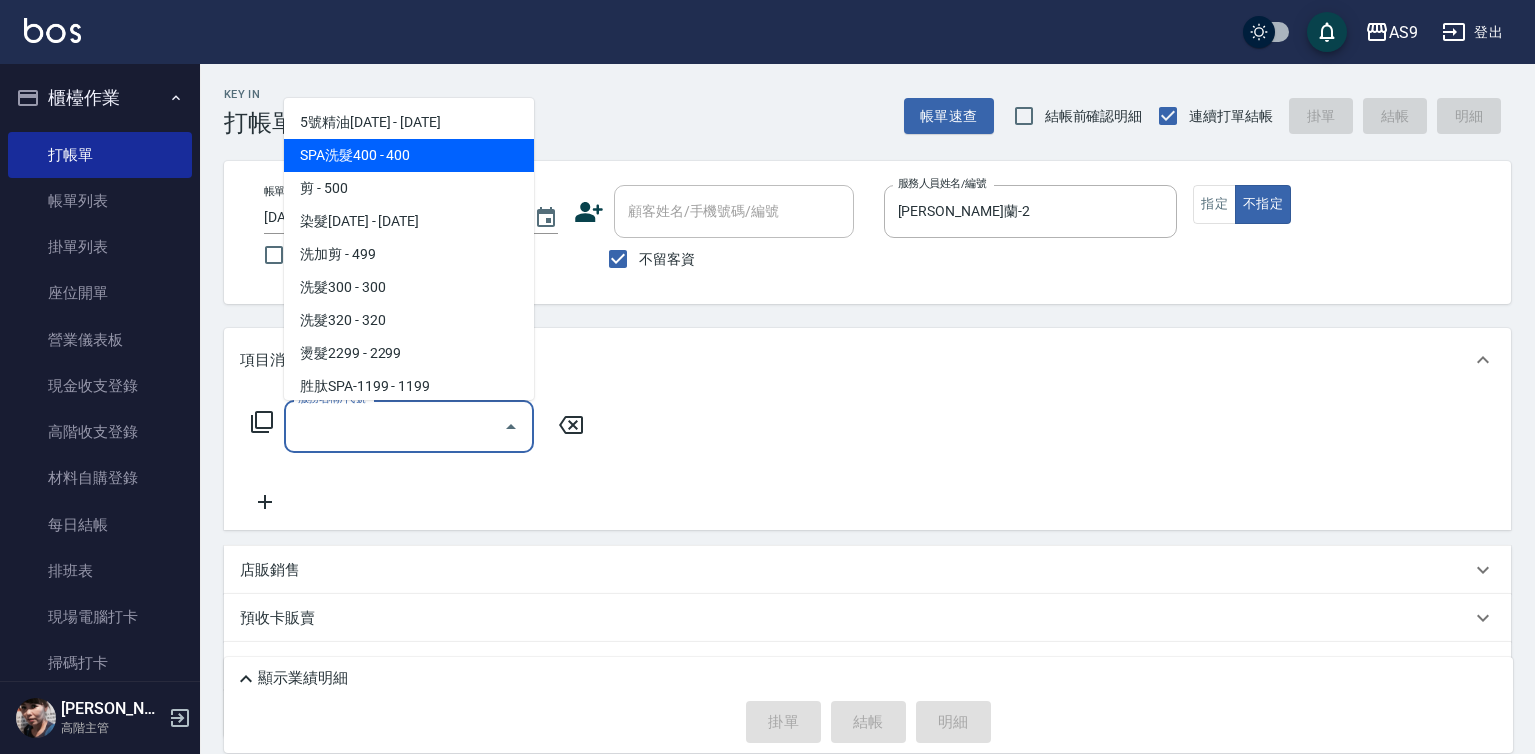 click on "SPA洗髮400 - 400" at bounding box center (409, 155) 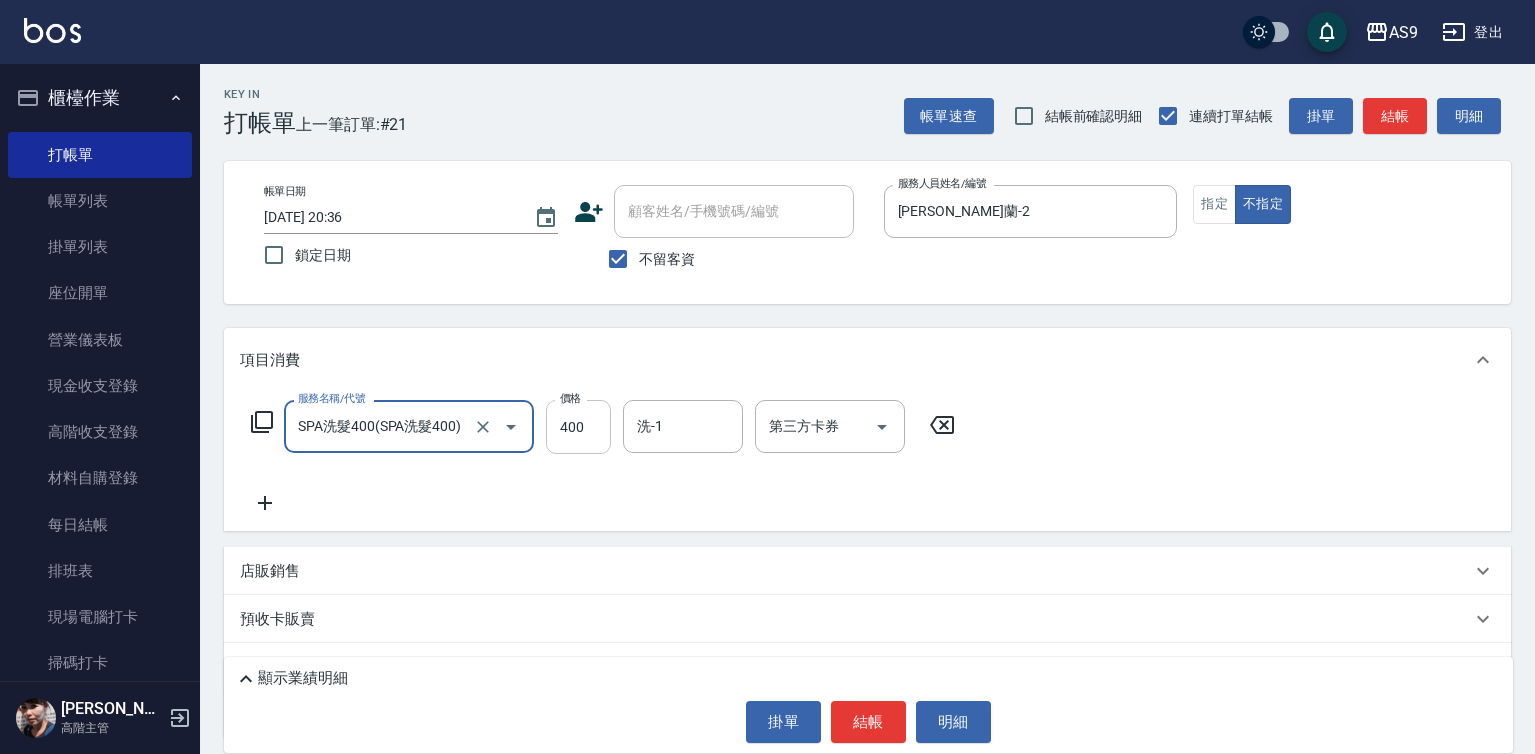 click on "400" at bounding box center [578, 427] 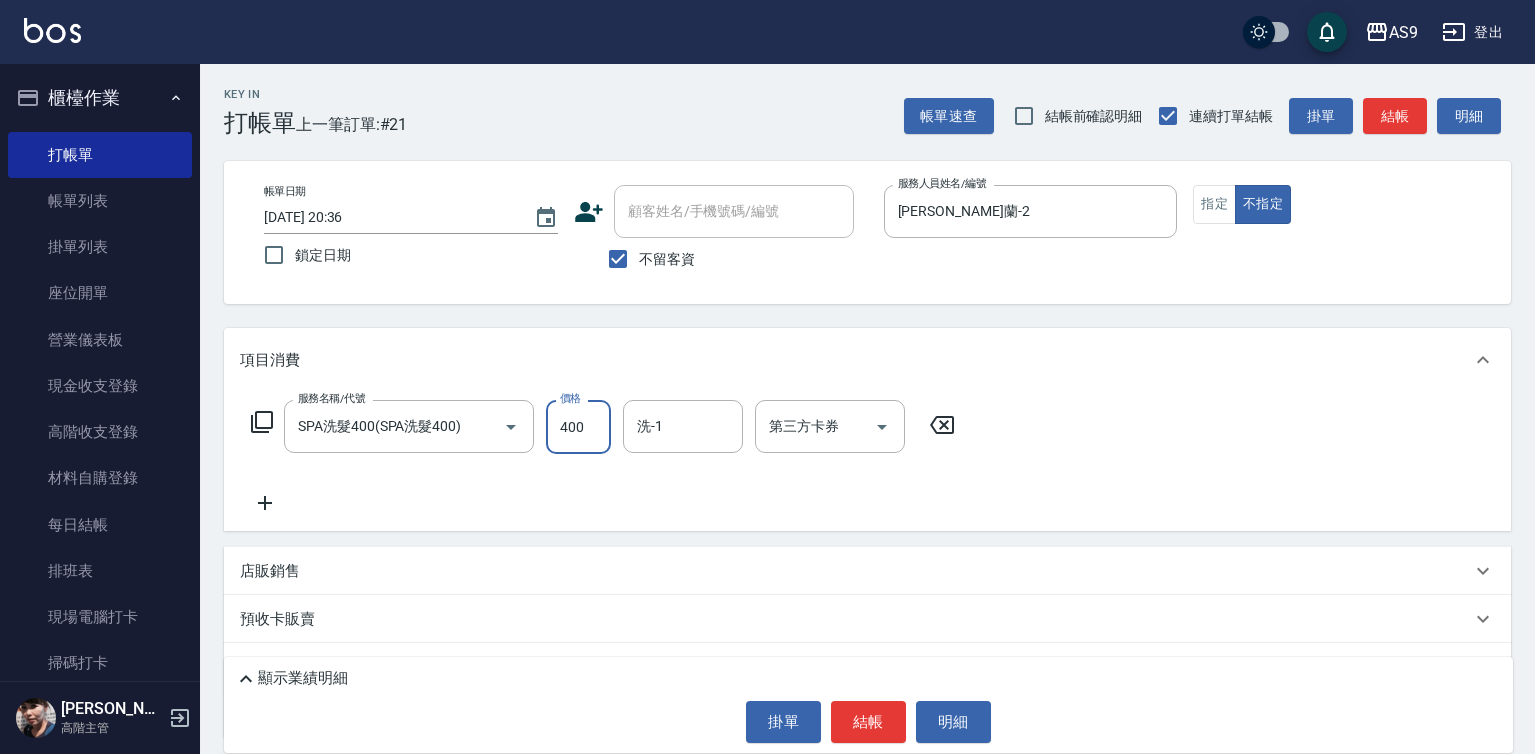 click on "400" at bounding box center [578, 427] 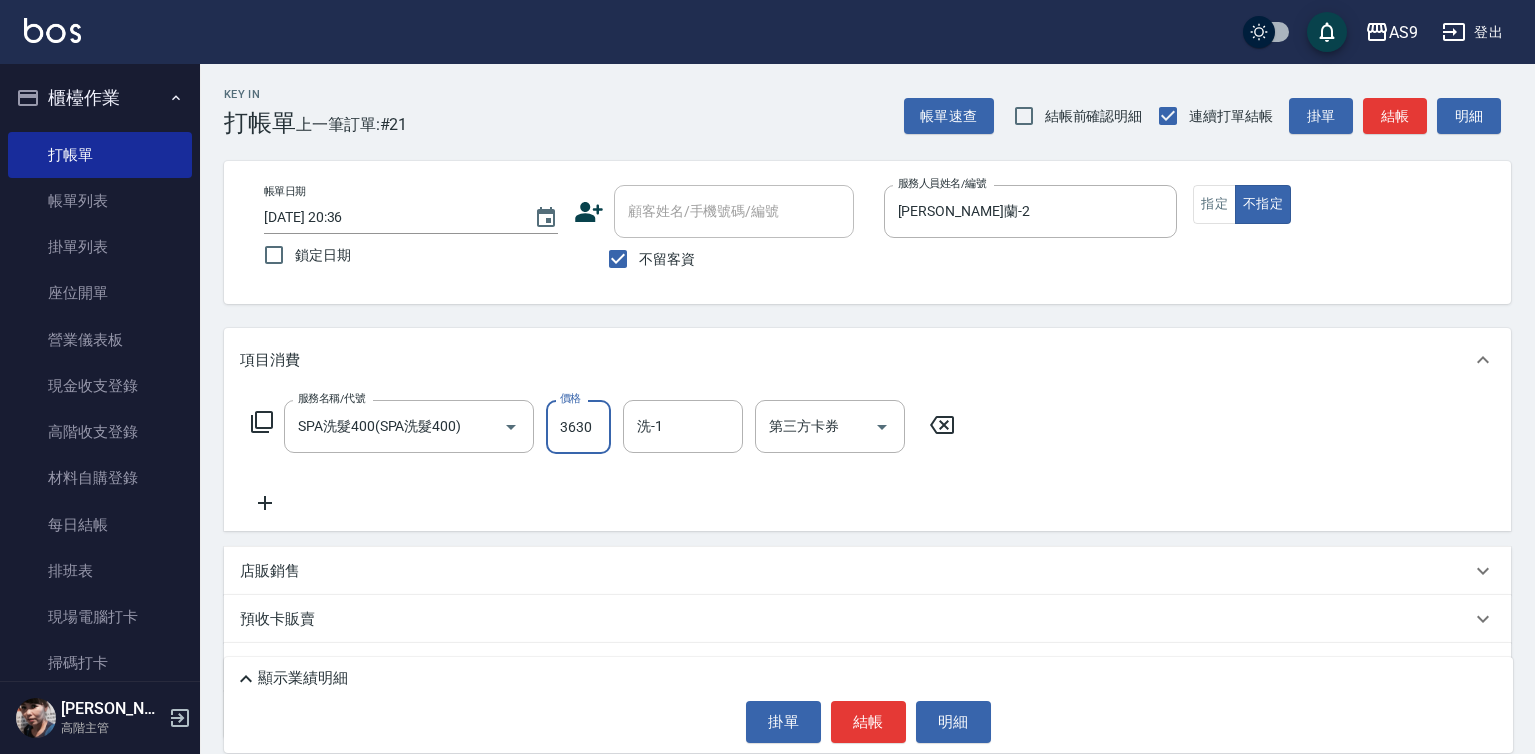 click on "3630" at bounding box center (578, 427) 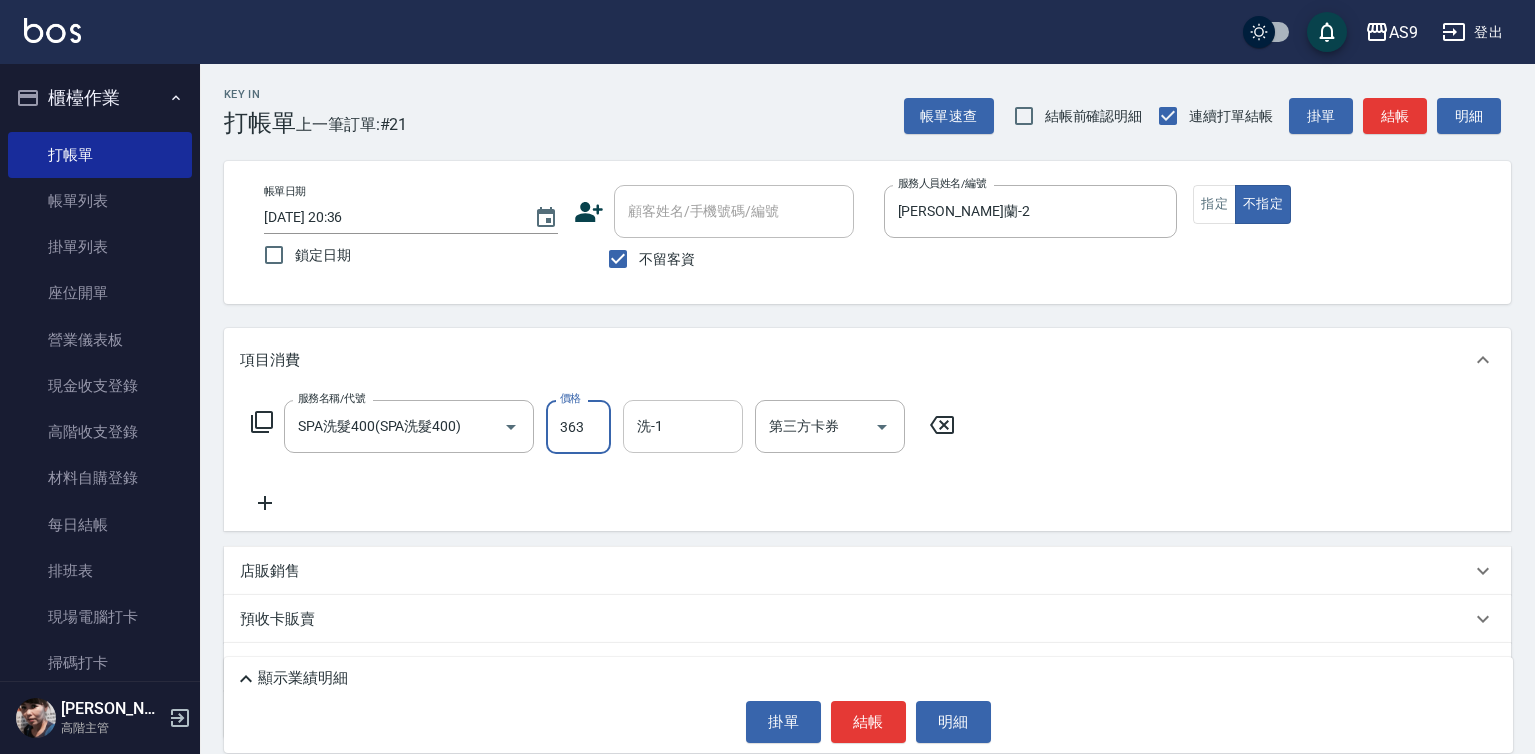 type on "363" 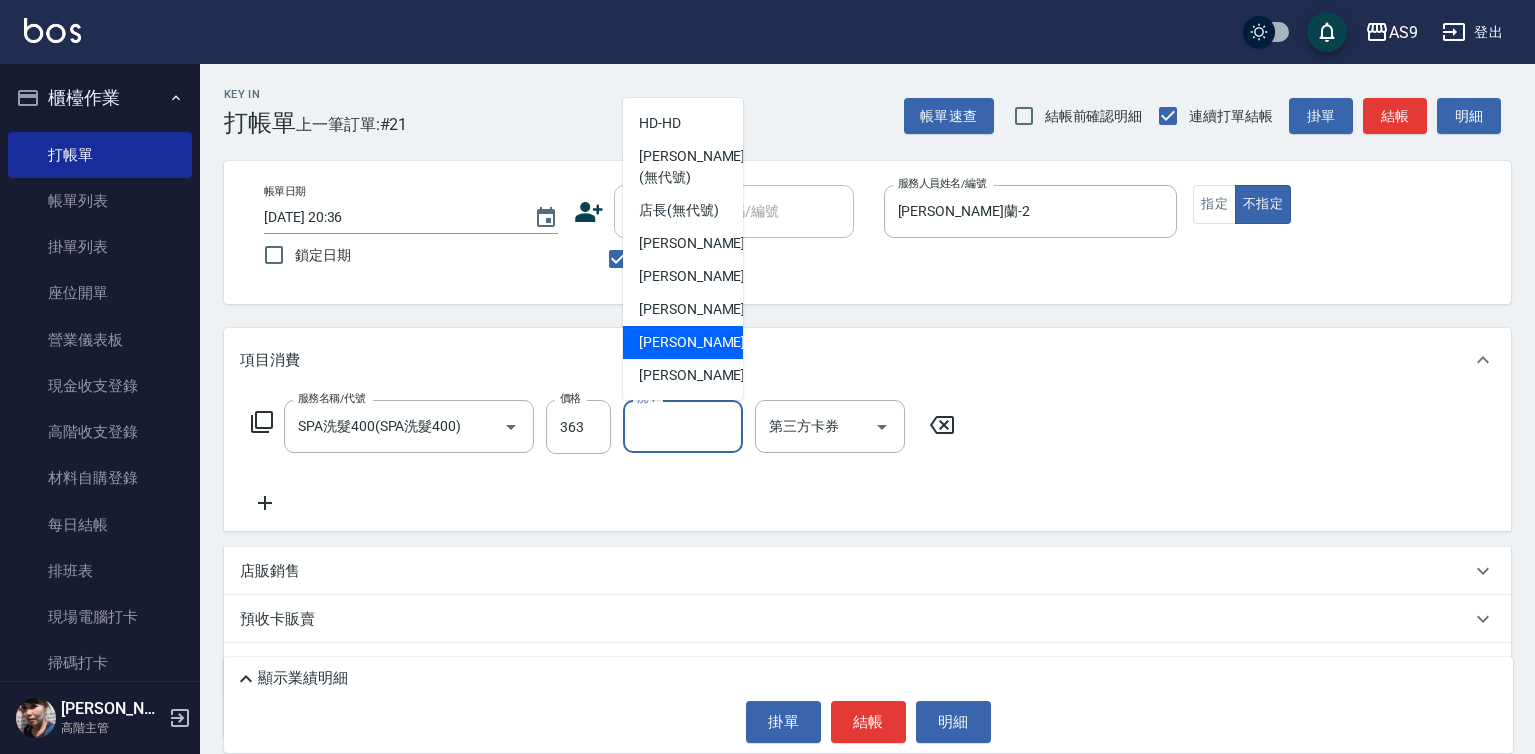 scroll, scrollTop: 128, scrollLeft: 0, axis: vertical 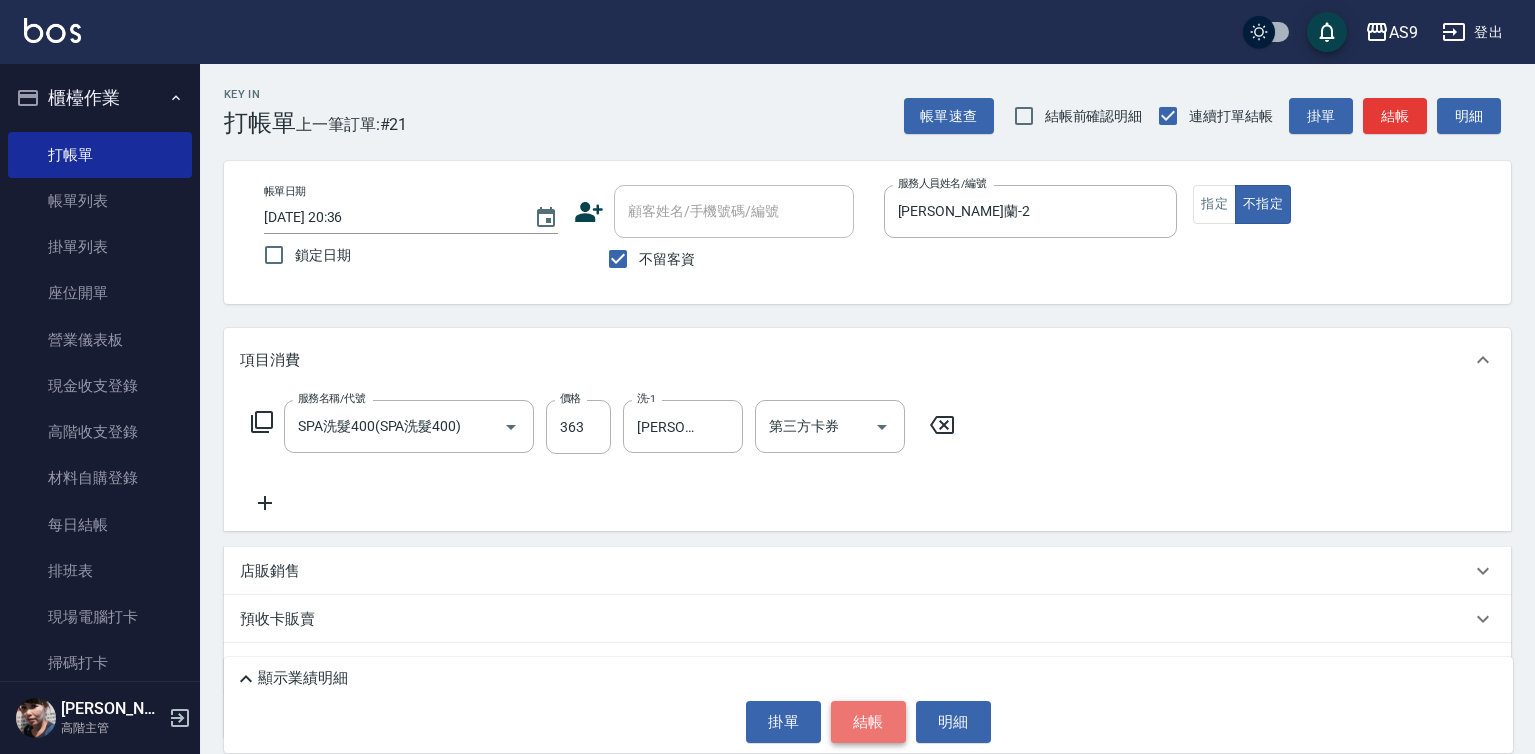 click on "結帳" at bounding box center (868, 722) 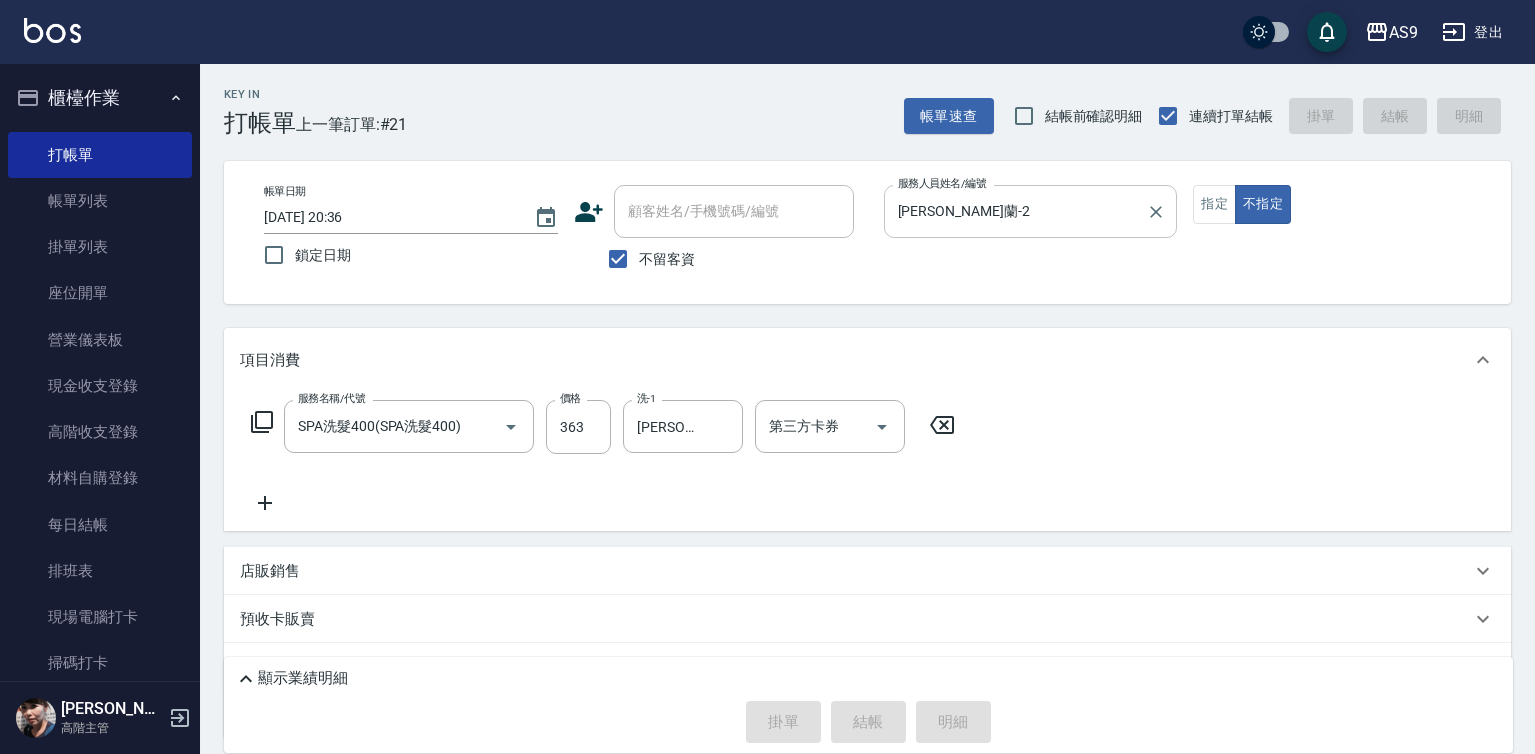 type 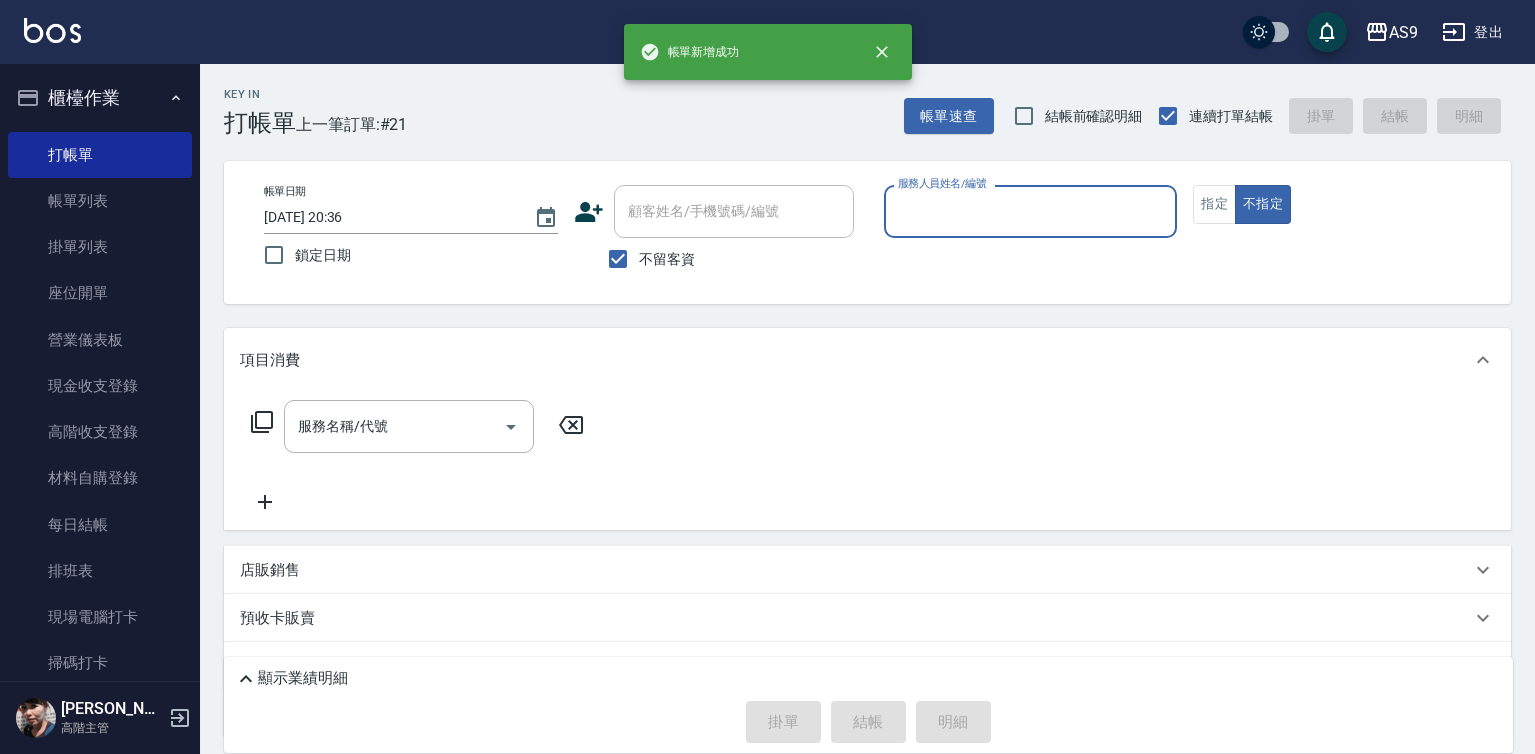 click on "服務人員姓名/編號" at bounding box center [1031, 211] 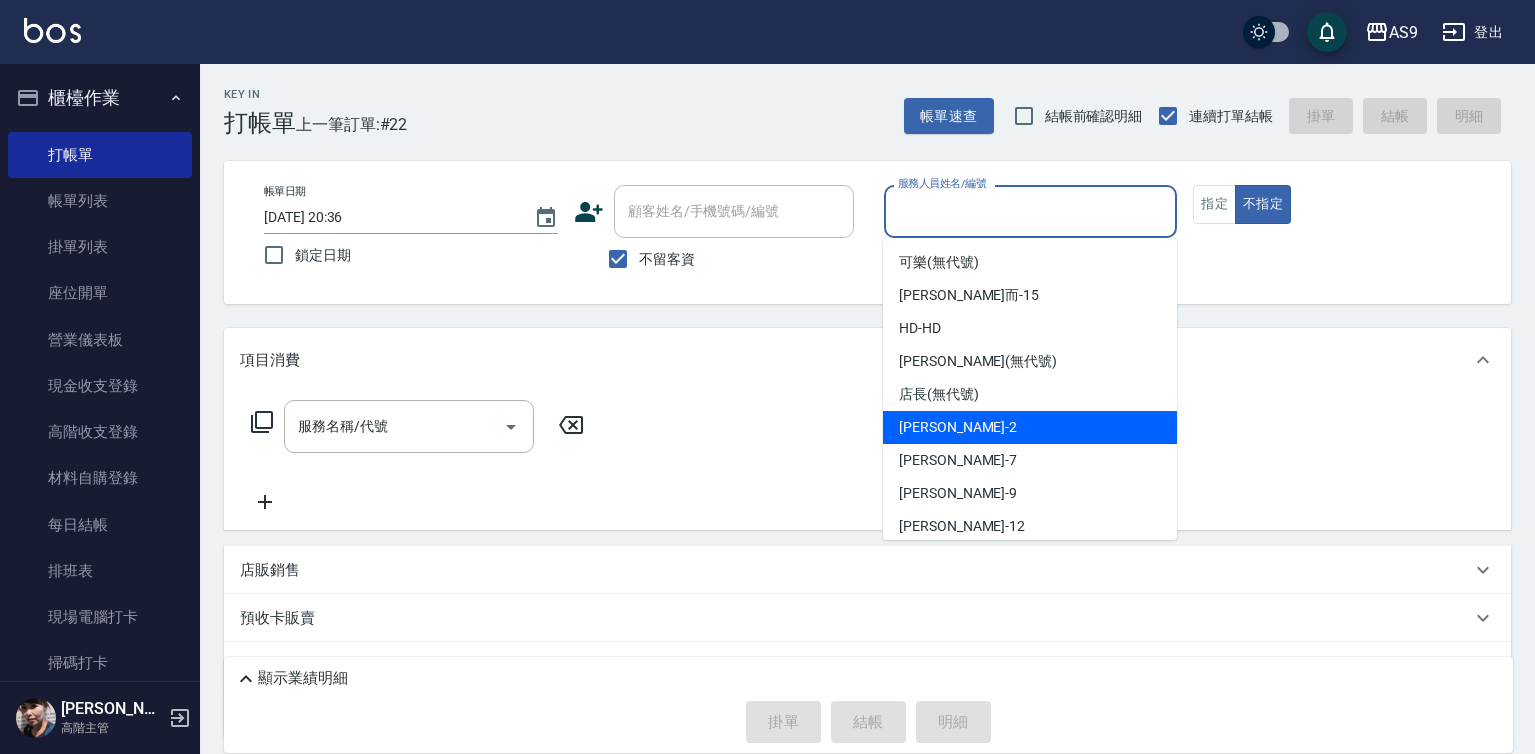 click on "[PERSON_NAME]蘭 -2" at bounding box center (958, 427) 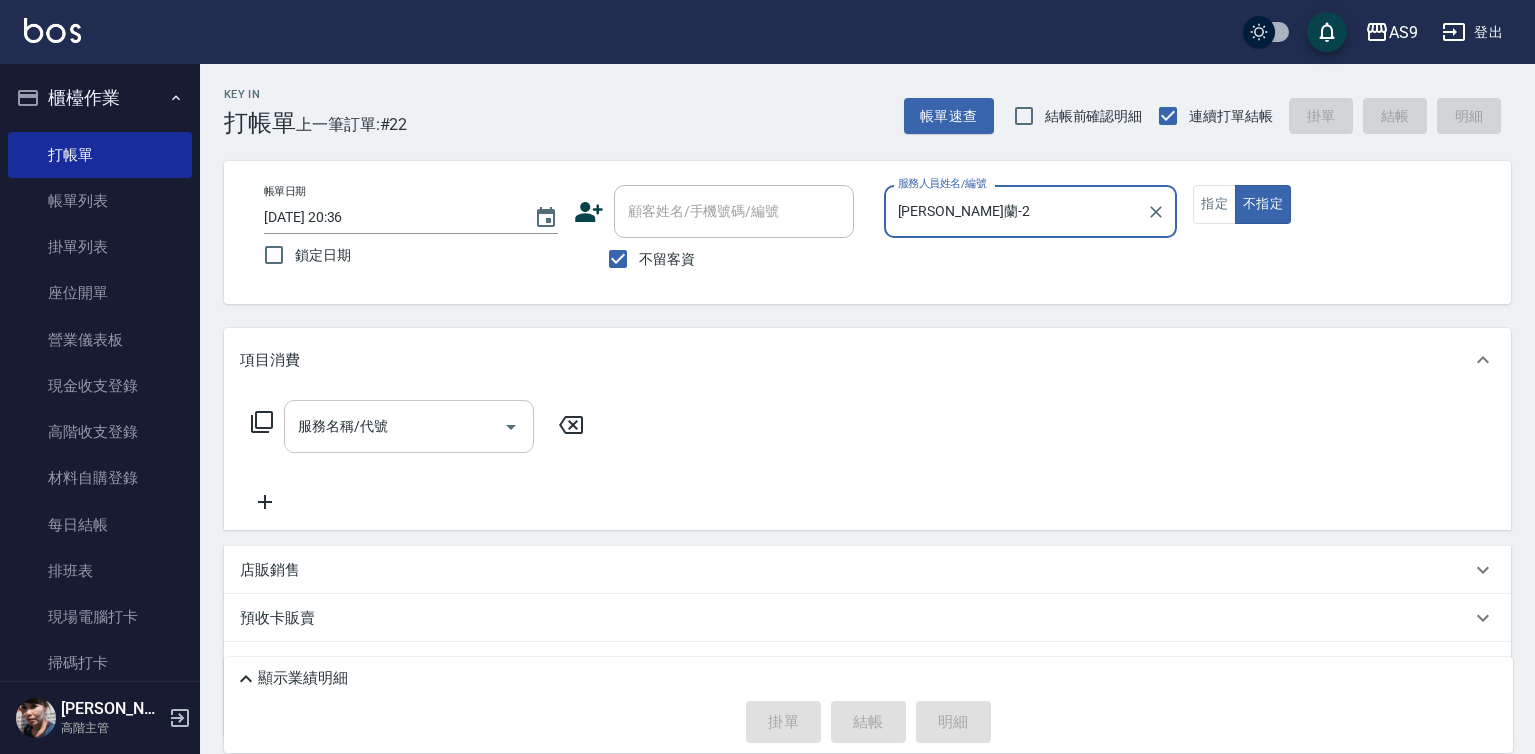click on "服務名稱/代號" at bounding box center (394, 426) 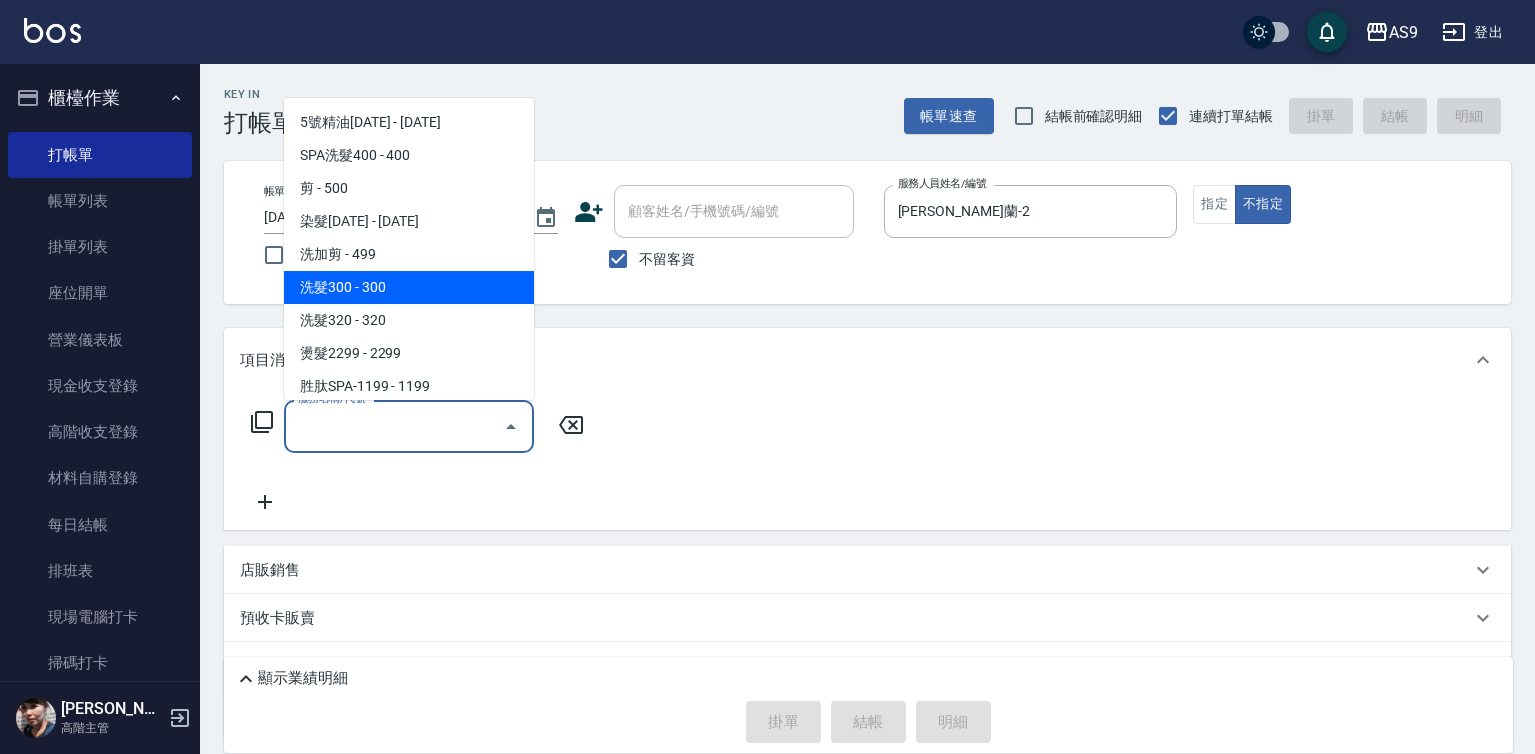 click on "洗髮300 - 300" at bounding box center (409, 287) 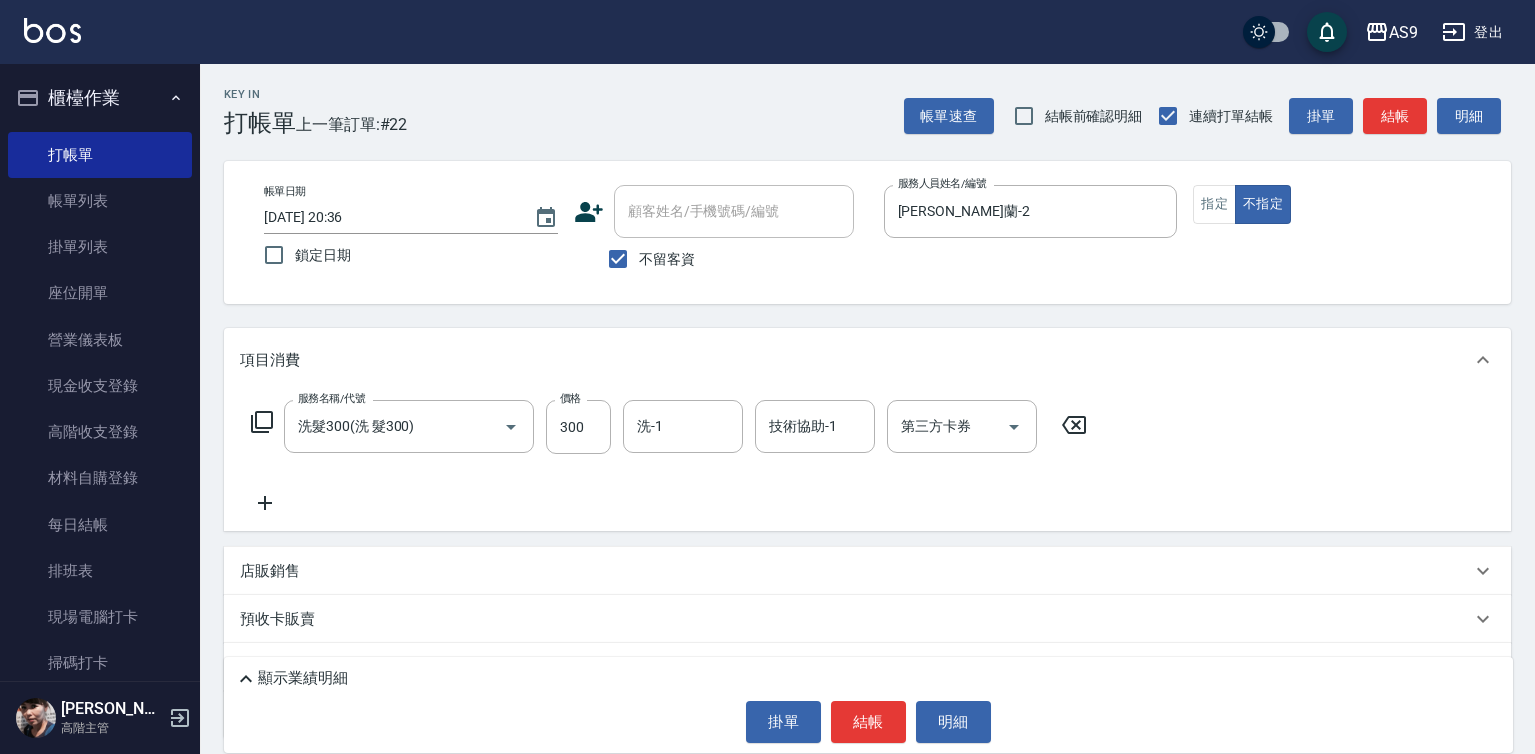 click 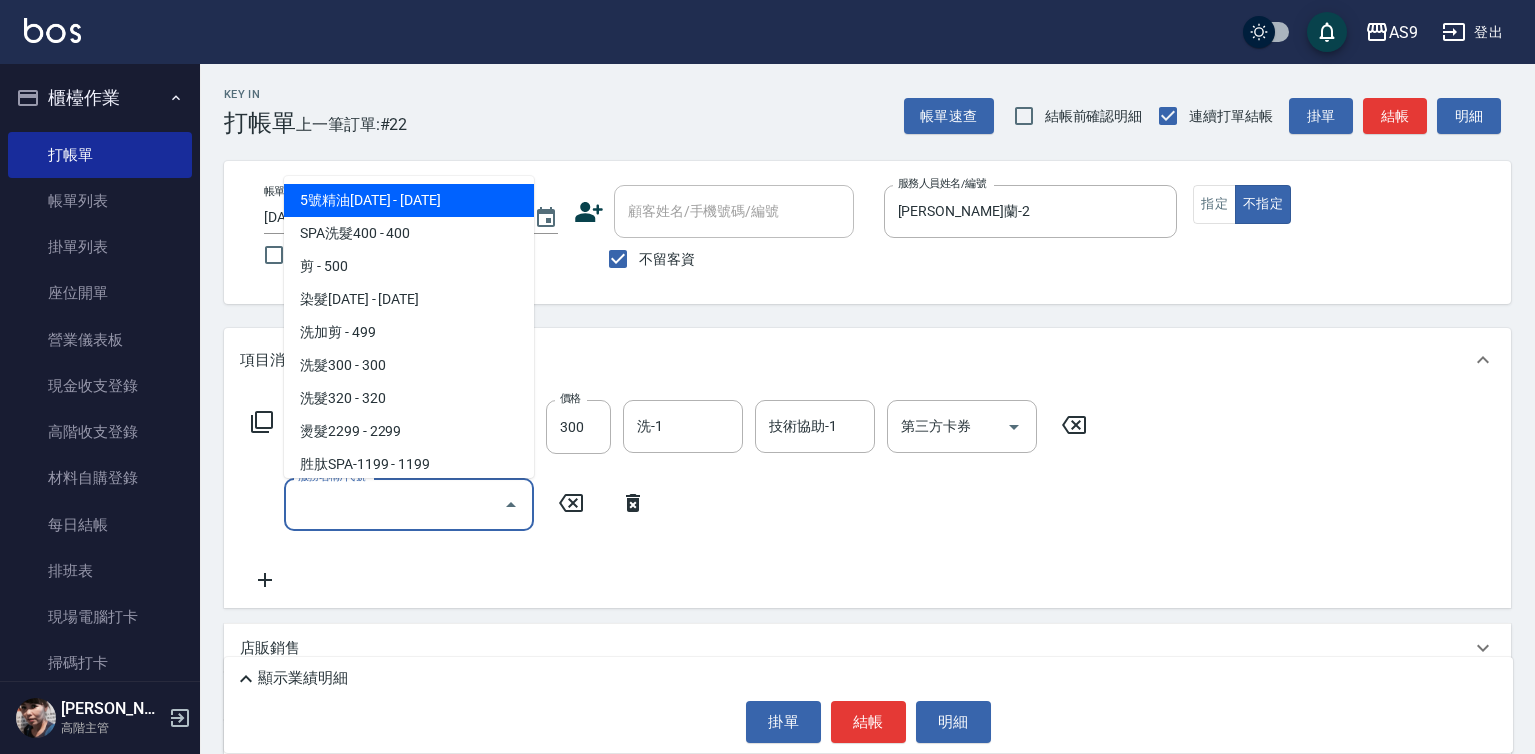click on "服務名稱/代號" at bounding box center [394, 504] 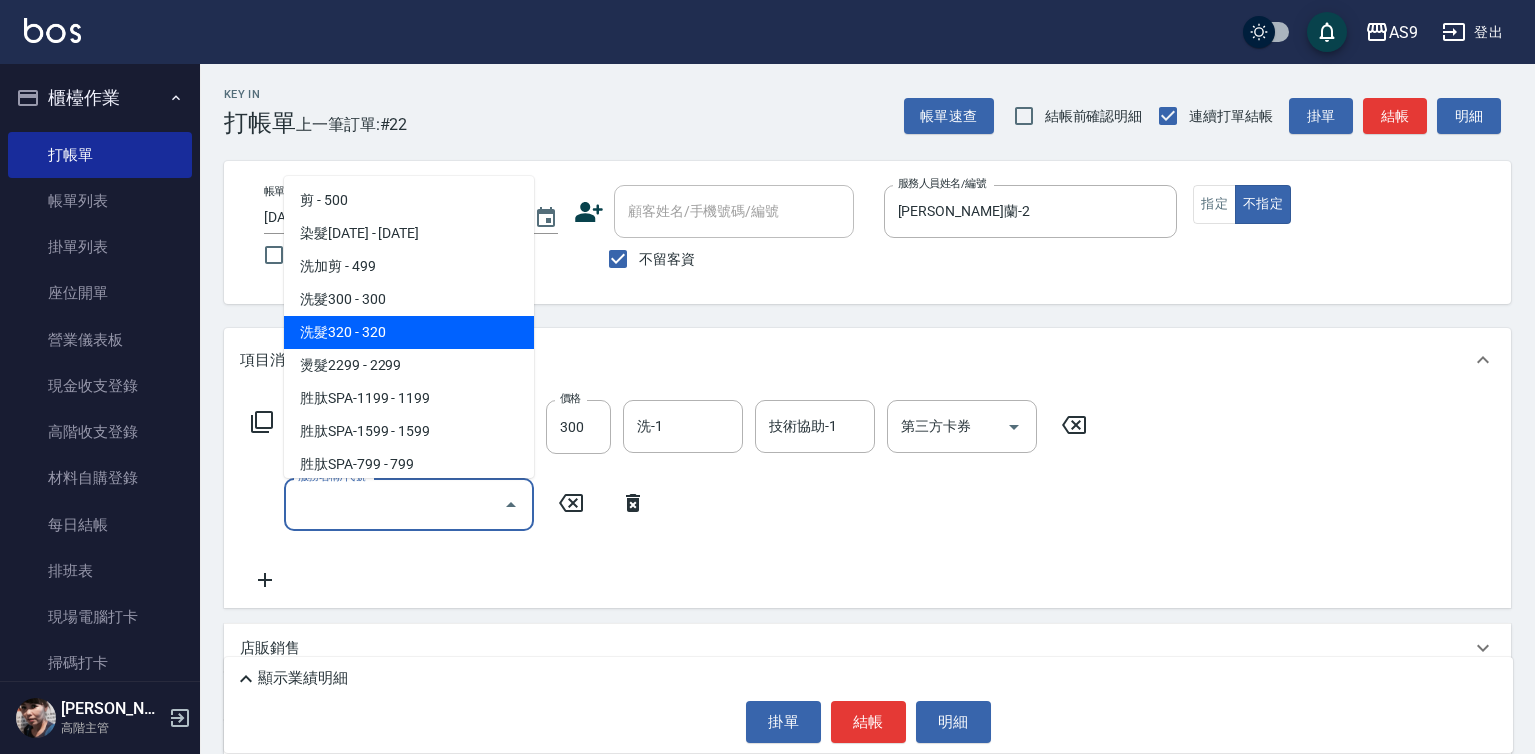 scroll, scrollTop: 100, scrollLeft: 0, axis: vertical 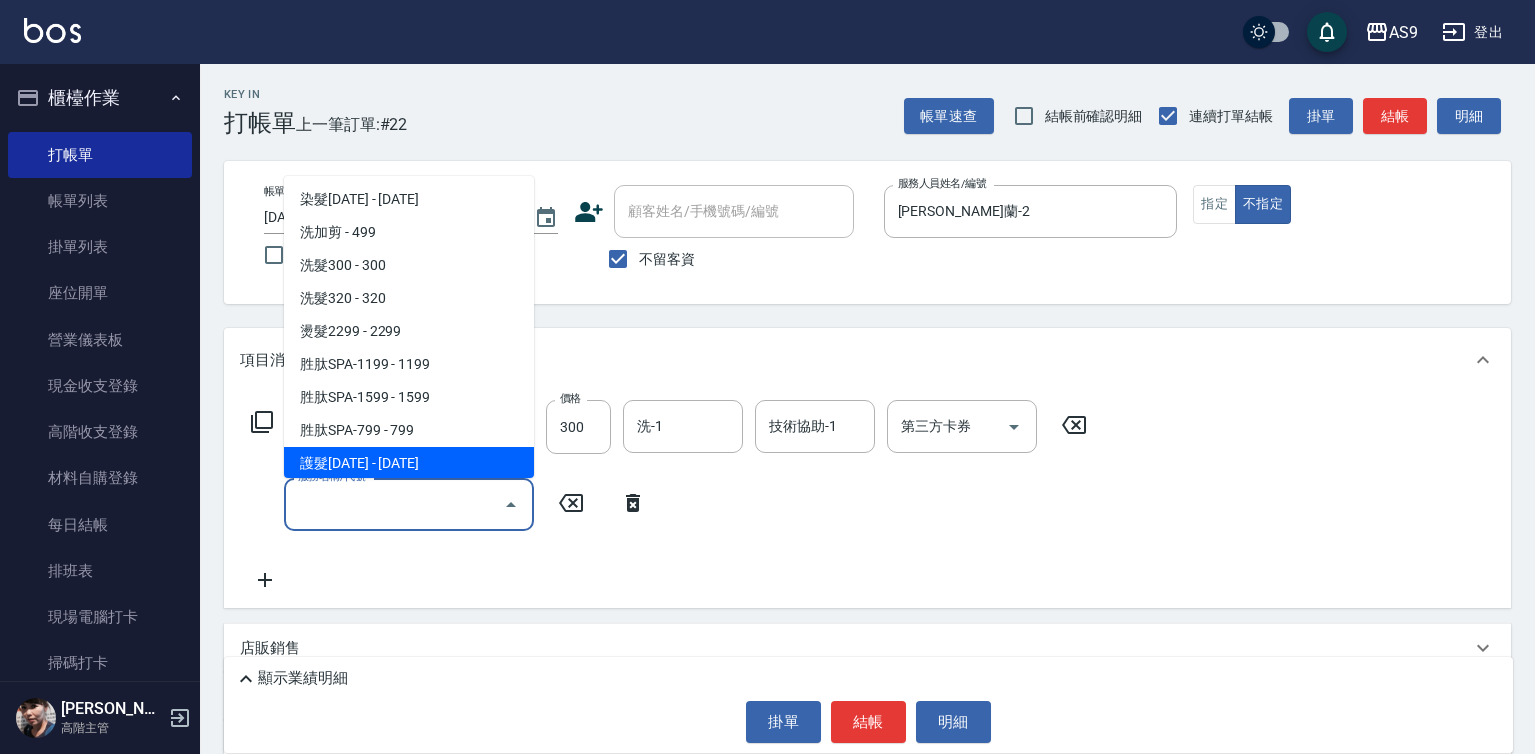 click on "護髮[DATE] - [DATE]" at bounding box center [409, 463] 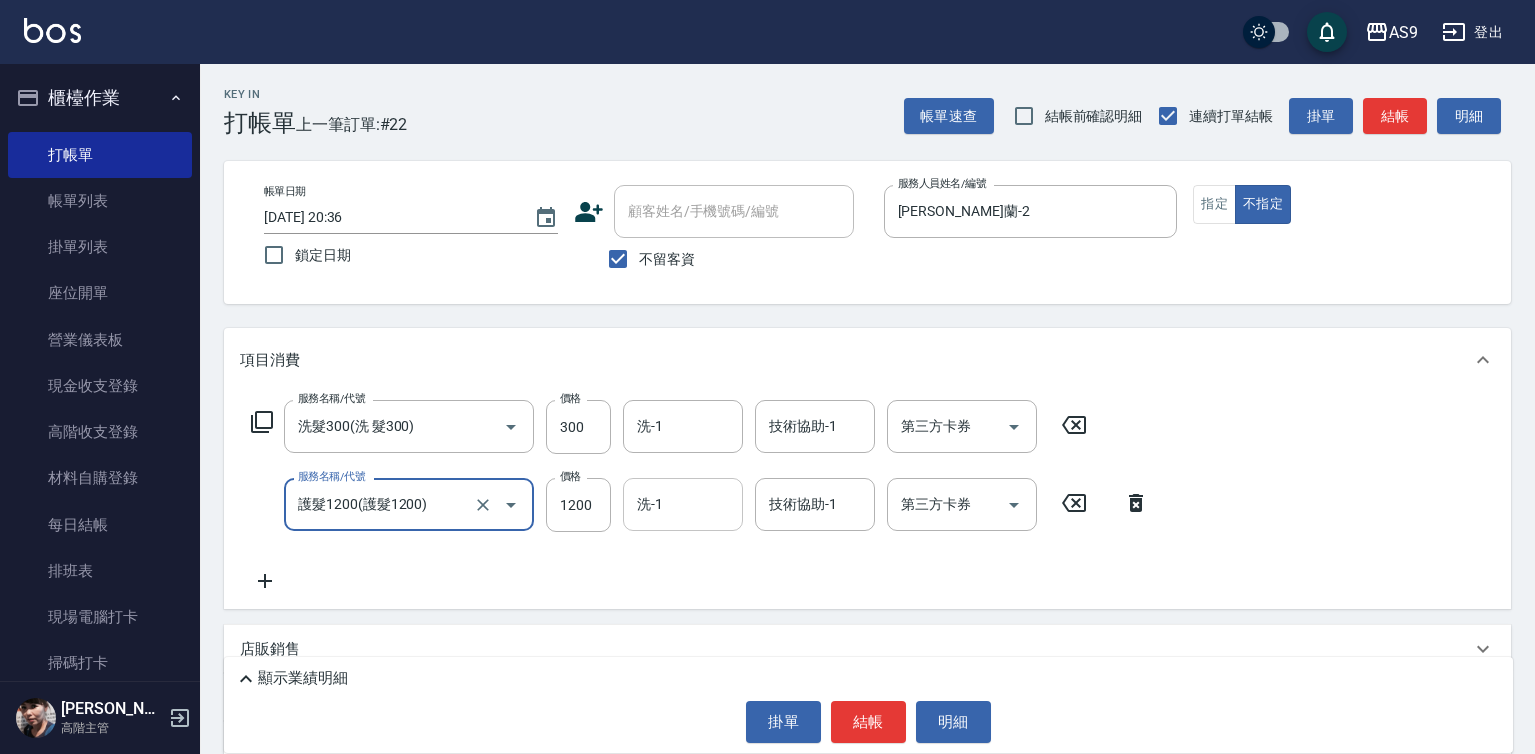 type on "護髮1200" 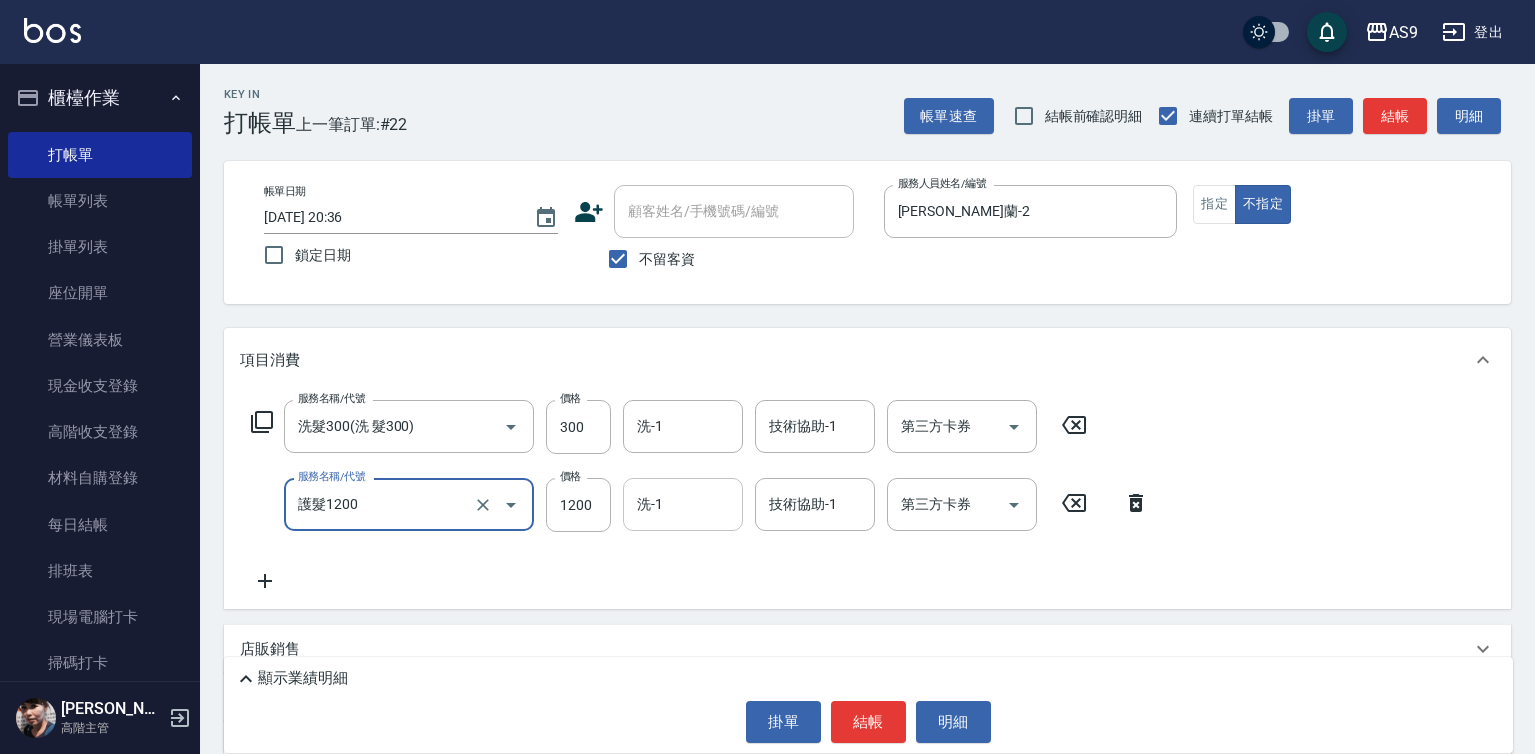 click on "洗-1" at bounding box center (683, 504) 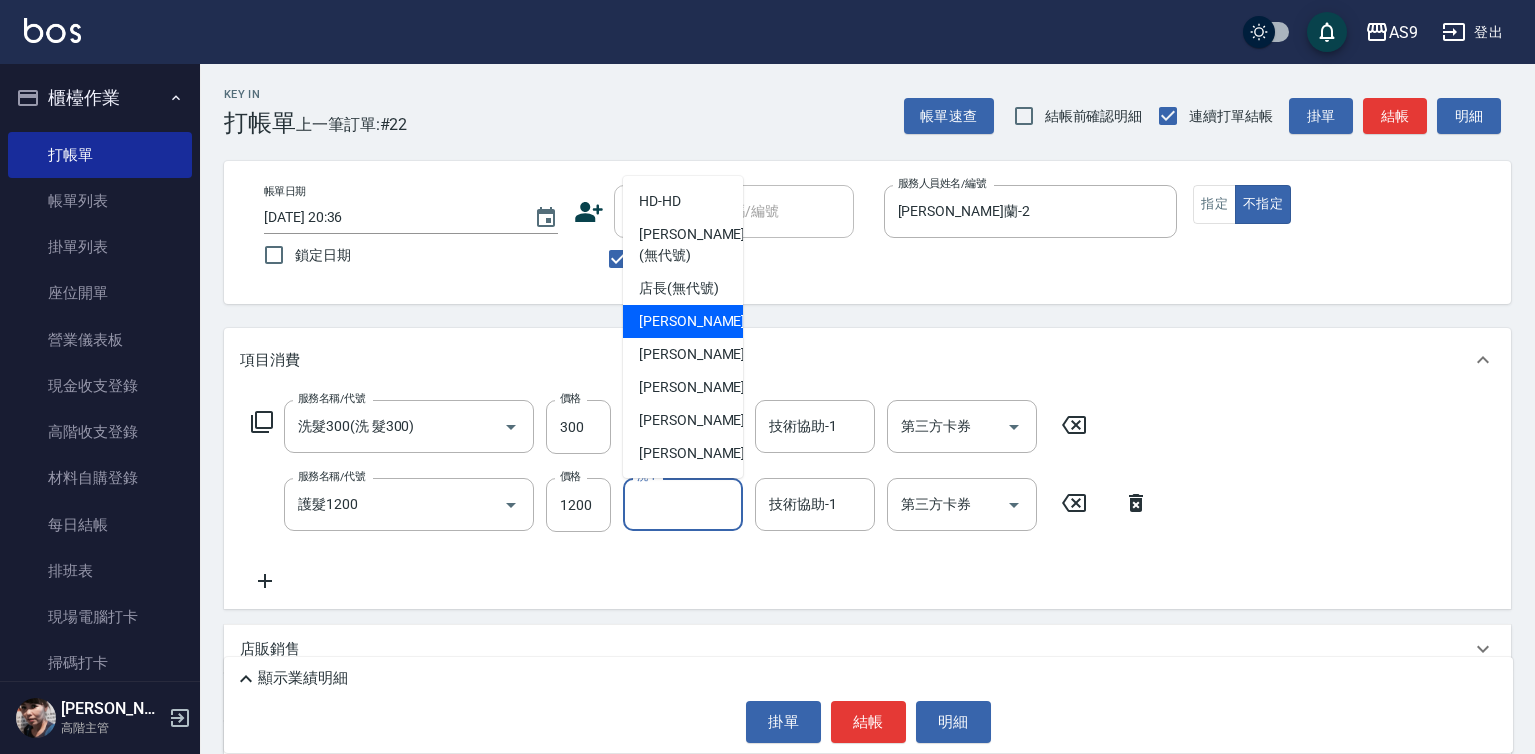 scroll, scrollTop: 128, scrollLeft: 0, axis: vertical 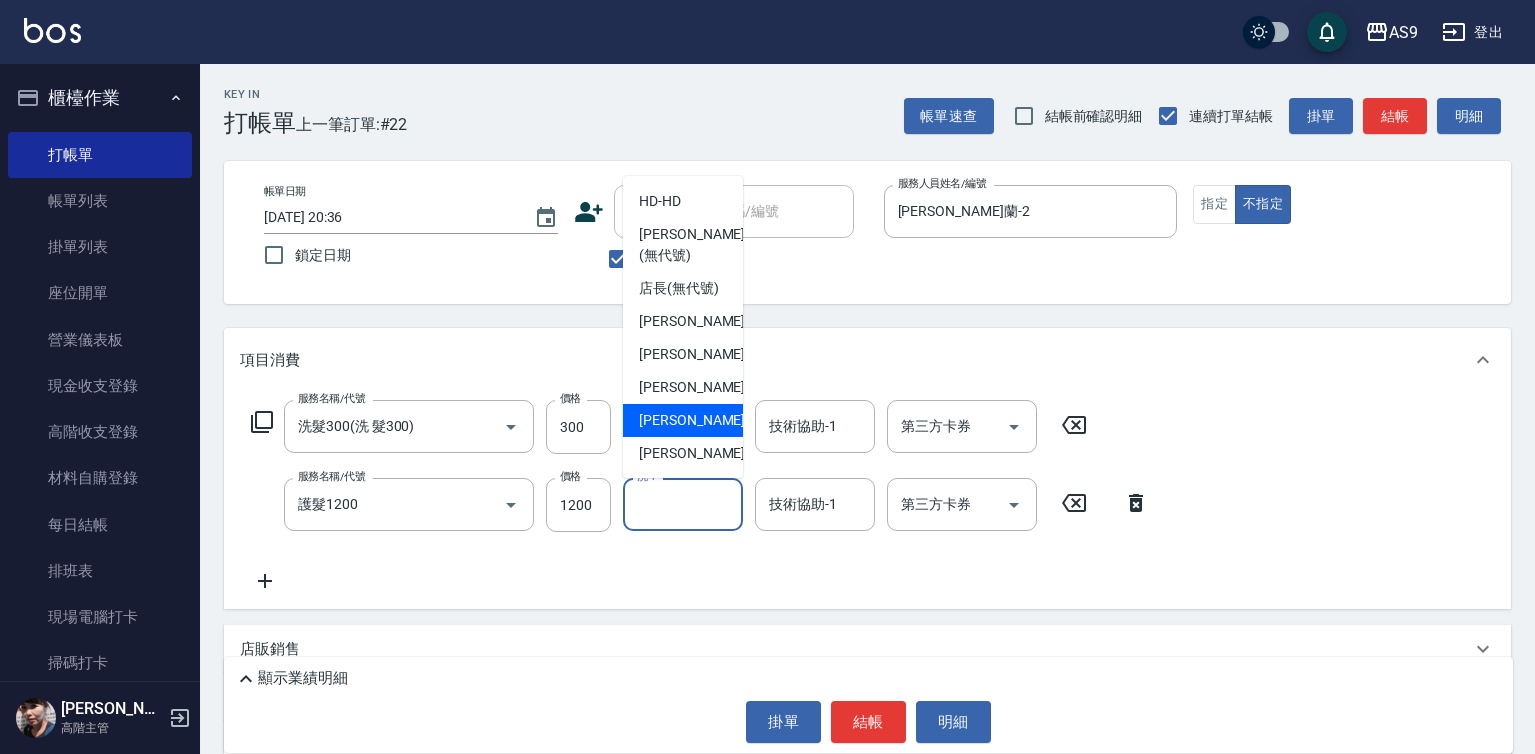 click on "[PERSON_NAME]-12" at bounding box center (702, 420) 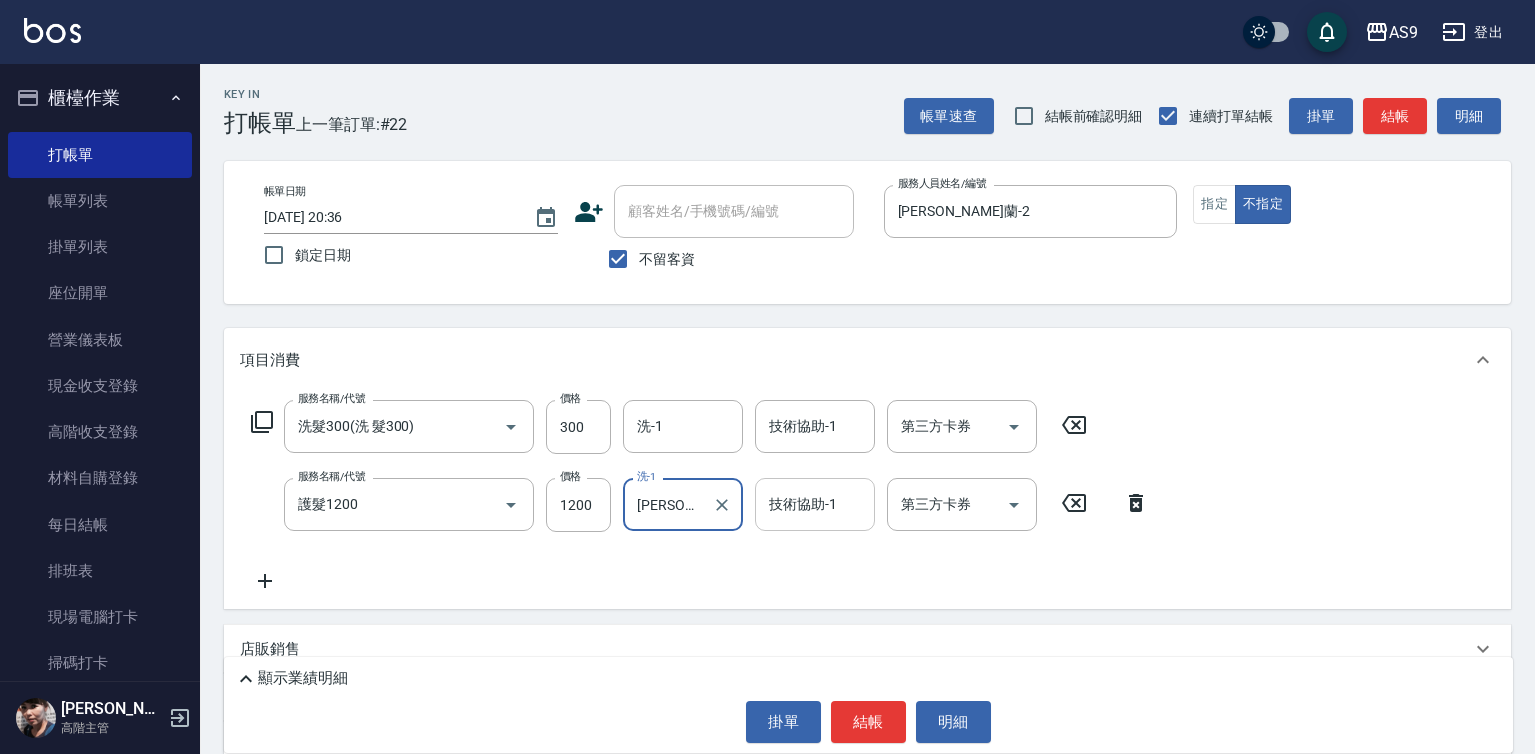 click on "技術協助-1" at bounding box center (815, 504) 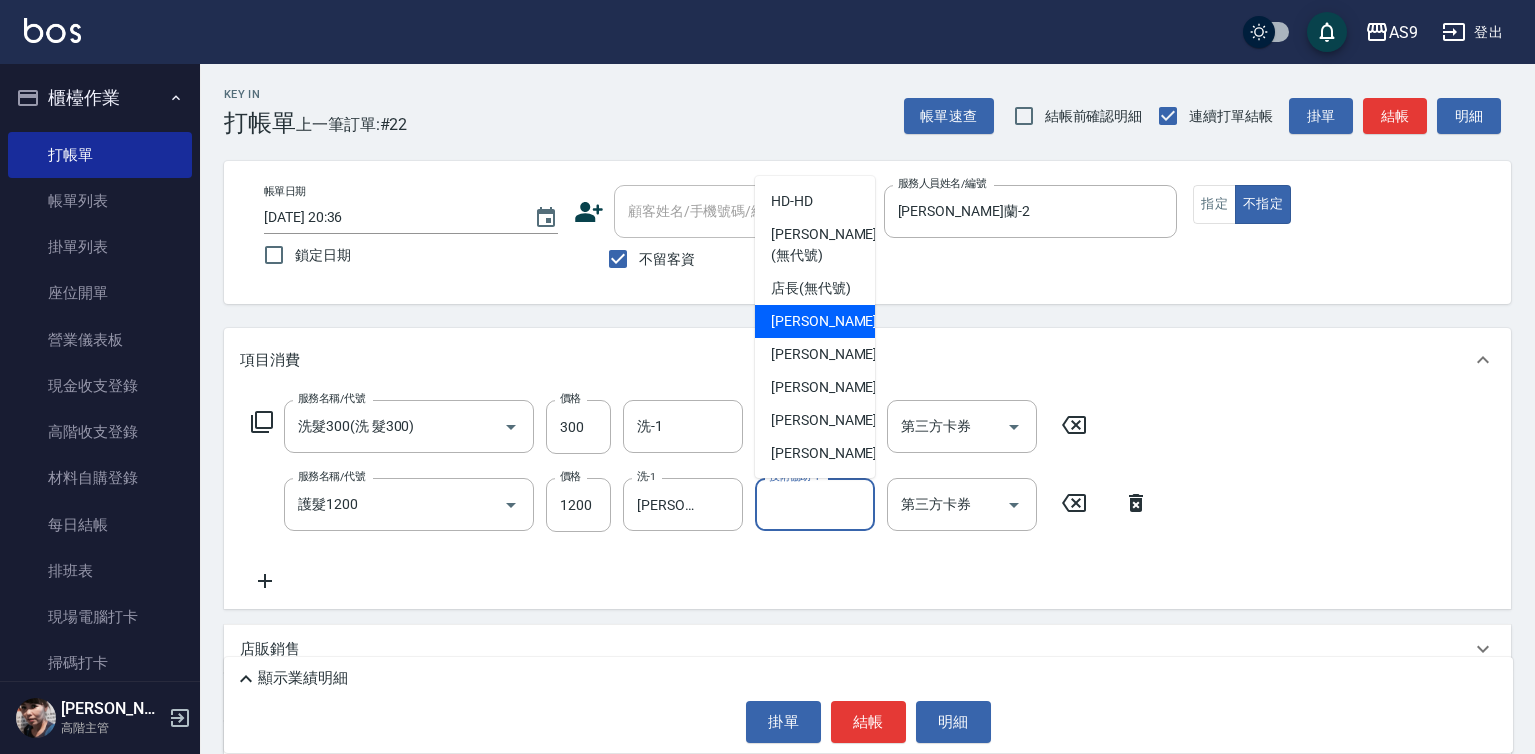 scroll, scrollTop: 128, scrollLeft: 0, axis: vertical 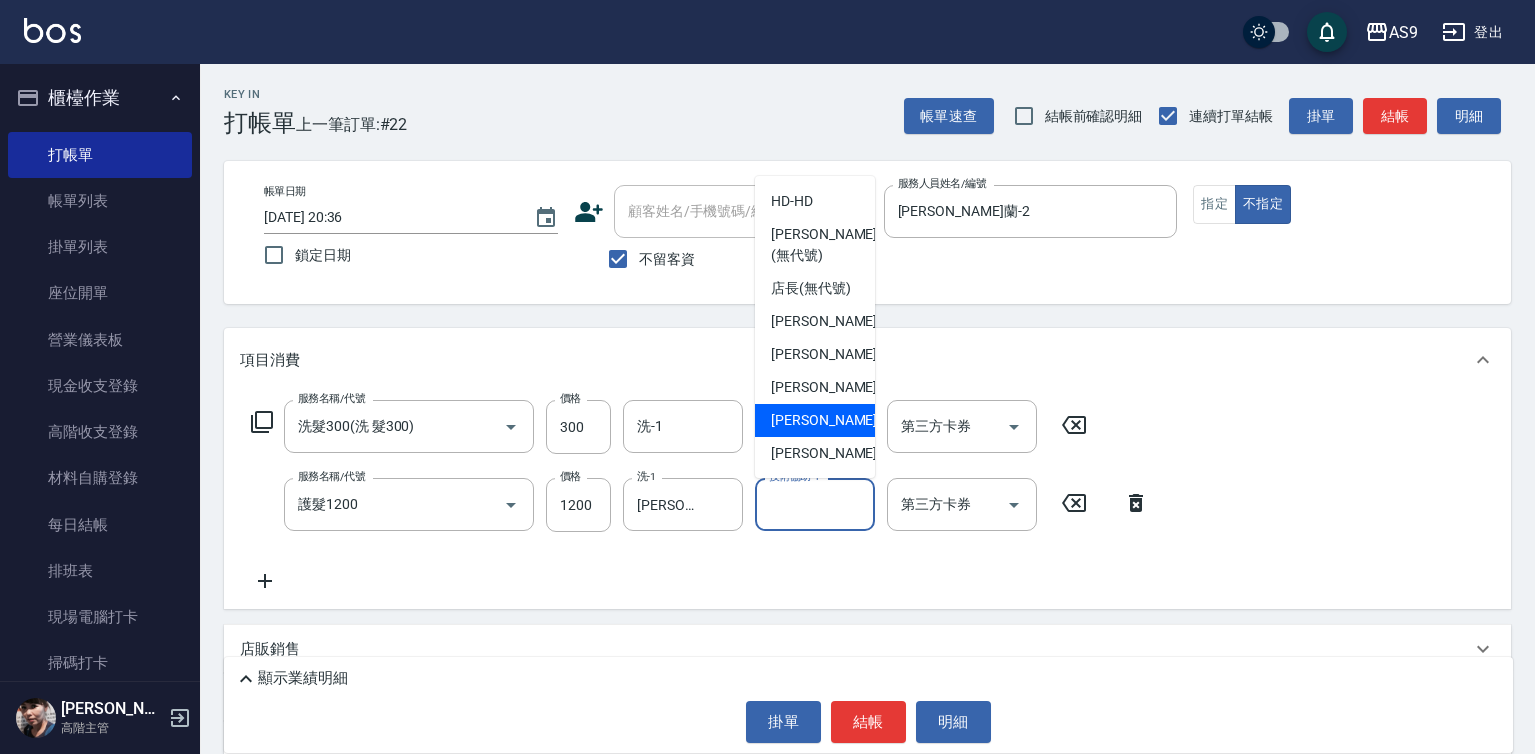 click on "[PERSON_NAME]-12" at bounding box center [834, 420] 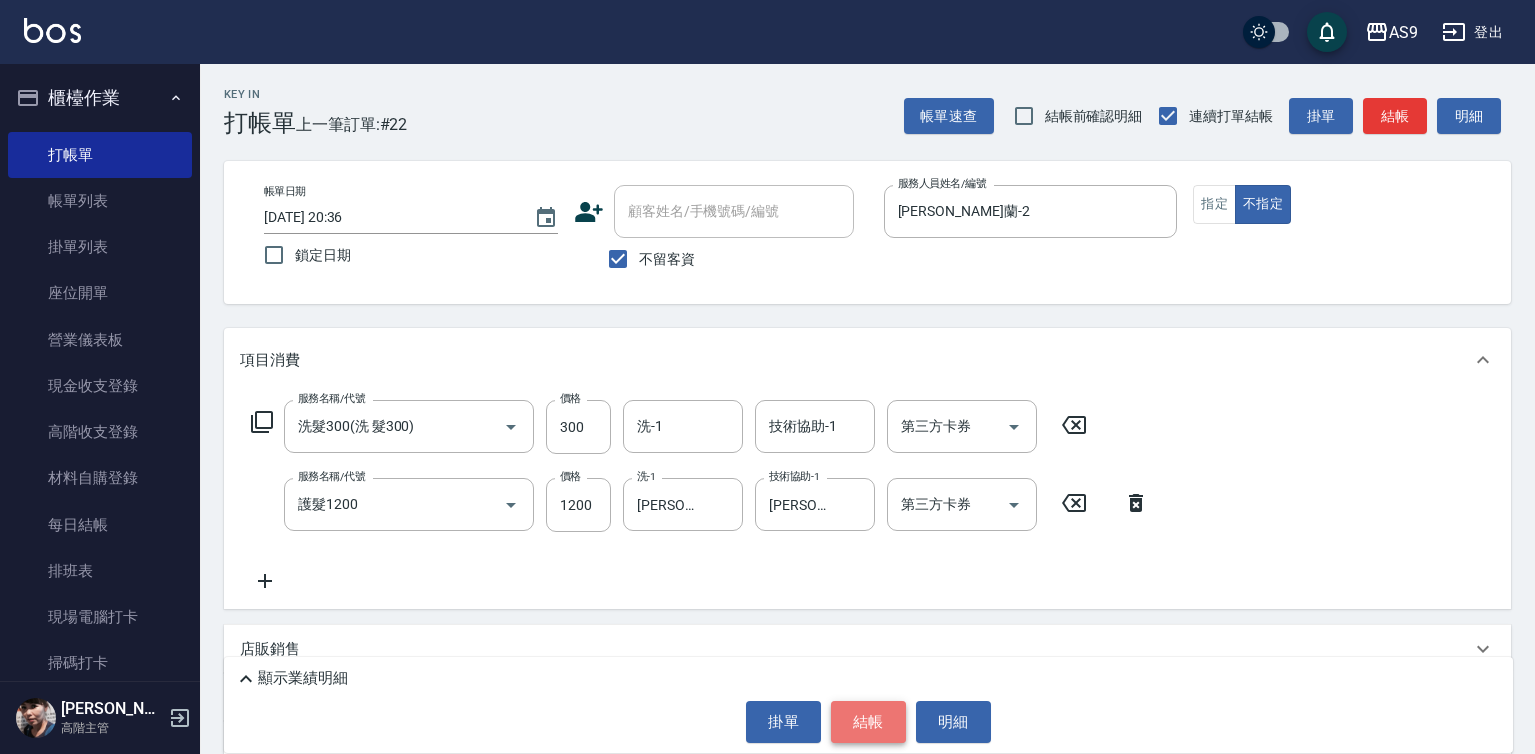 click on "結帳" at bounding box center (868, 722) 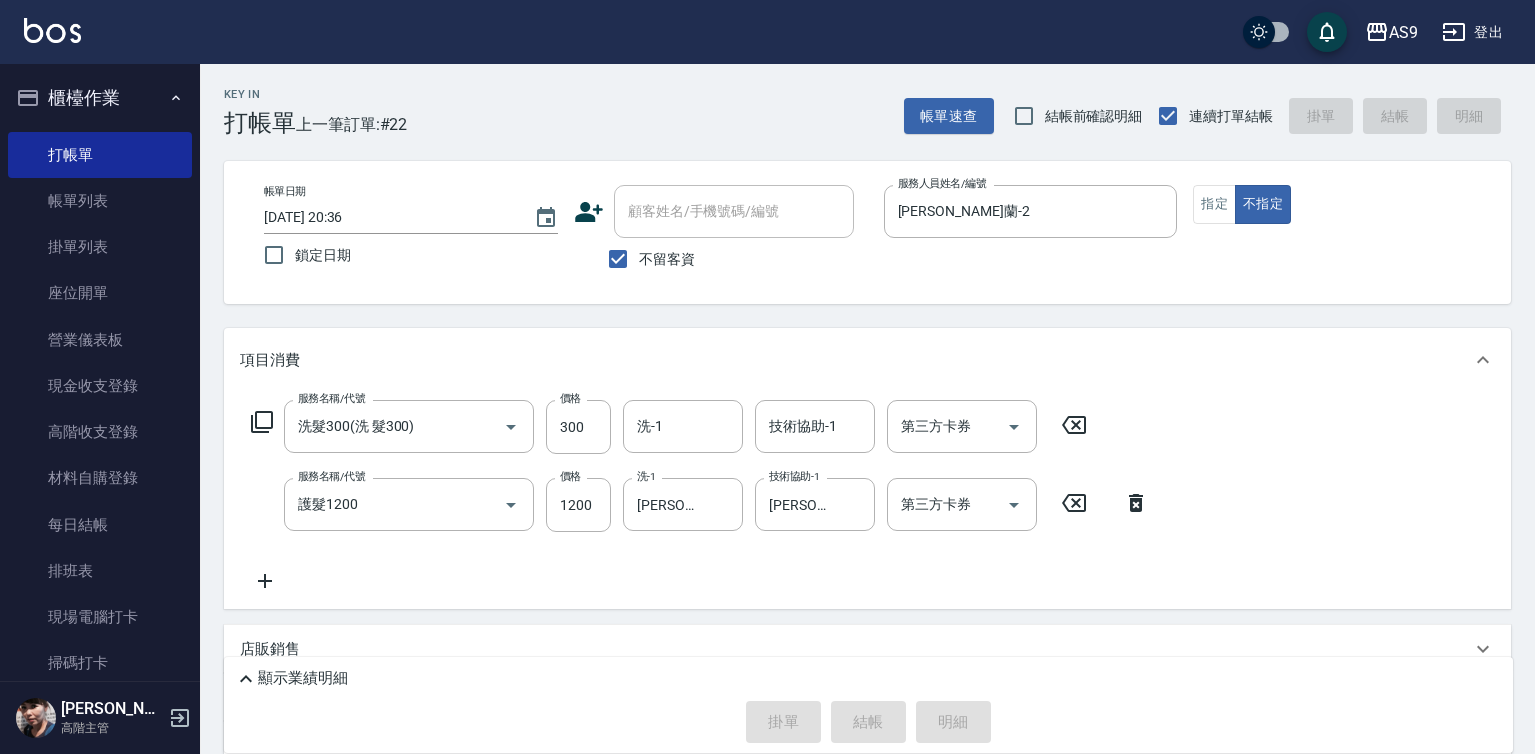type 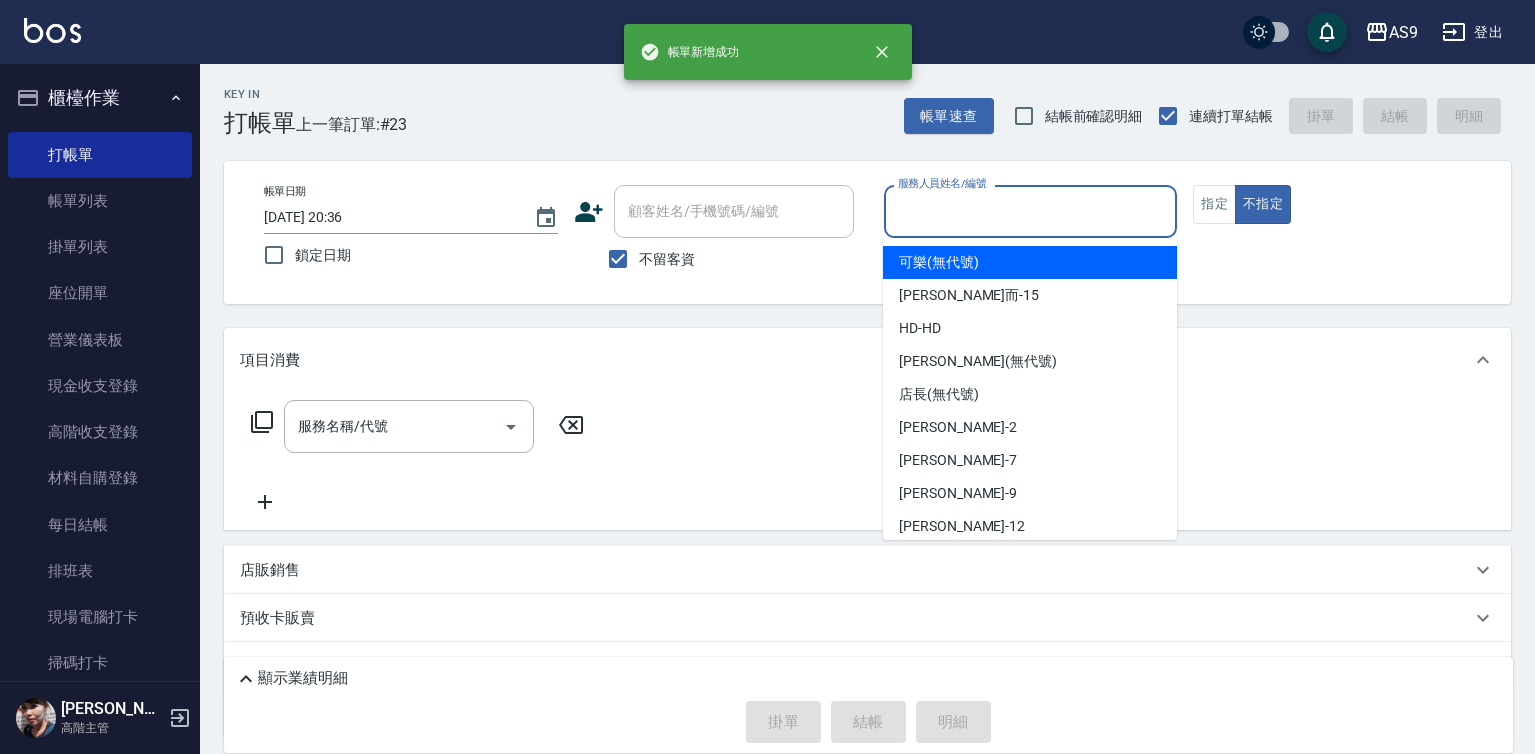 click on "服務人員姓名/編號" at bounding box center [1031, 211] 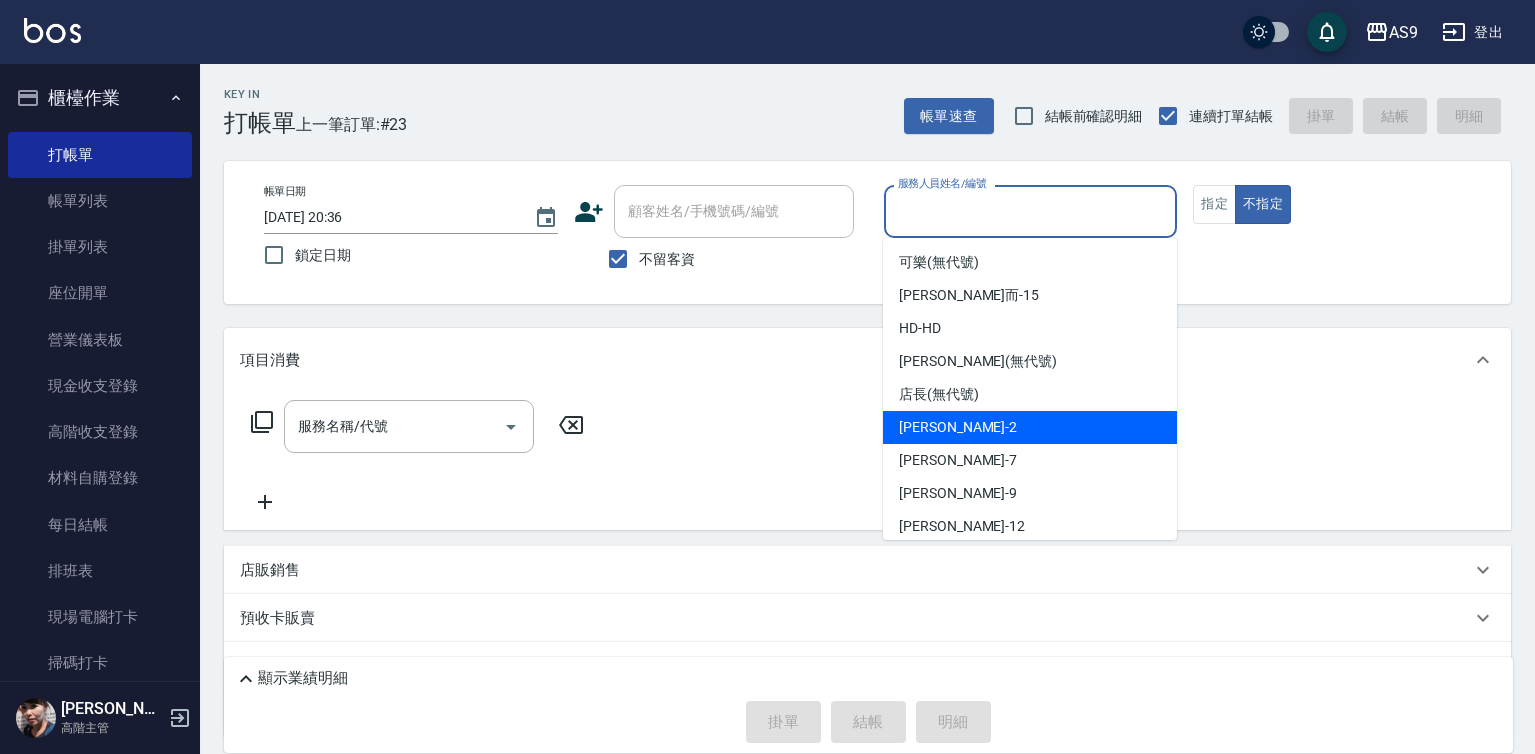 click on "[PERSON_NAME]蘭 -2" at bounding box center (958, 427) 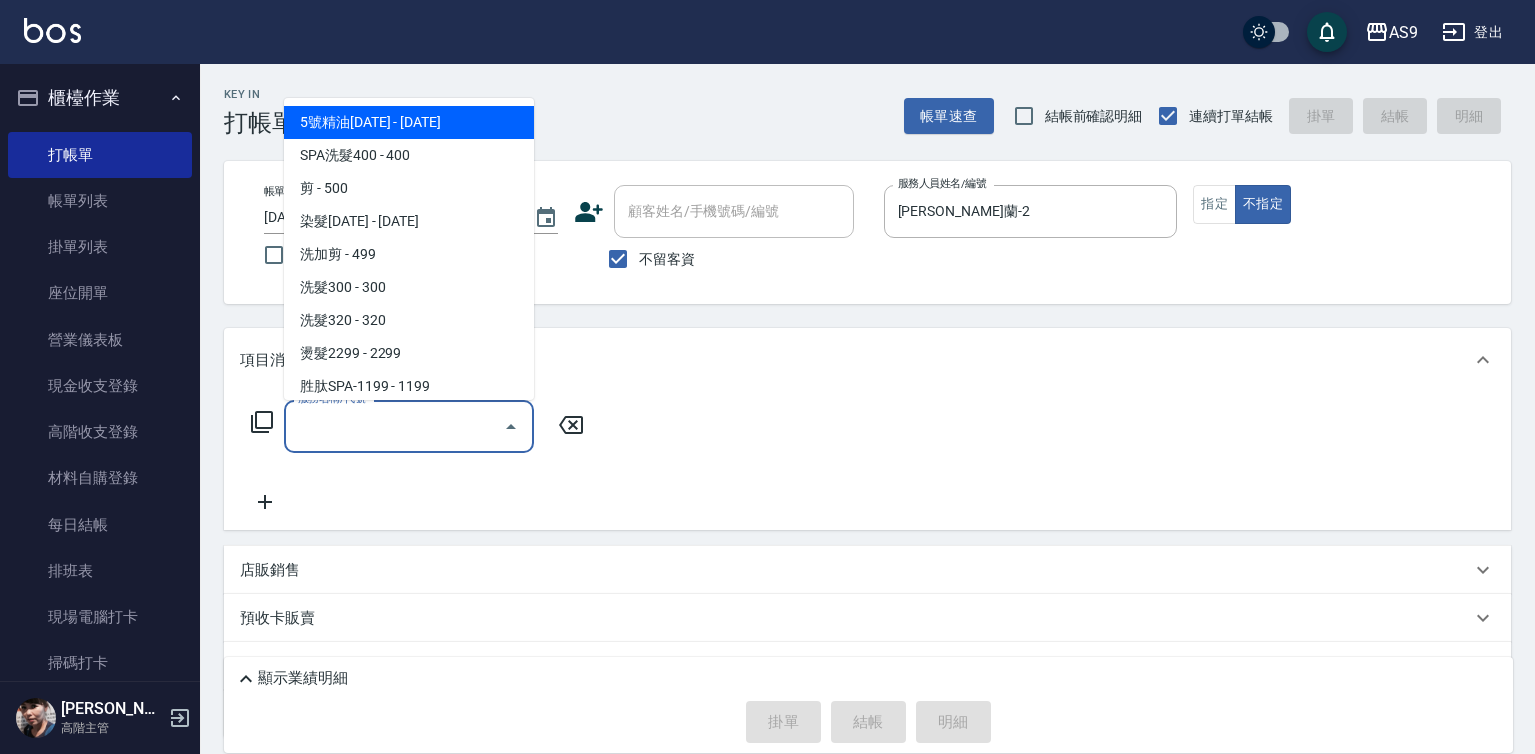 click on "服務名稱/代號" at bounding box center [394, 426] 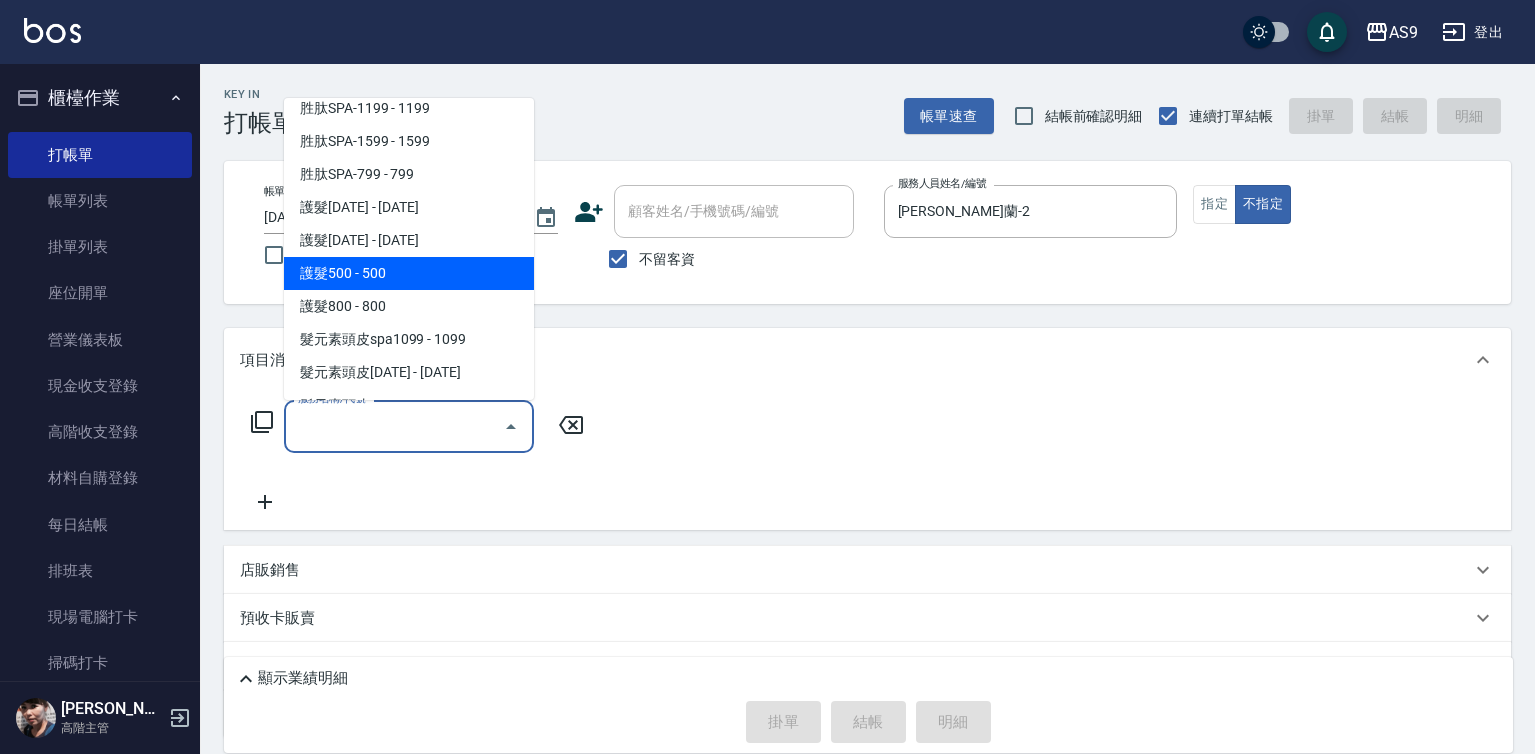 scroll, scrollTop: 300, scrollLeft: 0, axis: vertical 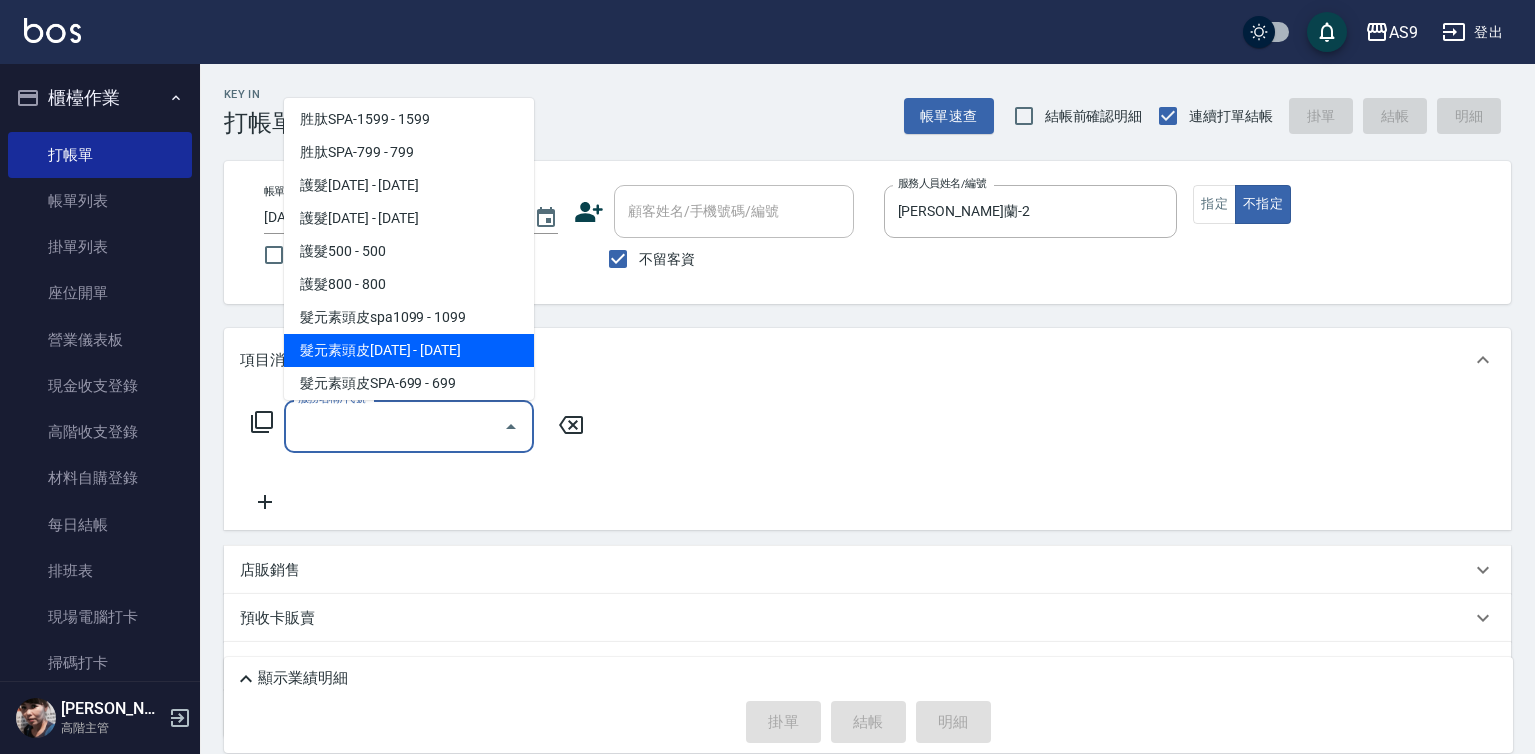 click on "髮元素頭皮[DATE] - [DATE]" at bounding box center (409, 350) 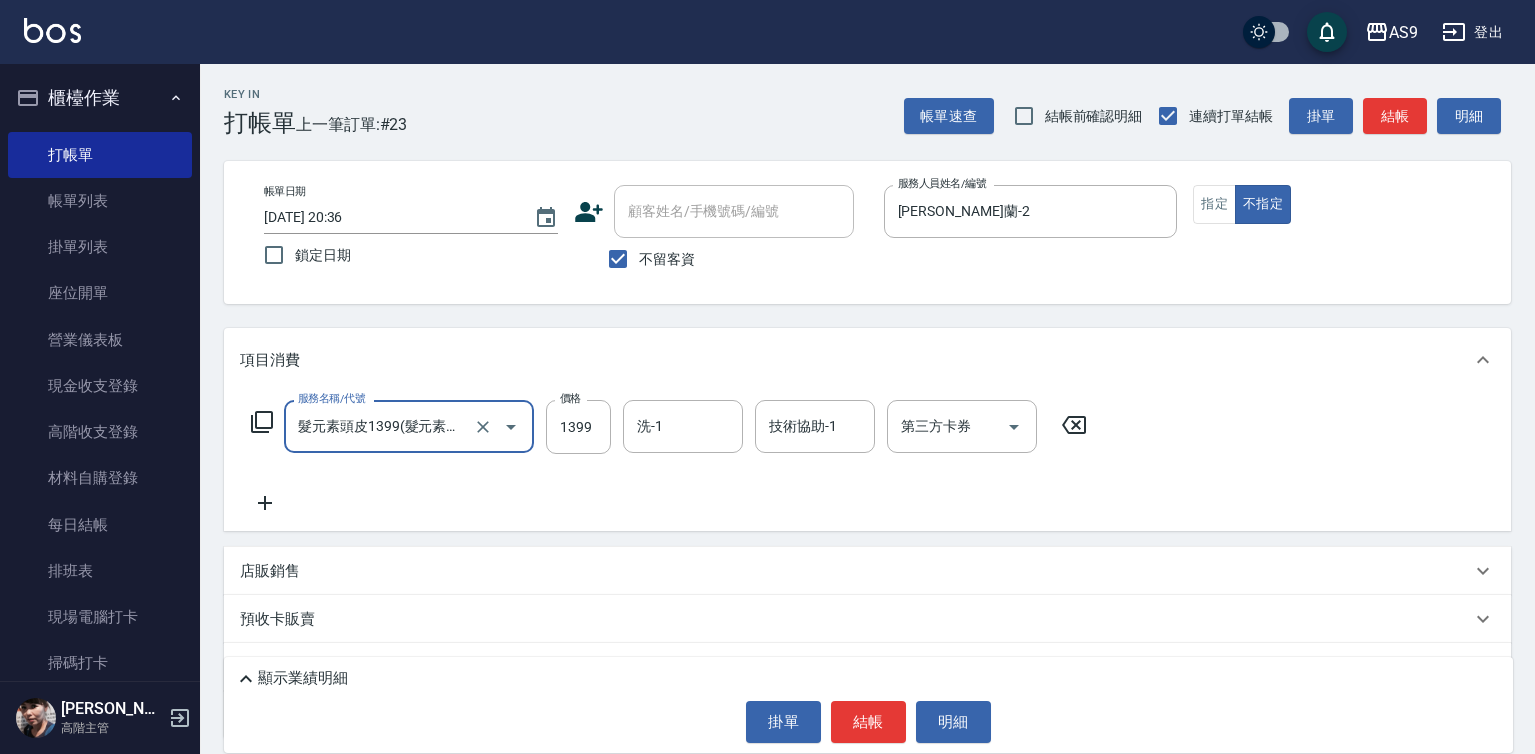 click 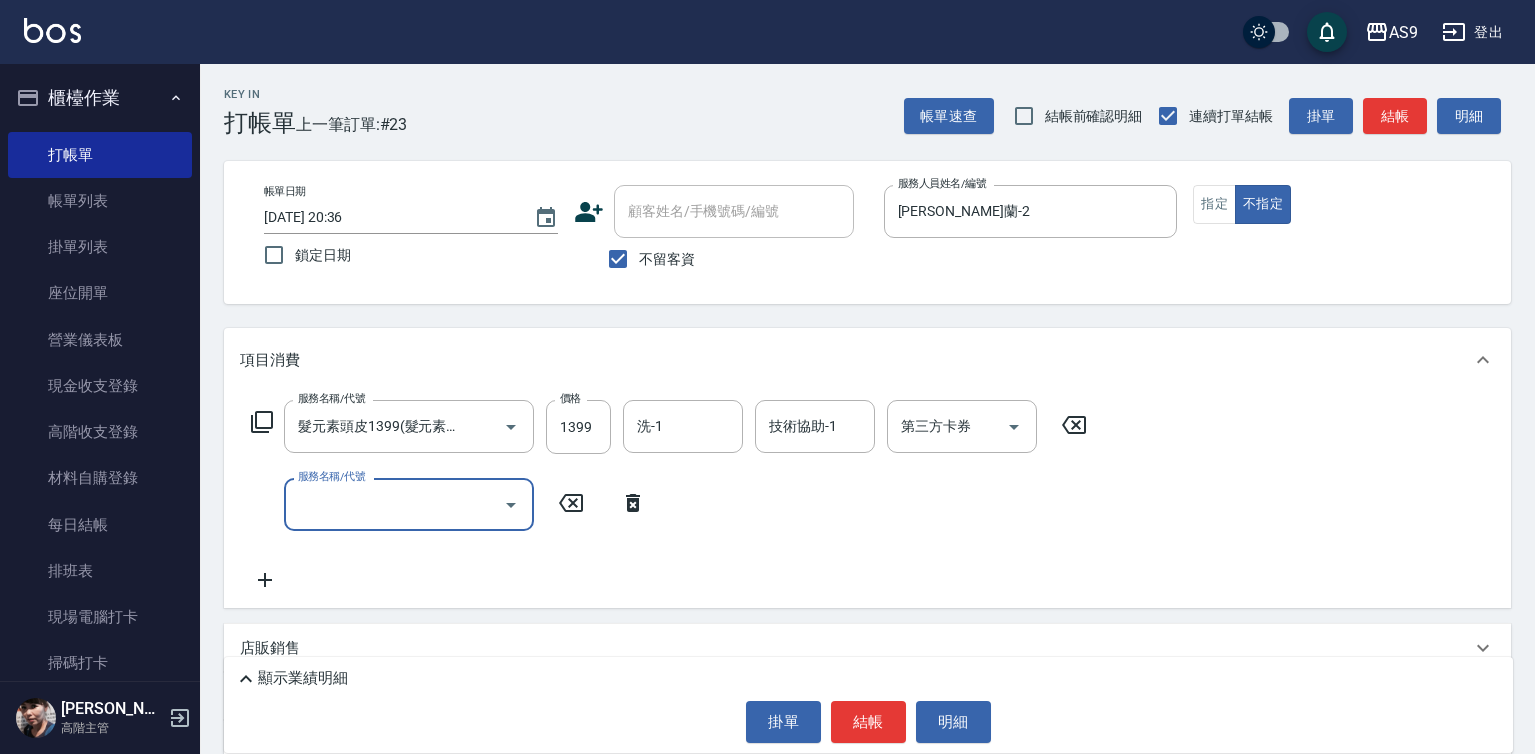 click on "服務名稱/代號" at bounding box center [394, 504] 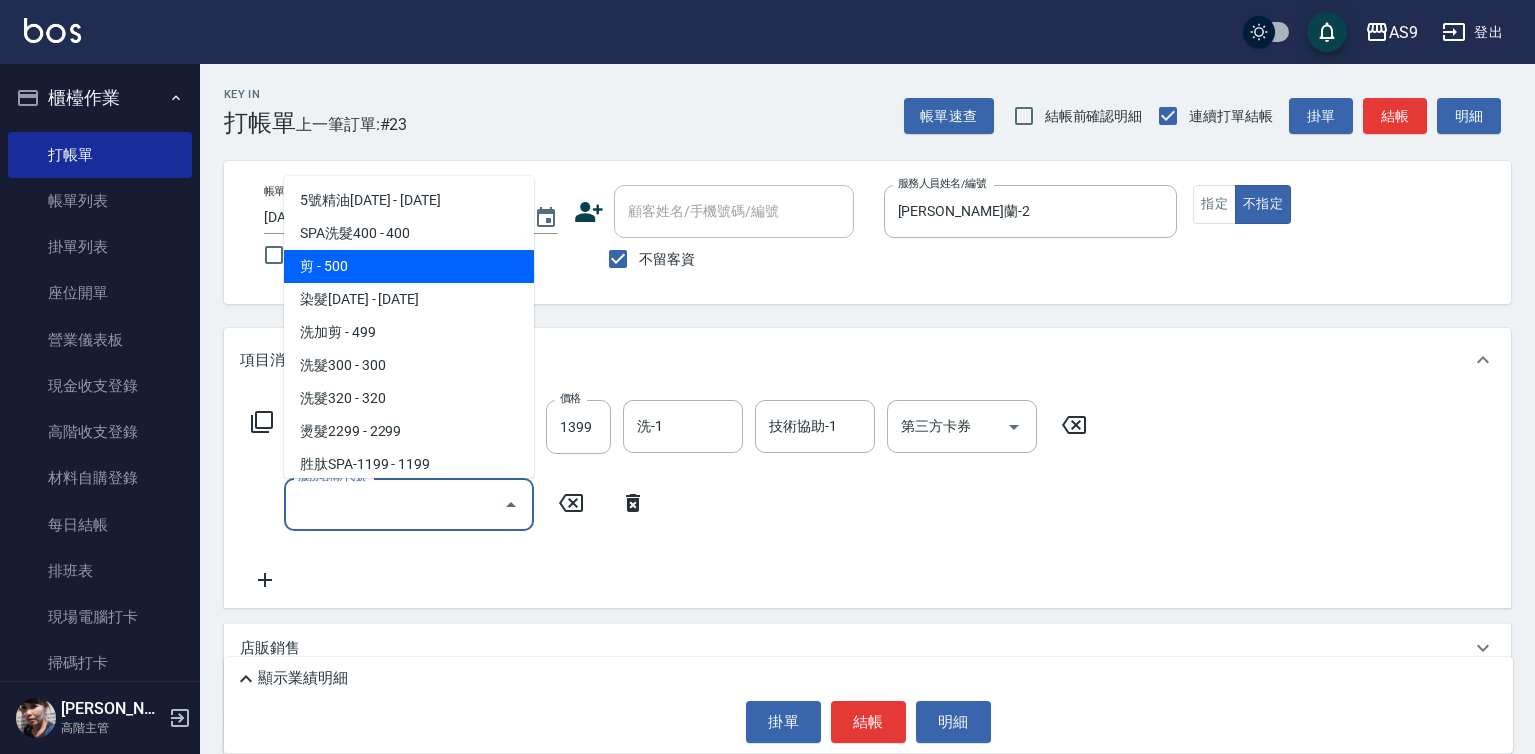 click on "剪 - 500" at bounding box center (409, 266) 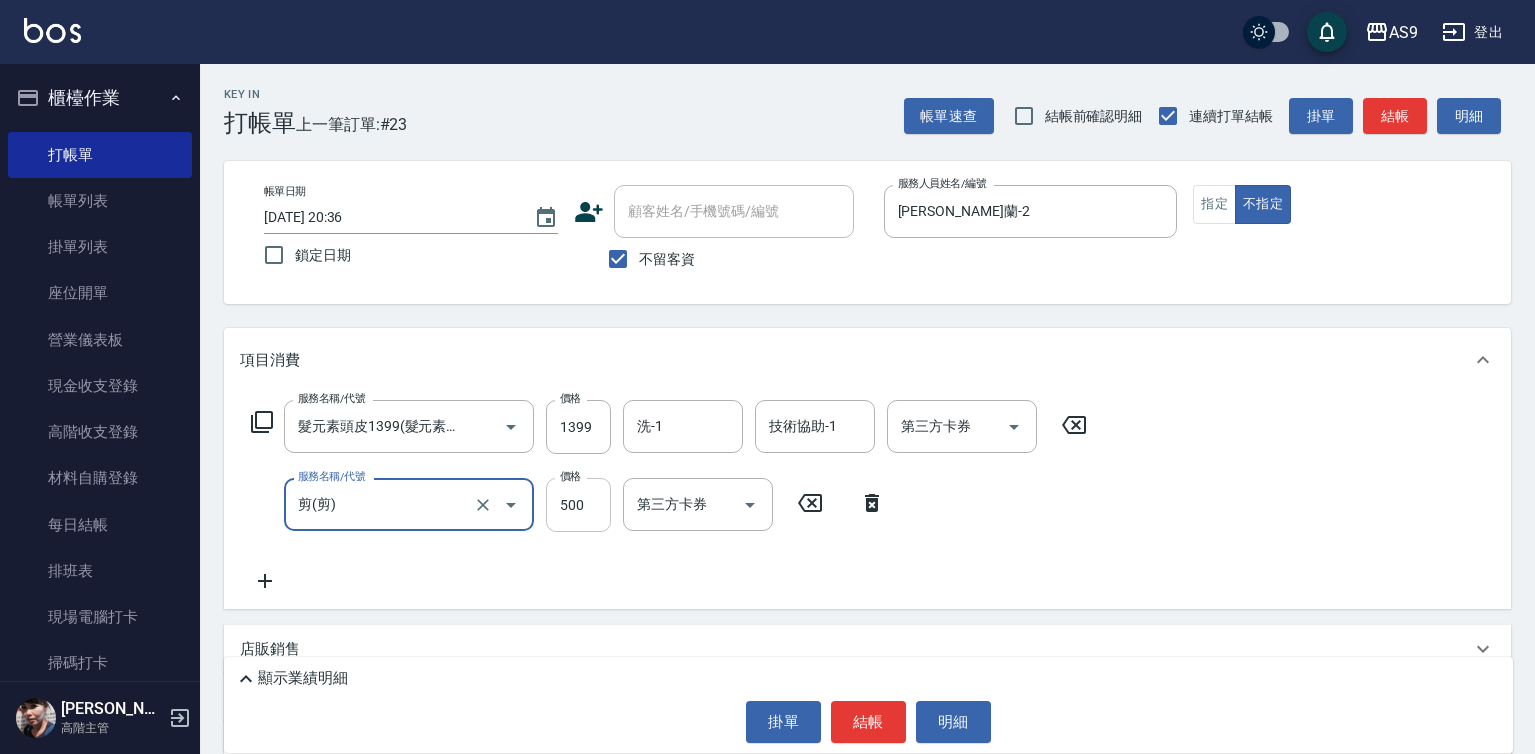 click on "500" at bounding box center [578, 505] 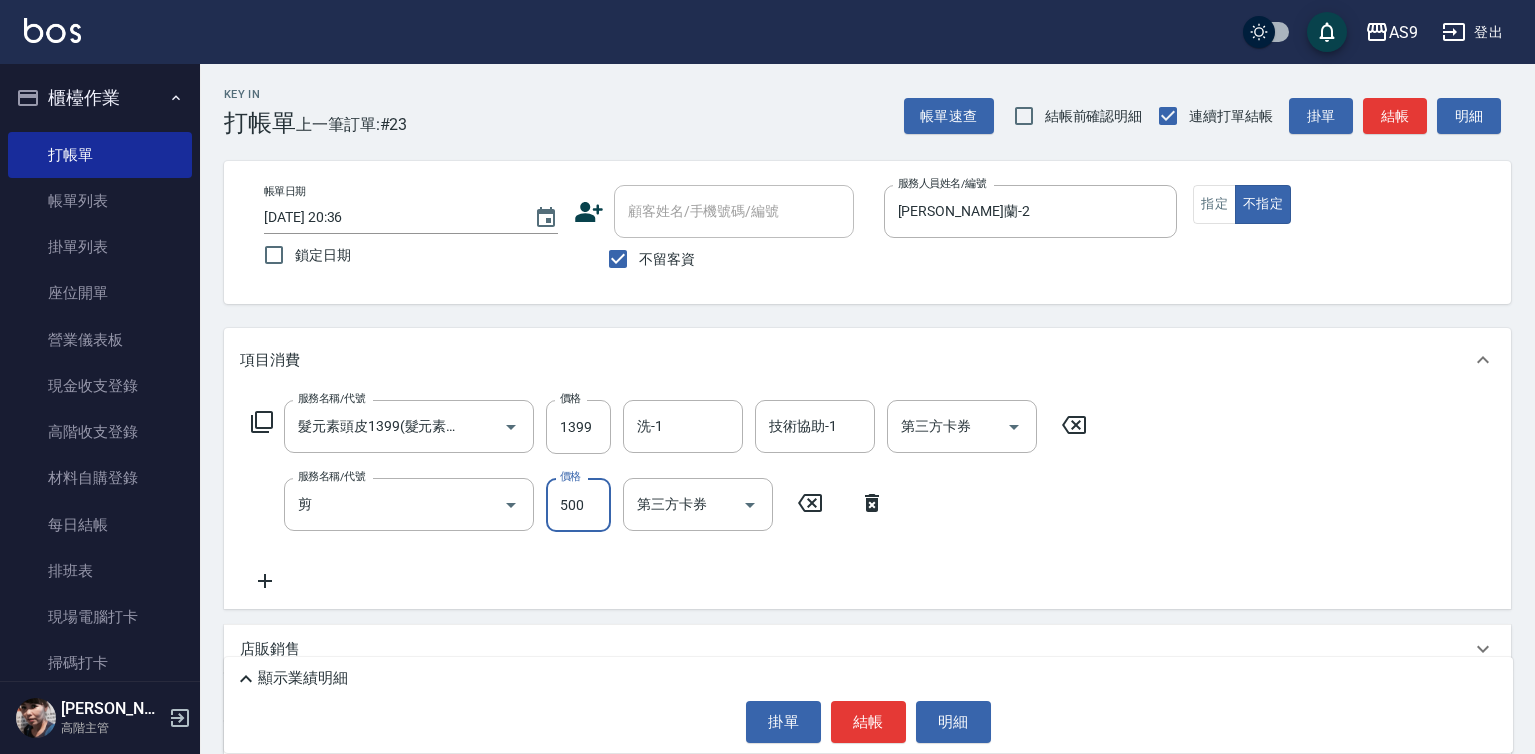 click on "500" at bounding box center (578, 505) 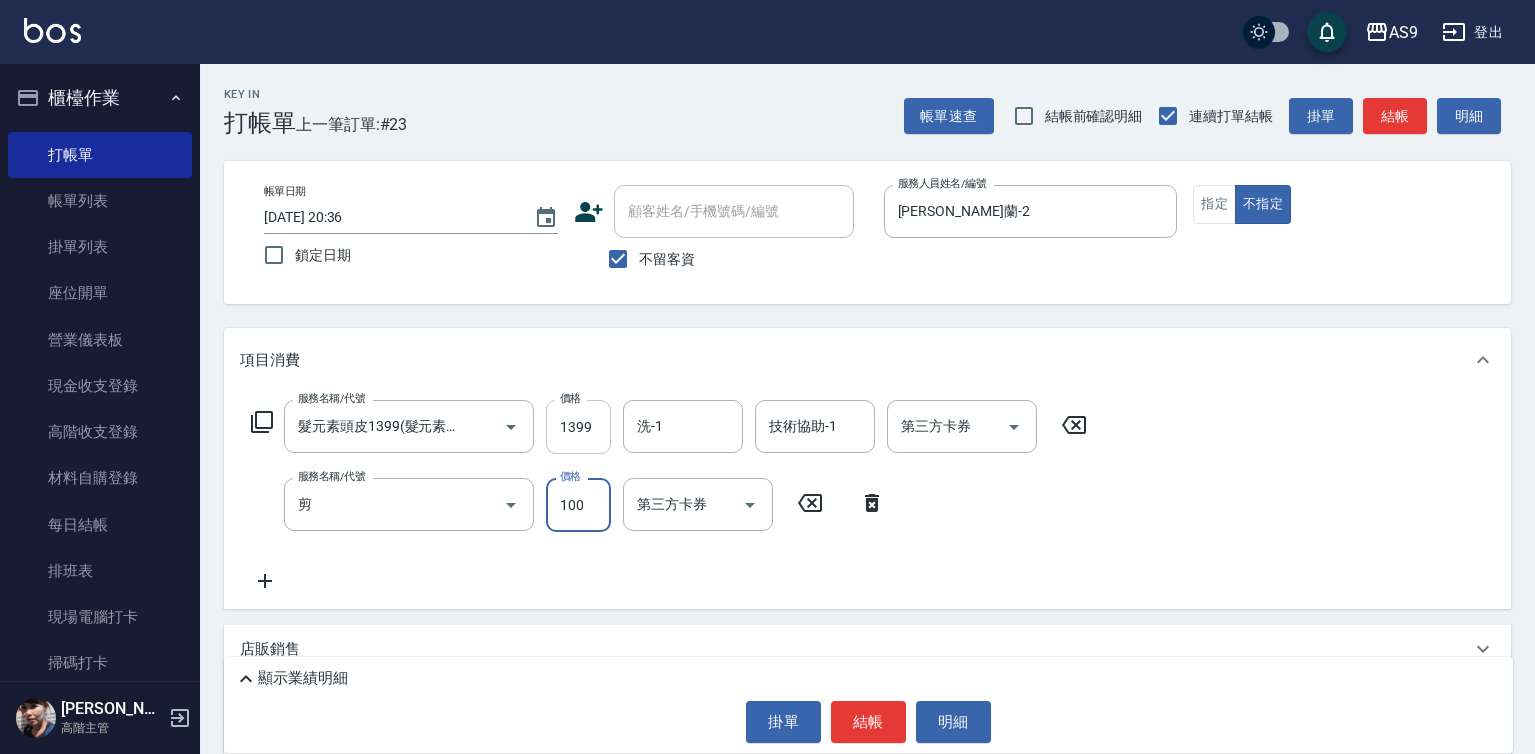type on "100" 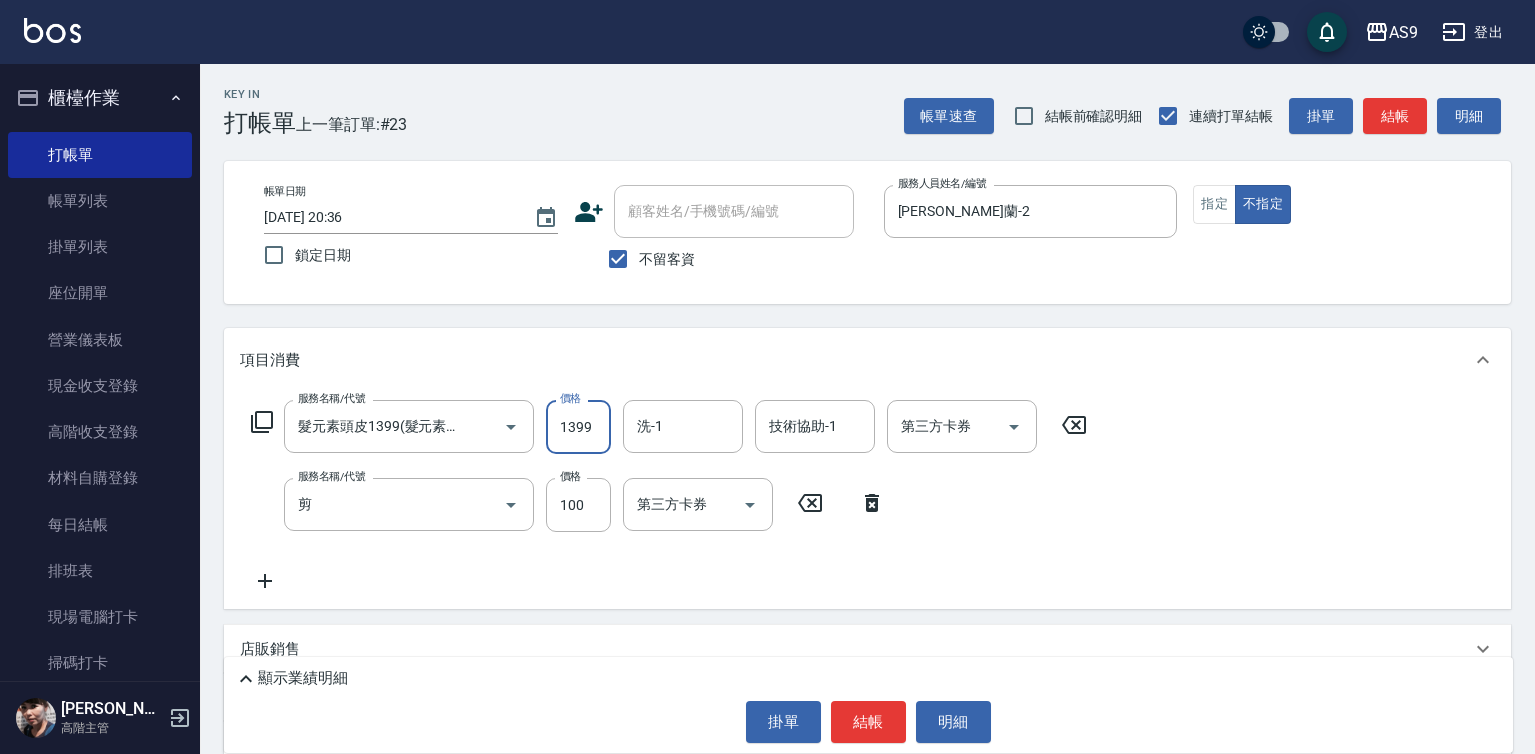click on "1399" at bounding box center (578, 427) 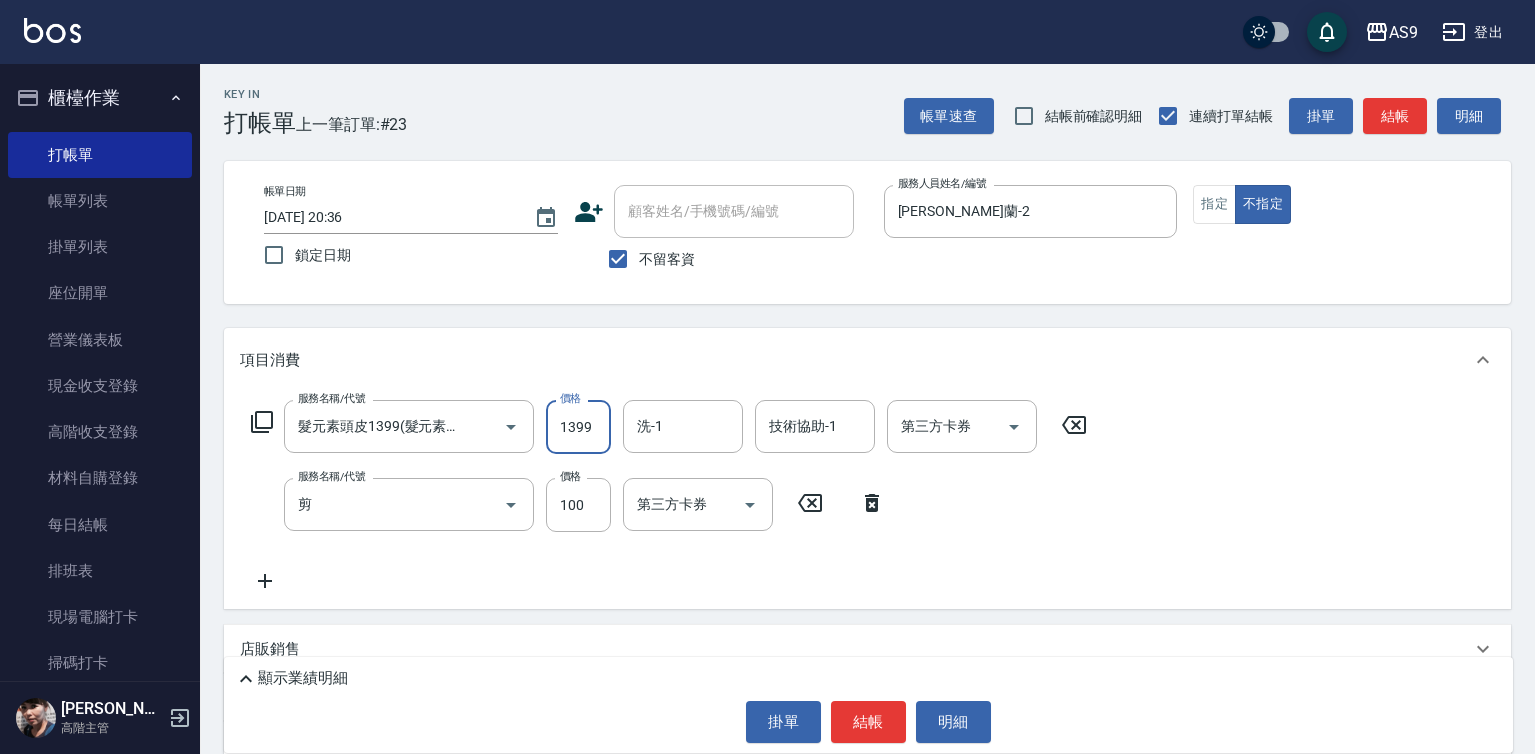 click on "項目消費 服務名稱/代號 髮元素頭皮1399(髮元素頭皮spa1399) 服務名稱/代號 價格 1399 價格 洗-1 洗-1 技術協助-1 技術協助-1 第三方卡券 第三方卡券 服務名稱/代號 剪 服務名稱/代號 價格 100 價格 第三方卡券 第三方卡券 店販銷售 服務人員姓名/編號 服務人員姓名/編號 商品代號/名稱 商品代號/名稱 預收卡販賣 卡券名稱/代號 卡券名稱/代號 其他付款方式 其他付款方式 其他付款方式 備註及來源 備註 備註 訂單來源 ​ 訂單來源" at bounding box center [867, 572] 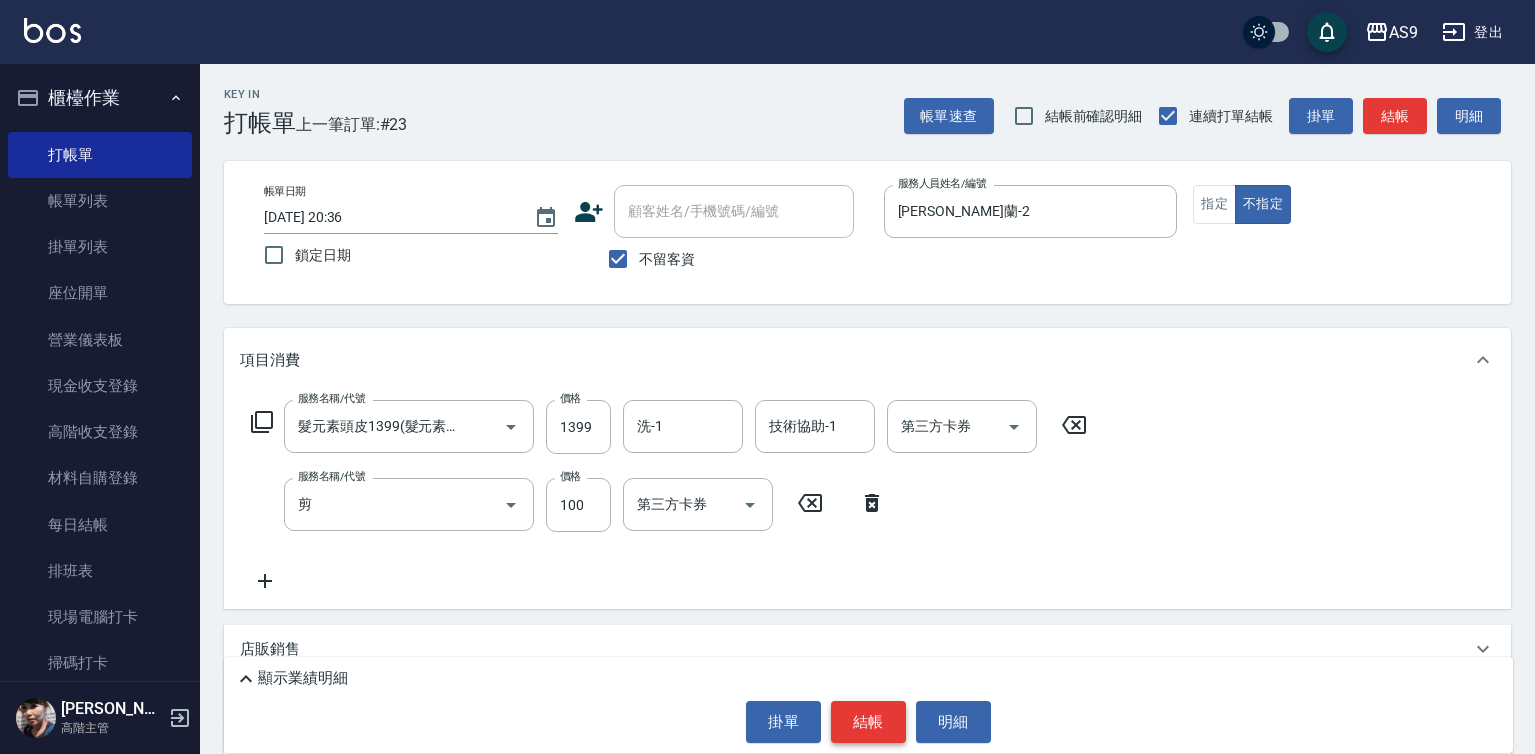 click on "結帳" at bounding box center (868, 722) 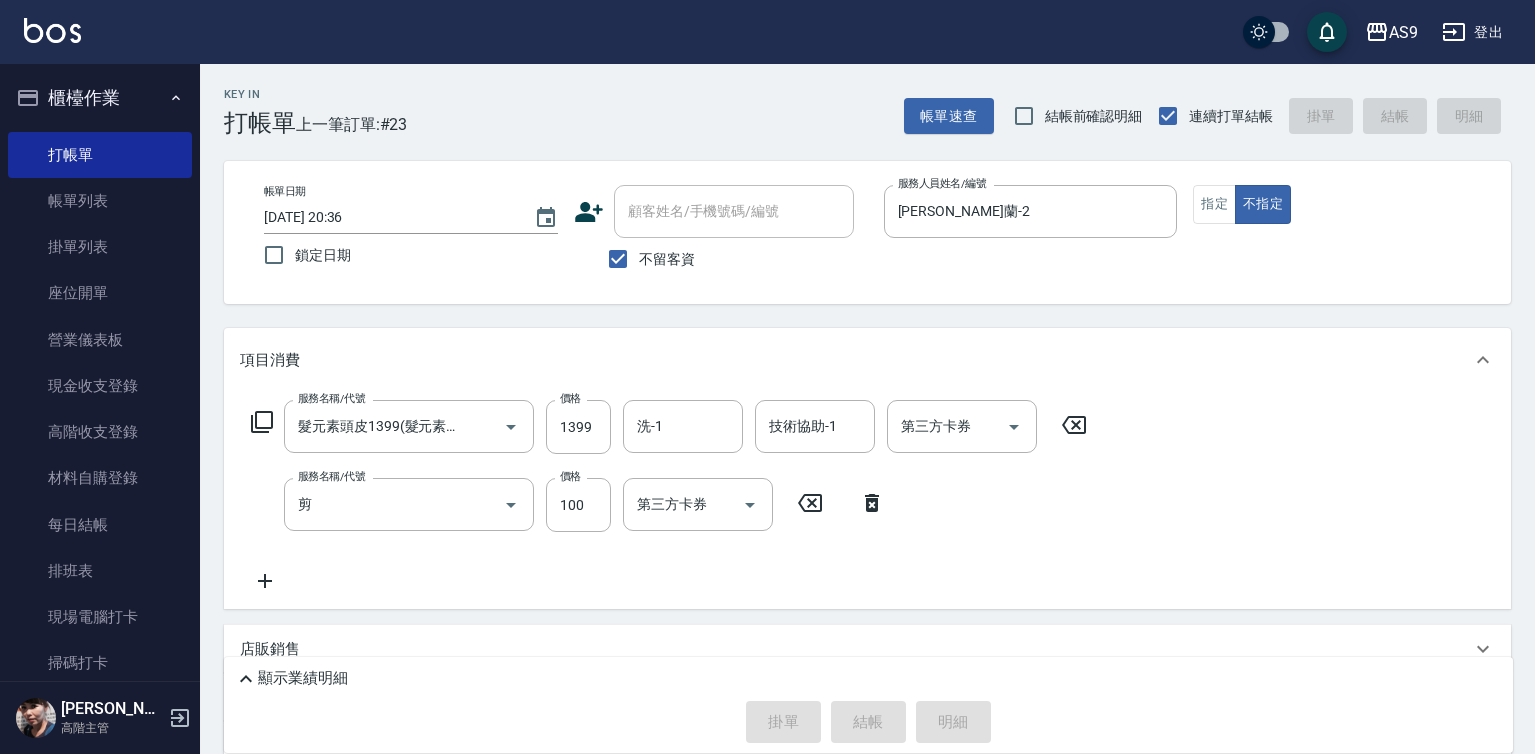 type on "[DATE] 20:37" 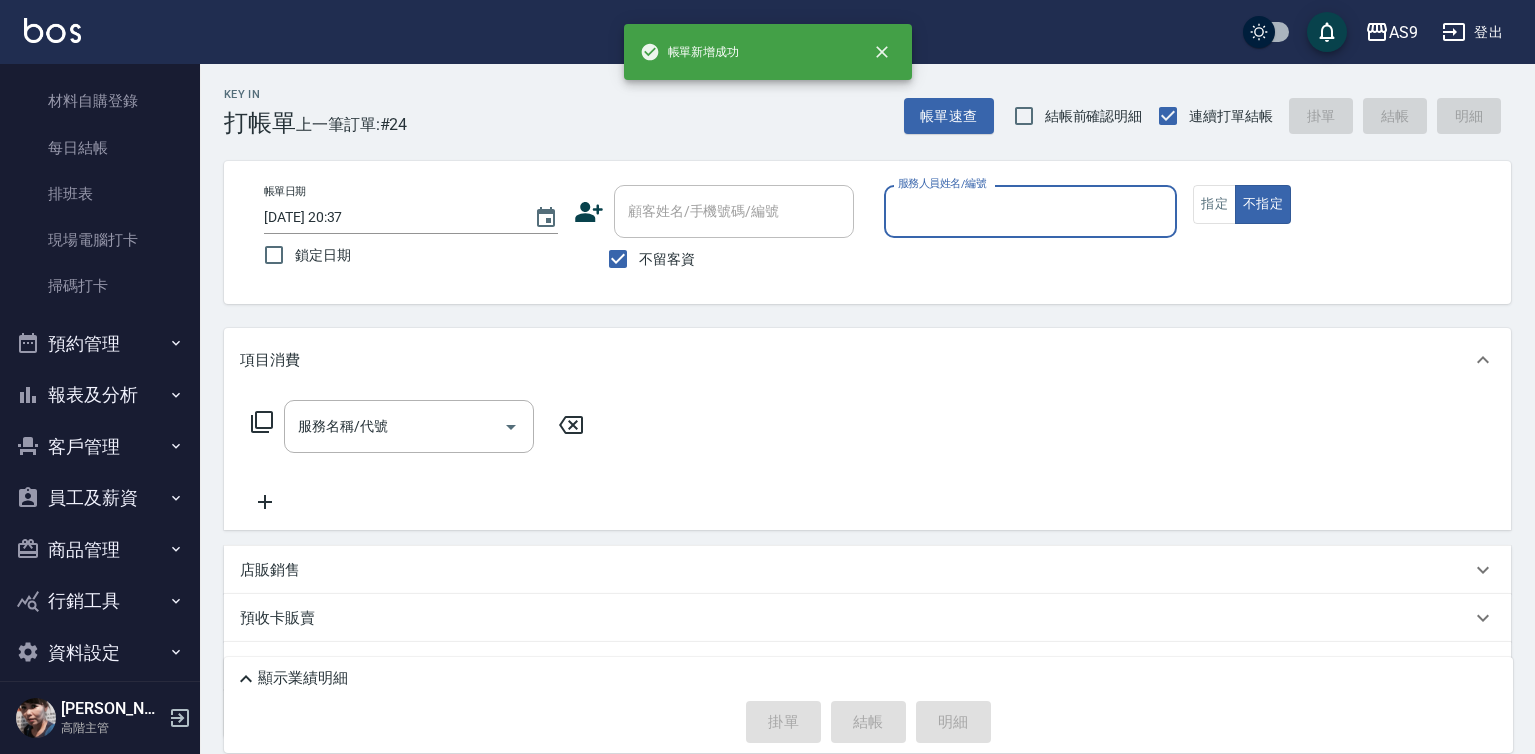 scroll, scrollTop: 398, scrollLeft: 0, axis: vertical 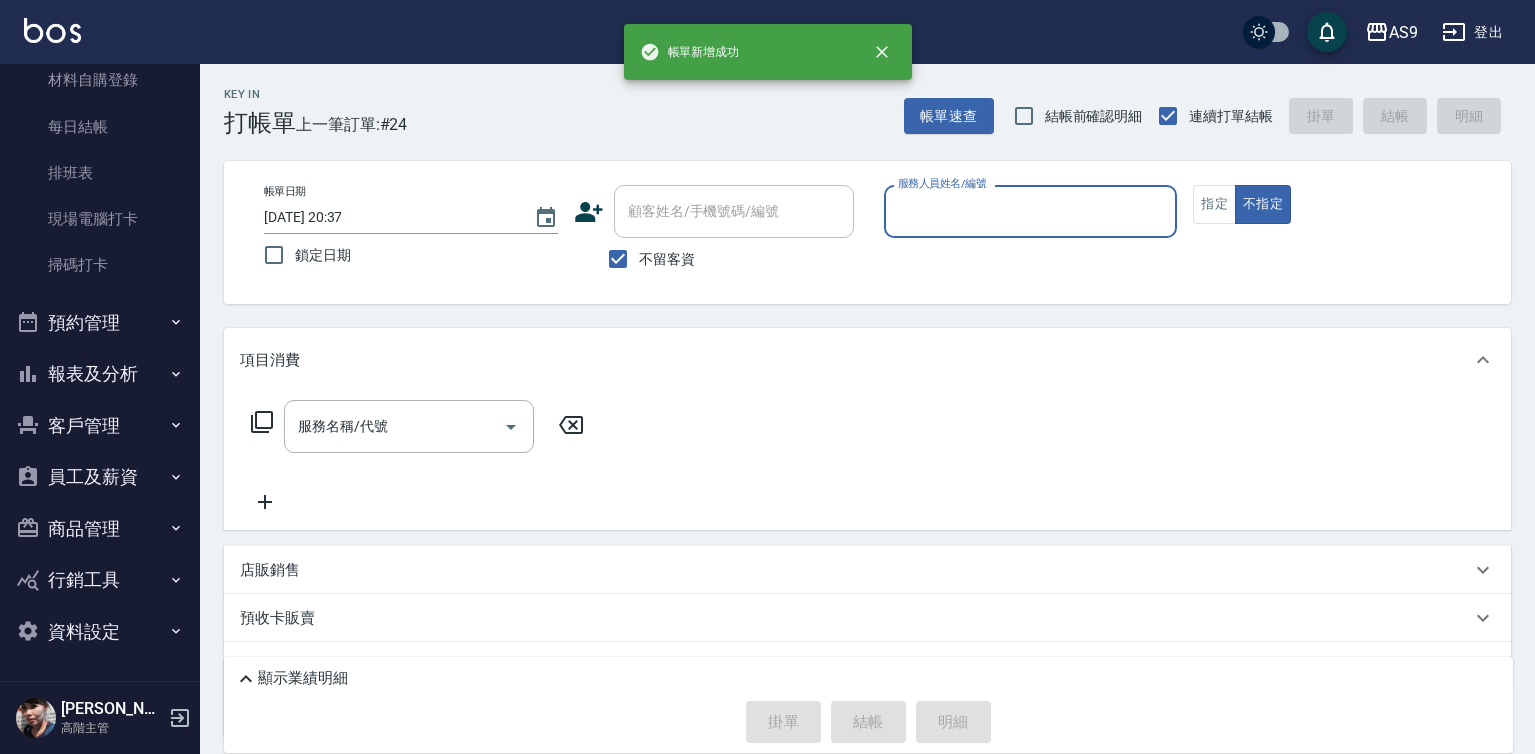 click on "報表及分析" at bounding box center [100, 374] 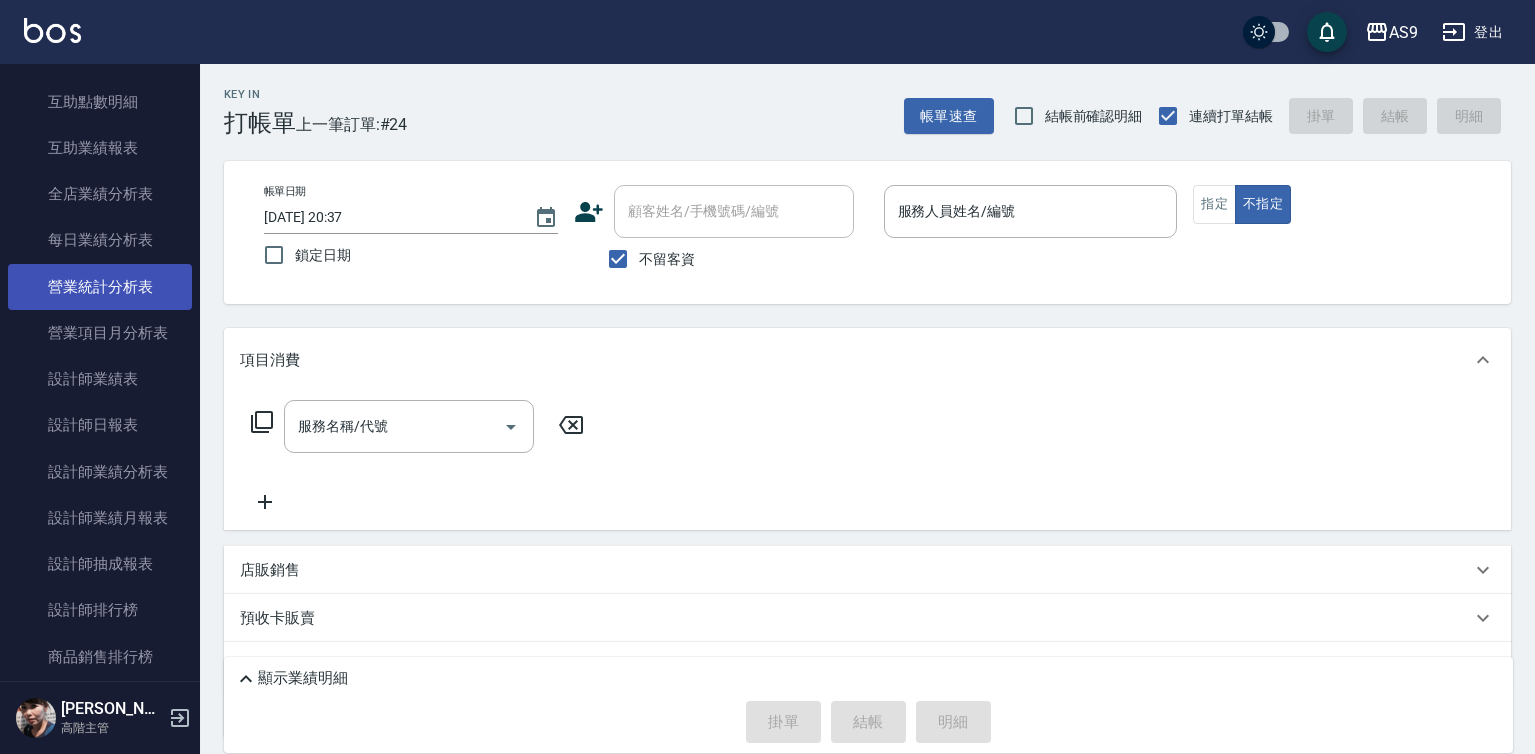 scroll, scrollTop: 1098, scrollLeft: 0, axis: vertical 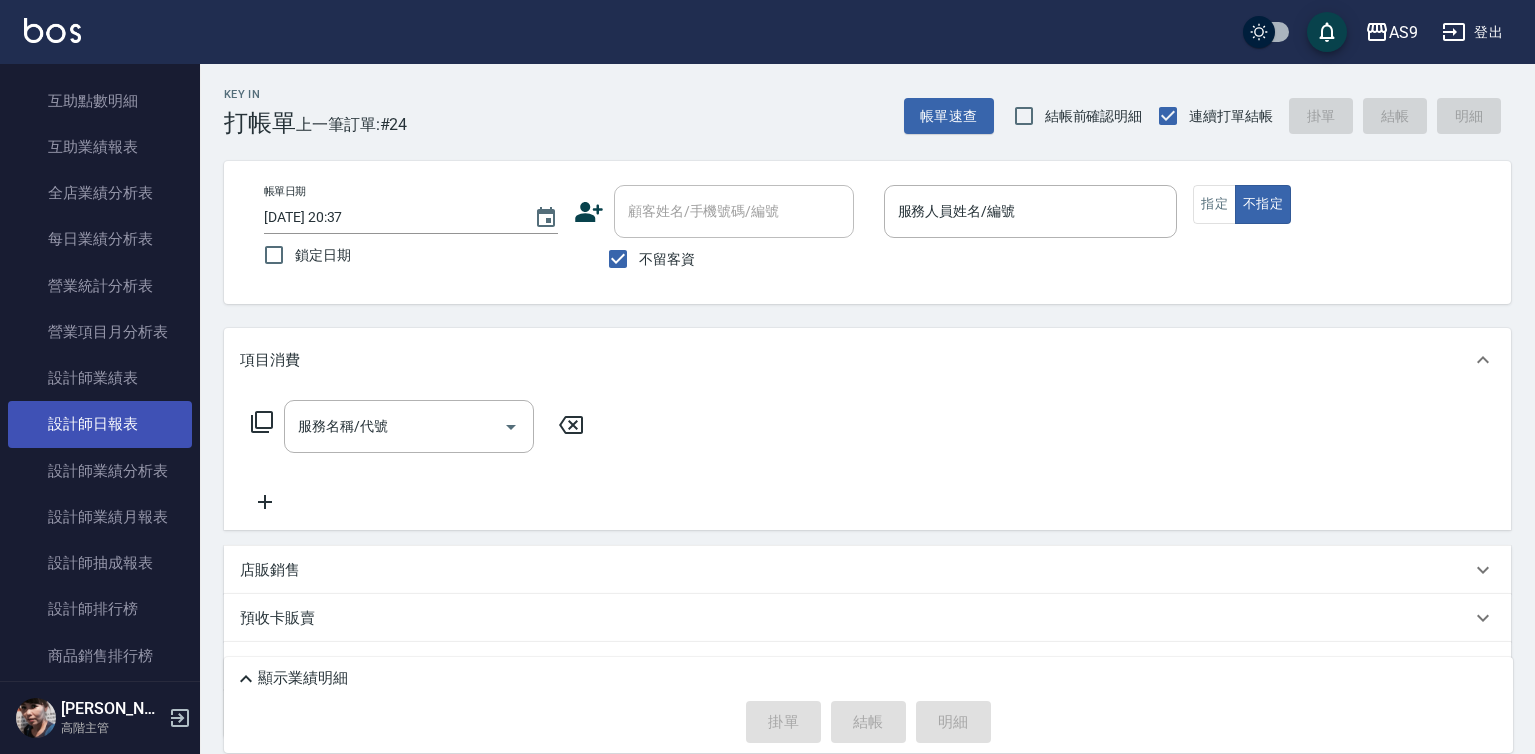 click on "設計師日報表" at bounding box center [100, 424] 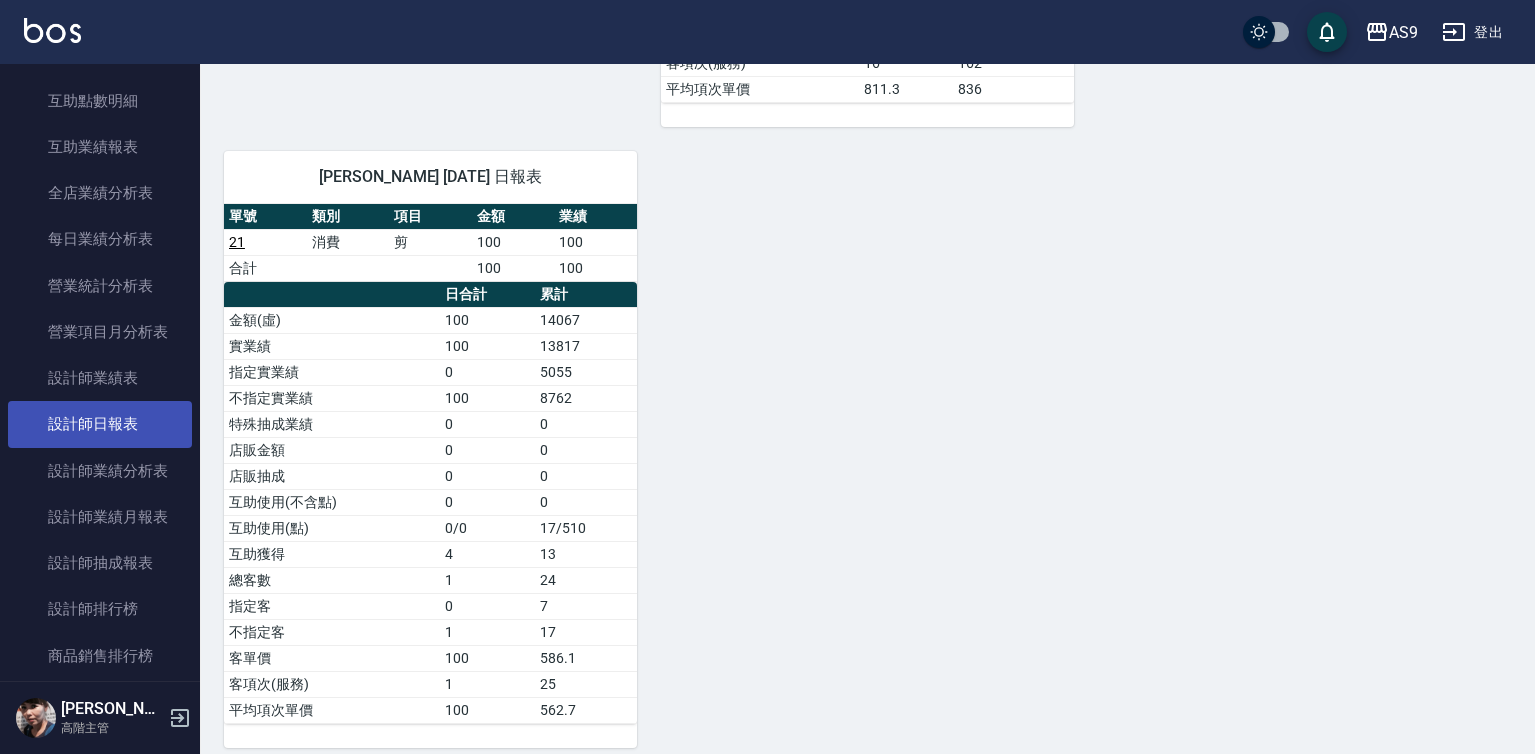 scroll, scrollTop: 1031, scrollLeft: 0, axis: vertical 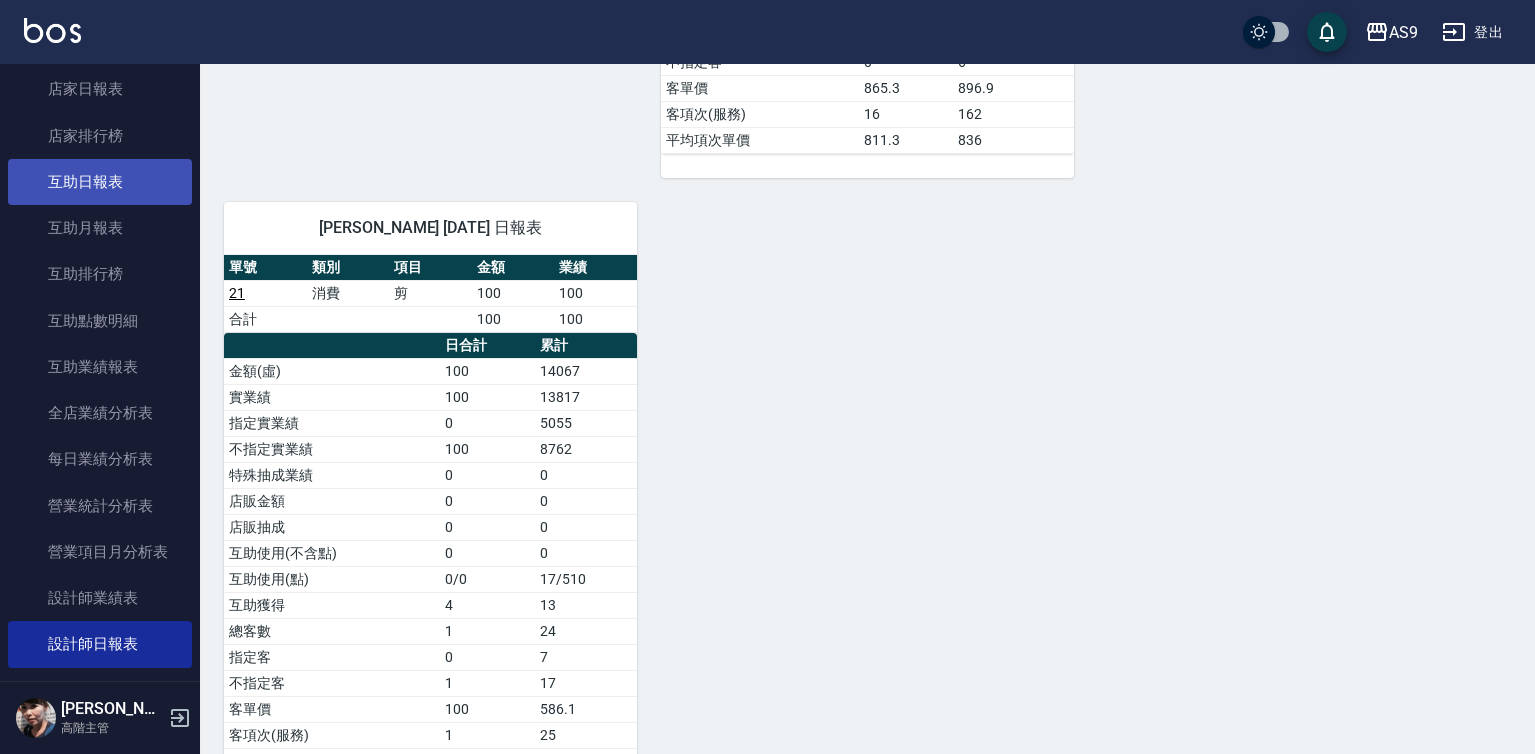 click on "互助日報表" at bounding box center (100, 182) 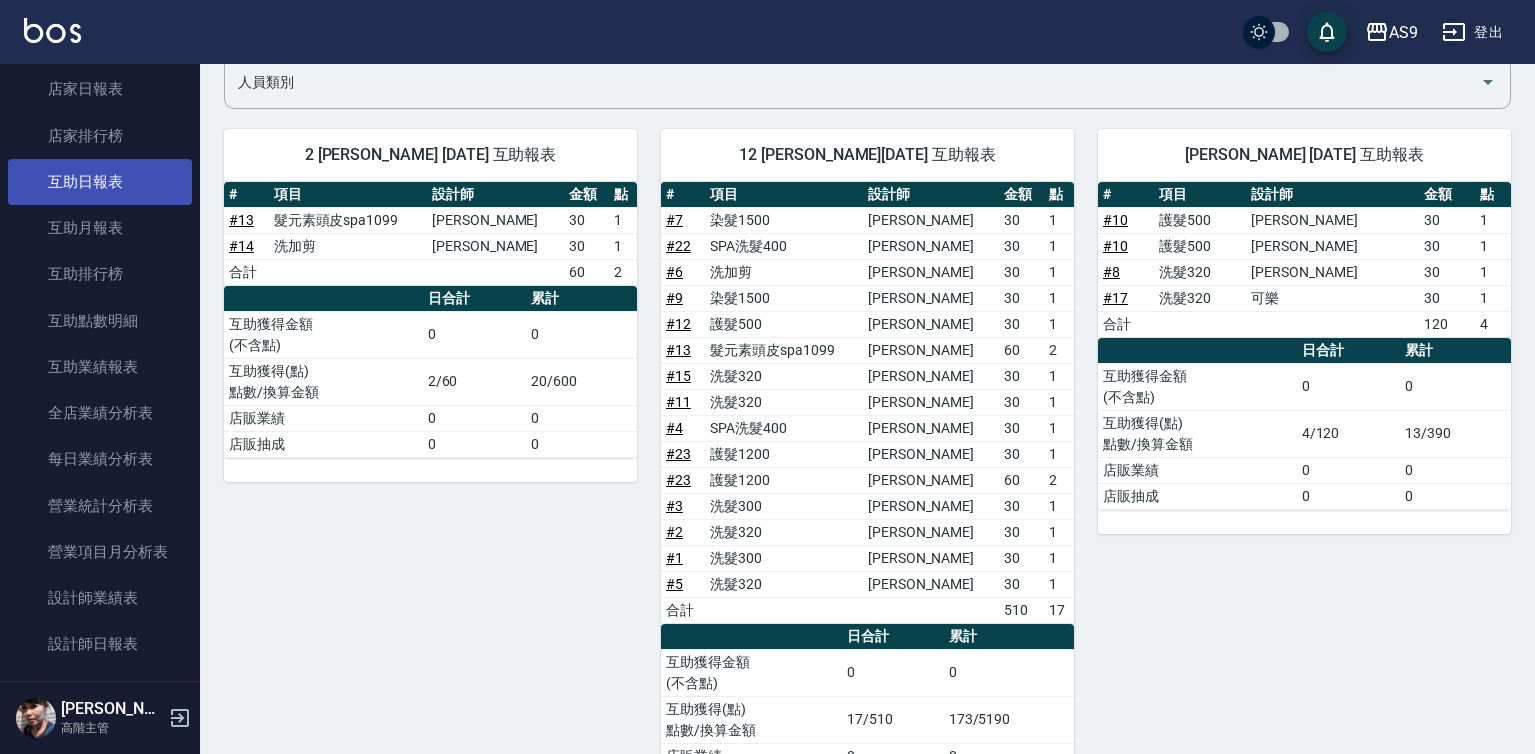 scroll, scrollTop: 256, scrollLeft: 0, axis: vertical 